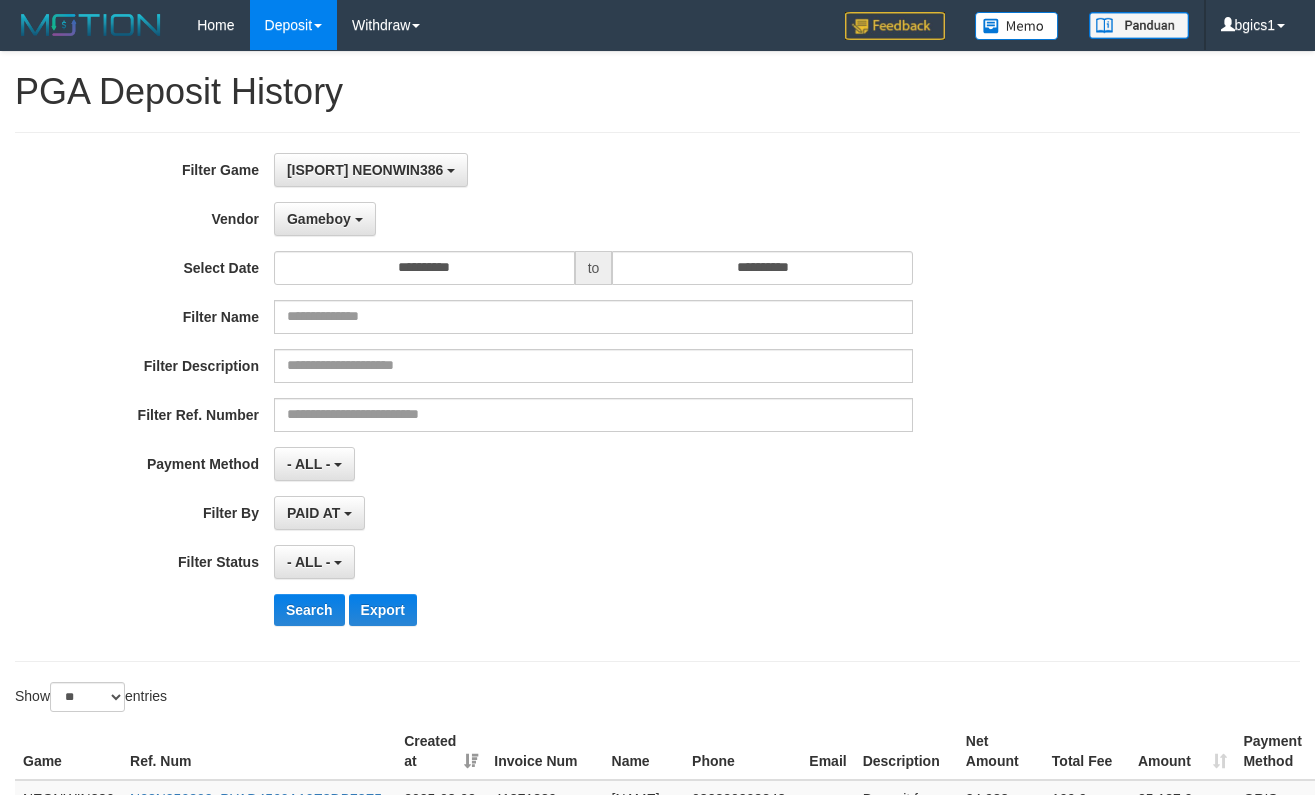 select on "**********" 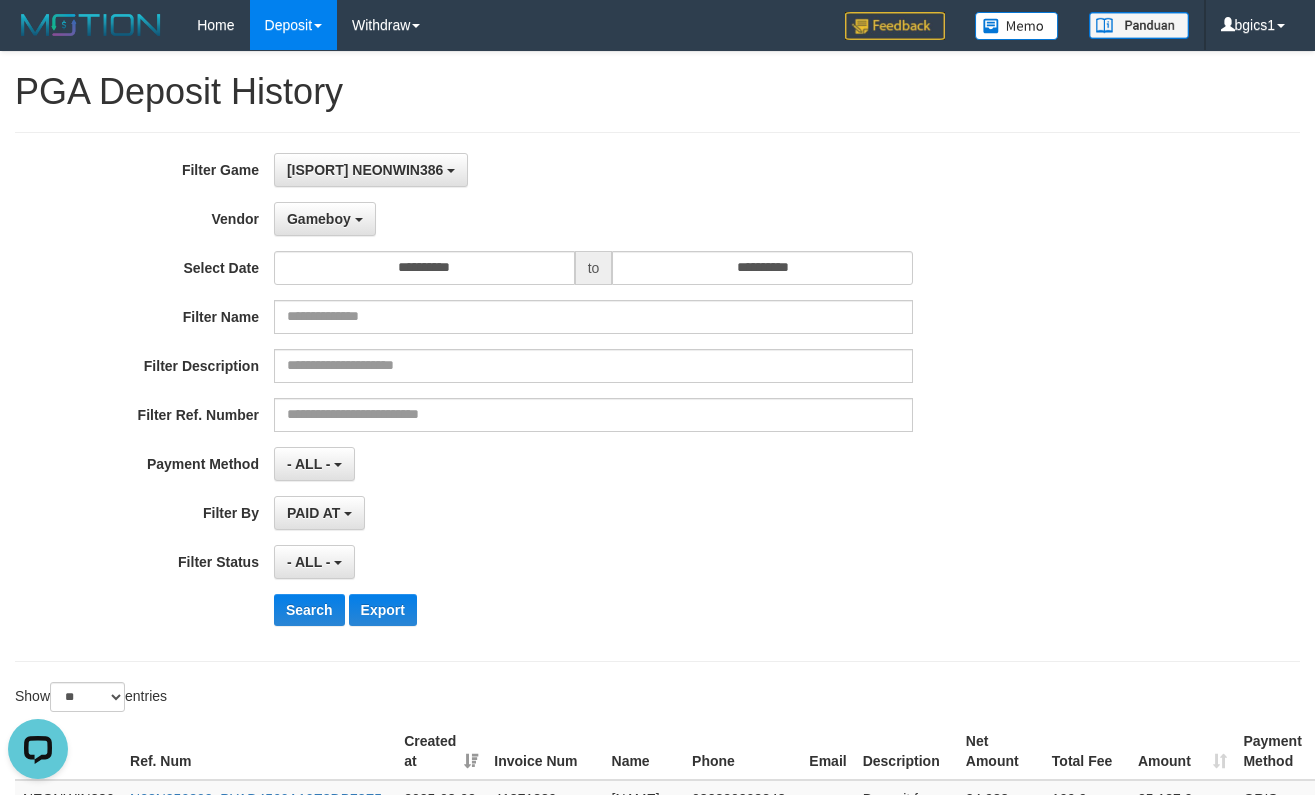 scroll, scrollTop: 0, scrollLeft: 0, axis: both 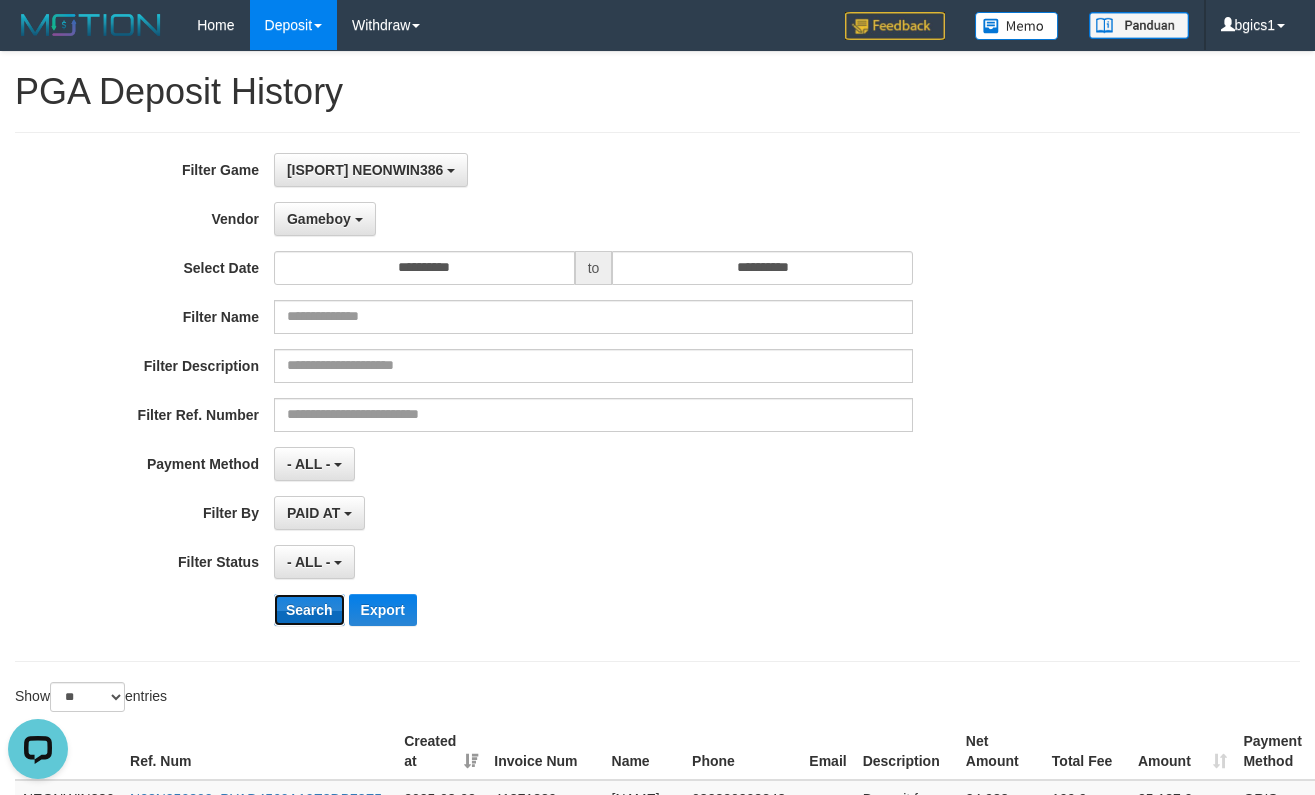 click on "Search" at bounding box center [309, 610] 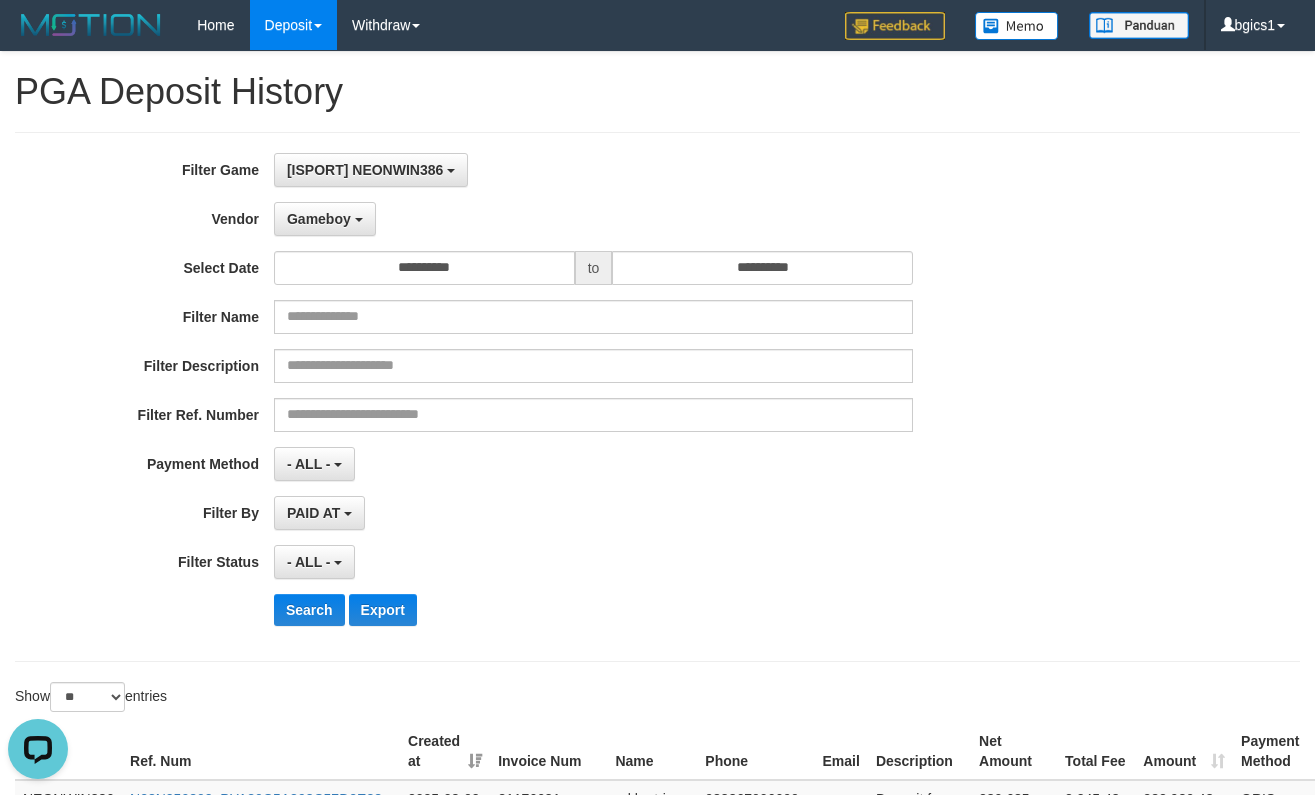 click on "- ALL -    SELECT ALL  - ALL -  SELECT STATUS
PENDING/UNPAID
PAID
CANCELED
EXPIRED" at bounding box center (593, 562) 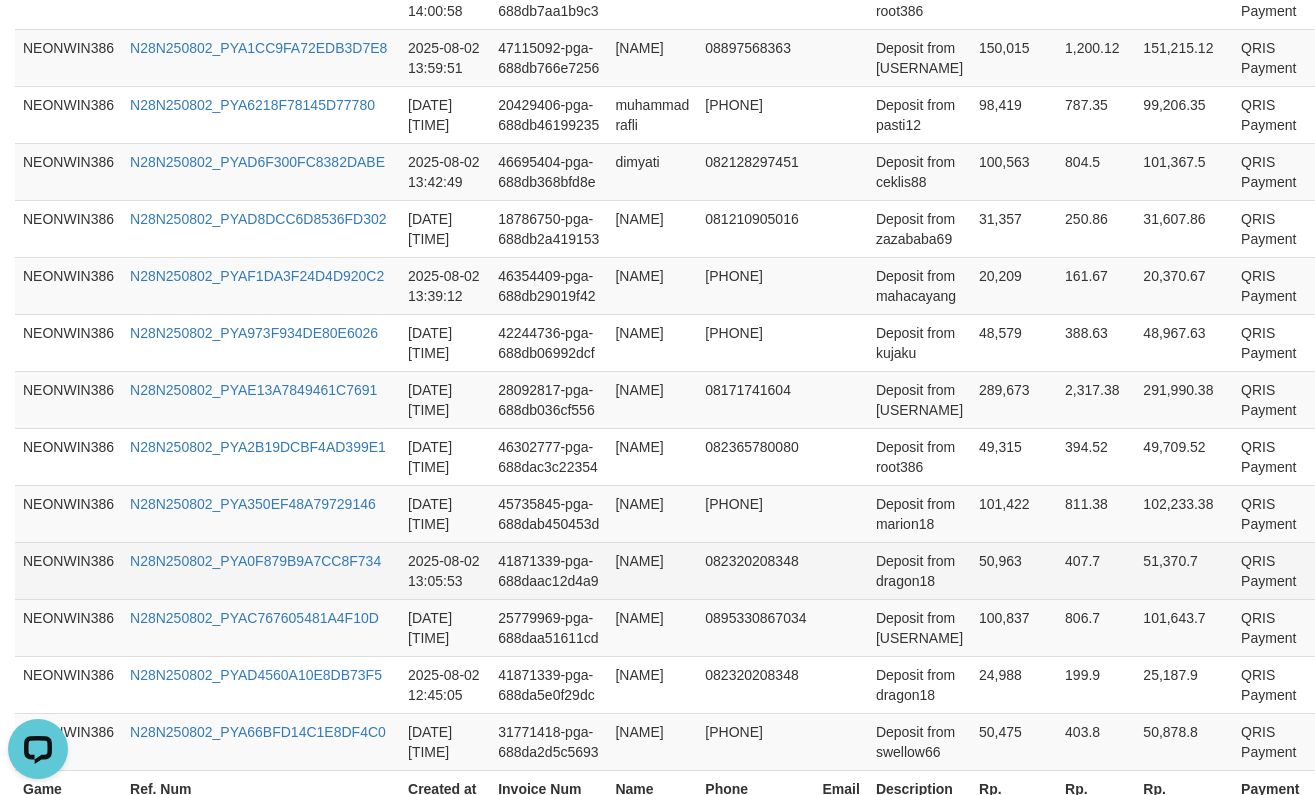 scroll, scrollTop: 1454, scrollLeft: 0, axis: vertical 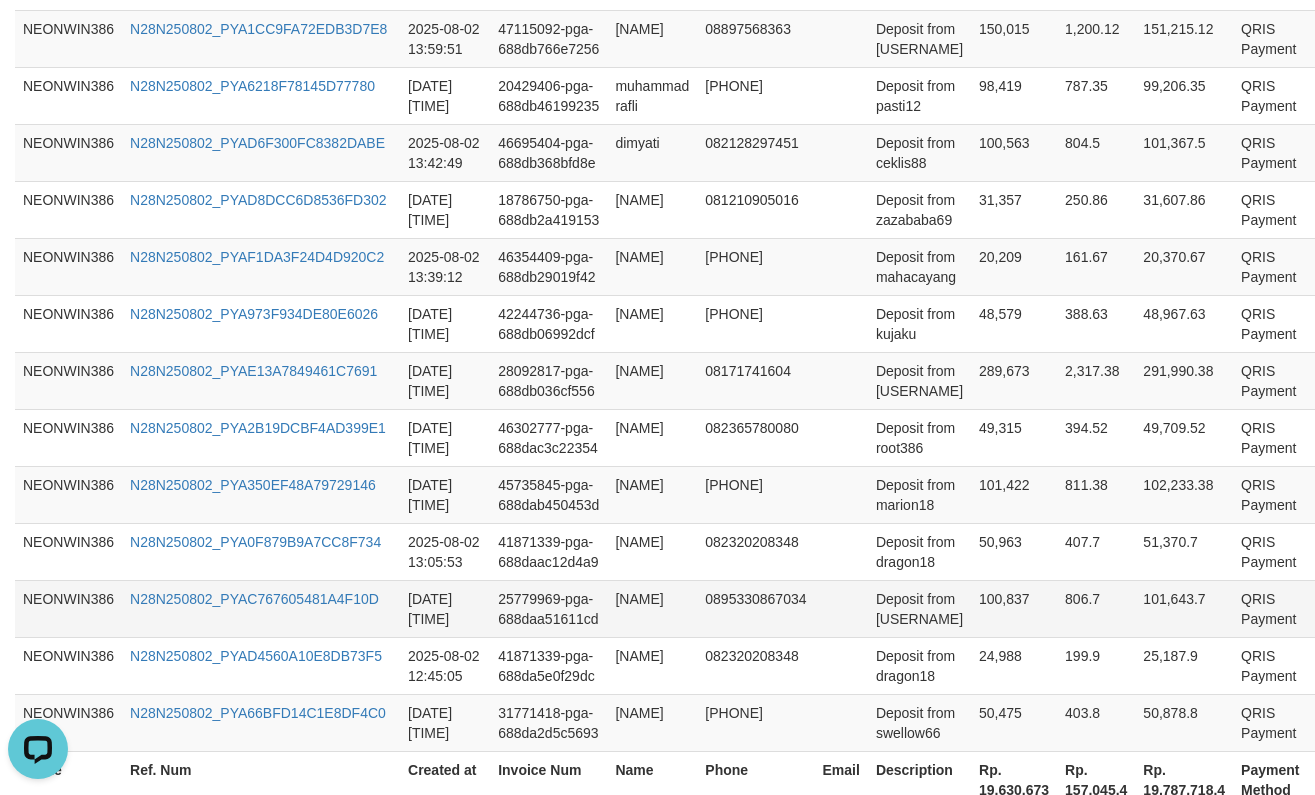 click on "100,837" at bounding box center (1014, 608) 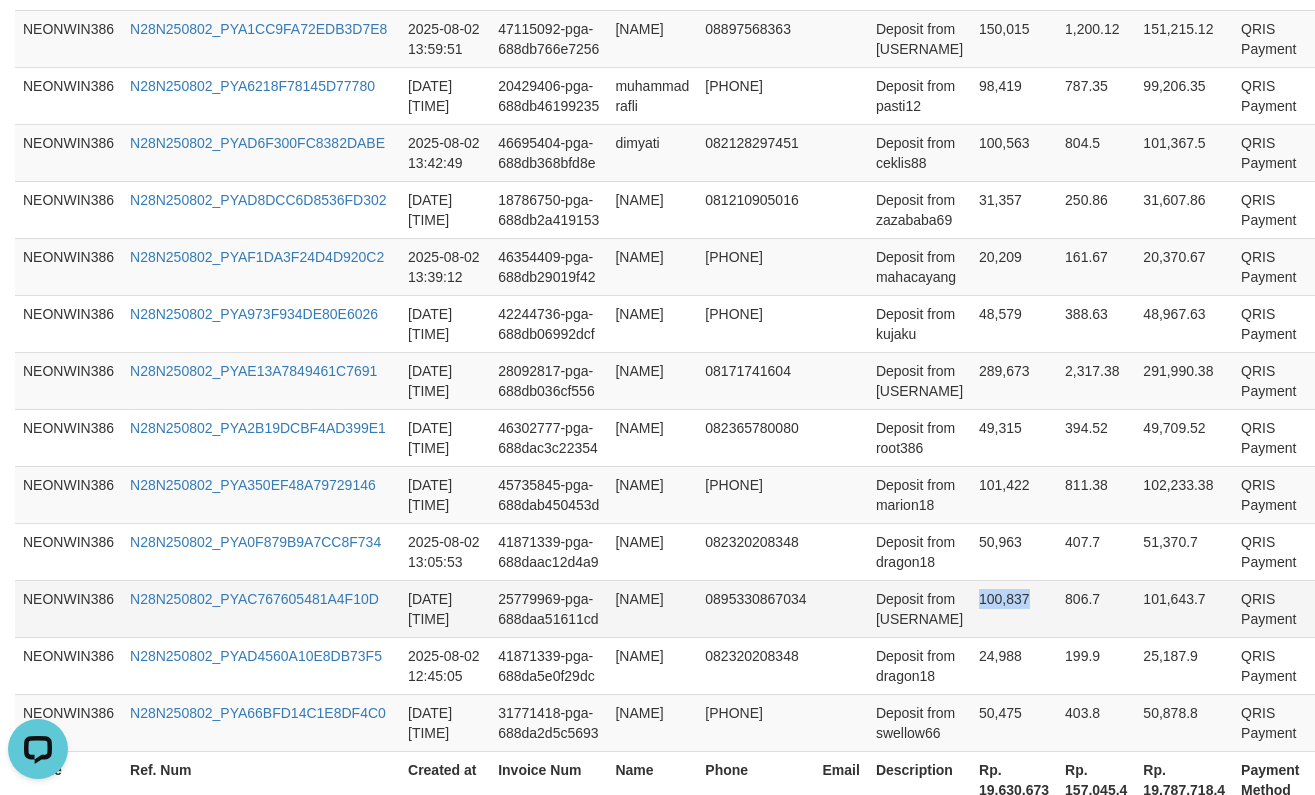 click on "100,837" at bounding box center (1014, 608) 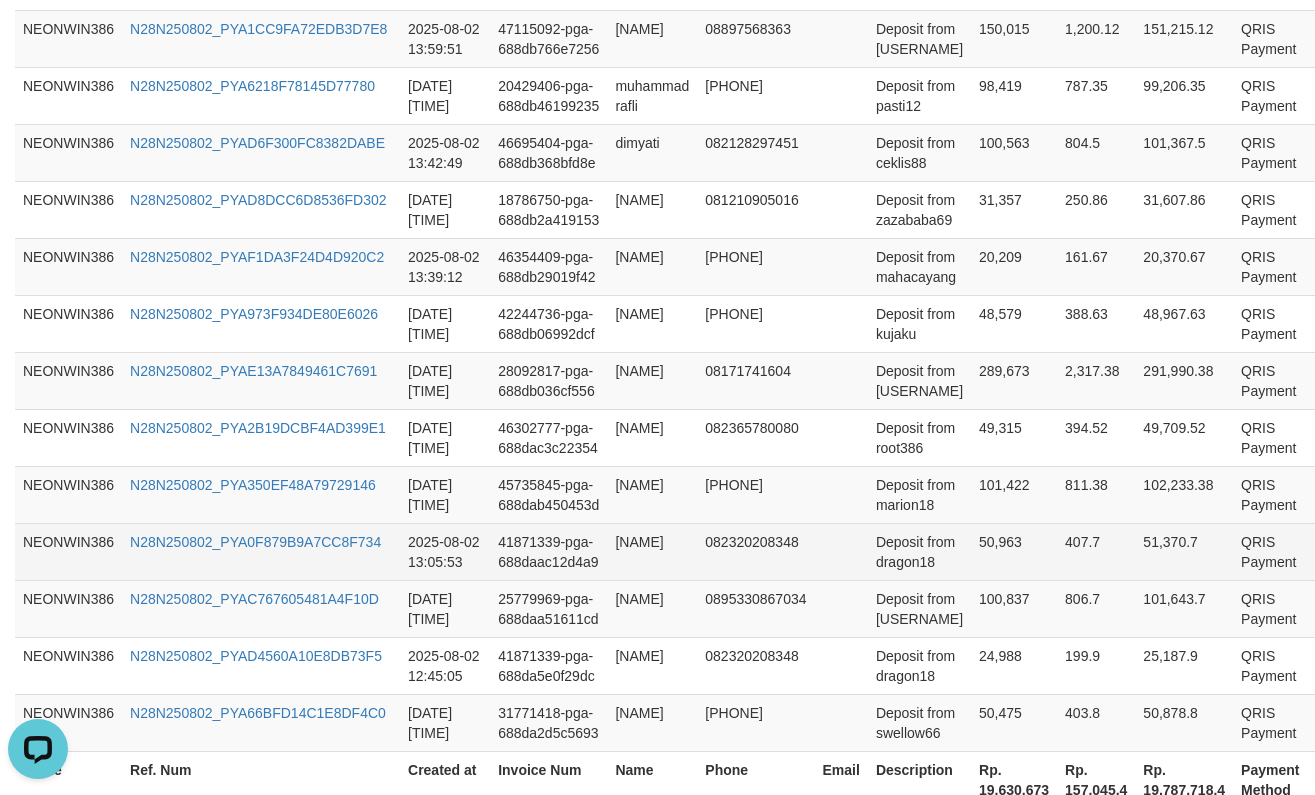 click on "50,963" at bounding box center (1014, 551) 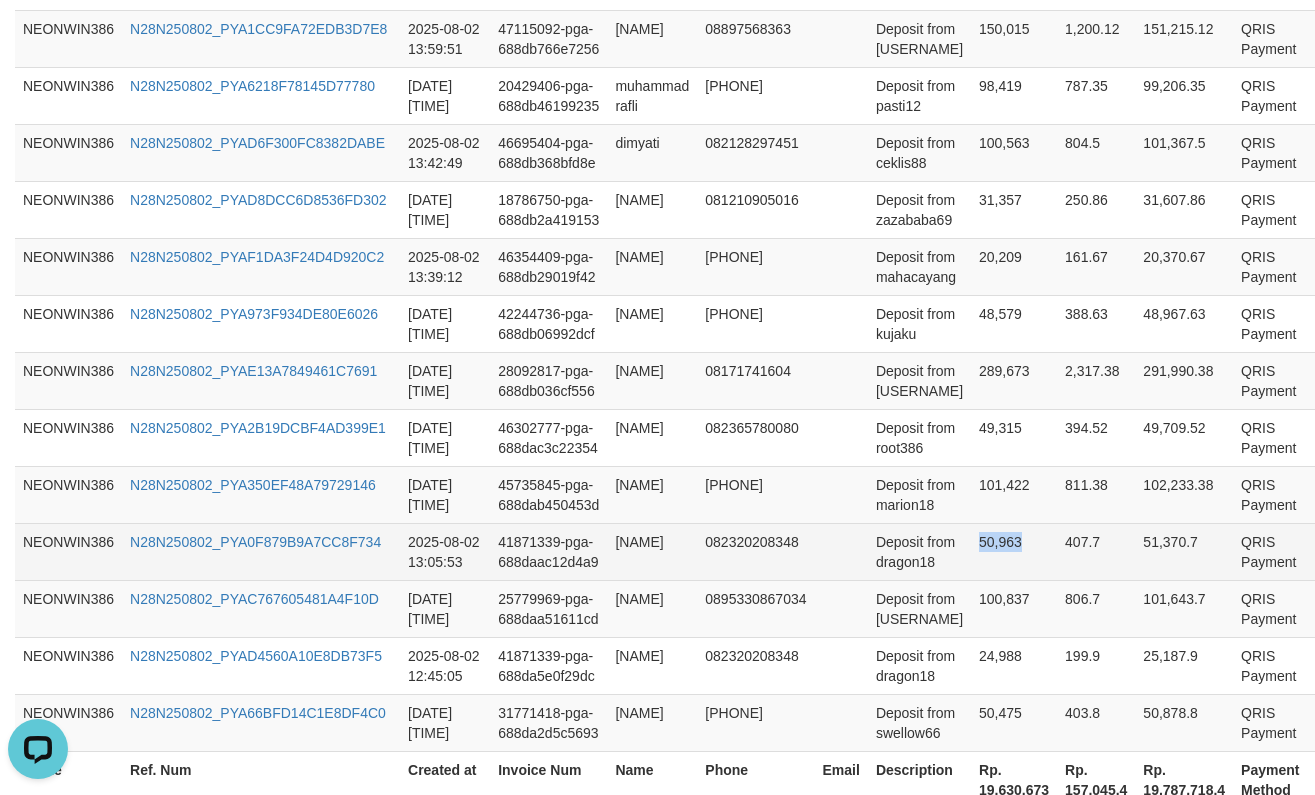 click on "50,963" at bounding box center (1014, 551) 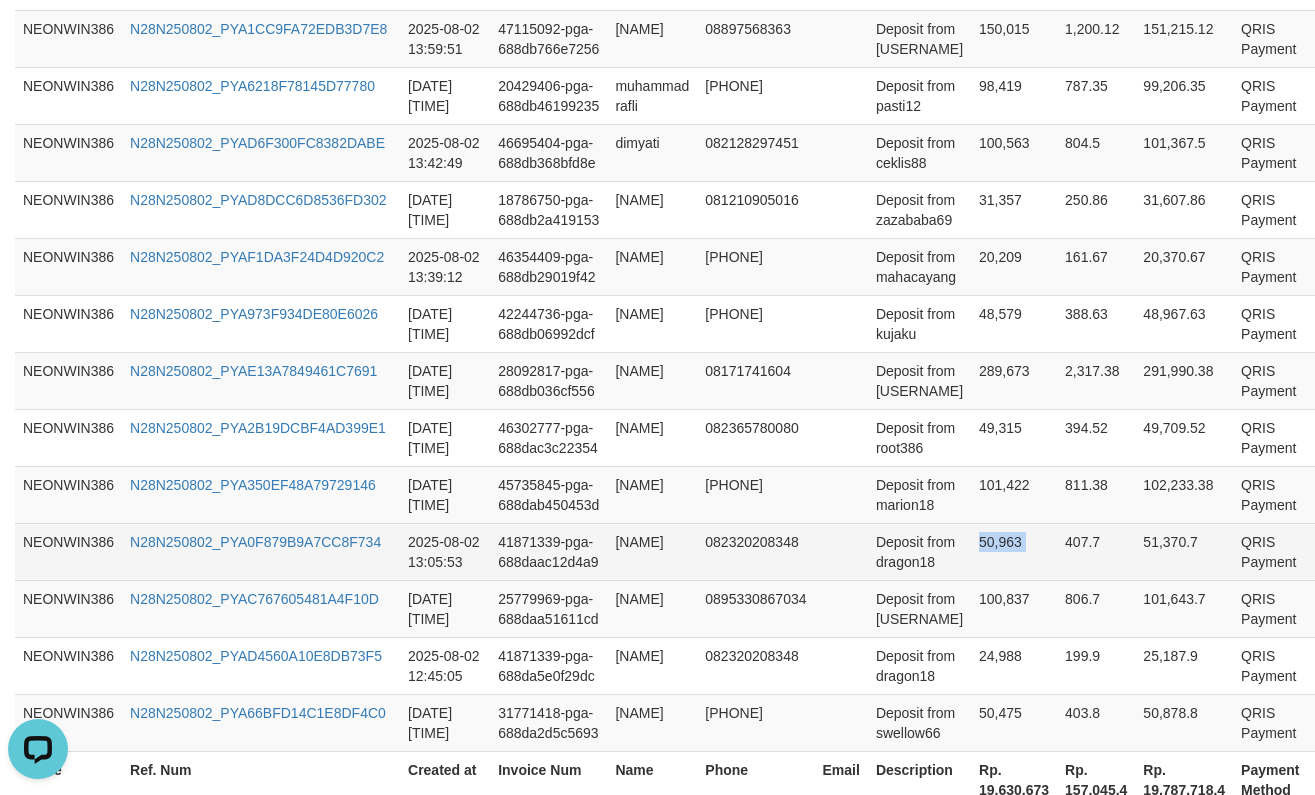 copy on "50,963" 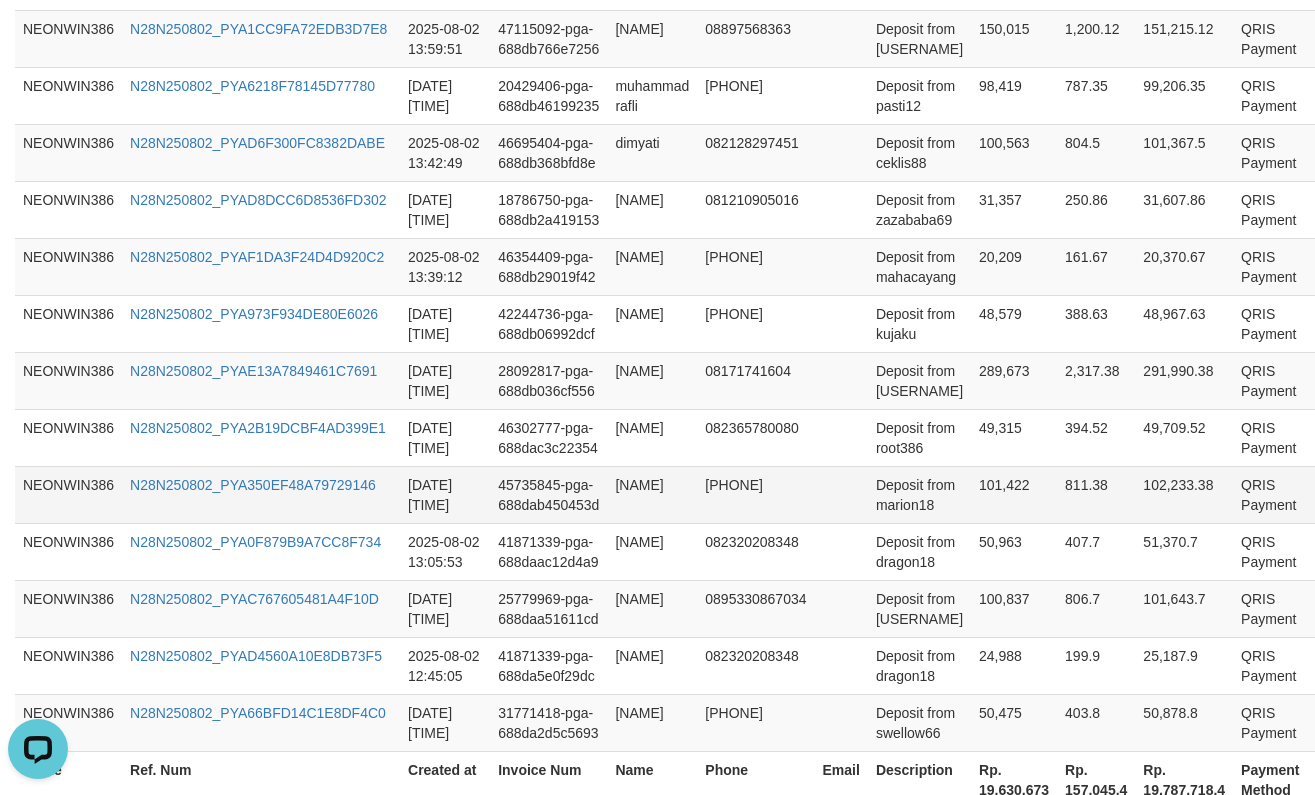 click on "101,422" at bounding box center [1014, 494] 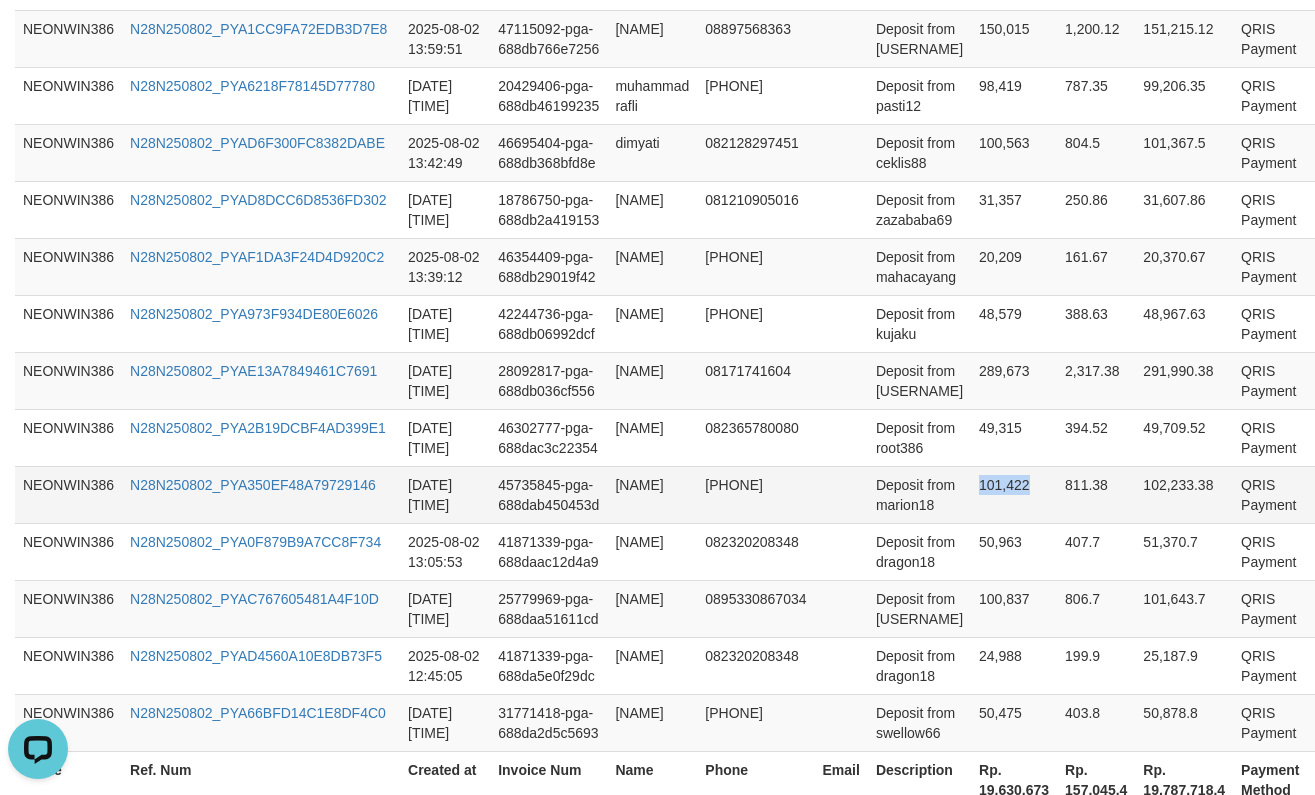 click on "101,422" at bounding box center (1014, 494) 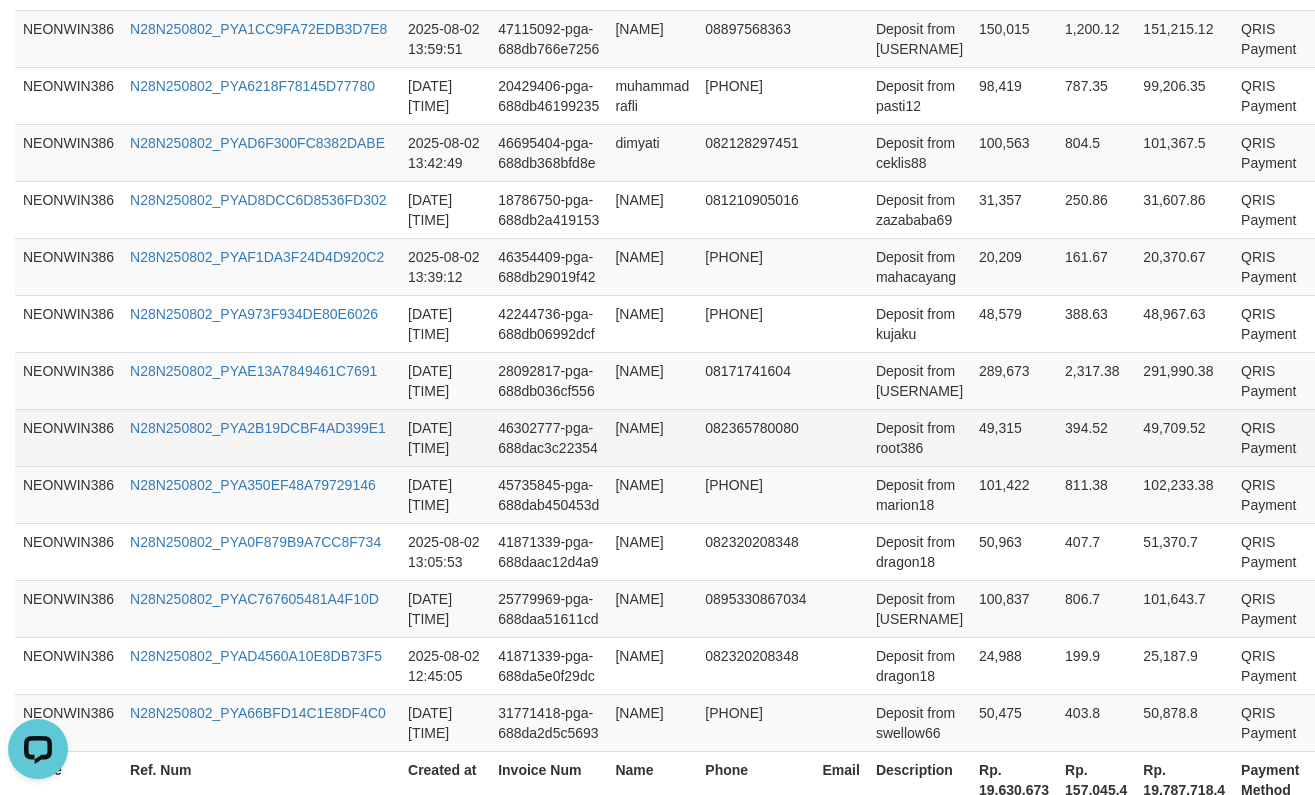click on "49,315" at bounding box center (1014, 437) 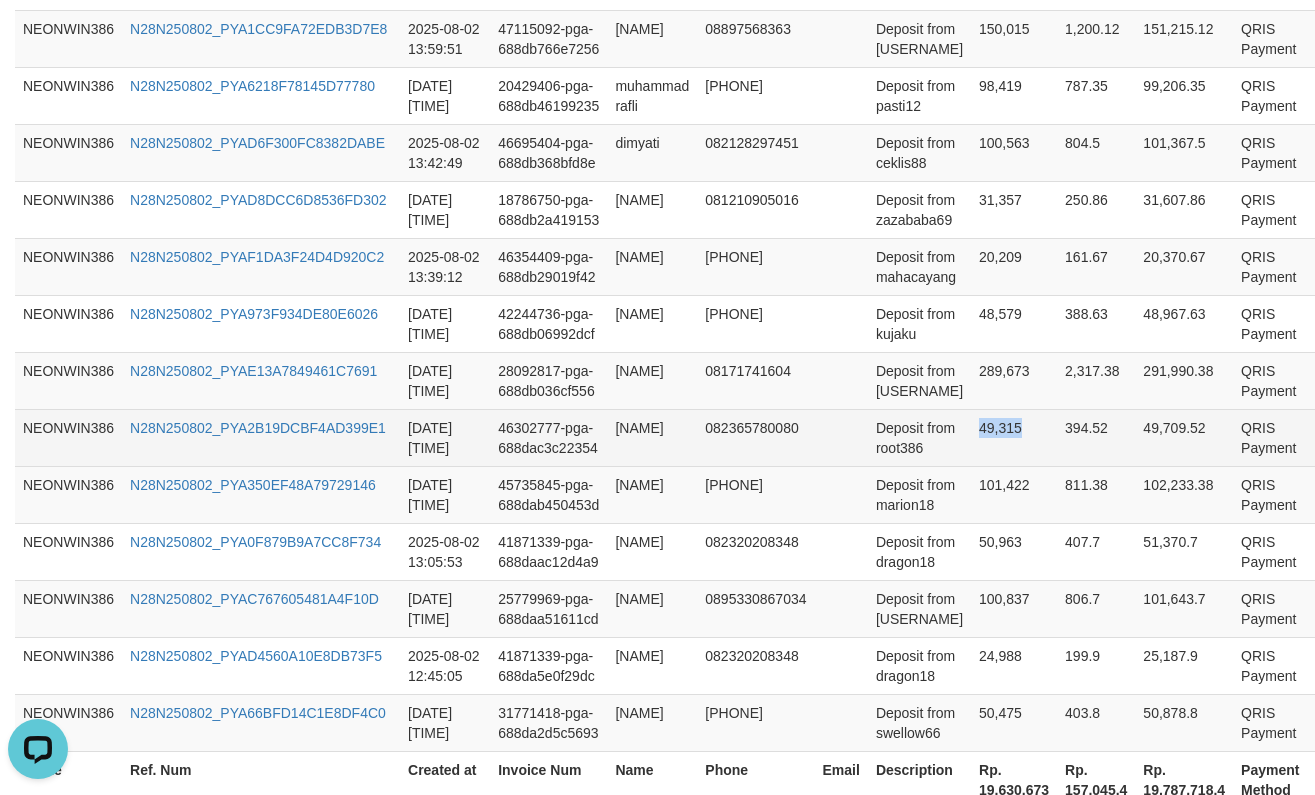 click on "49,315" at bounding box center (1014, 437) 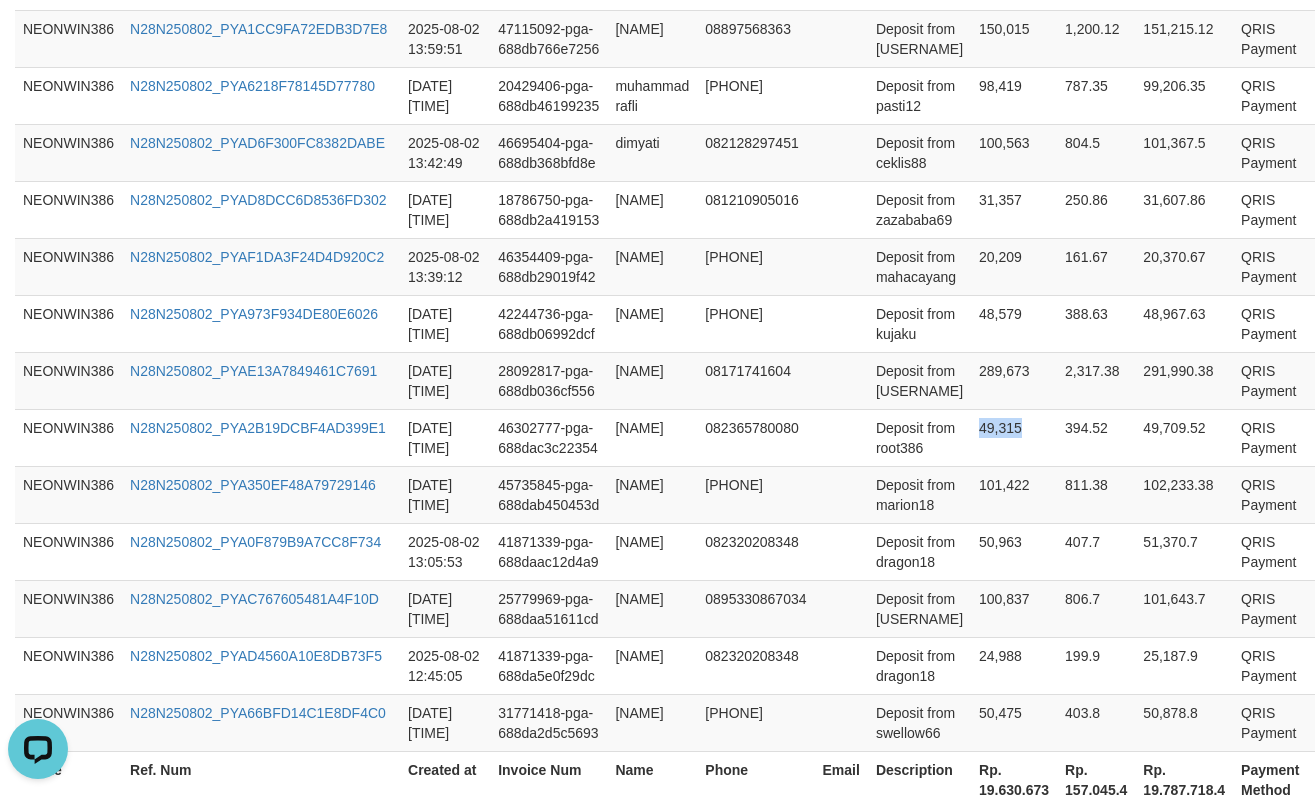 copy on "49,315" 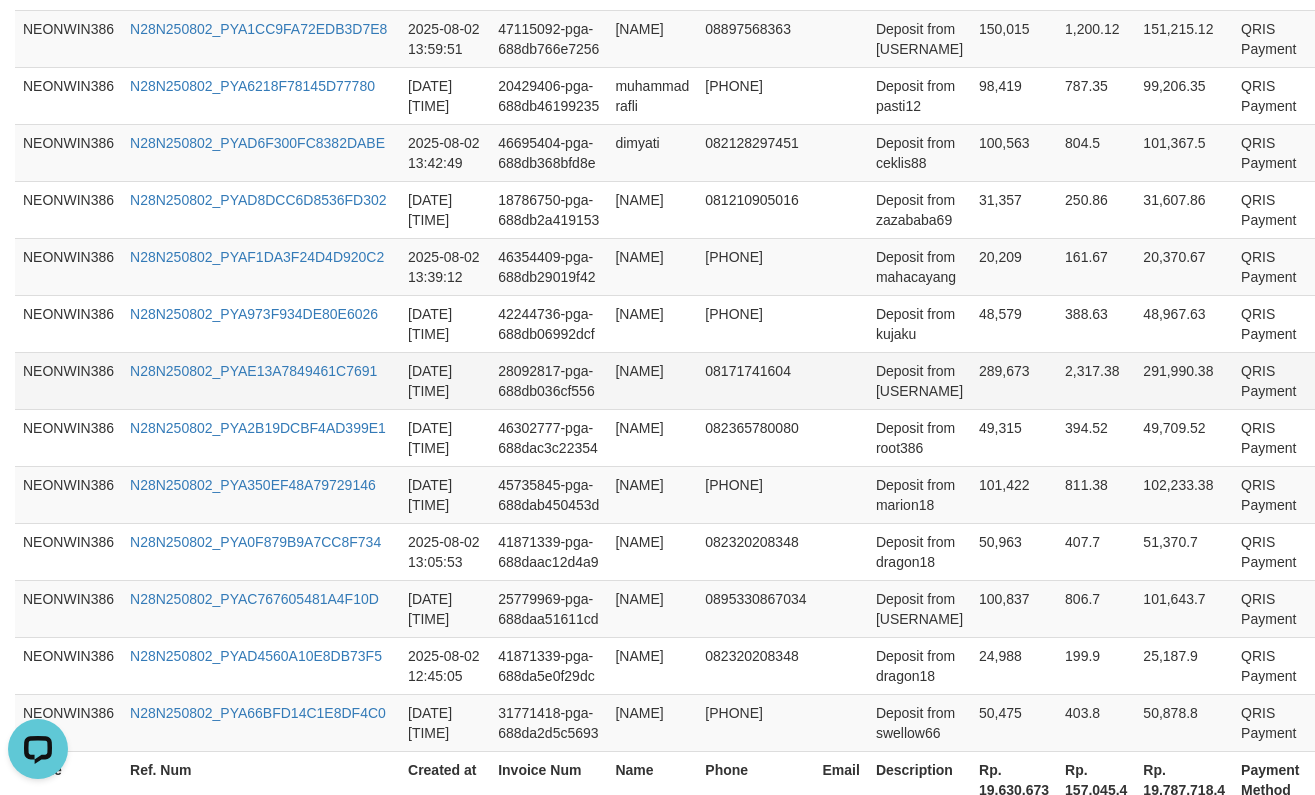 click on "289,673" at bounding box center (1014, 380) 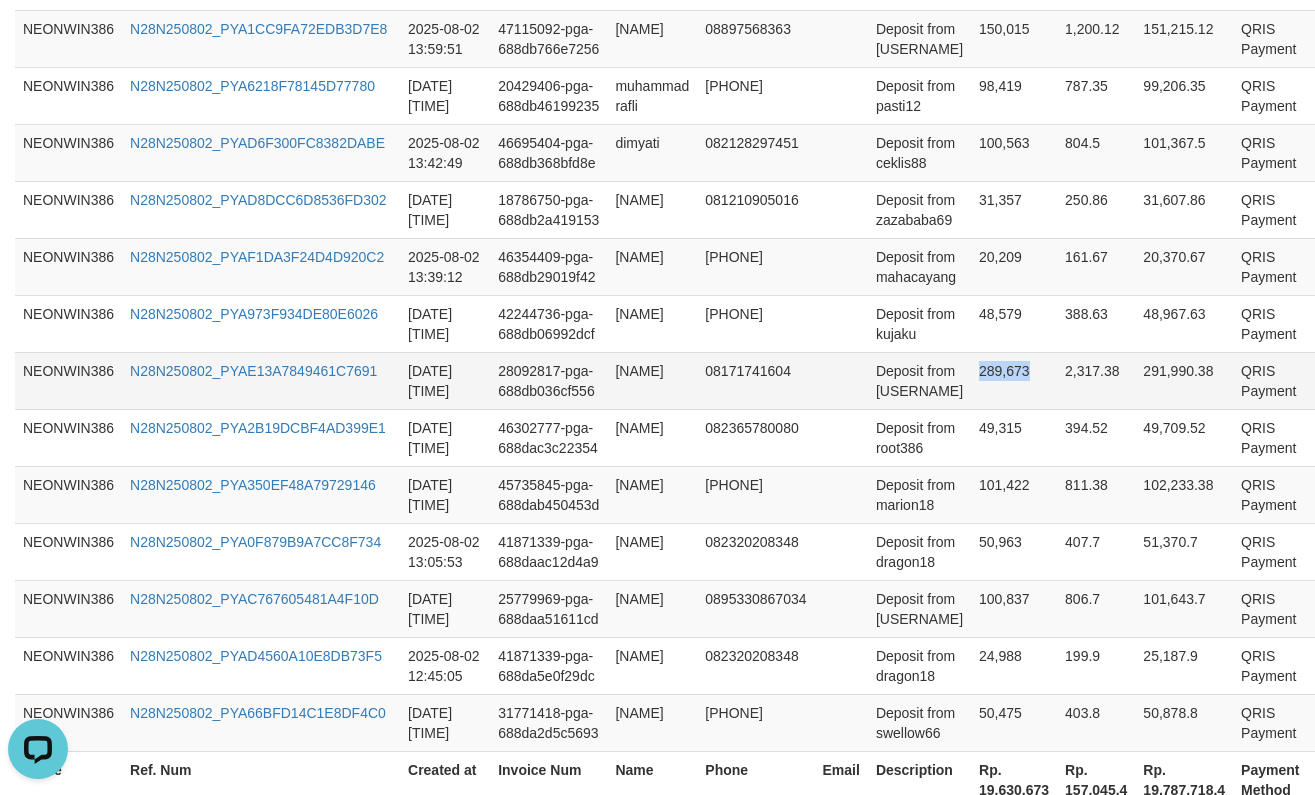 click on "289,673" at bounding box center (1014, 380) 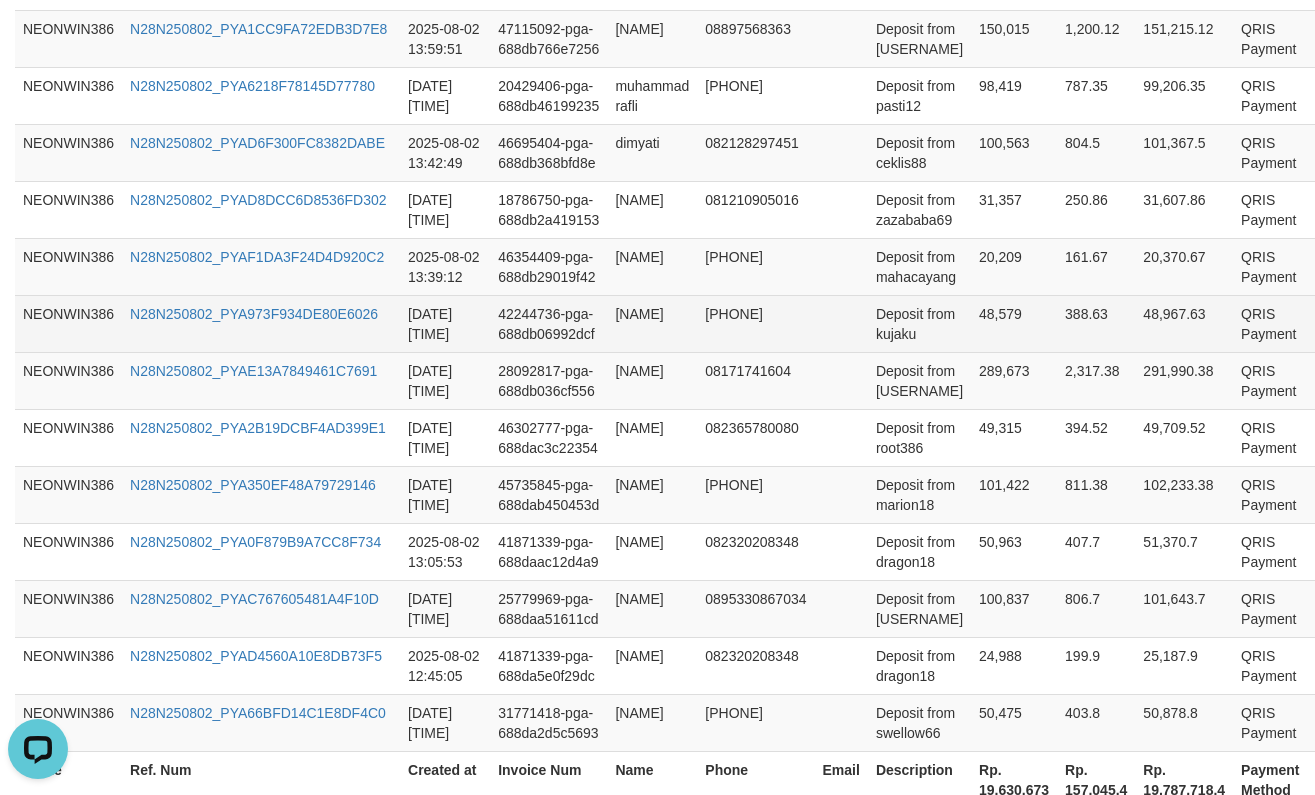 click on "48,579" at bounding box center [1014, 323] 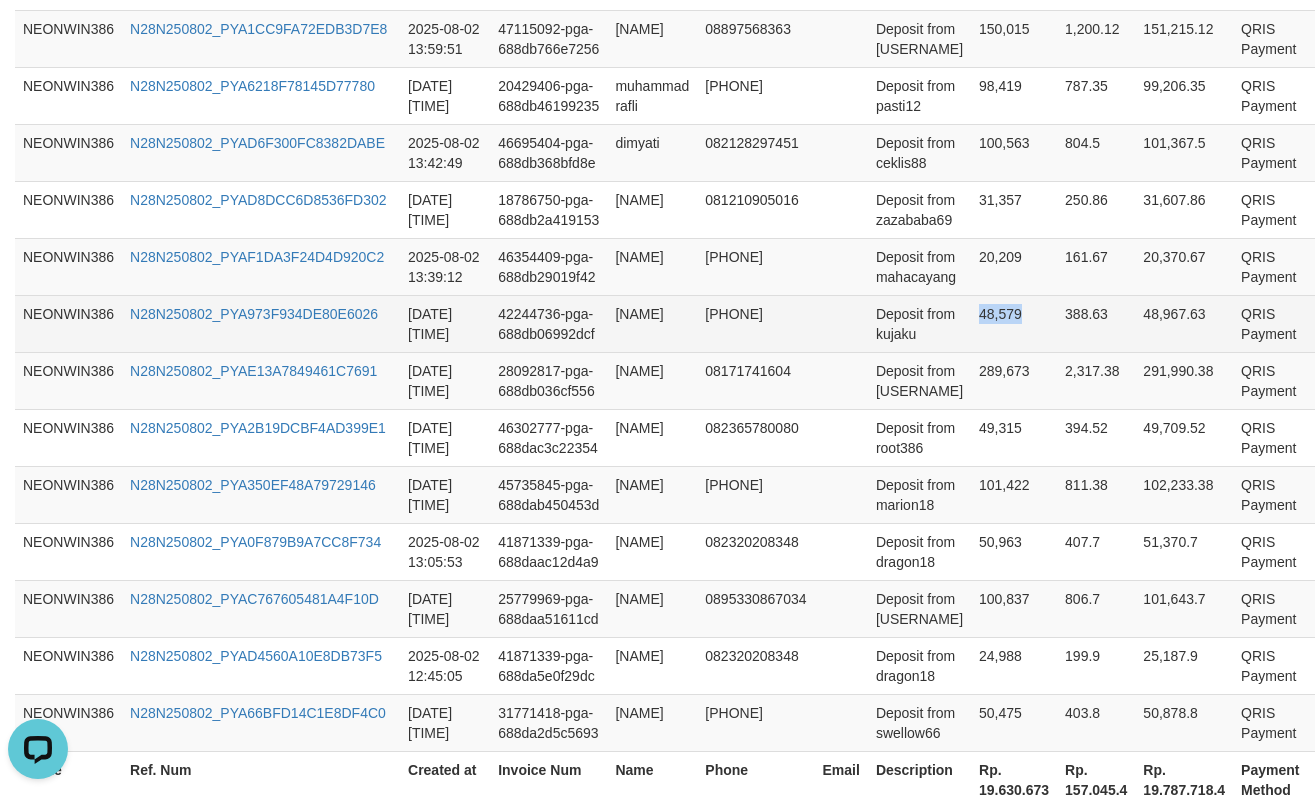 click on "48,579" at bounding box center [1014, 323] 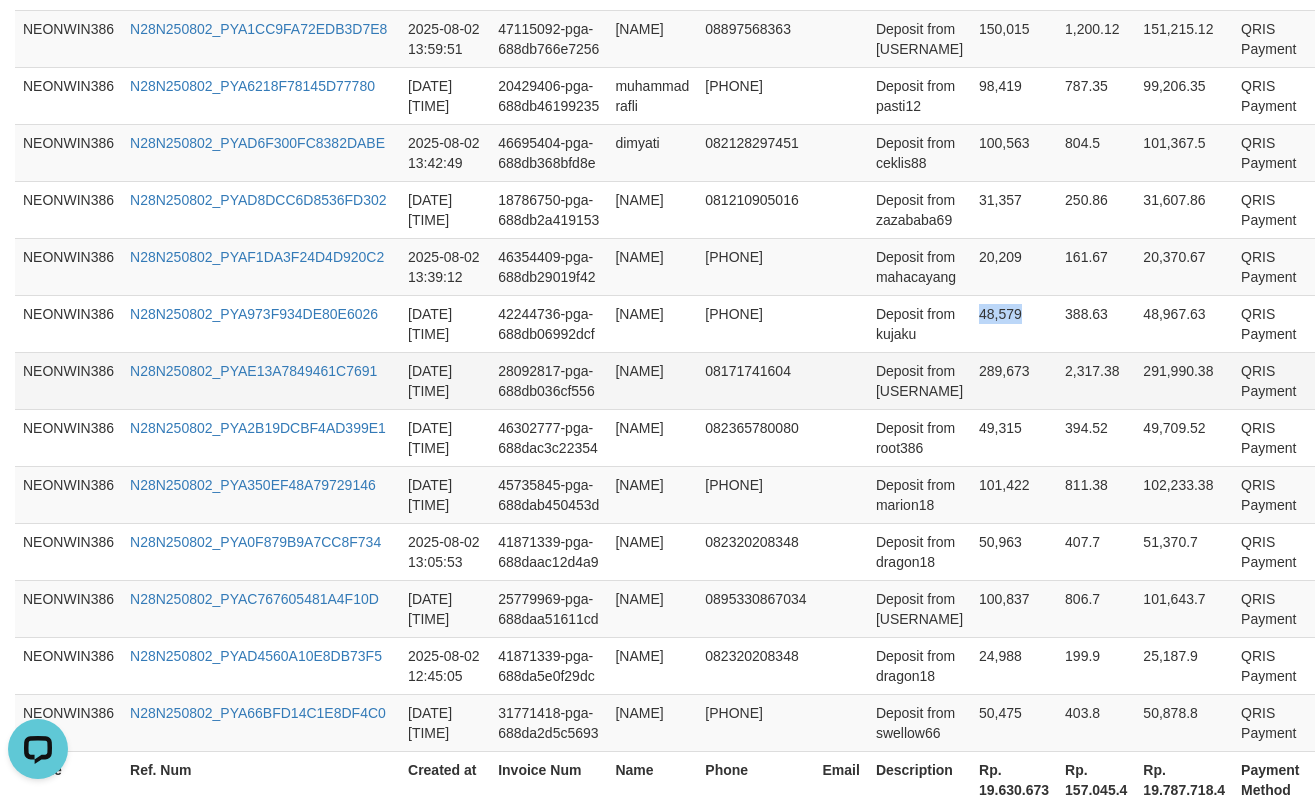 copy on "48,579" 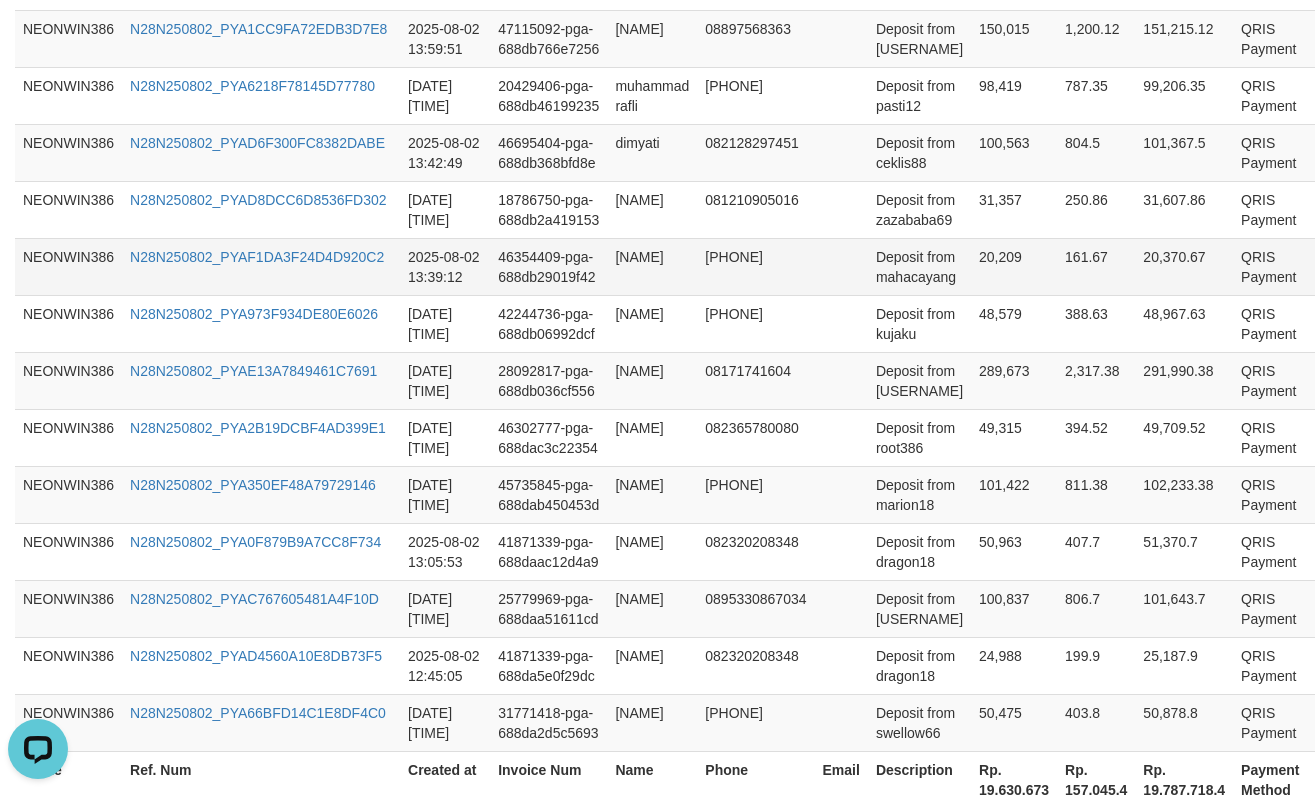 click on "20,209" at bounding box center (1014, 266) 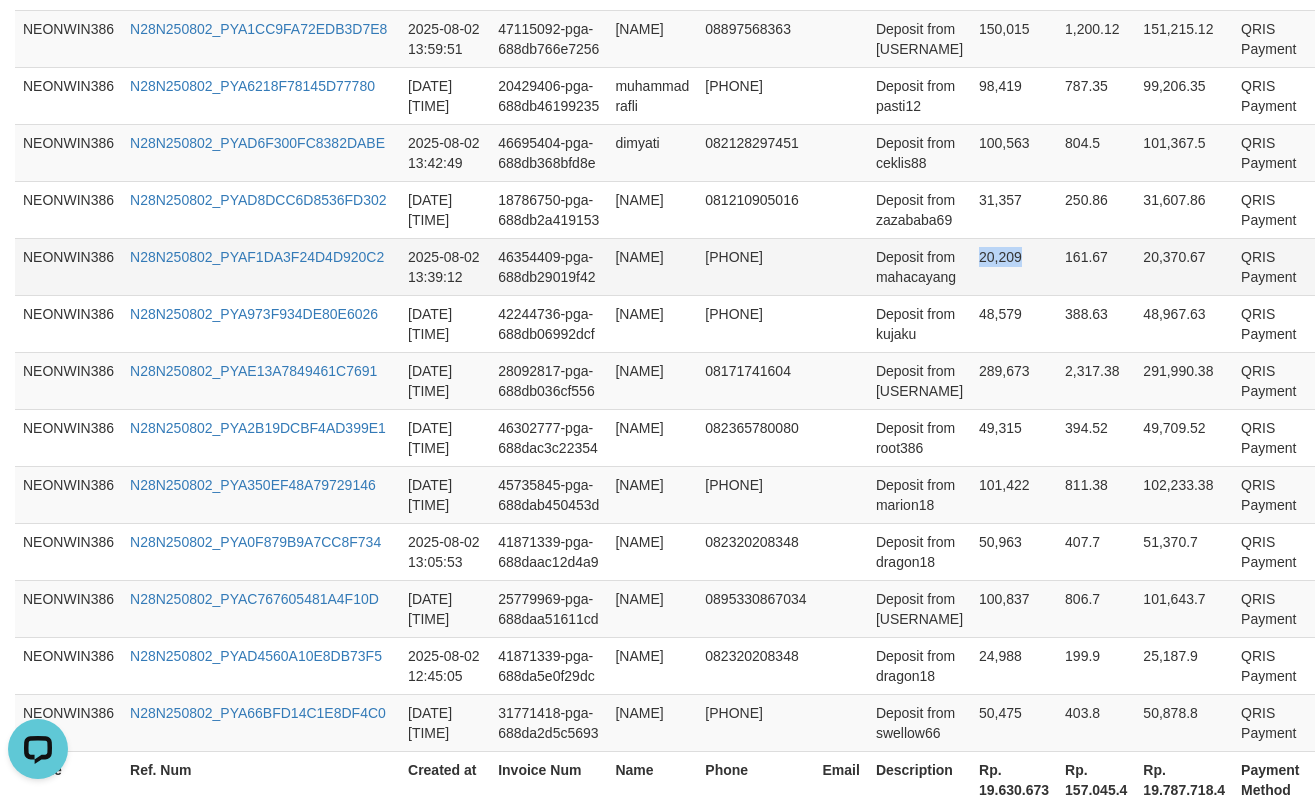 click on "20,209" at bounding box center (1014, 266) 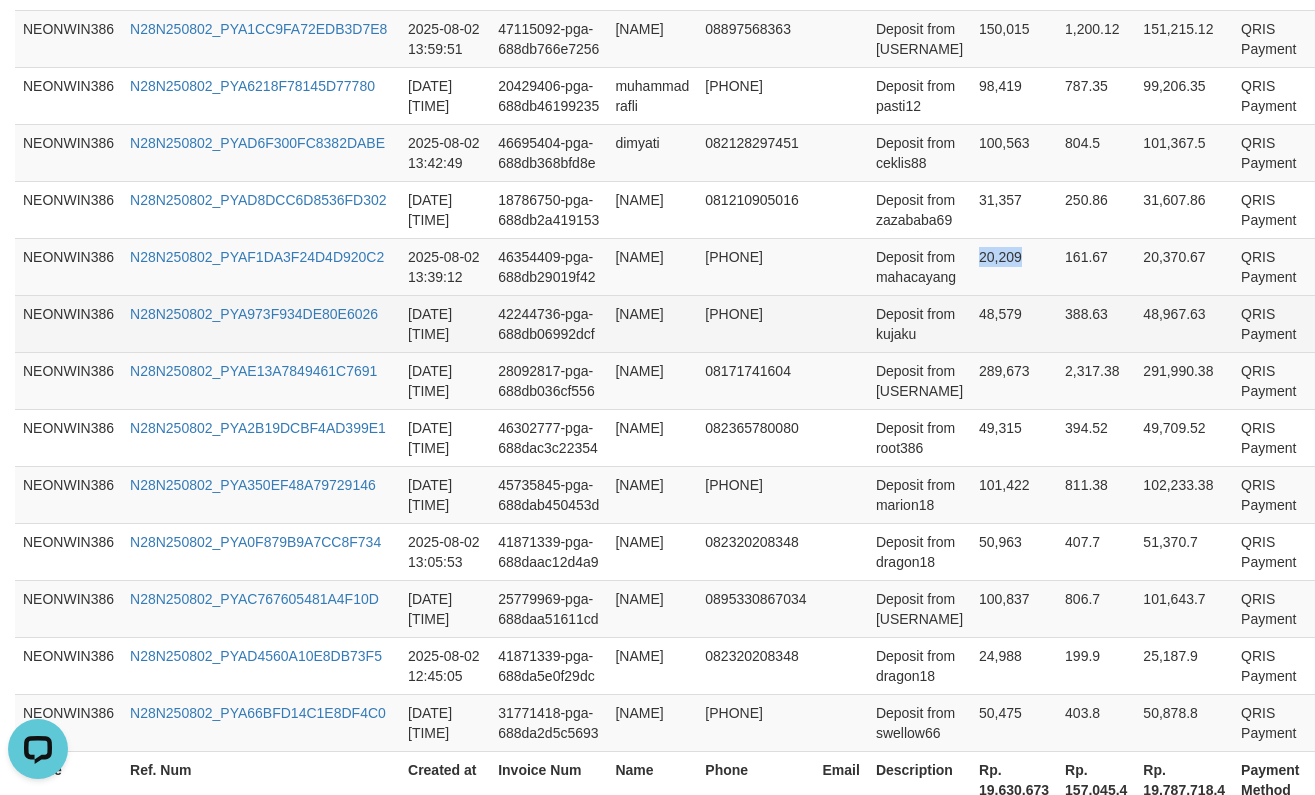 copy on "20,209" 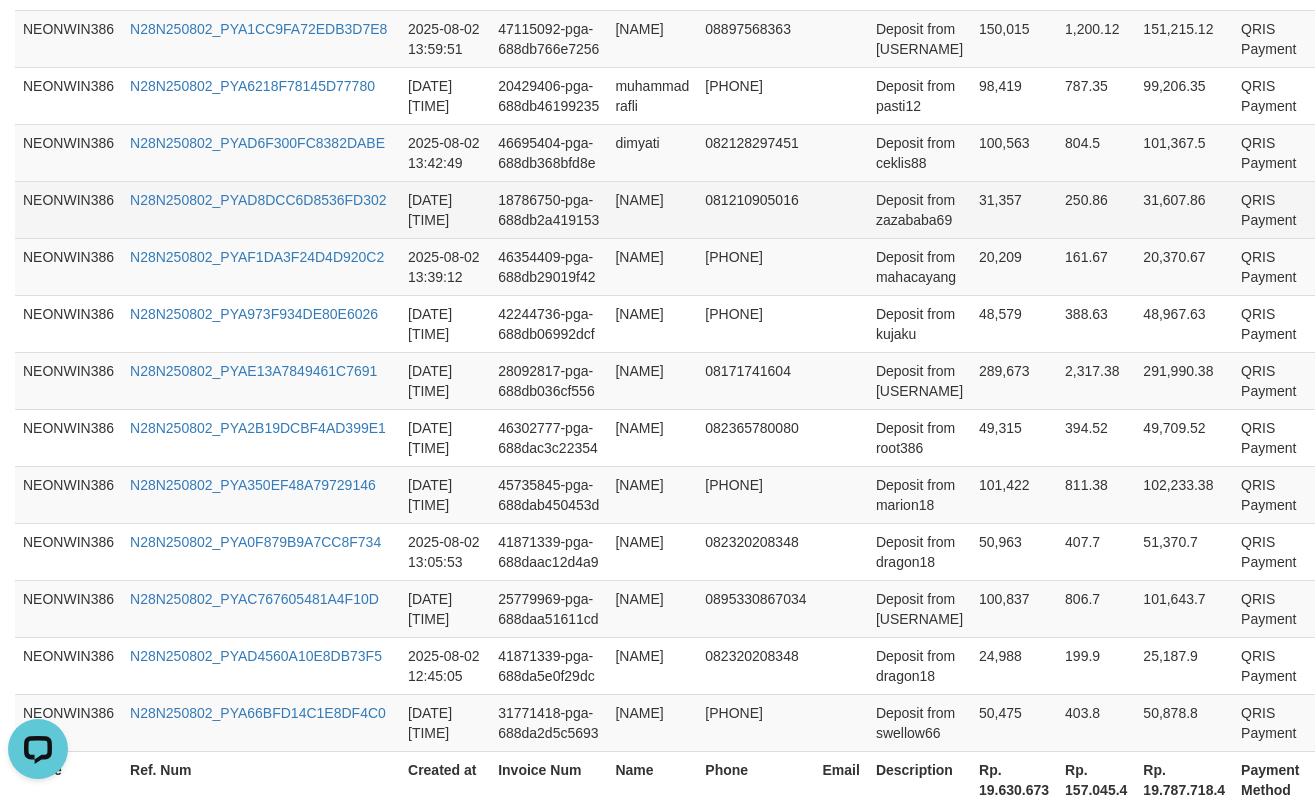 click on "31,357" at bounding box center [1014, 209] 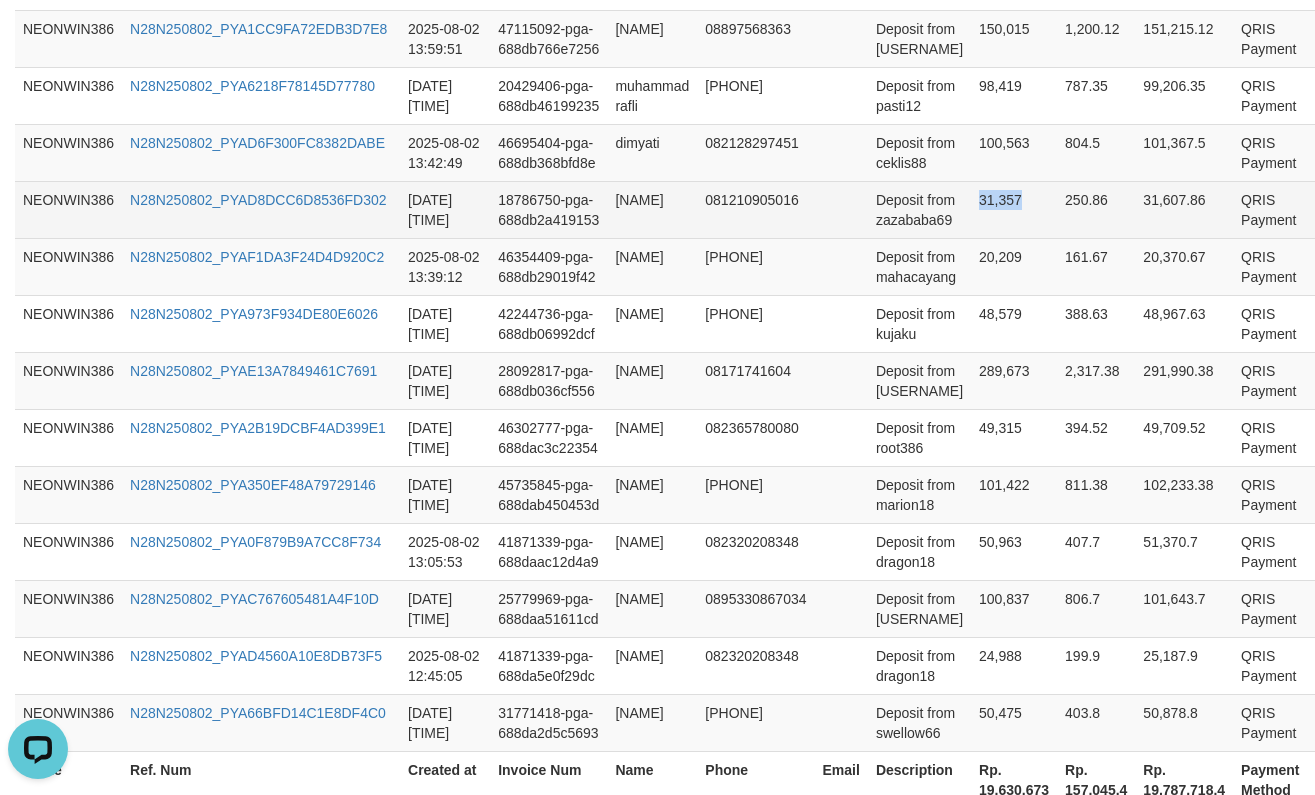 click on "31,357" at bounding box center (1014, 209) 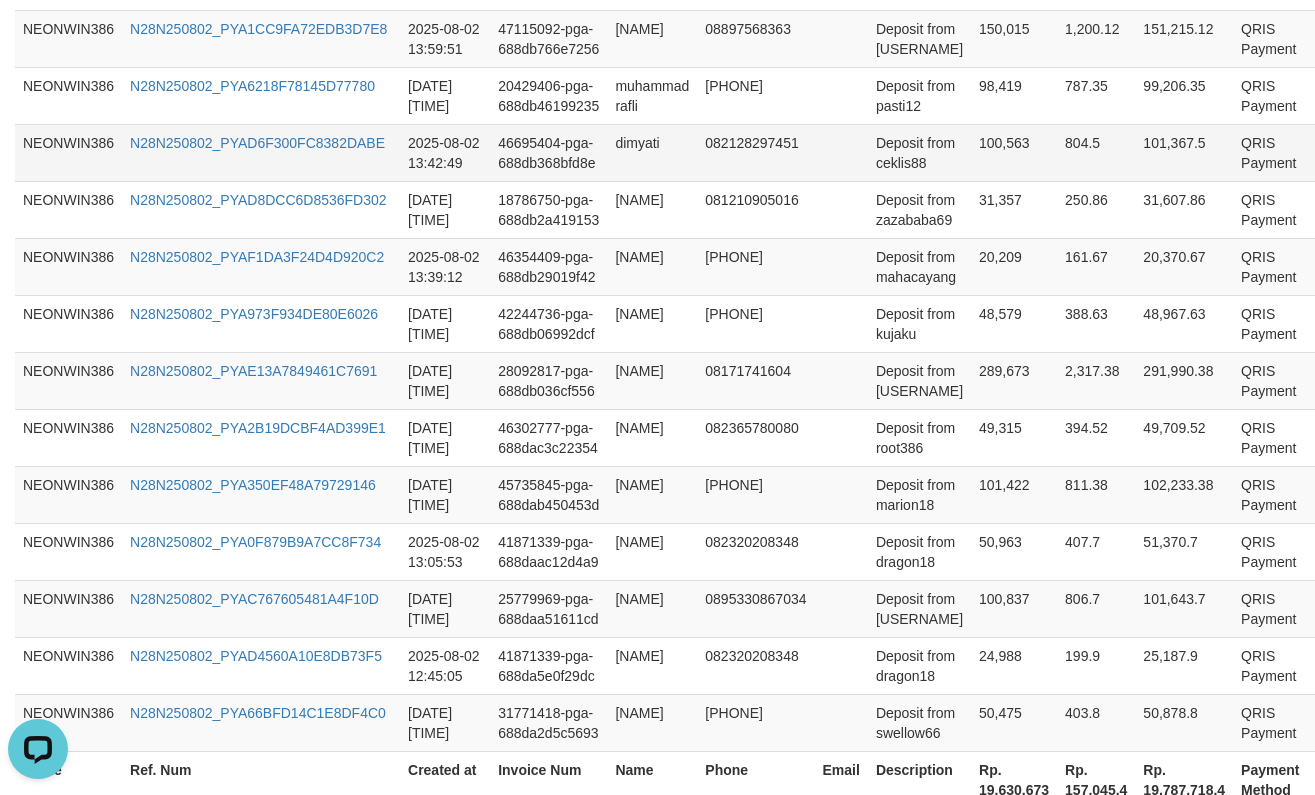 click on "100,563" at bounding box center (1014, 152) 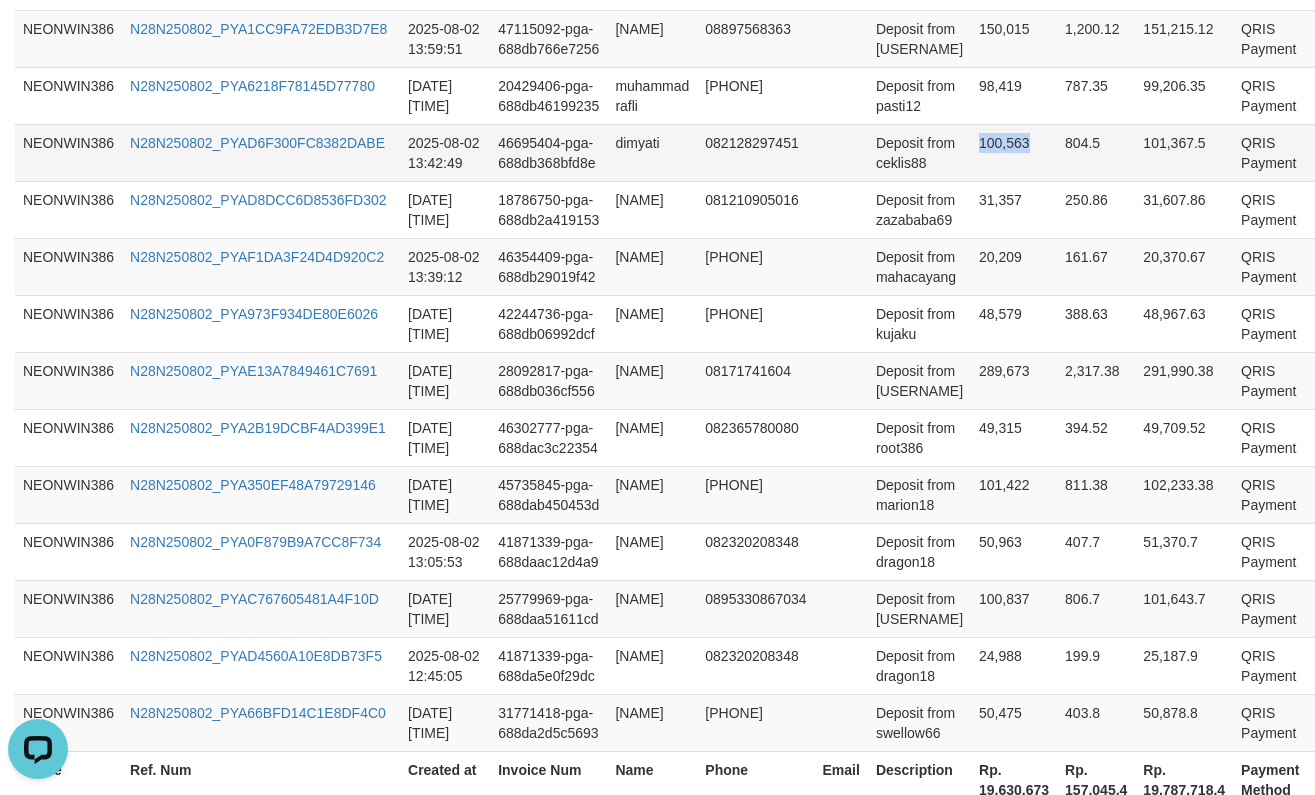 click on "100,563" at bounding box center [1014, 152] 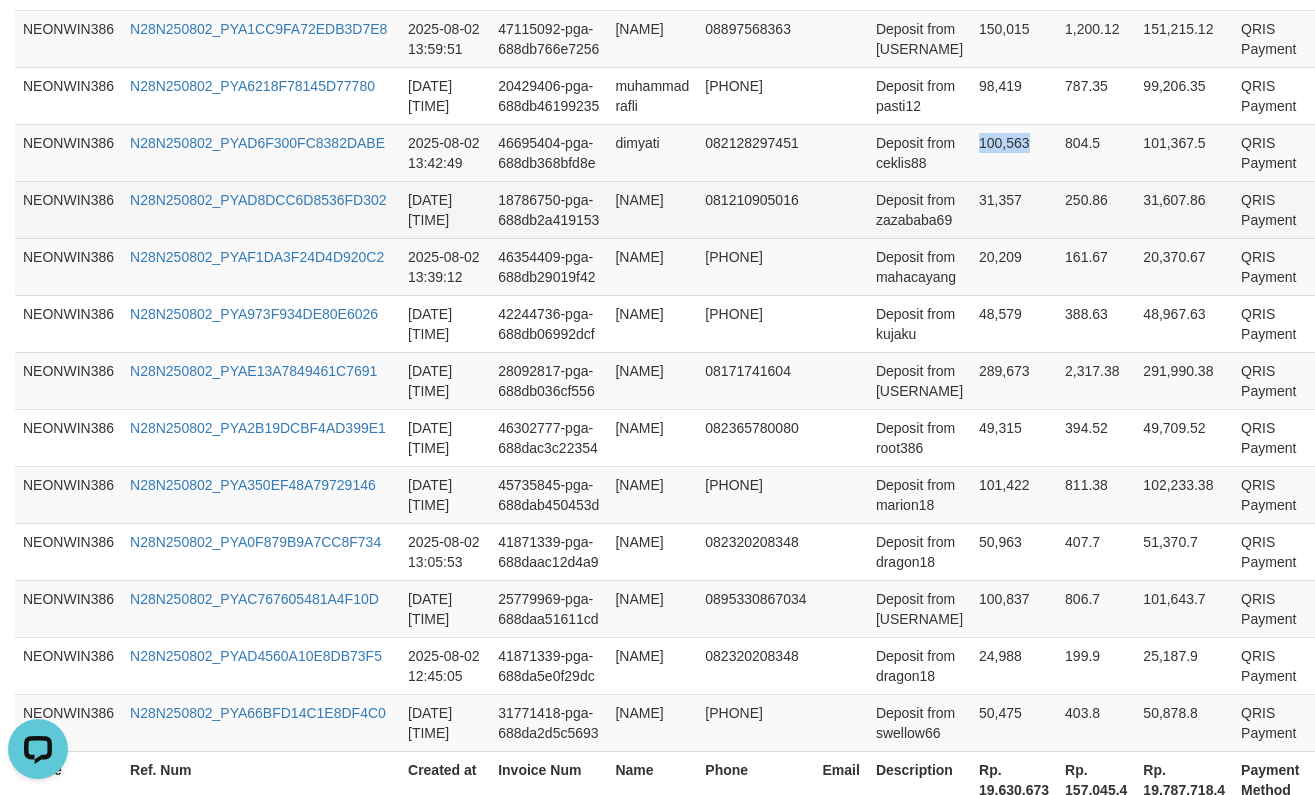 copy on "100,563" 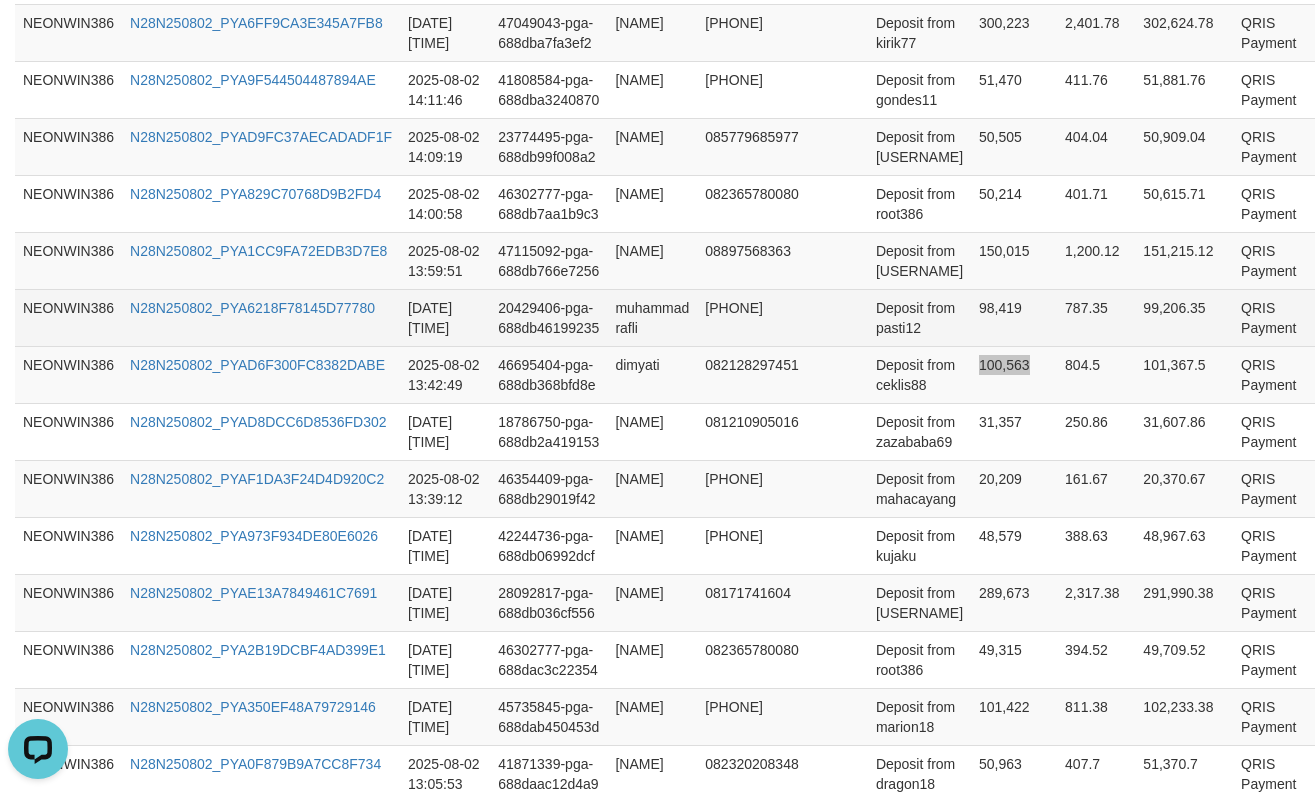 scroll, scrollTop: 1120, scrollLeft: 0, axis: vertical 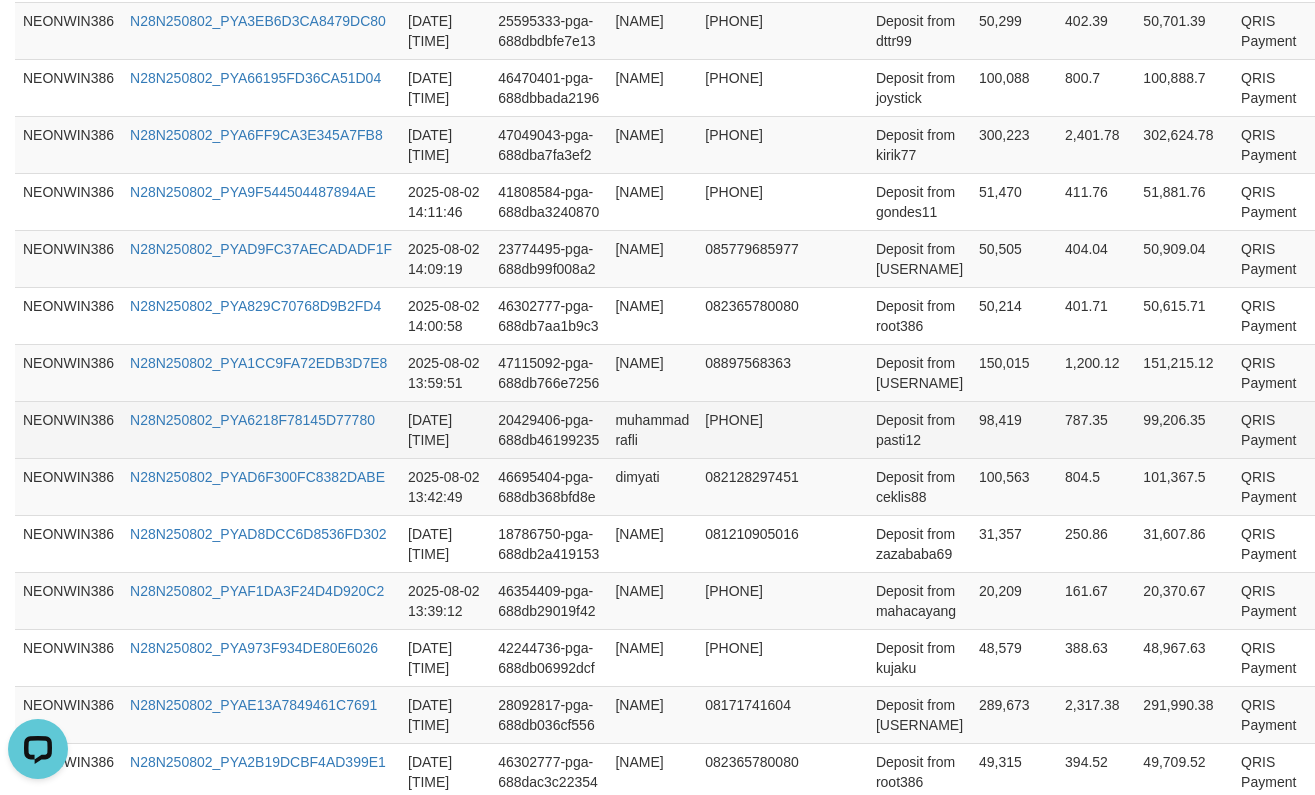 click on "98,419" at bounding box center (1014, 429) 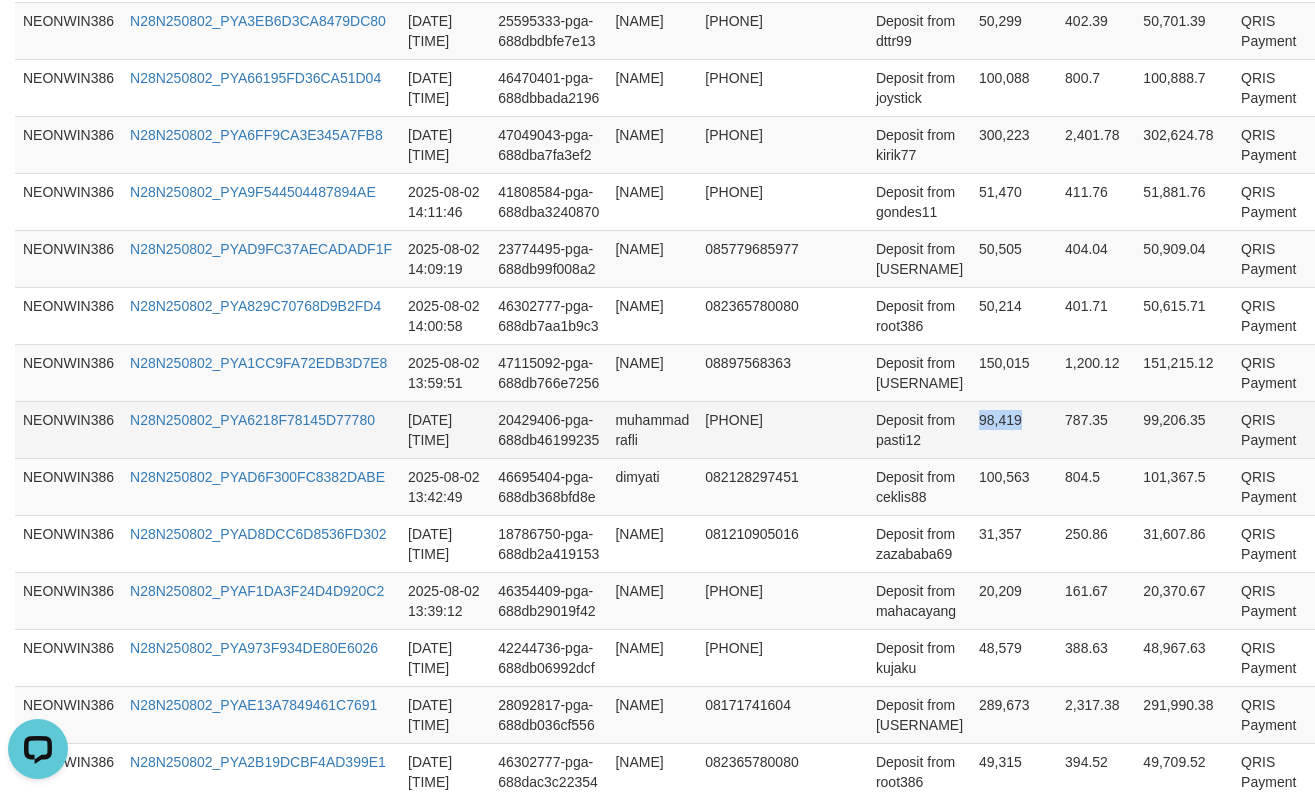 click on "98,419" at bounding box center (1014, 429) 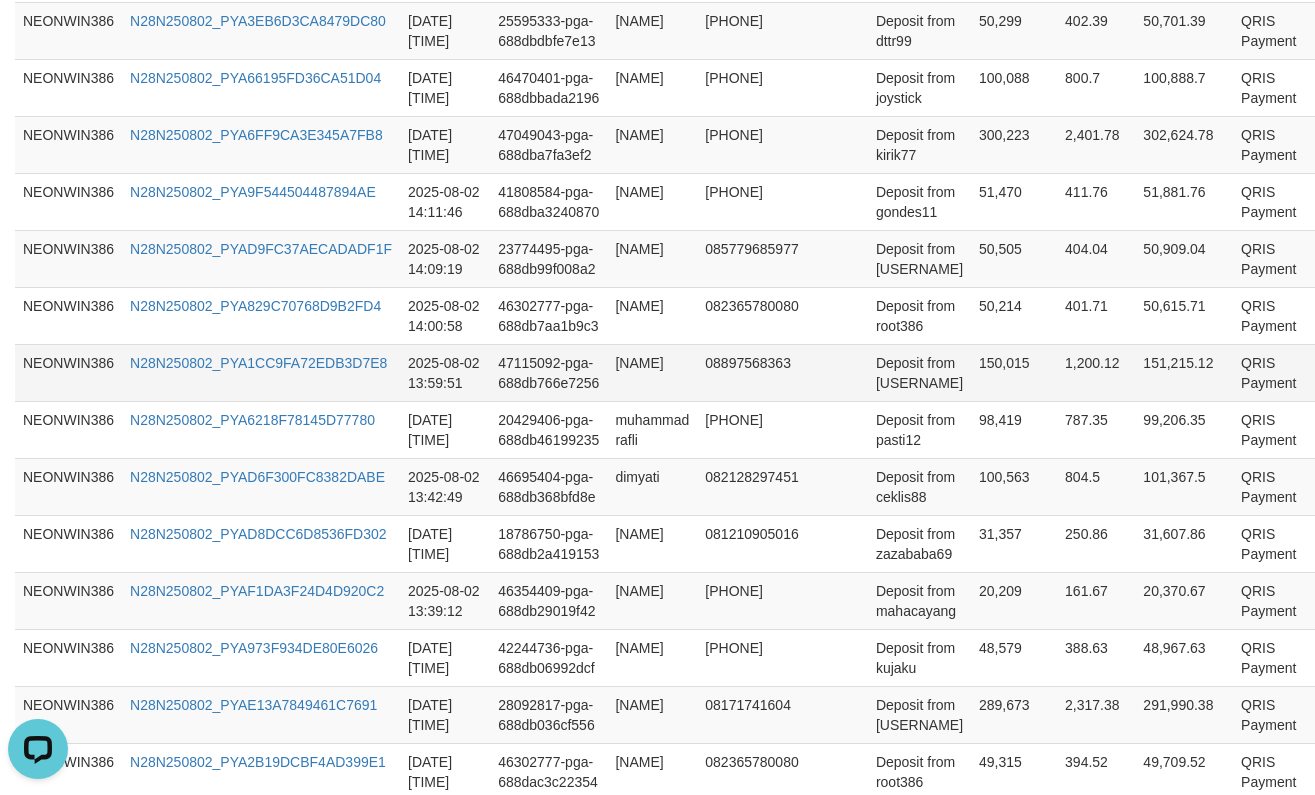 click on "150,015" at bounding box center [1014, 372] 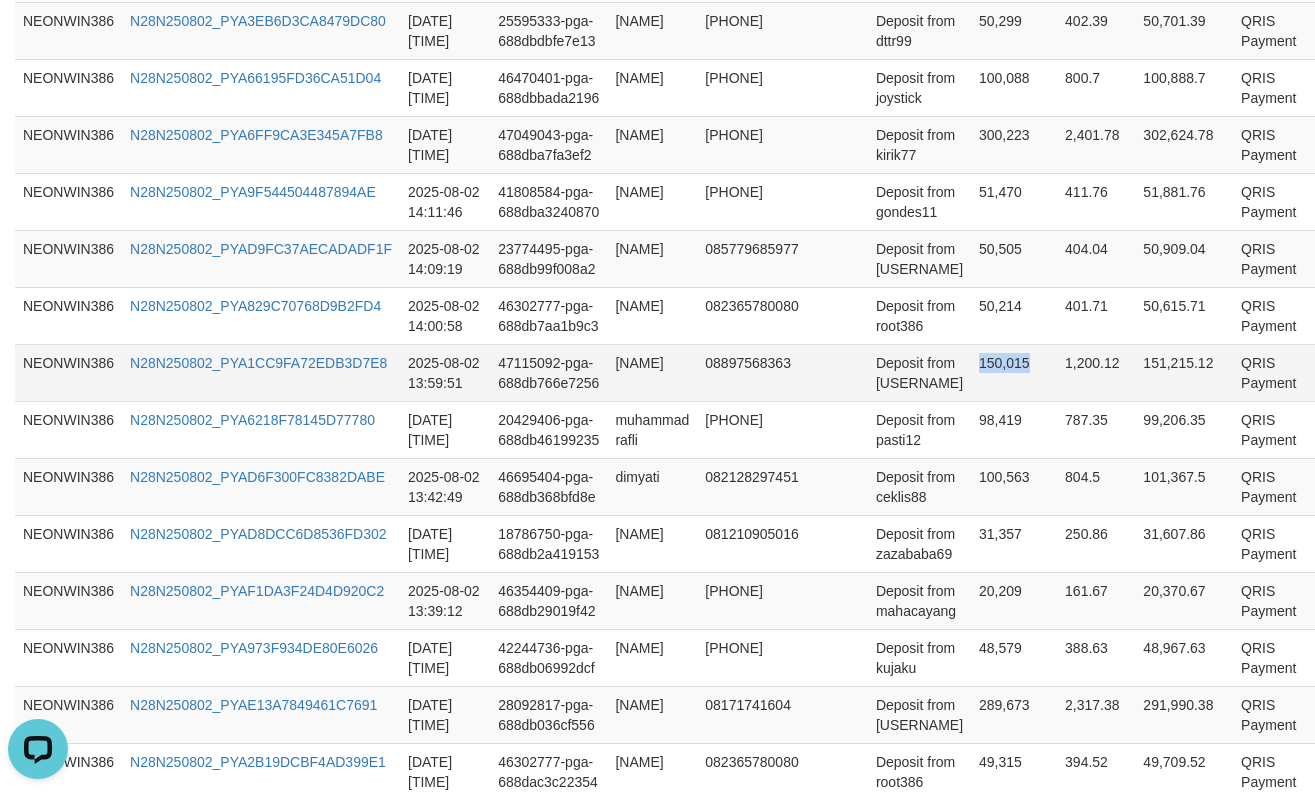 click on "150,015" at bounding box center [1014, 372] 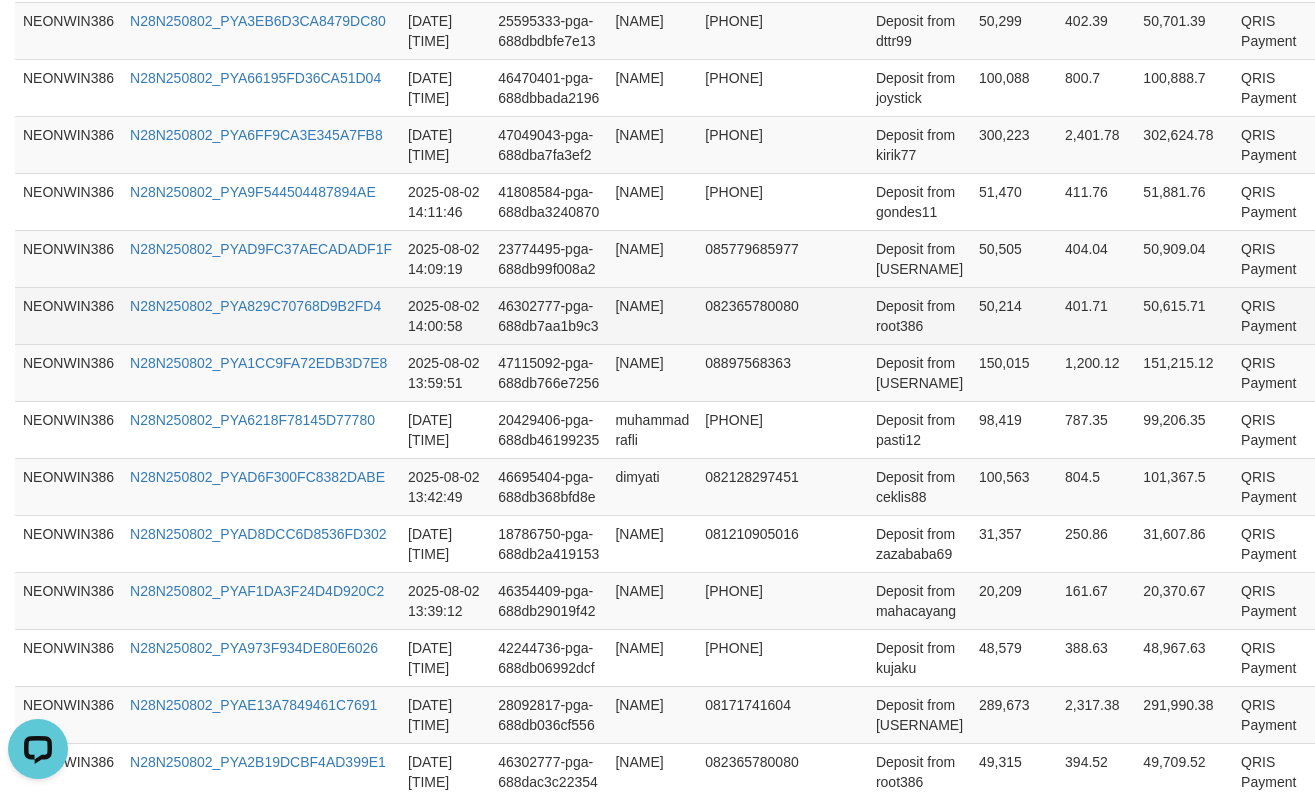 click on "50,214" at bounding box center (1014, 315) 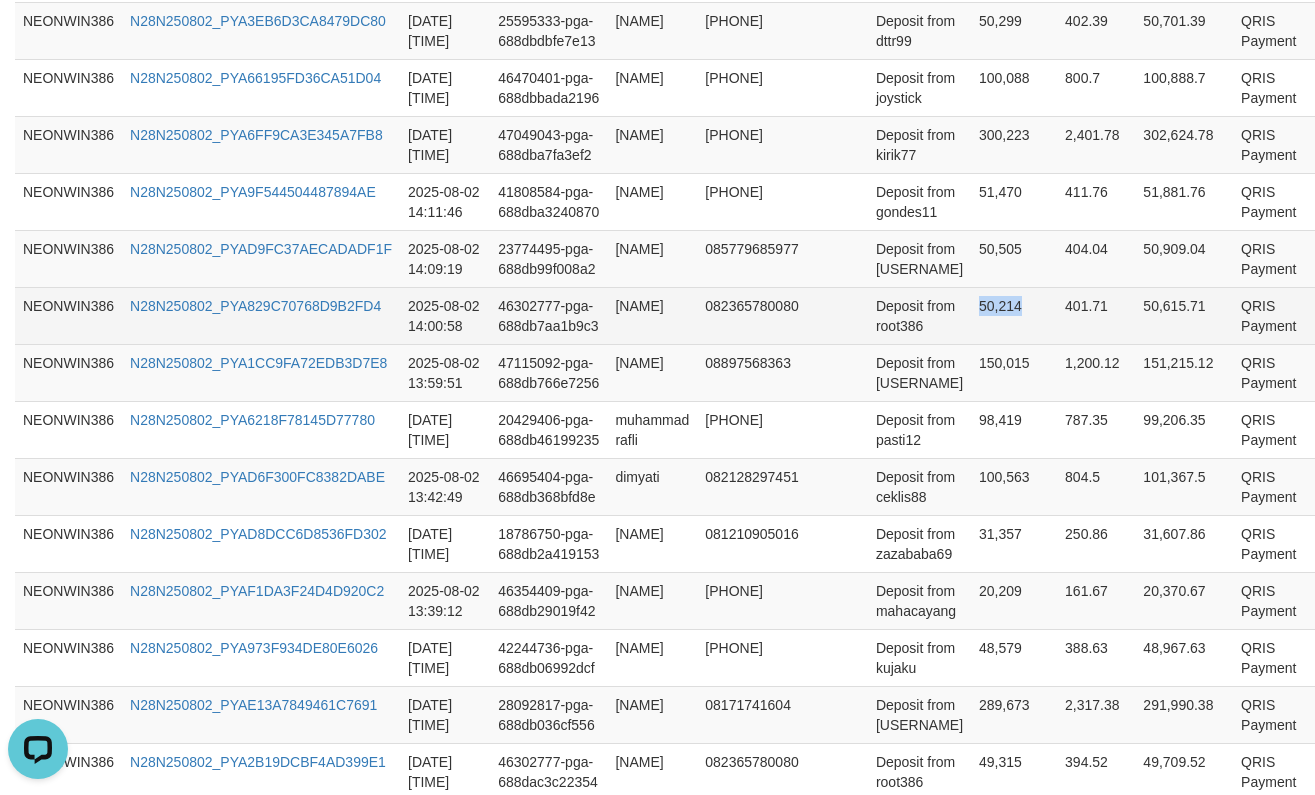 click on "50,214" at bounding box center (1014, 315) 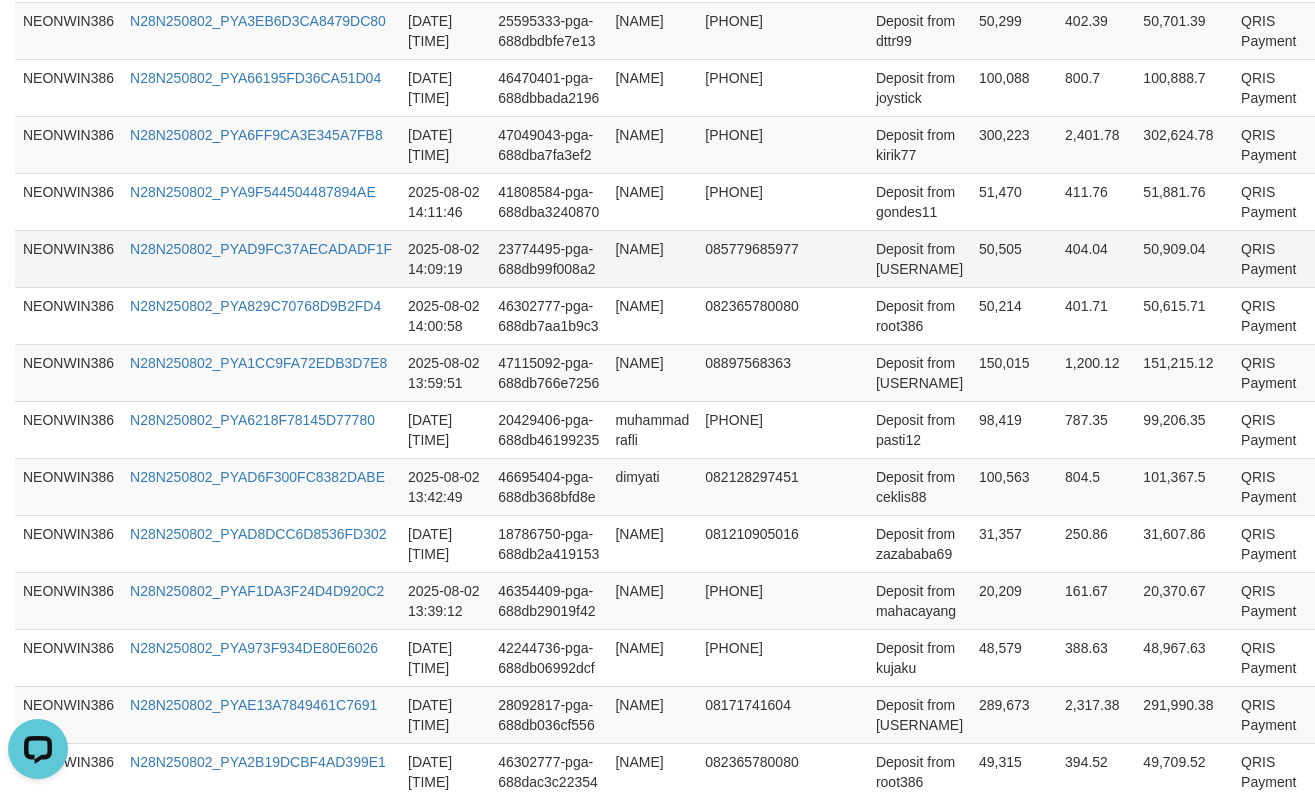 click on "50,505" at bounding box center (1014, 258) 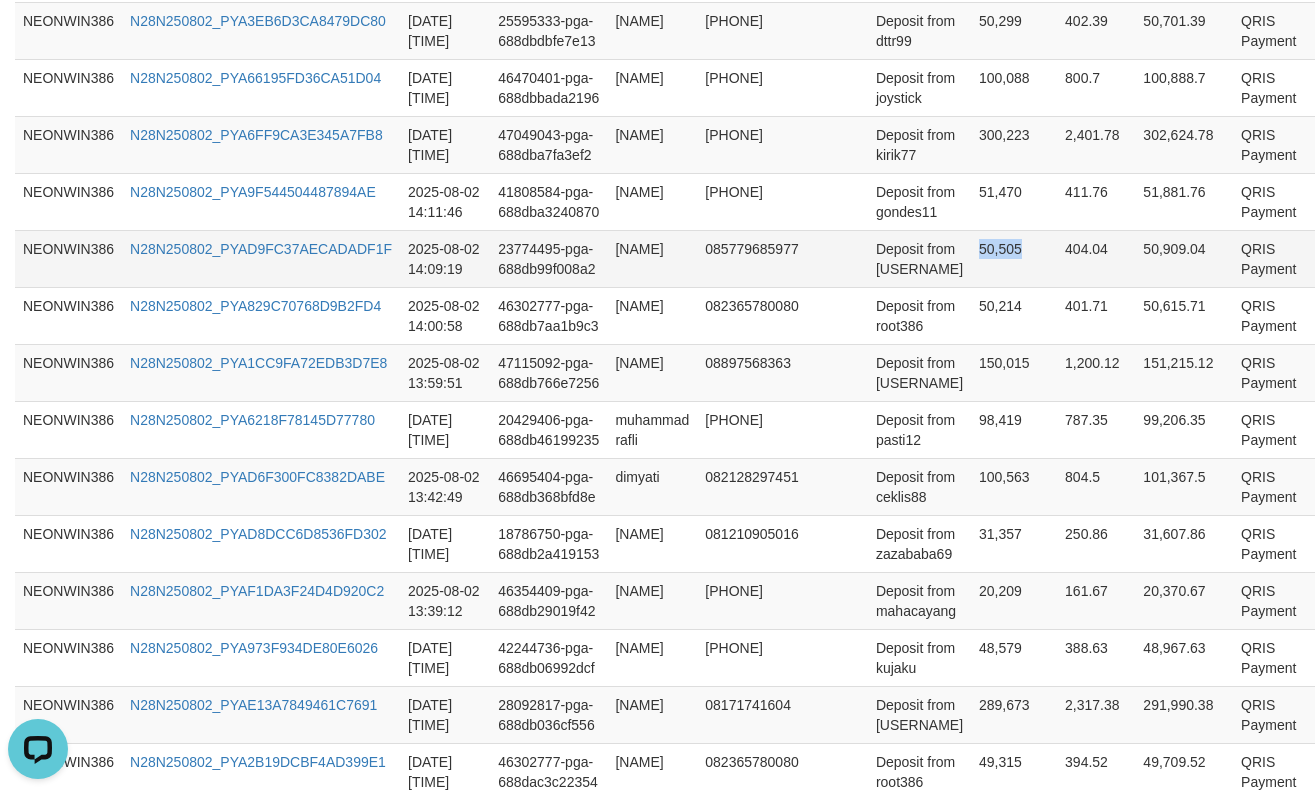 click on "50,505" at bounding box center (1014, 258) 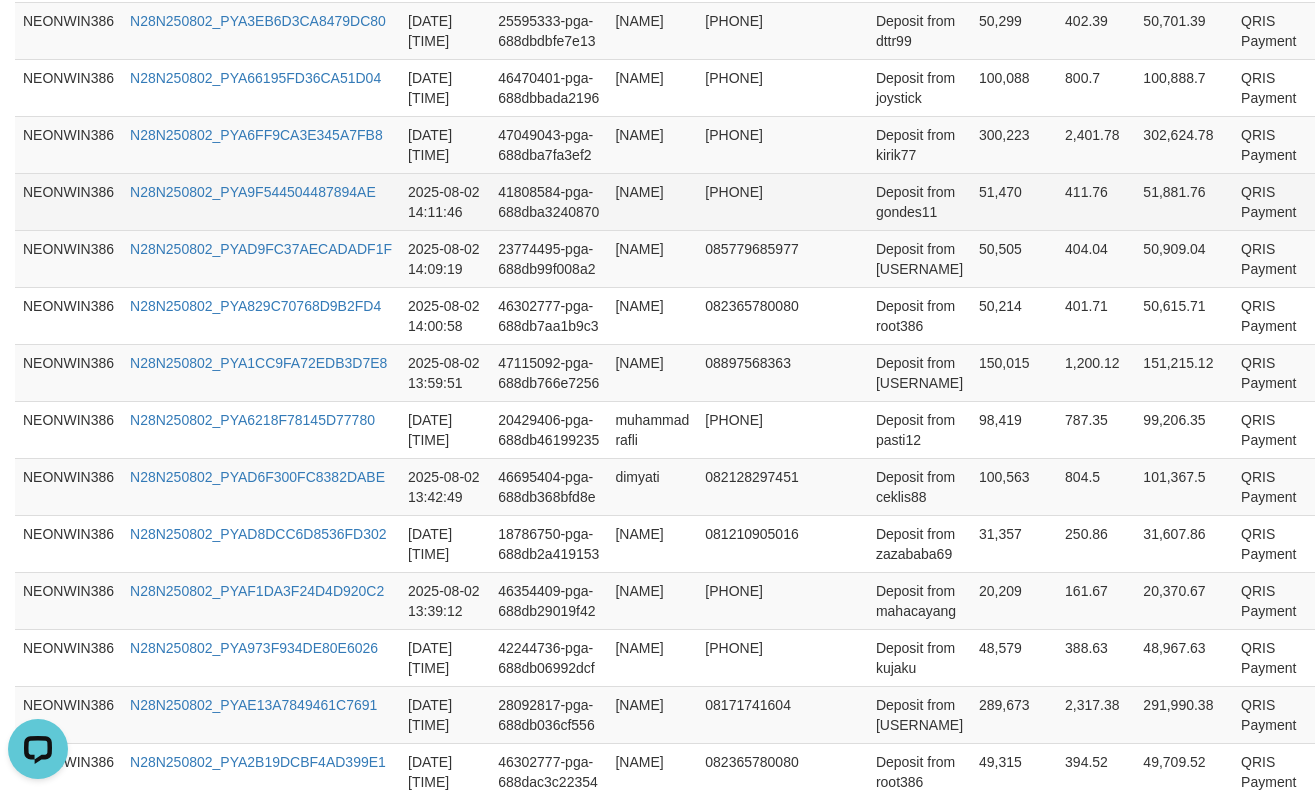 click on "51,470" at bounding box center (1014, 201) 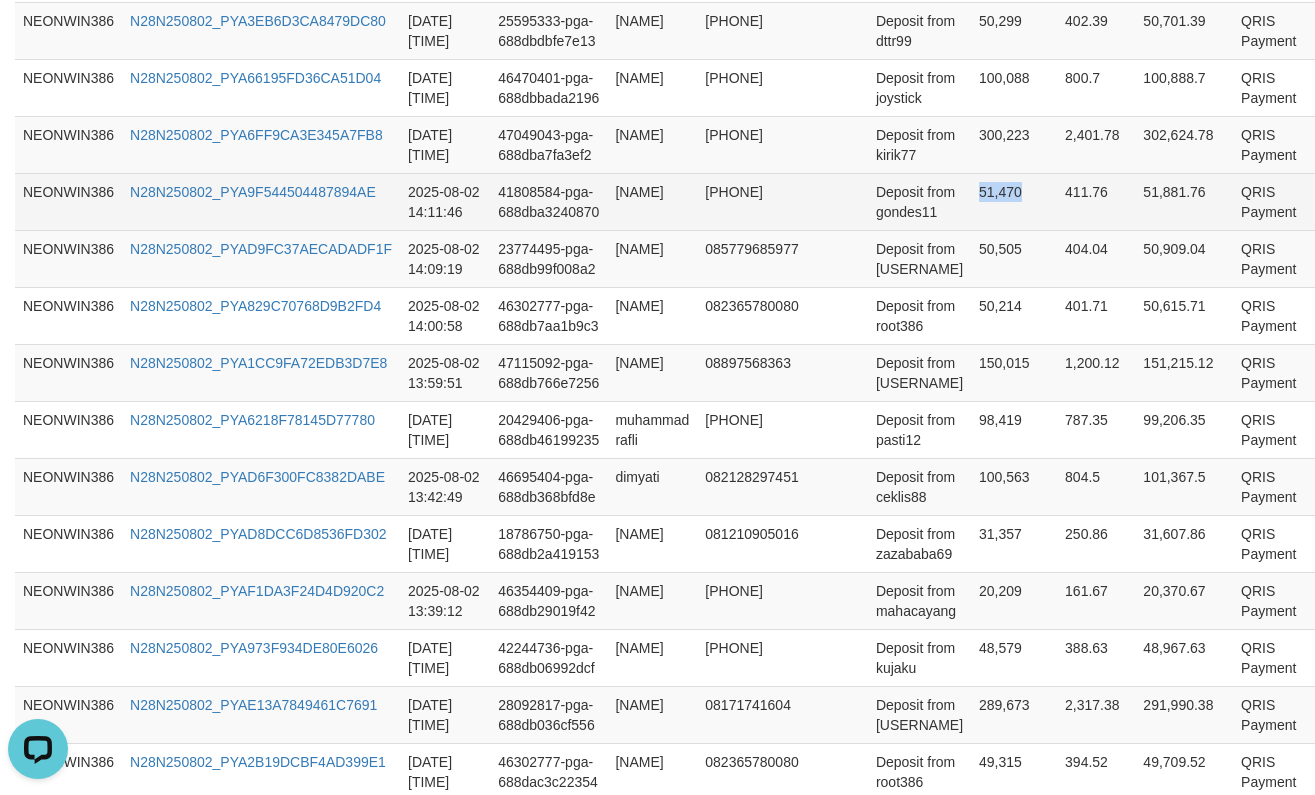 click on "51,470" at bounding box center (1014, 201) 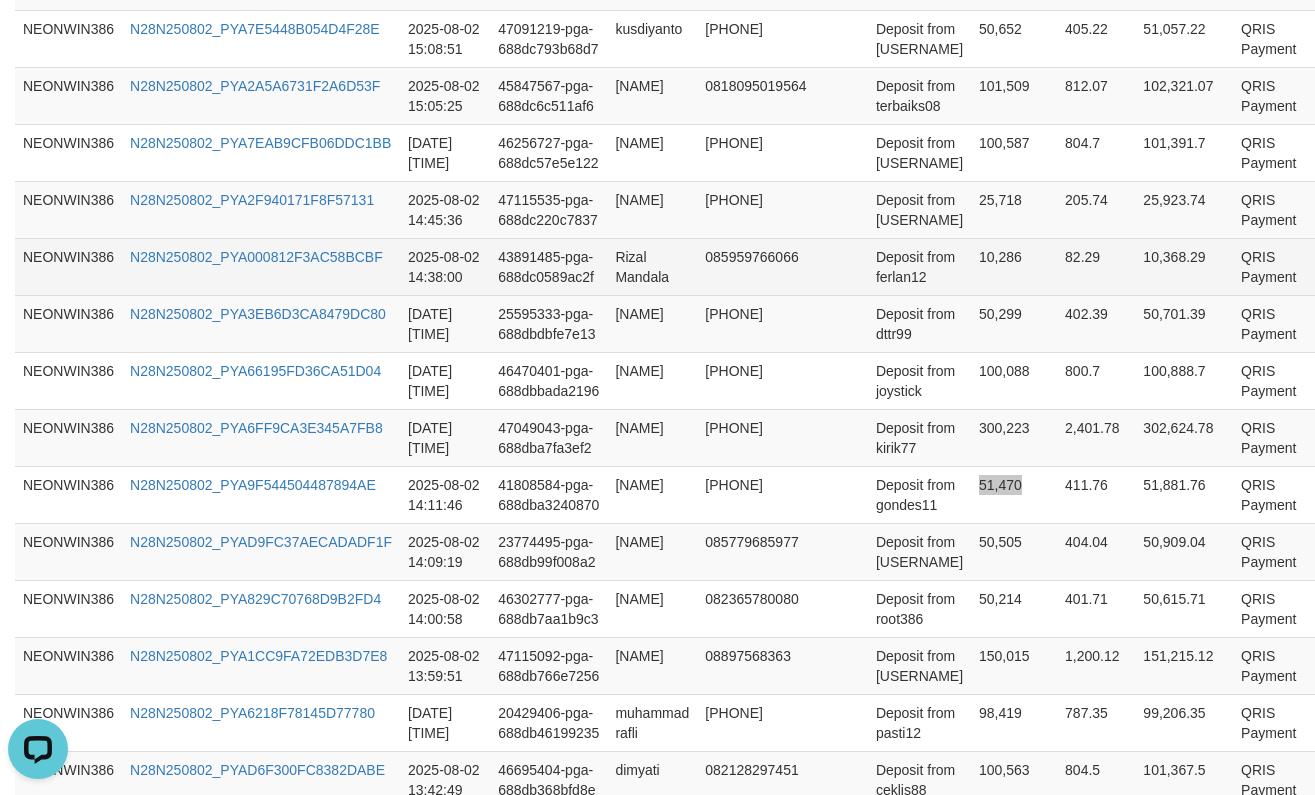 scroll, scrollTop: 787, scrollLeft: 0, axis: vertical 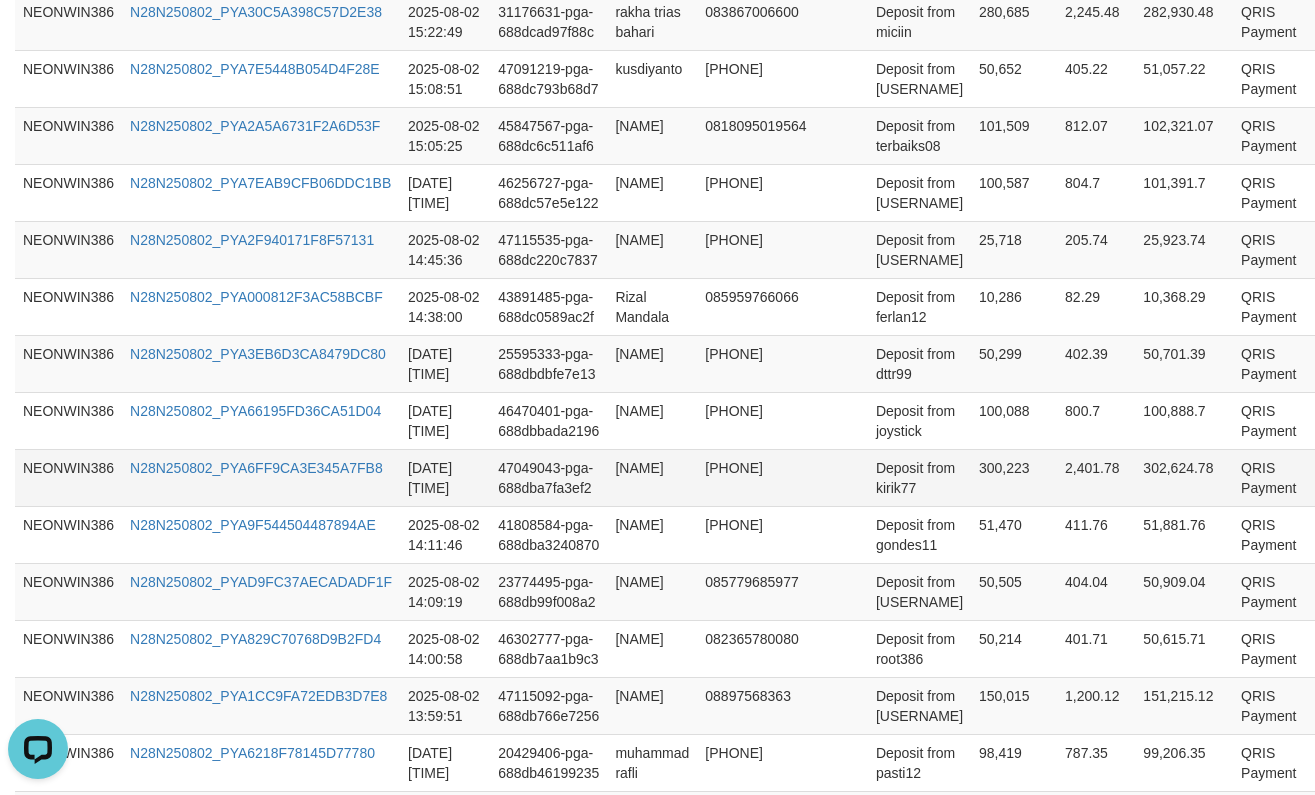 click on "300,223" at bounding box center (1014, 477) 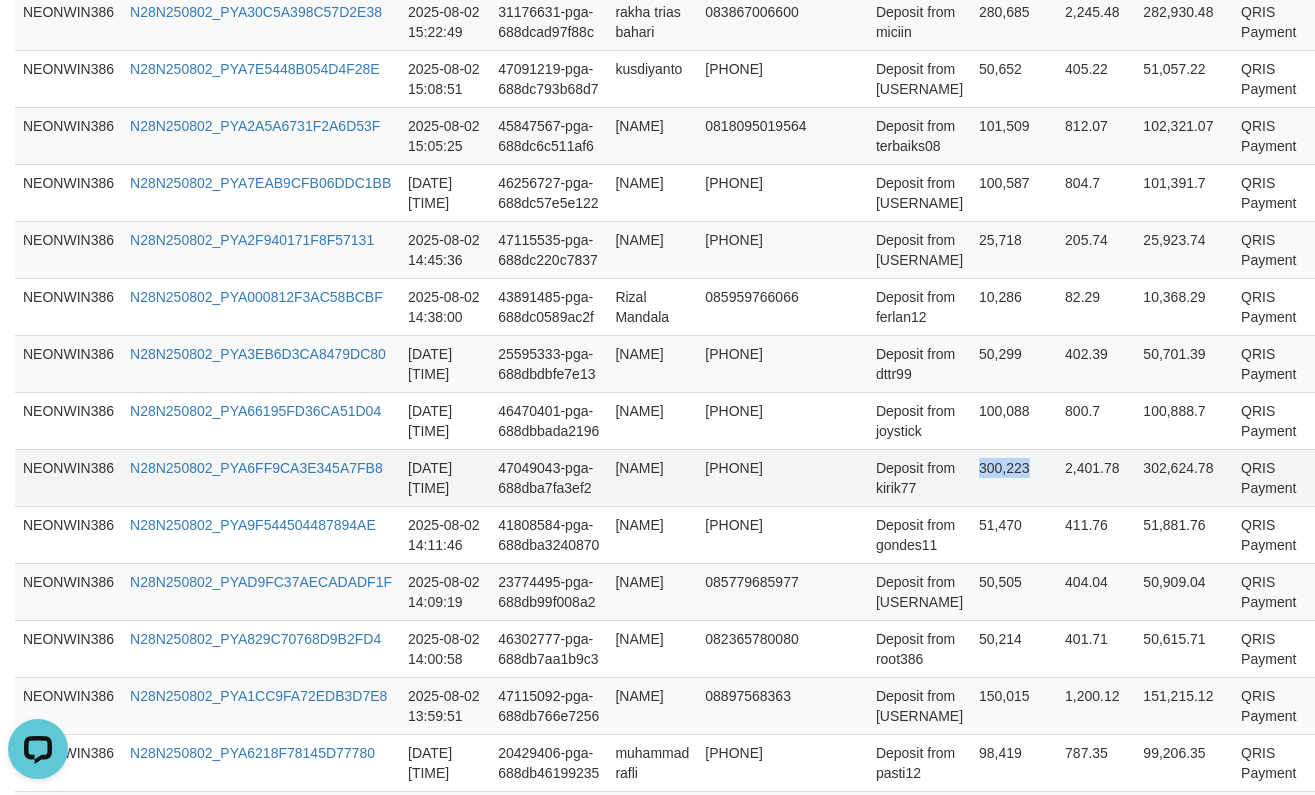 click on "300,223" at bounding box center (1014, 477) 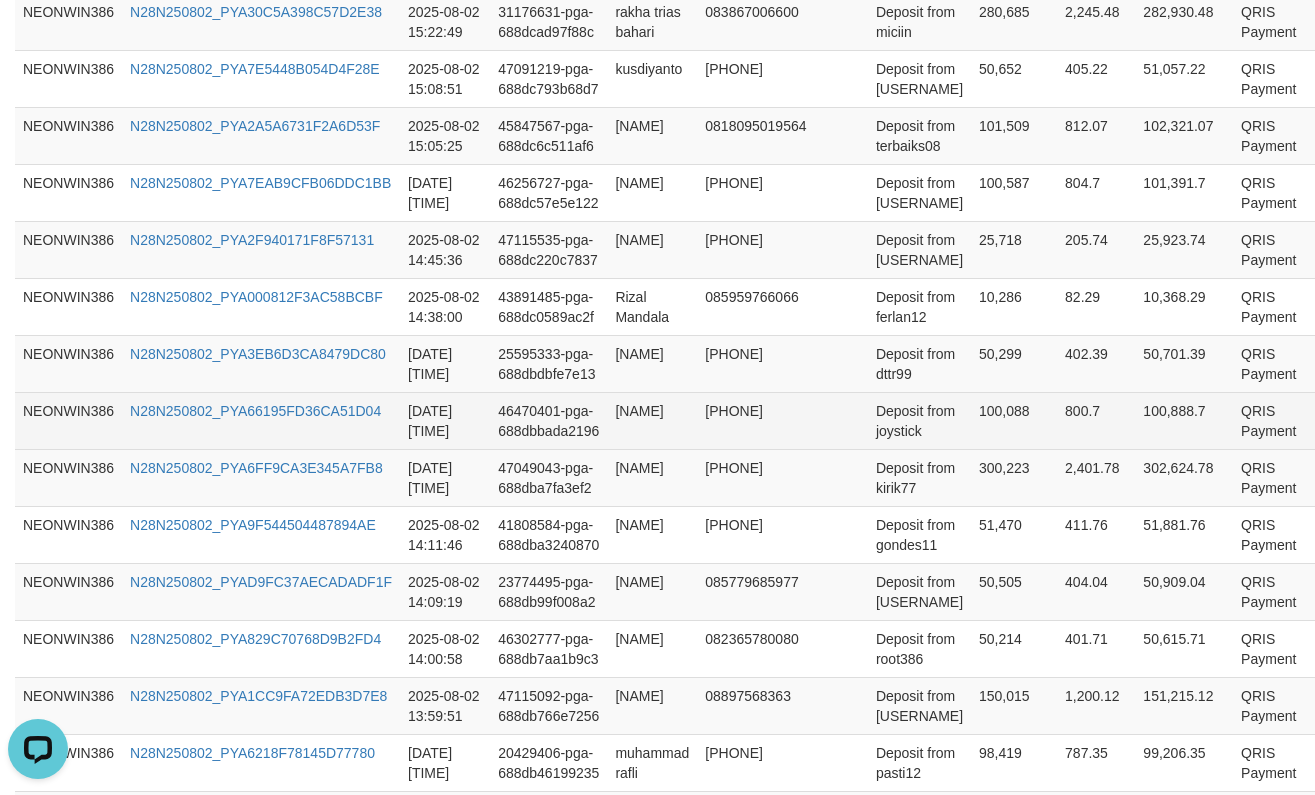 click on "100,088" at bounding box center (1014, 420) 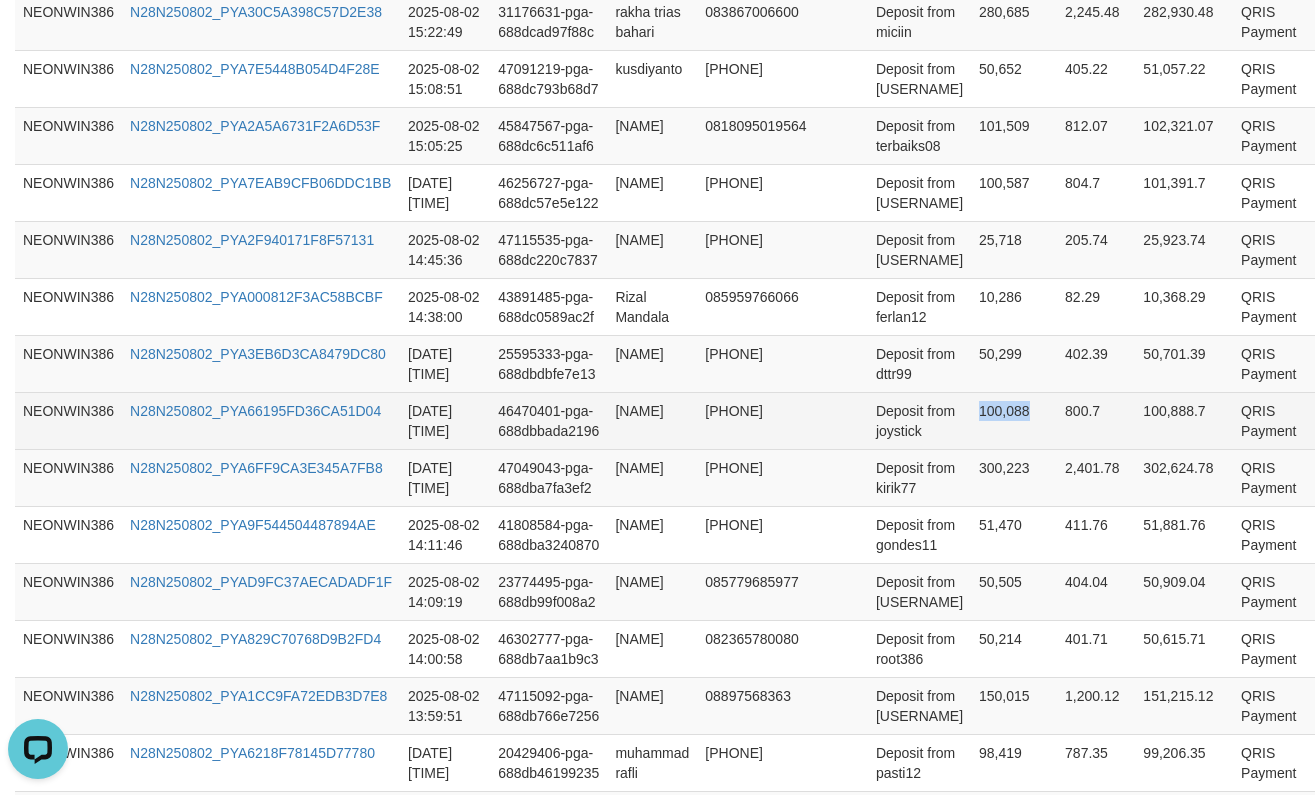 click on "100,088" at bounding box center (1014, 420) 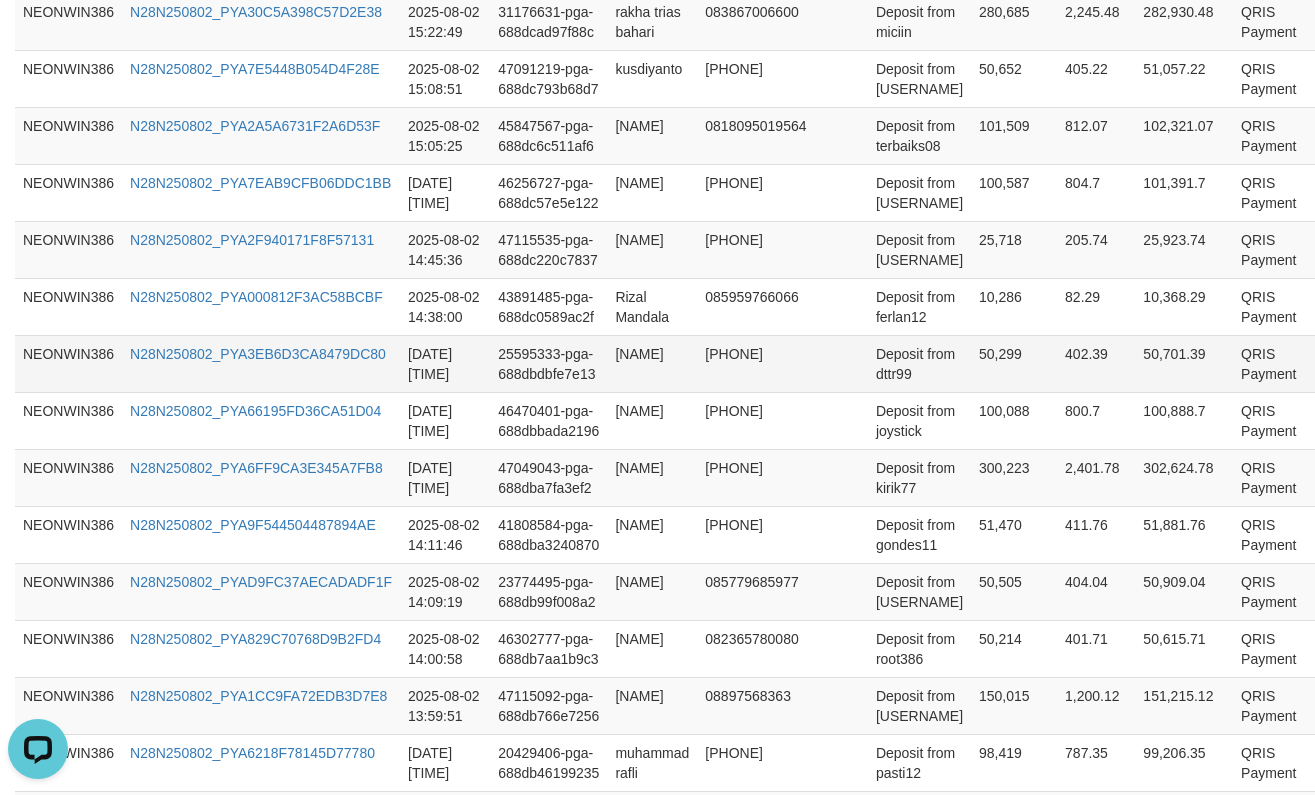click on "50,299" at bounding box center (1014, 363) 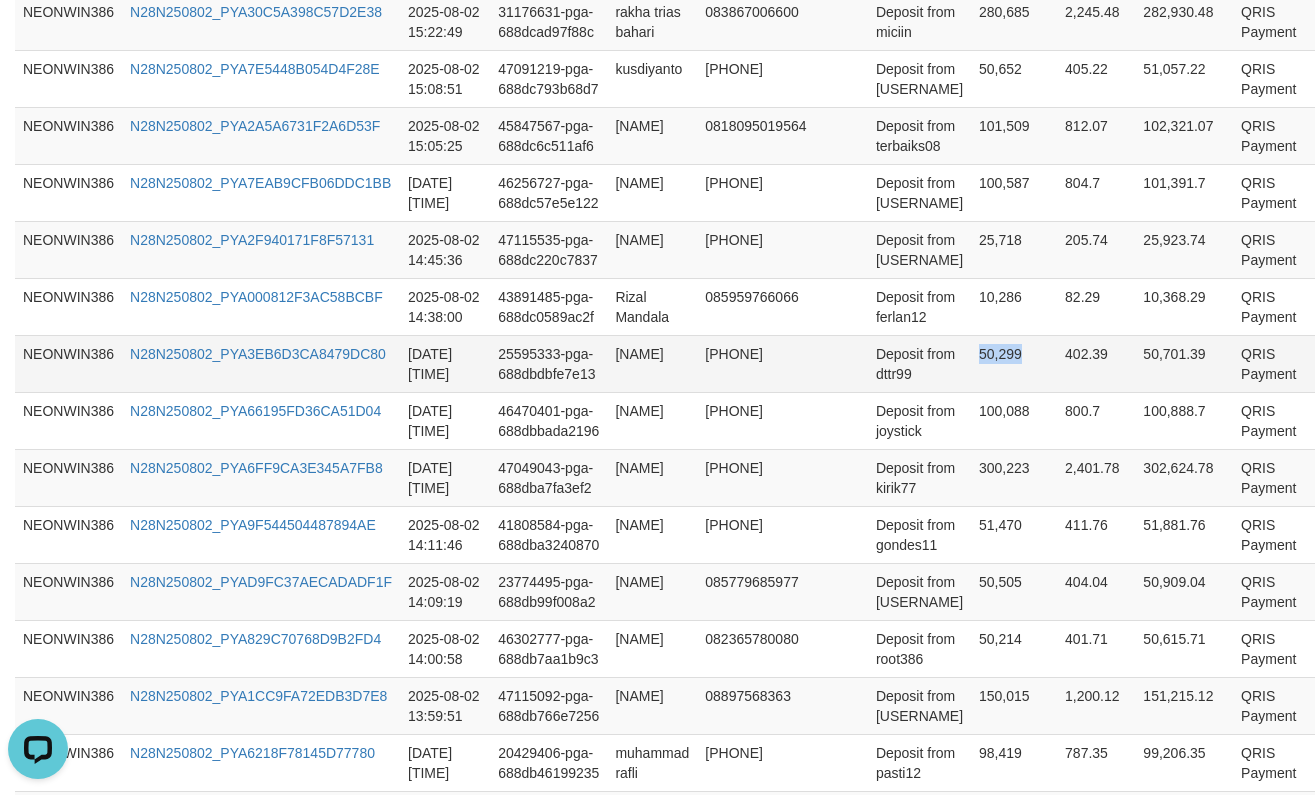 click on "50,299" at bounding box center [1014, 363] 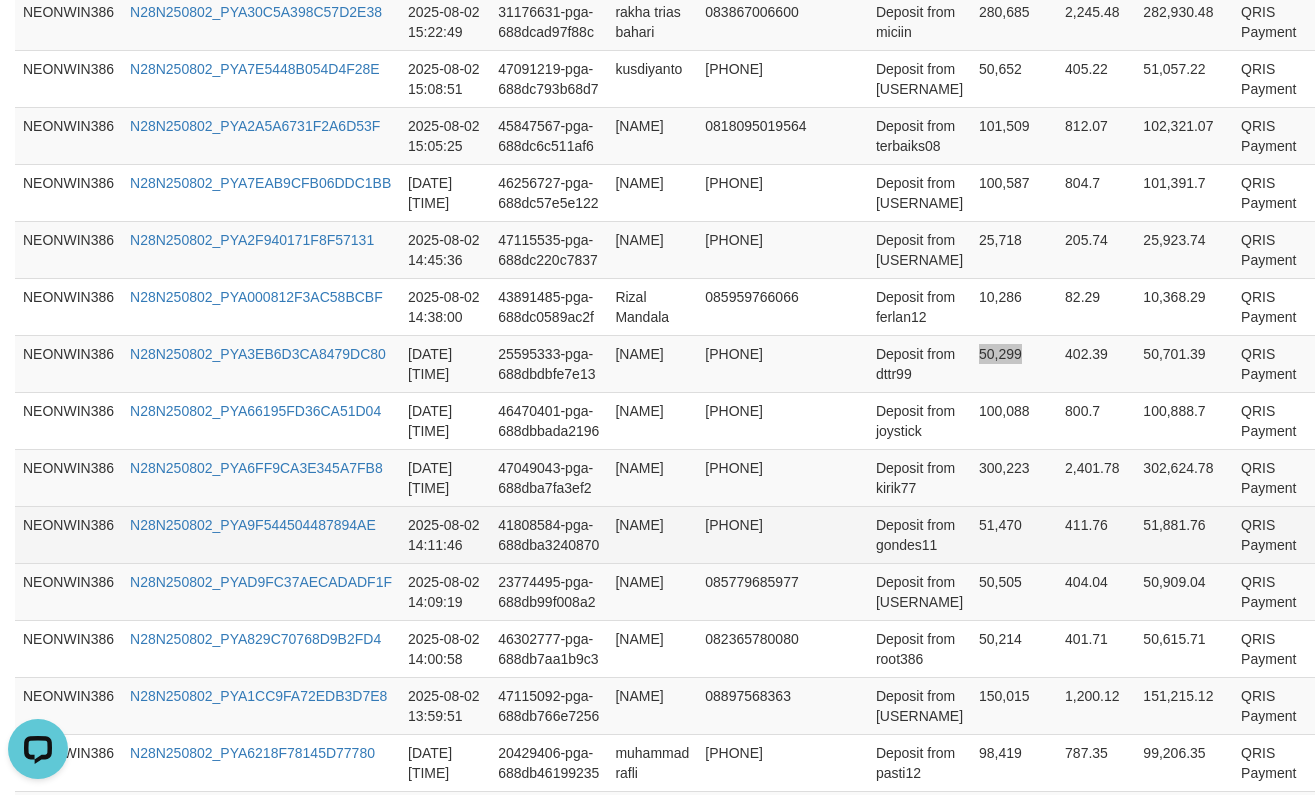 scroll, scrollTop: 454, scrollLeft: 0, axis: vertical 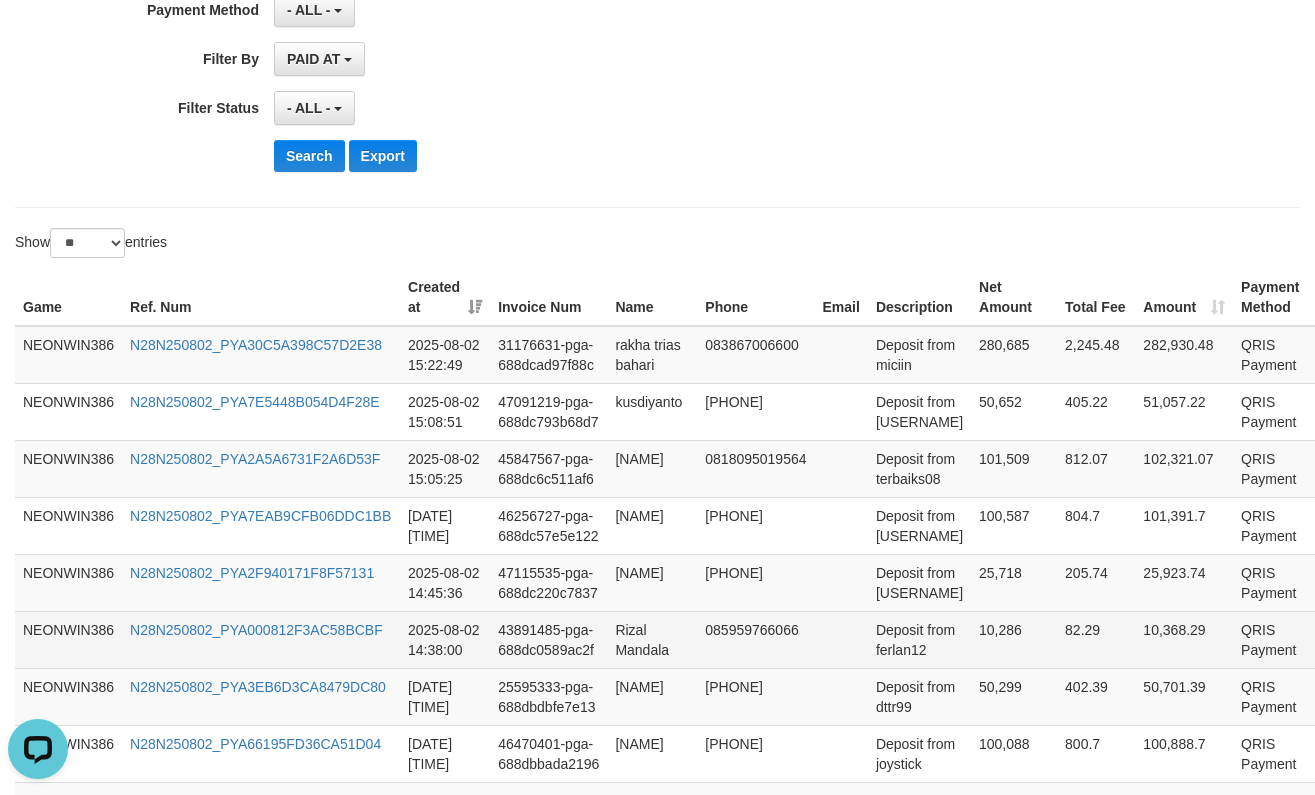 click on "10,286" at bounding box center (1014, 639) 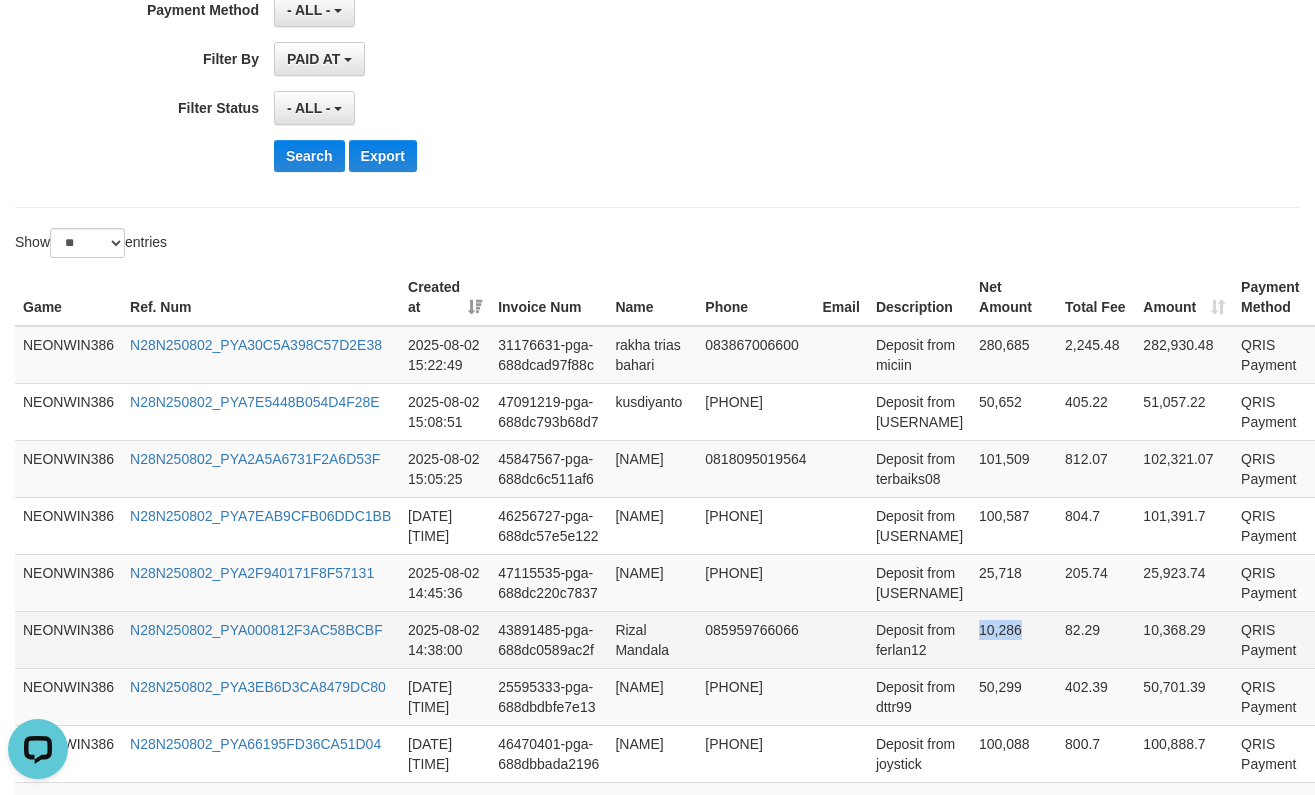 click on "10,286" at bounding box center [1014, 639] 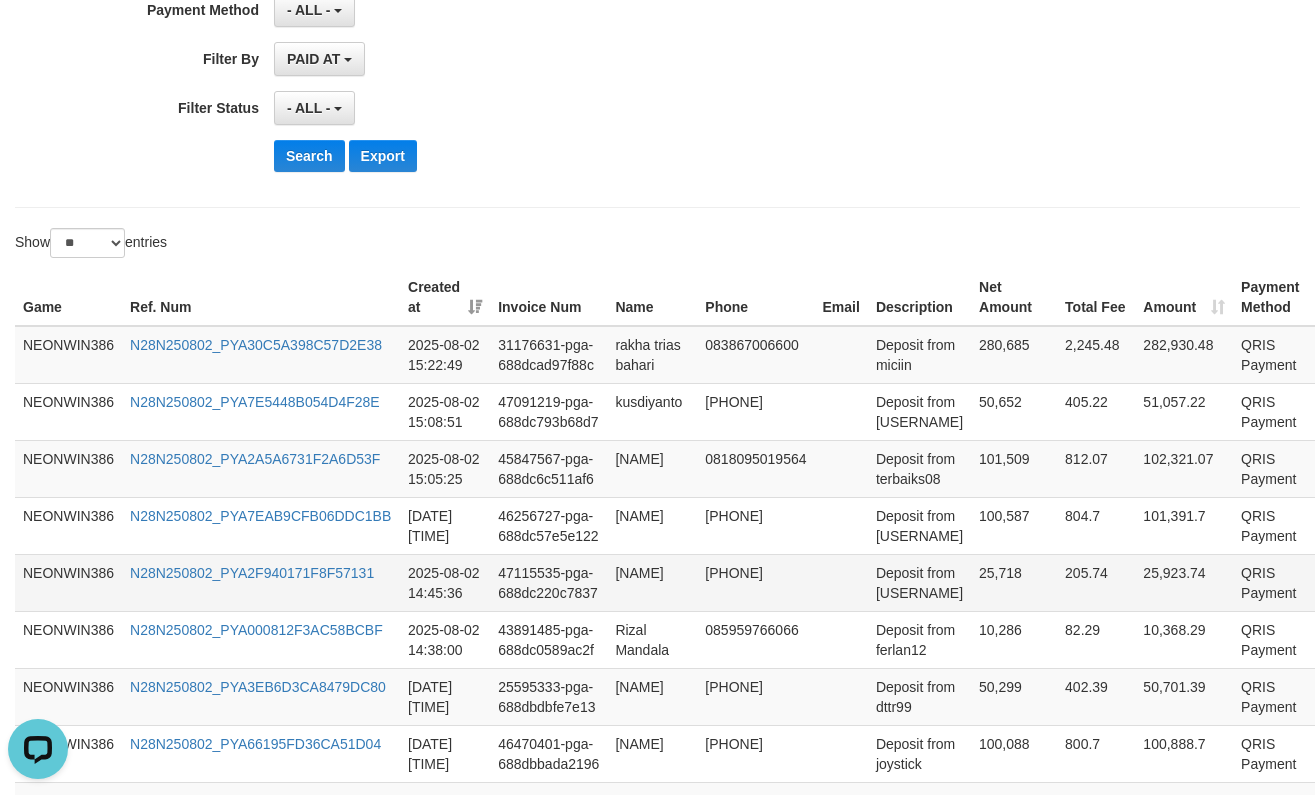 click on "25,718" at bounding box center [1014, 582] 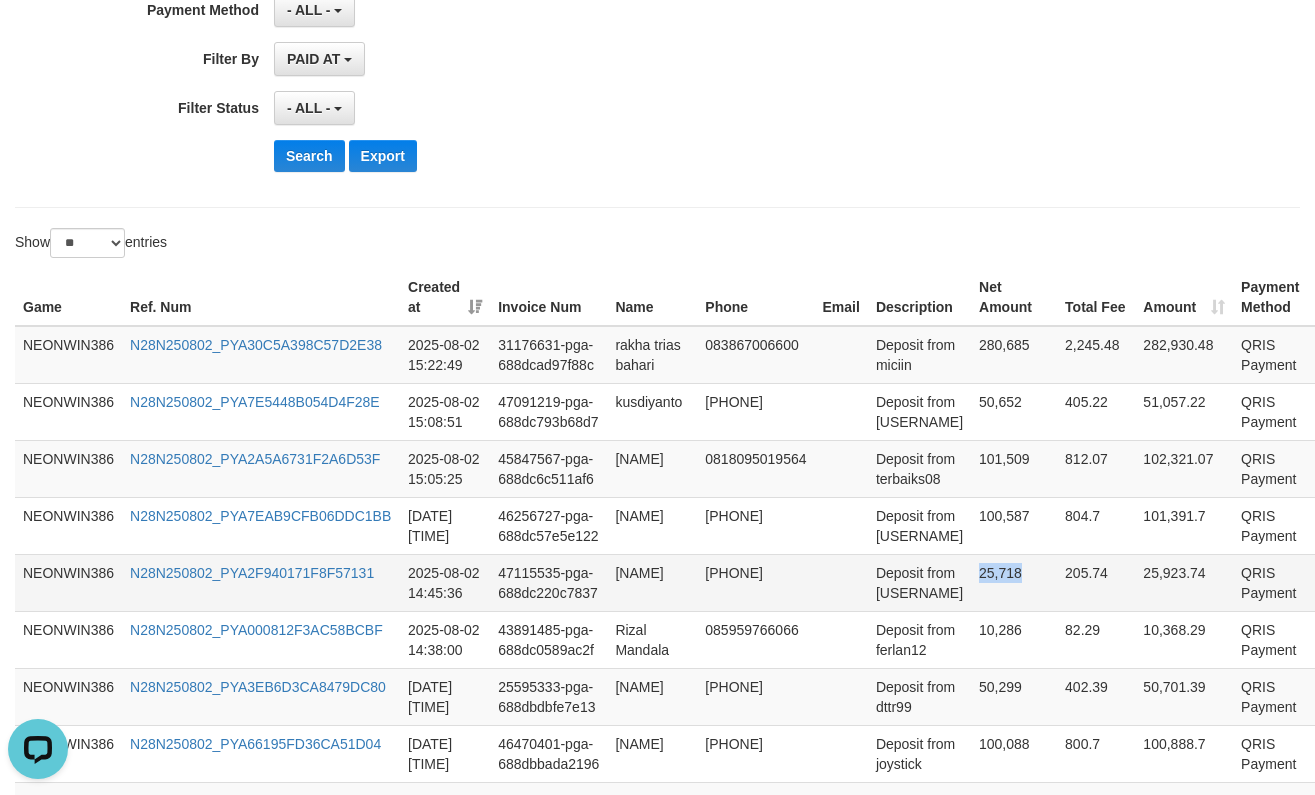 click on "25,718" at bounding box center (1014, 582) 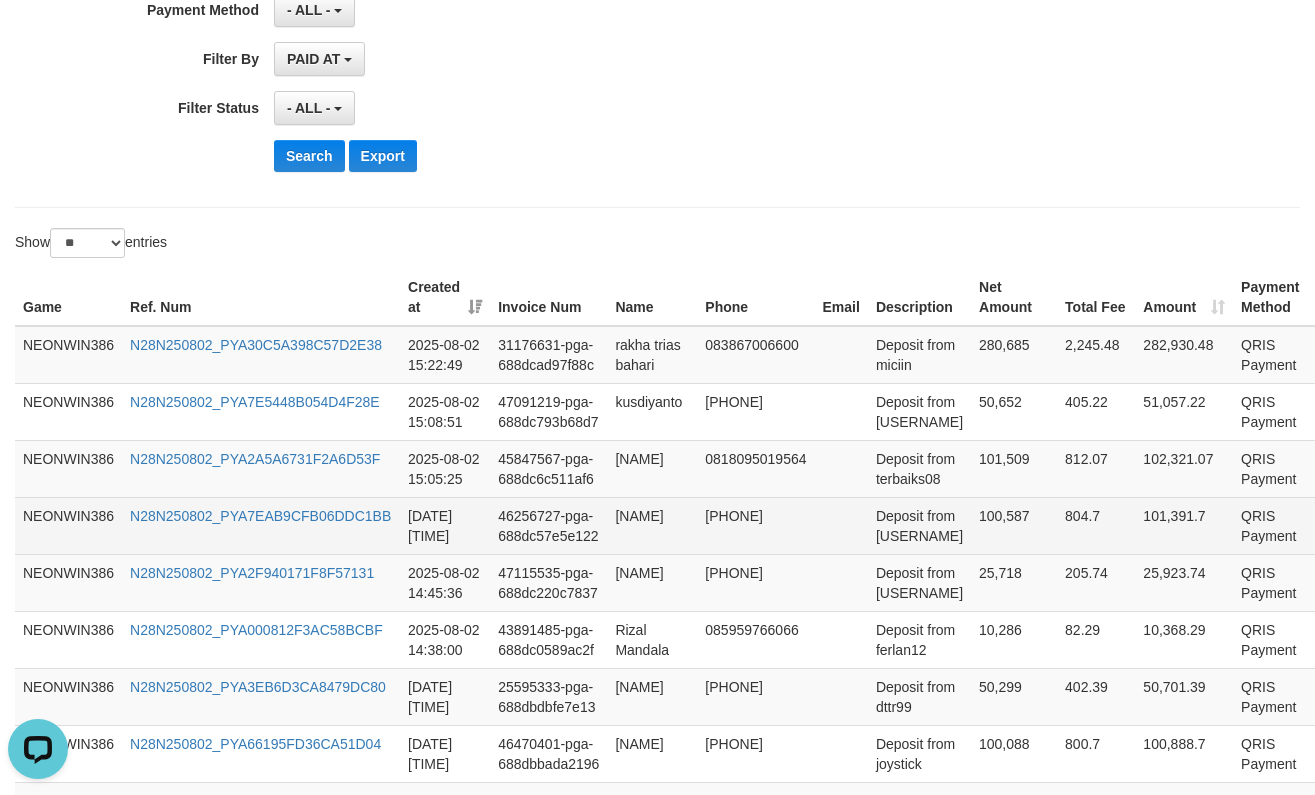click on "100,587" at bounding box center (1014, 525) 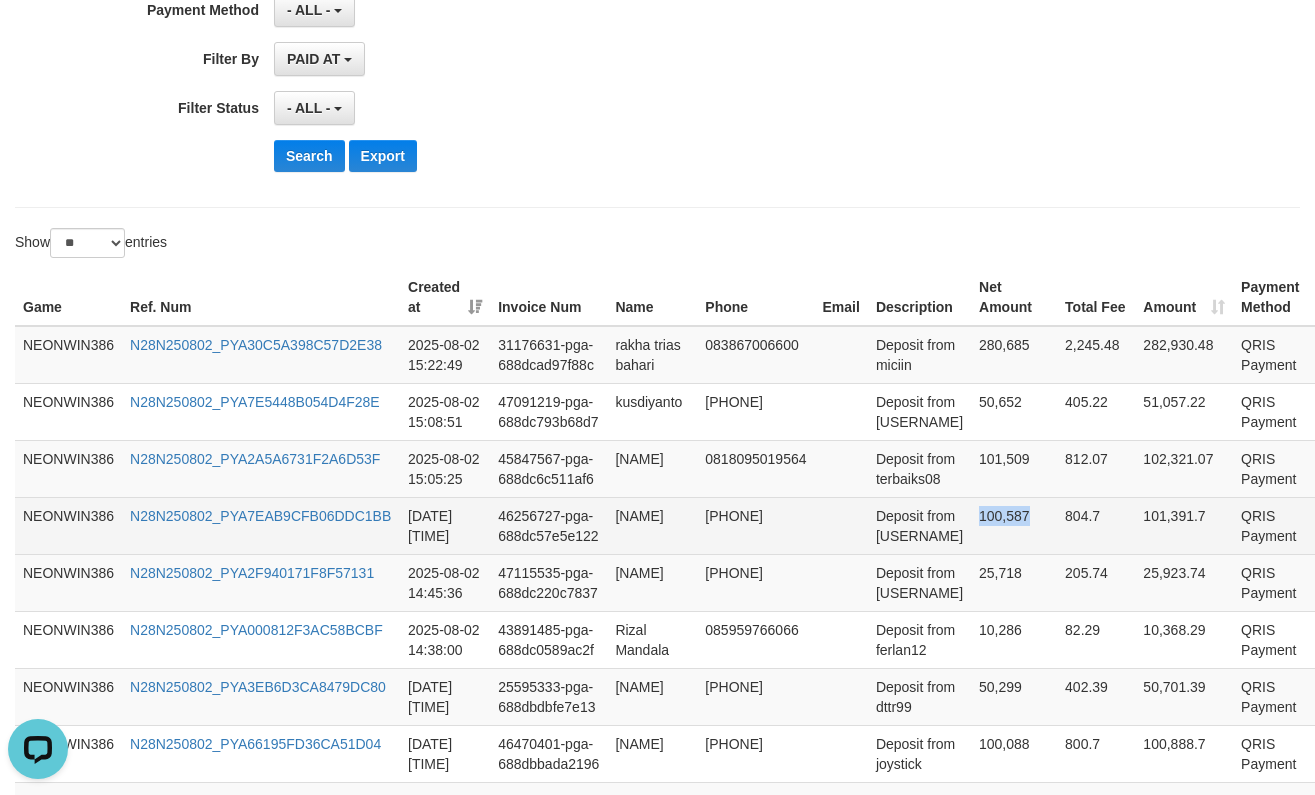 click on "100,587" at bounding box center [1014, 525] 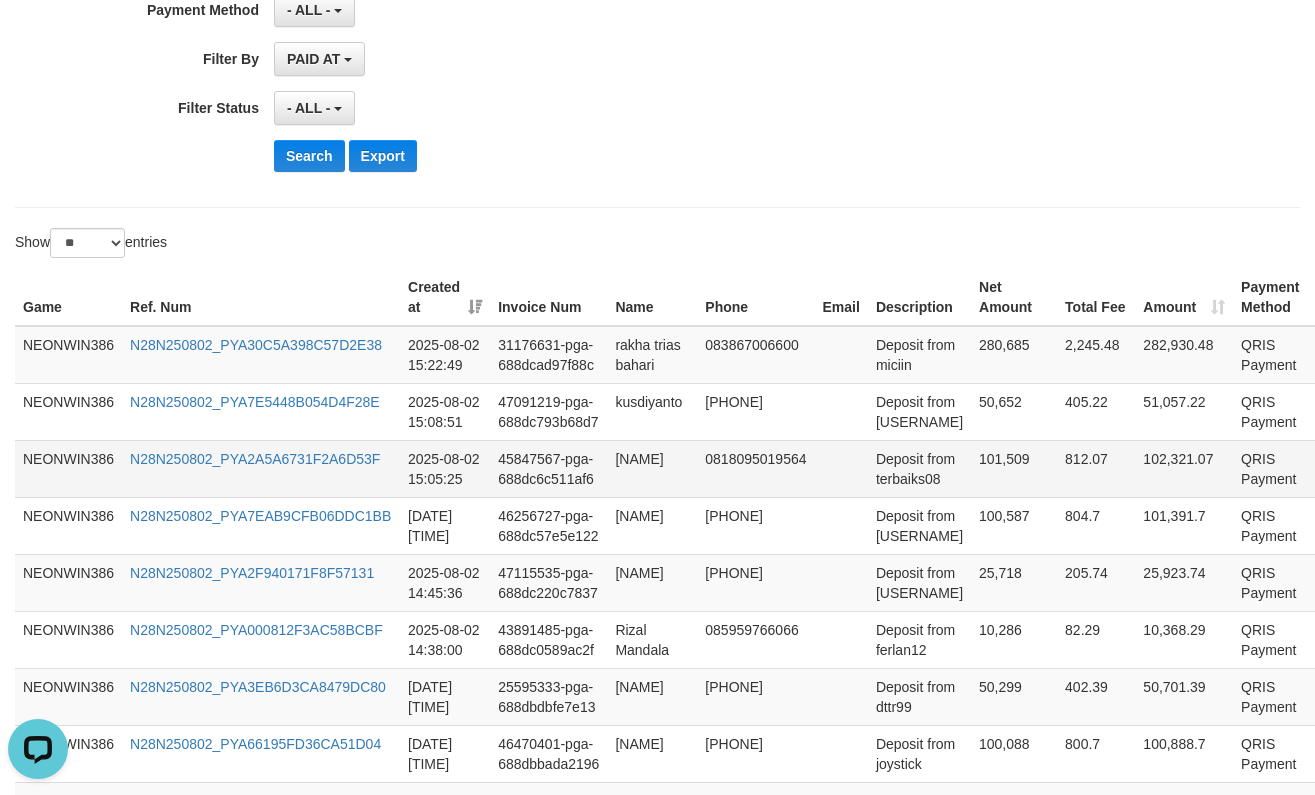 click on "101,509" at bounding box center (1014, 468) 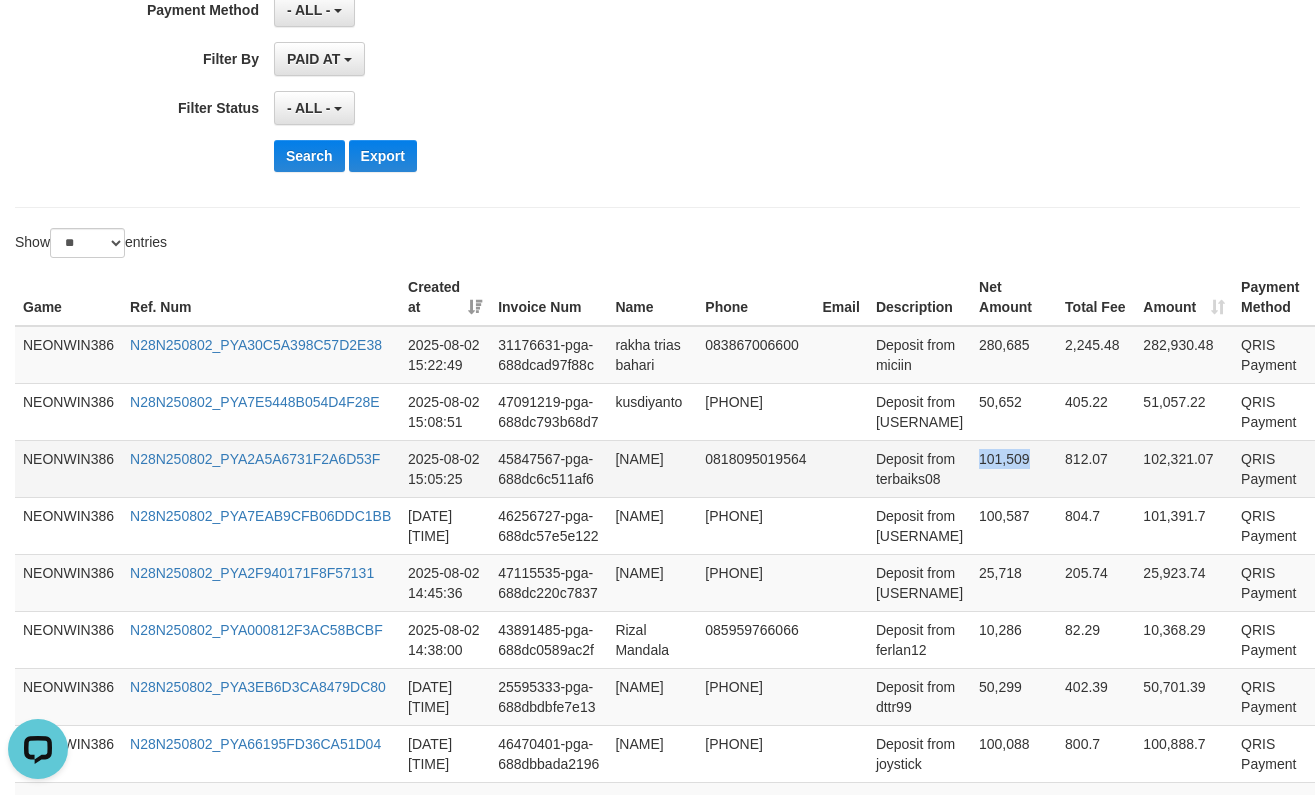 click on "101,509" at bounding box center (1014, 468) 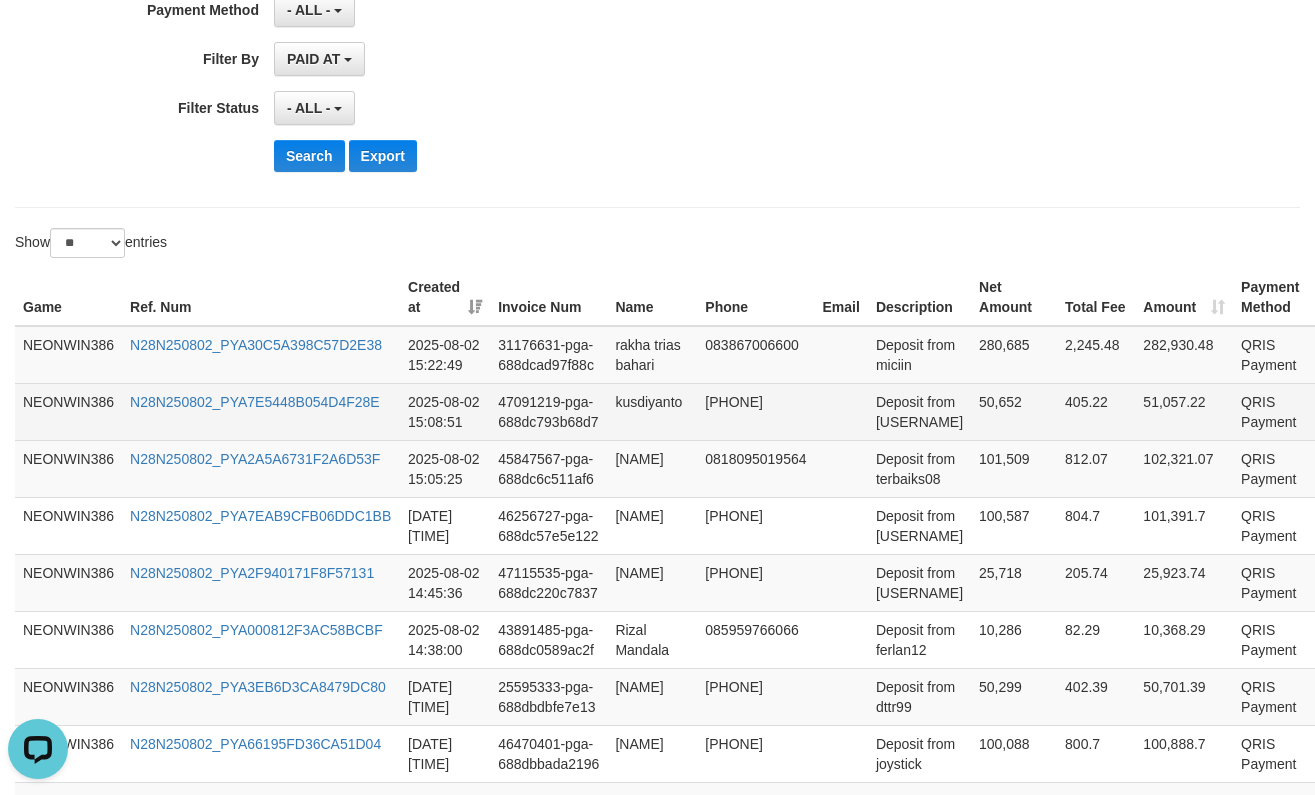 drag, startPoint x: 1034, startPoint y: 396, endPoint x: 1011, endPoint y: 400, distance: 23.345236 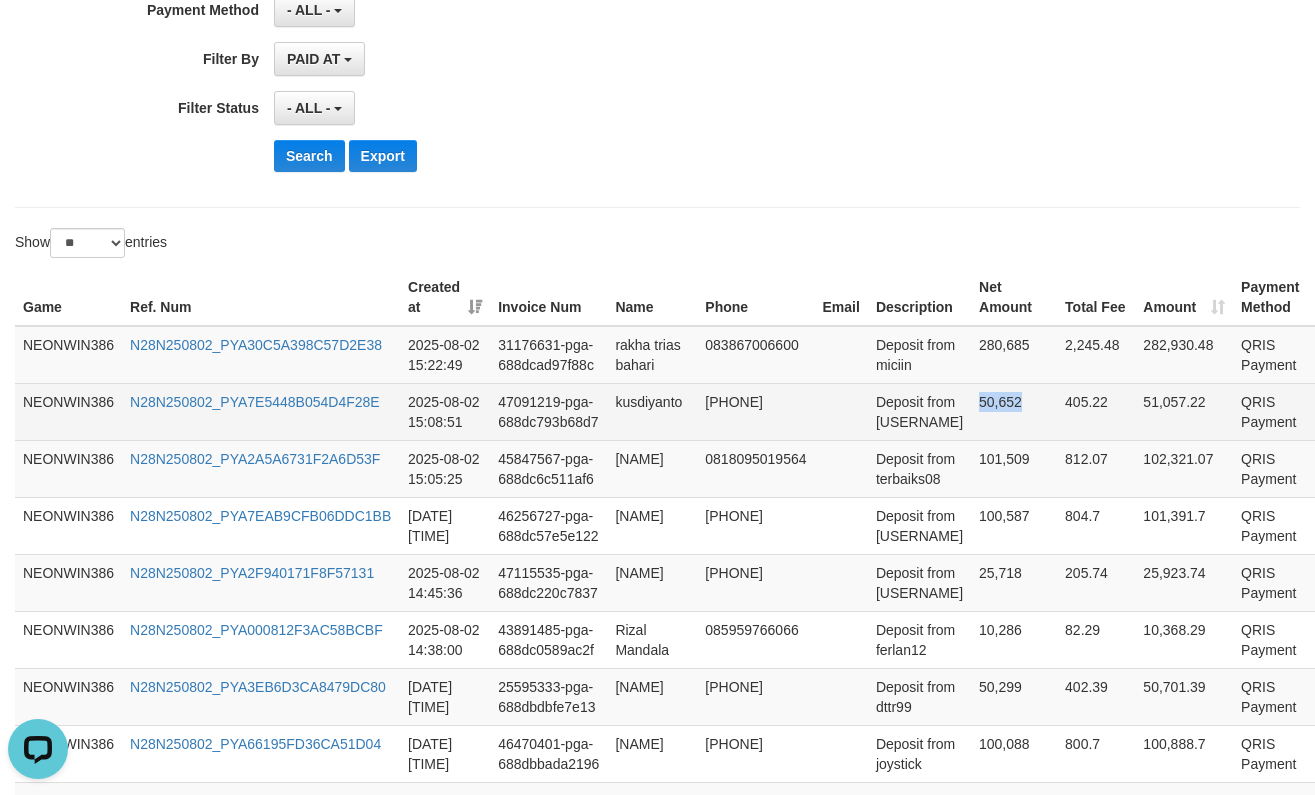 click on "50,652" at bounding box center (1014, 411) 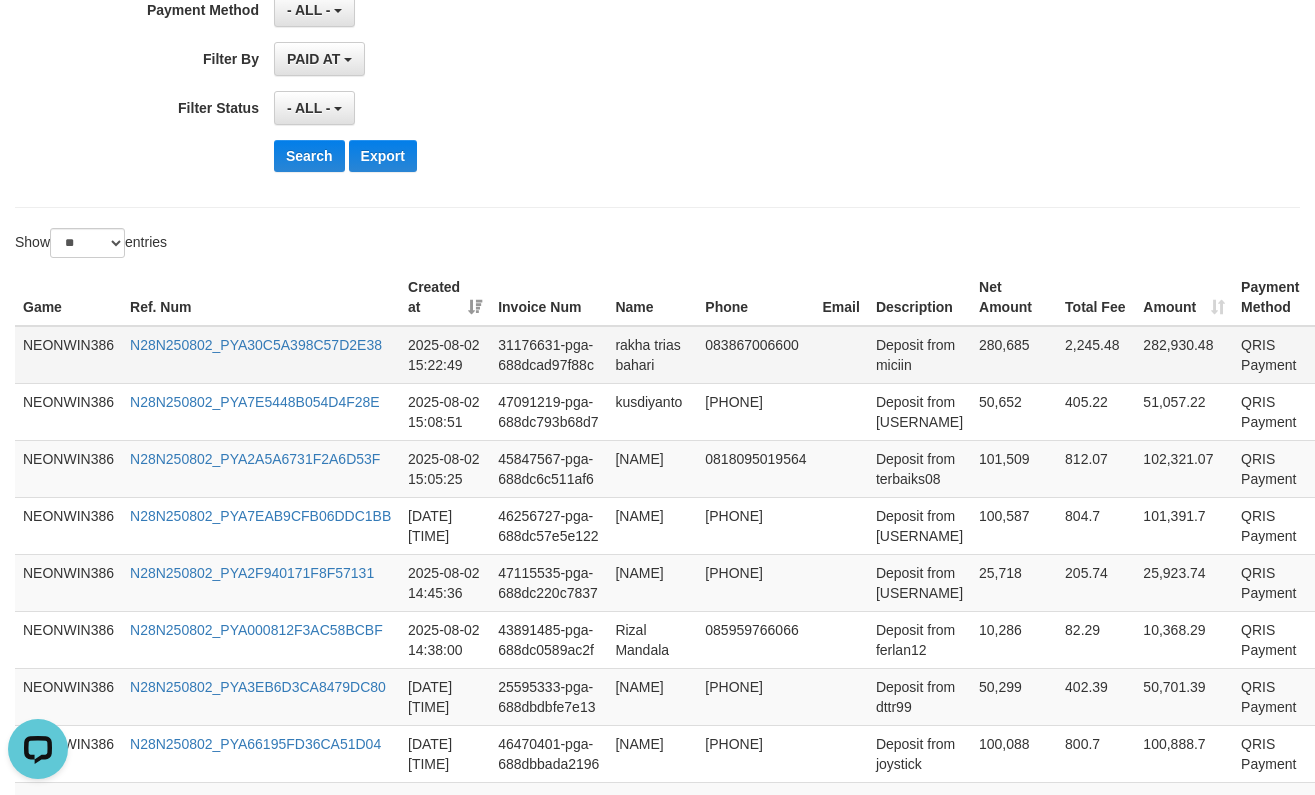 click on "280,685" at bounding box center (1014, 355) 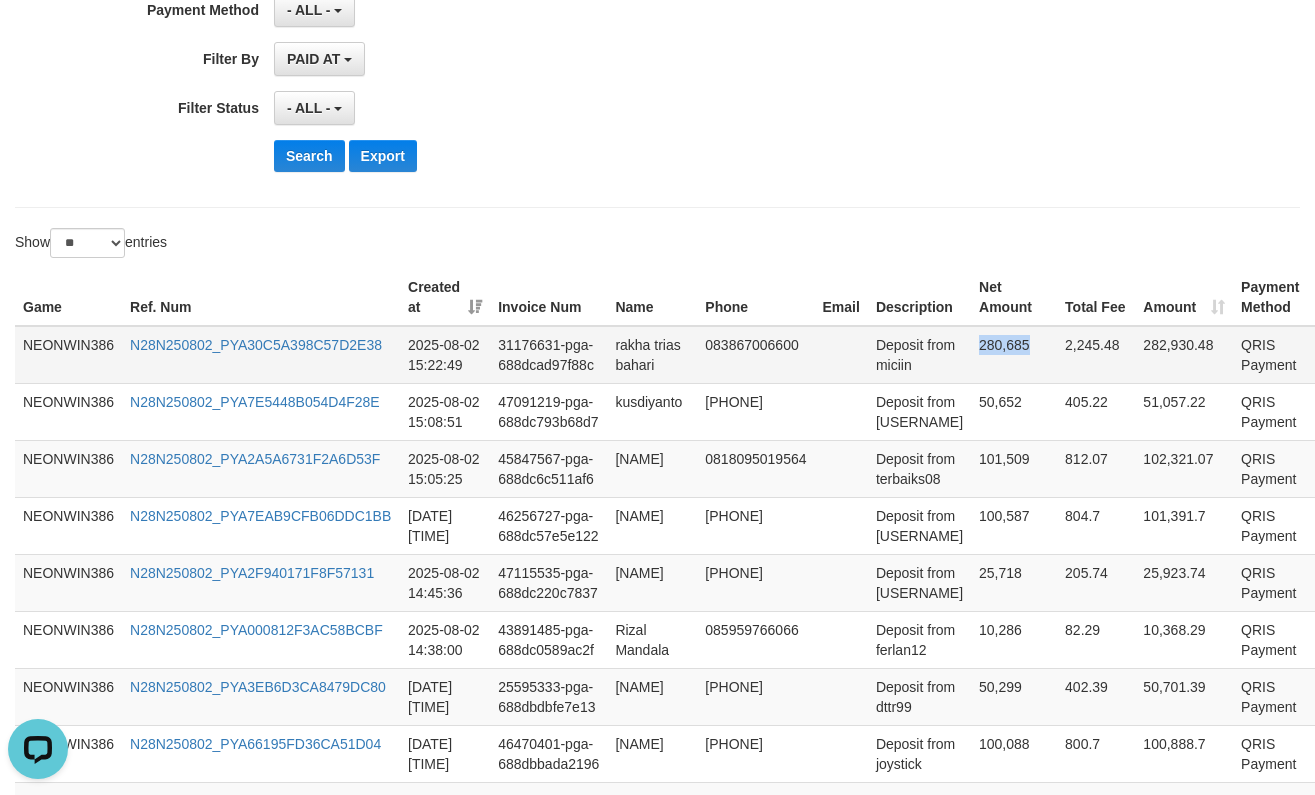click on "280,685" at bounding box center [1014, 355] 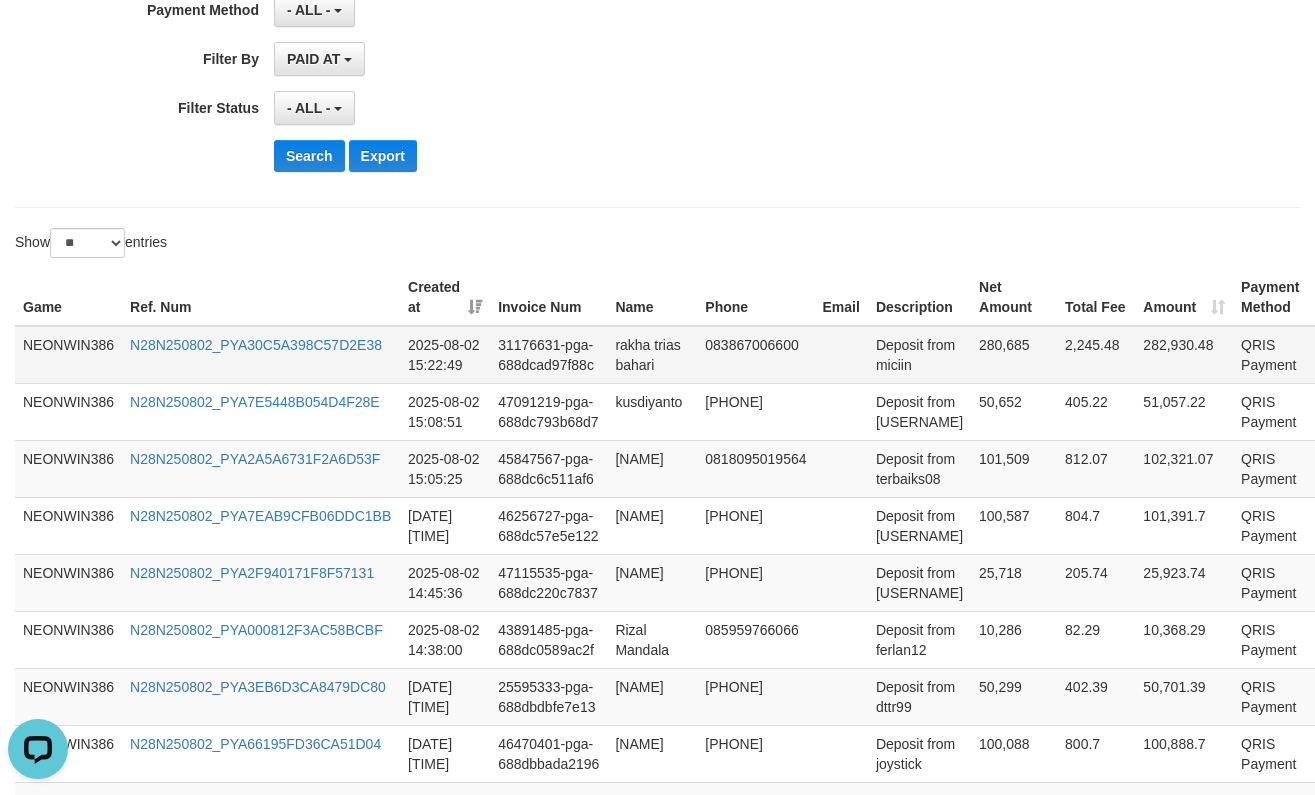 click on "rakha trias bahari" at bounding box center (652, 355) 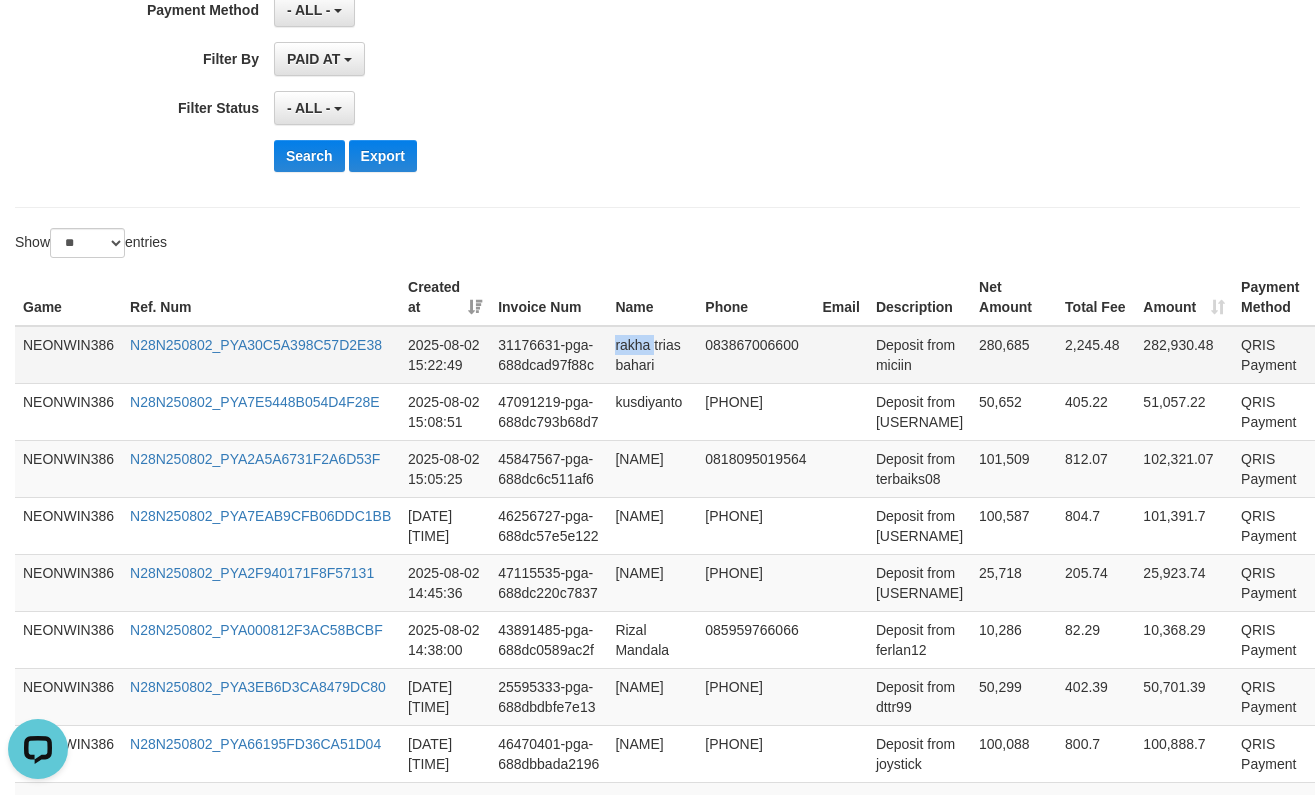 click on "rakha trias bahari" at bounding box center [652, 355] 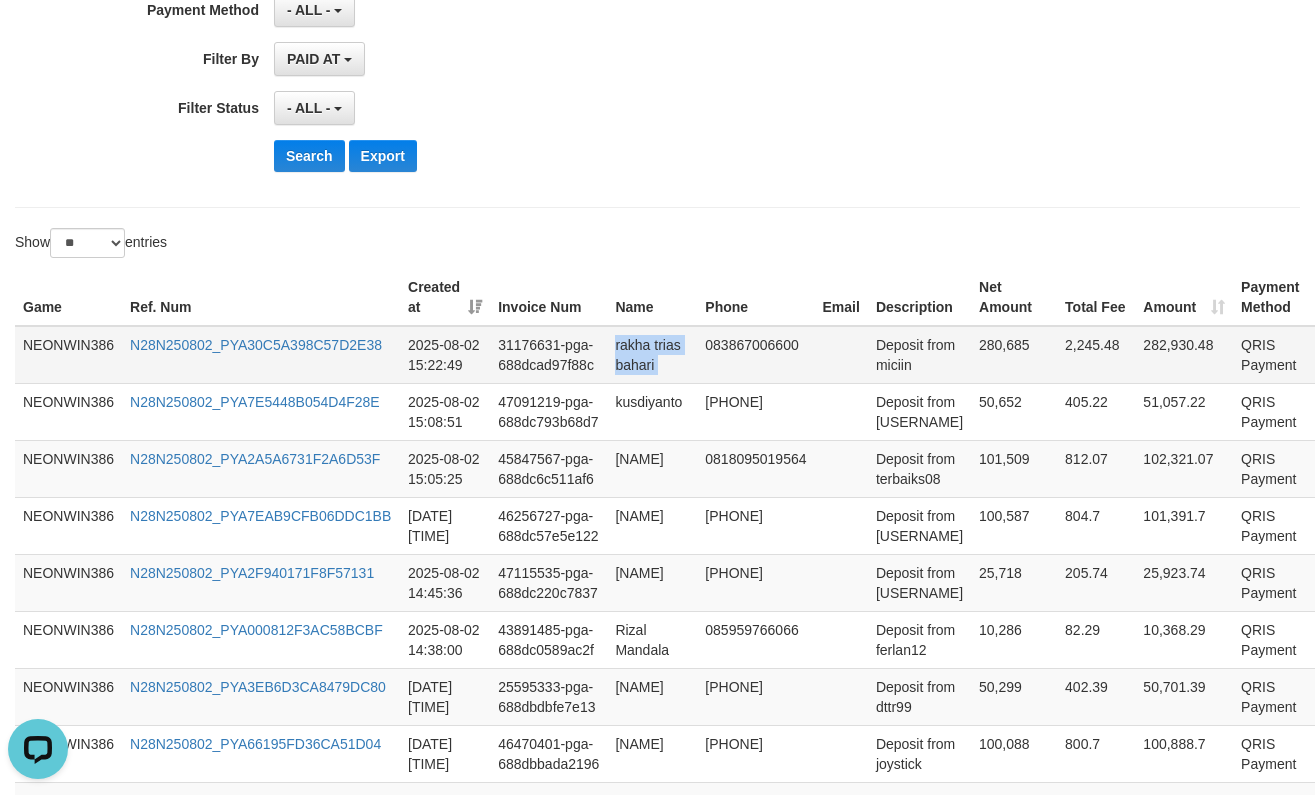 click on "rakha trias bahari" at bounding box center (652, 355) 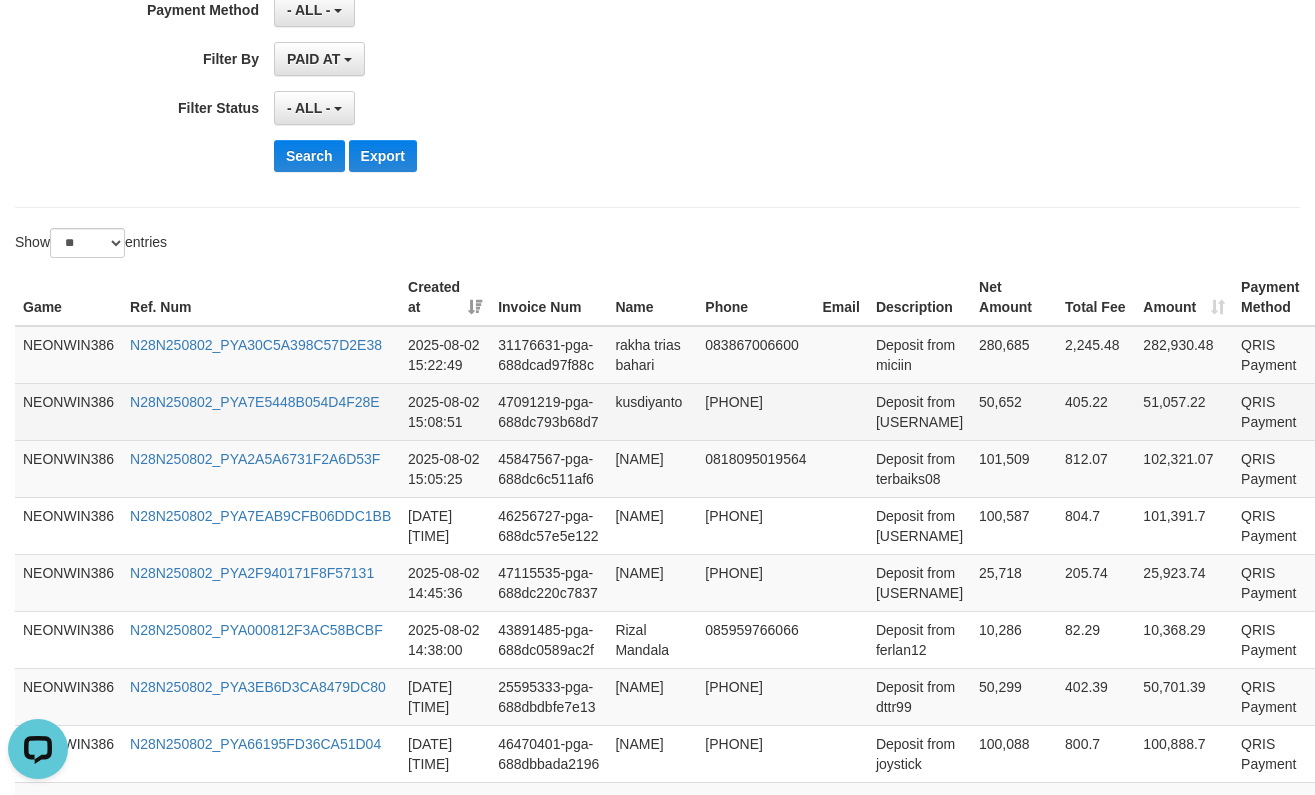 click on "kusdiyanto" at bounding box center [652, 411] 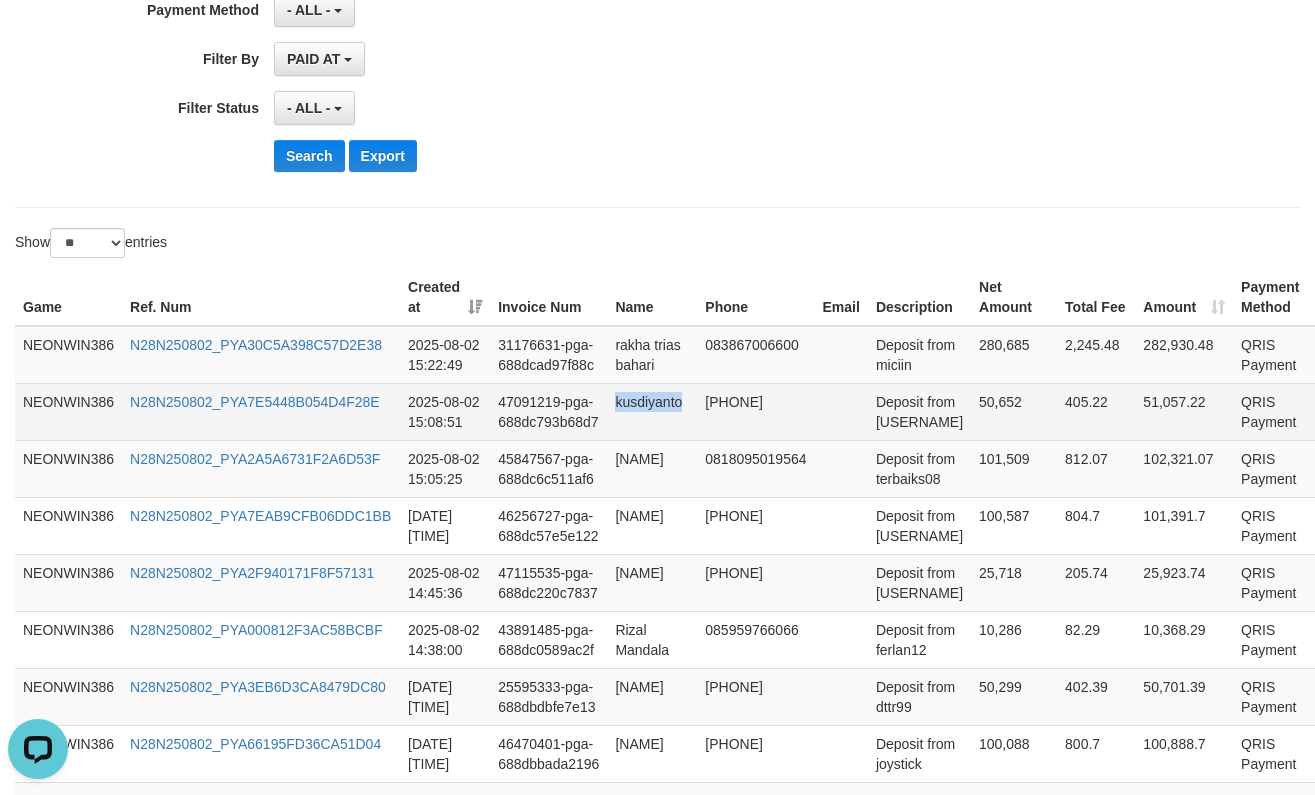 click on "kusdiyanto" at bounding box center [652, 411] 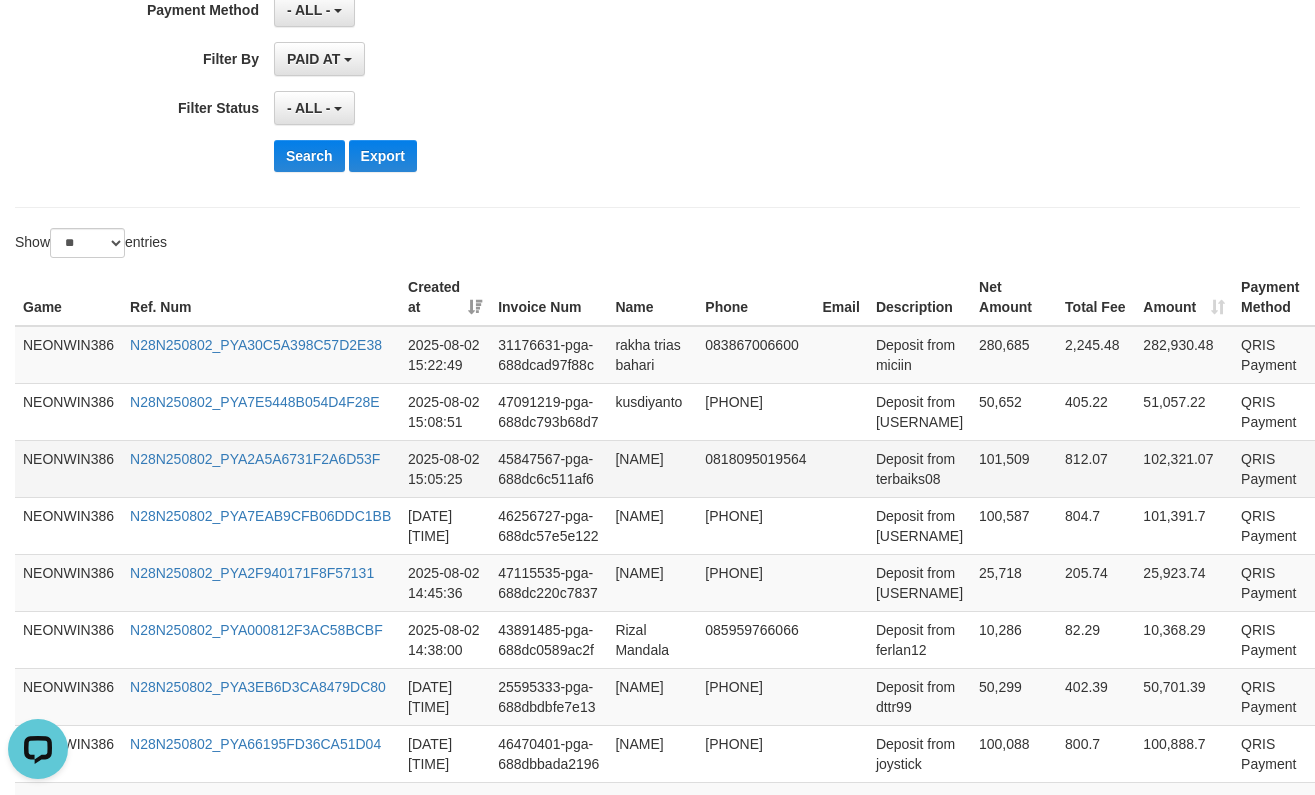 click on "[NAME]" at bounding box center (652, 468) 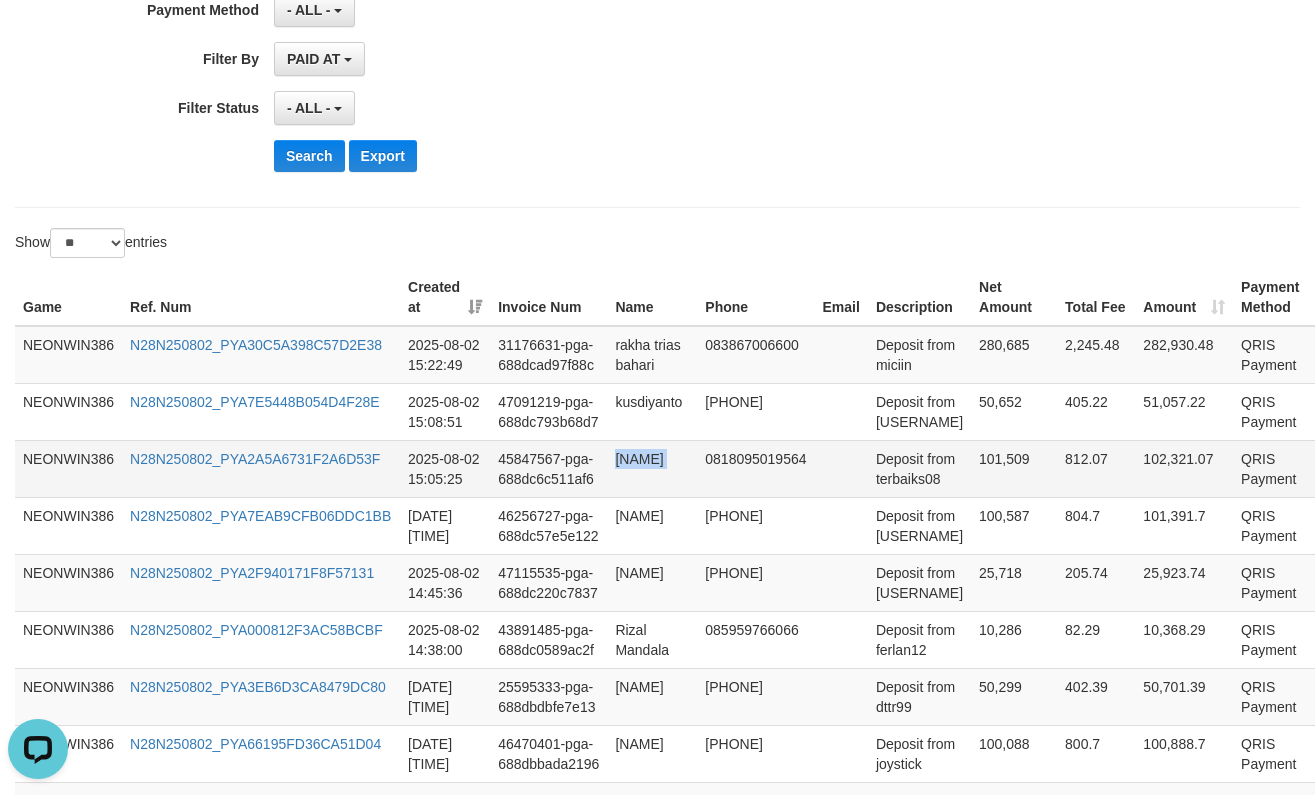 click on "[NAME]" at bounding box center [652, 468] 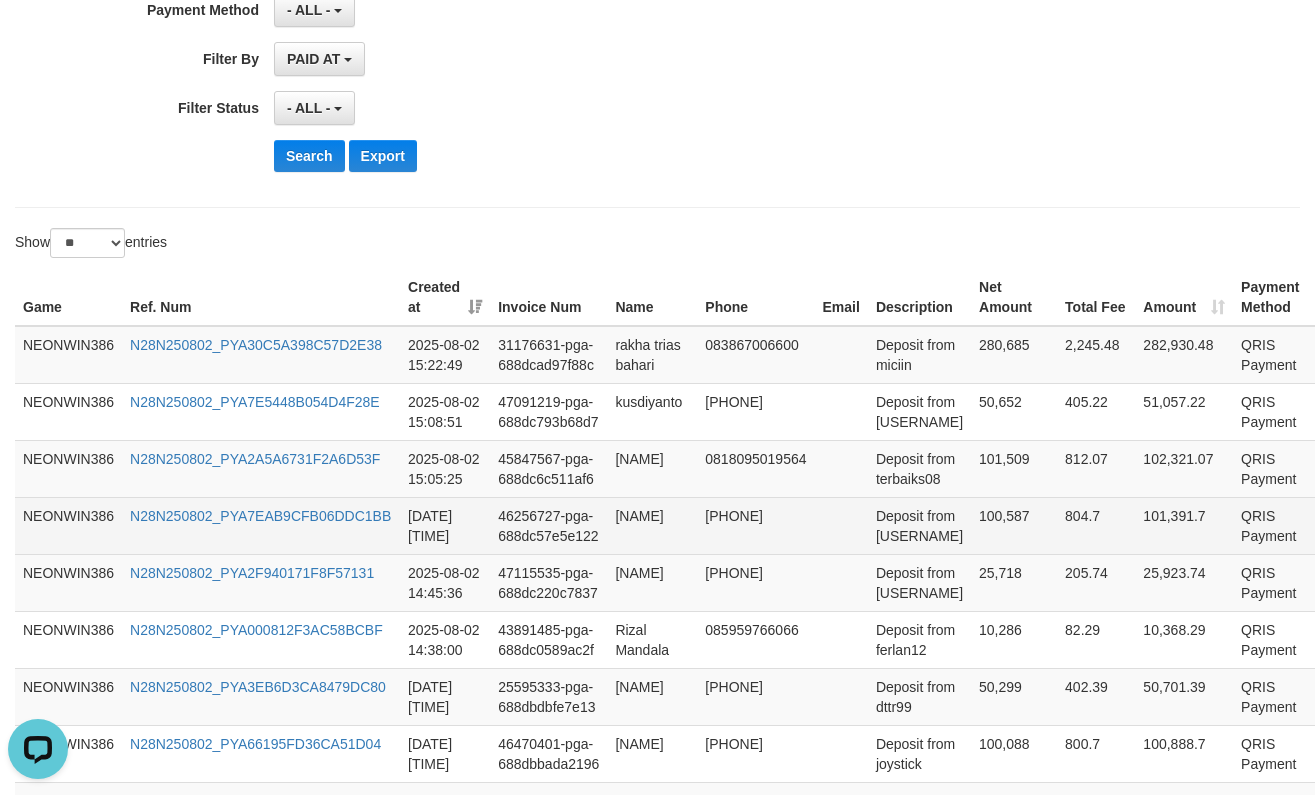 click on "[NAME]" at bounding box center (652, 525) 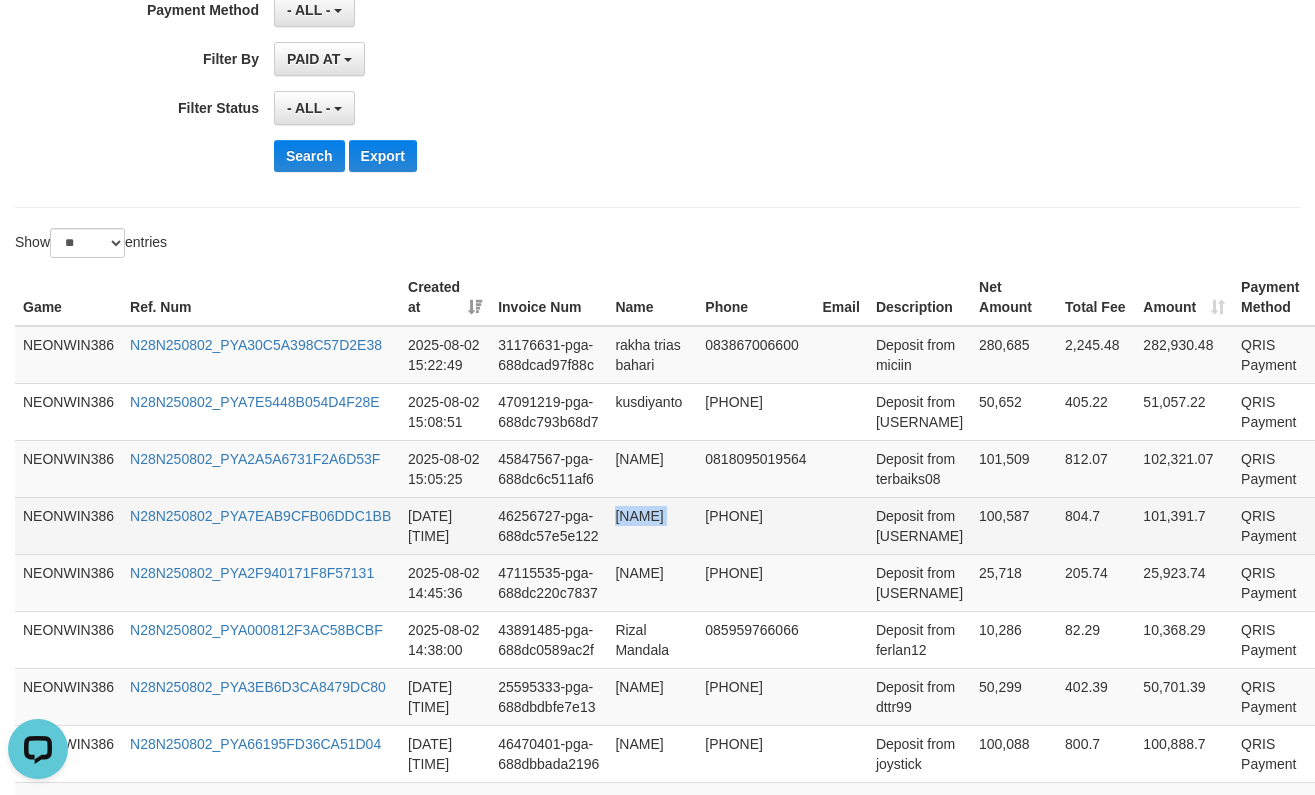 click on "[NAME]" at bounding box center [652, 525] 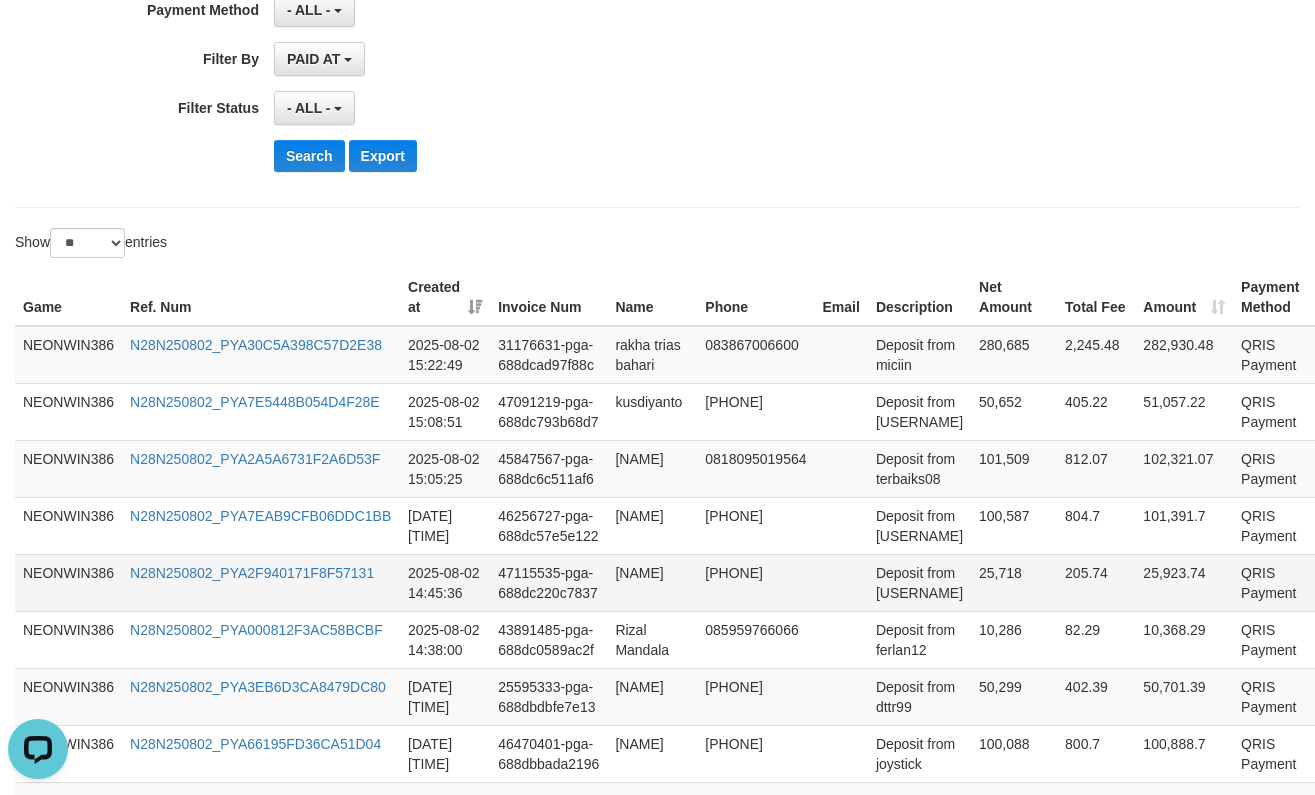 click on "[NAME]" at bounding box center (652, 582) 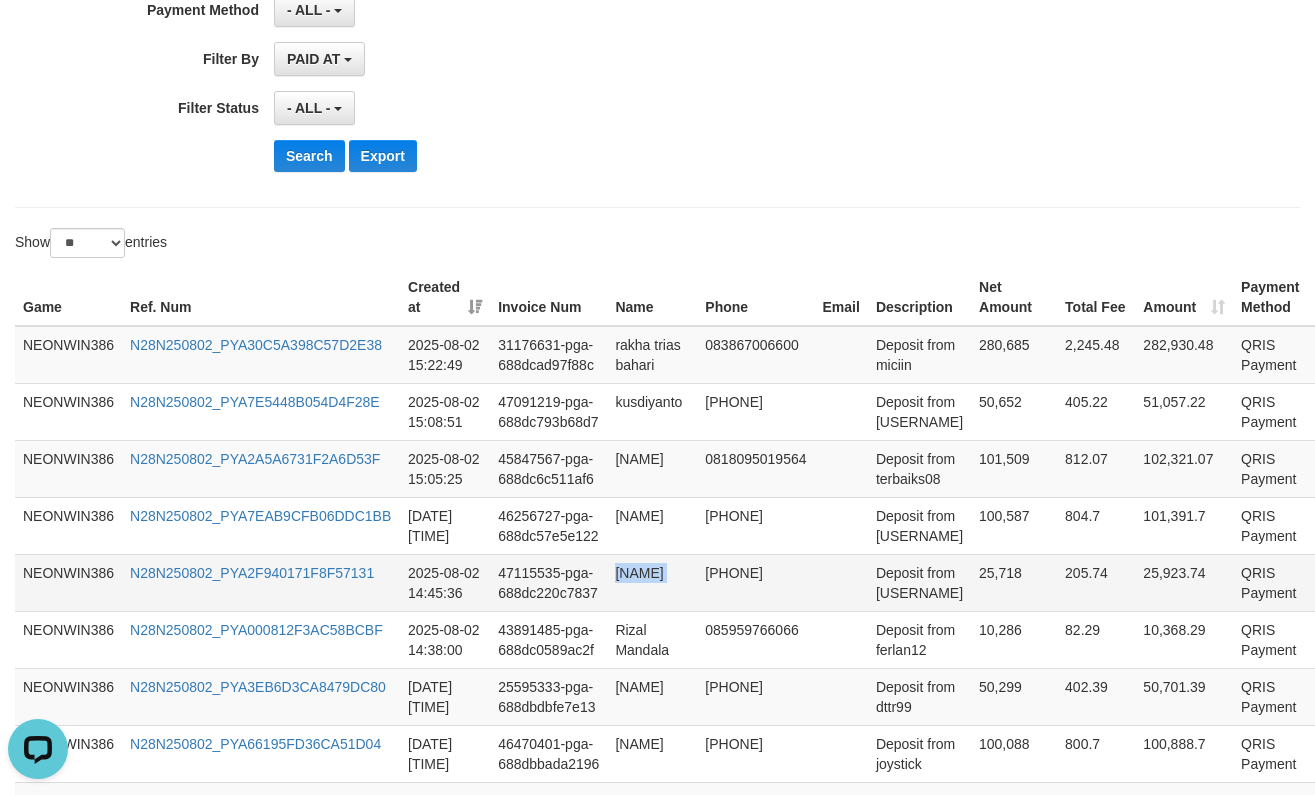 click on "[NAME]" at bounding box center (652, 582) 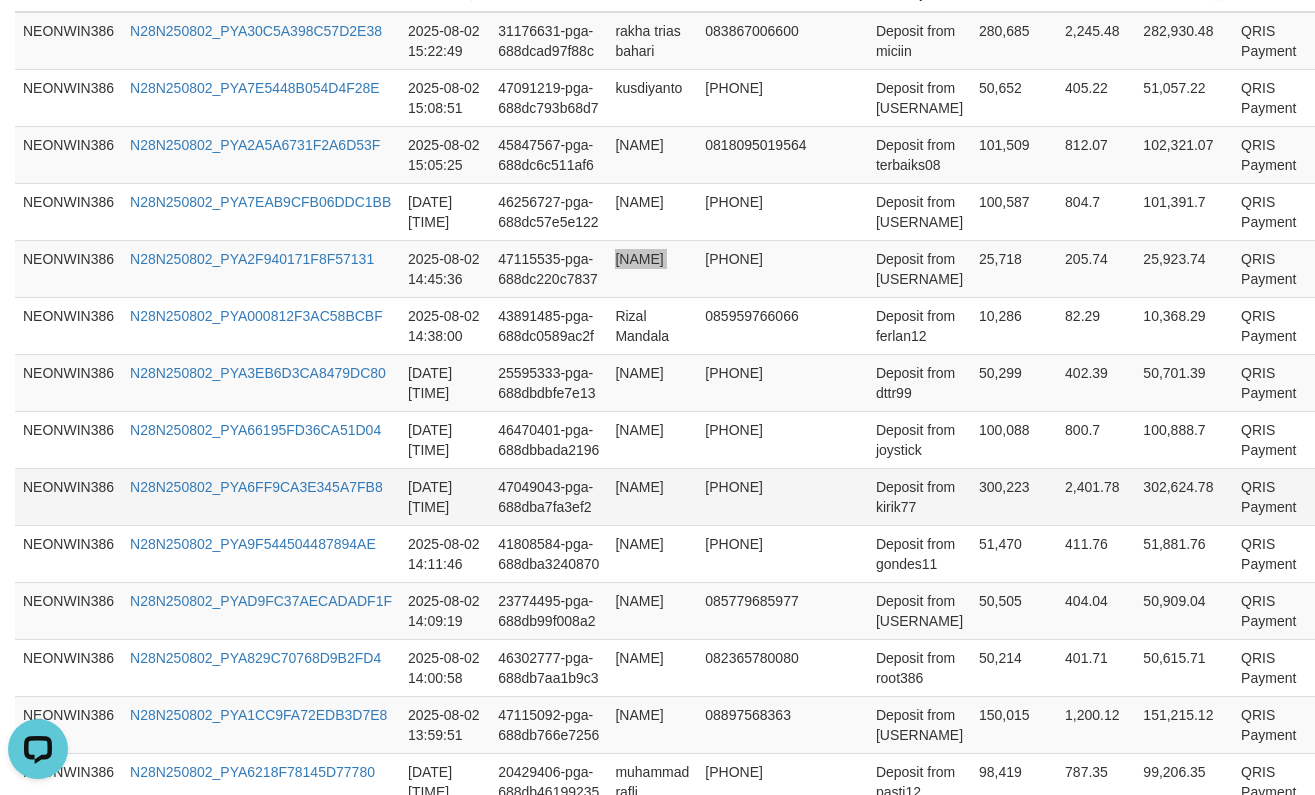 scroll, scrollTop: 787, scrollLeft: 0, axis: vertical 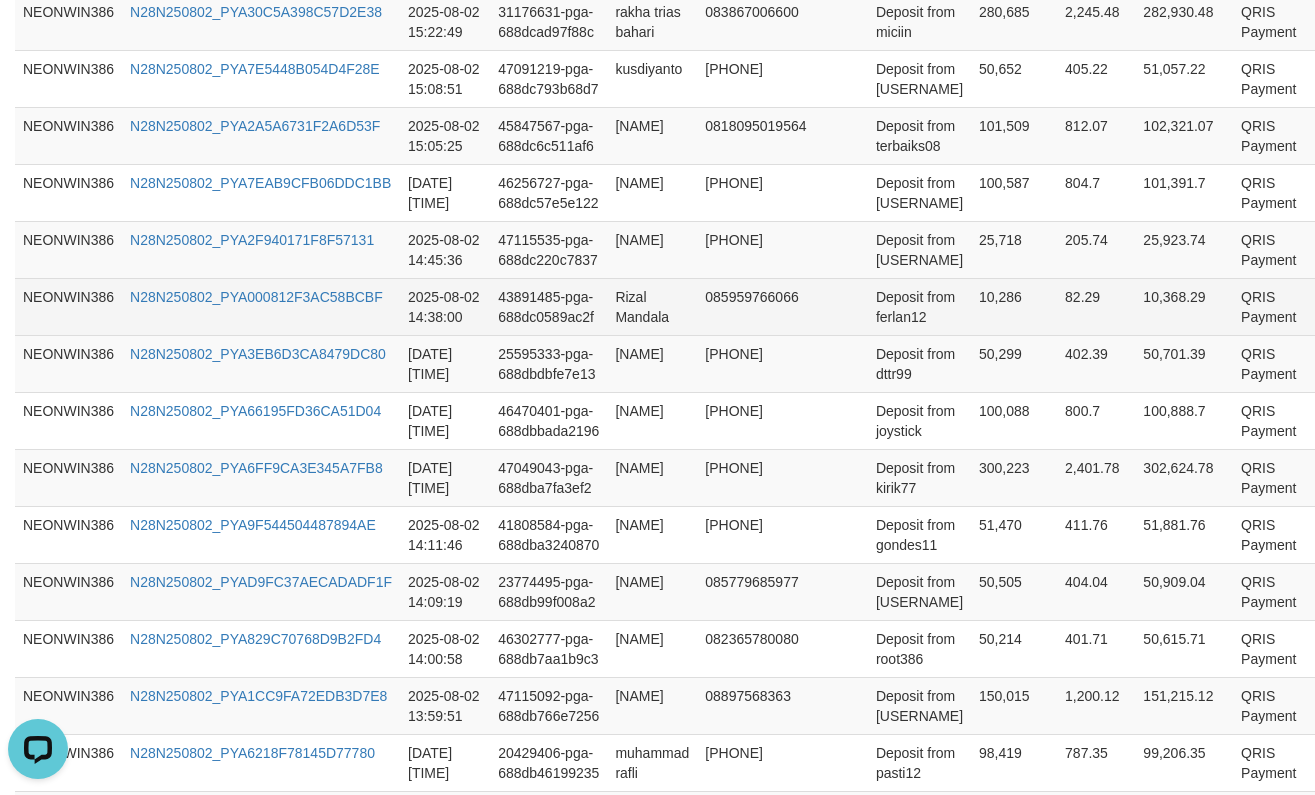click on "Rizal Mandala" at bounding box center [652, 306] 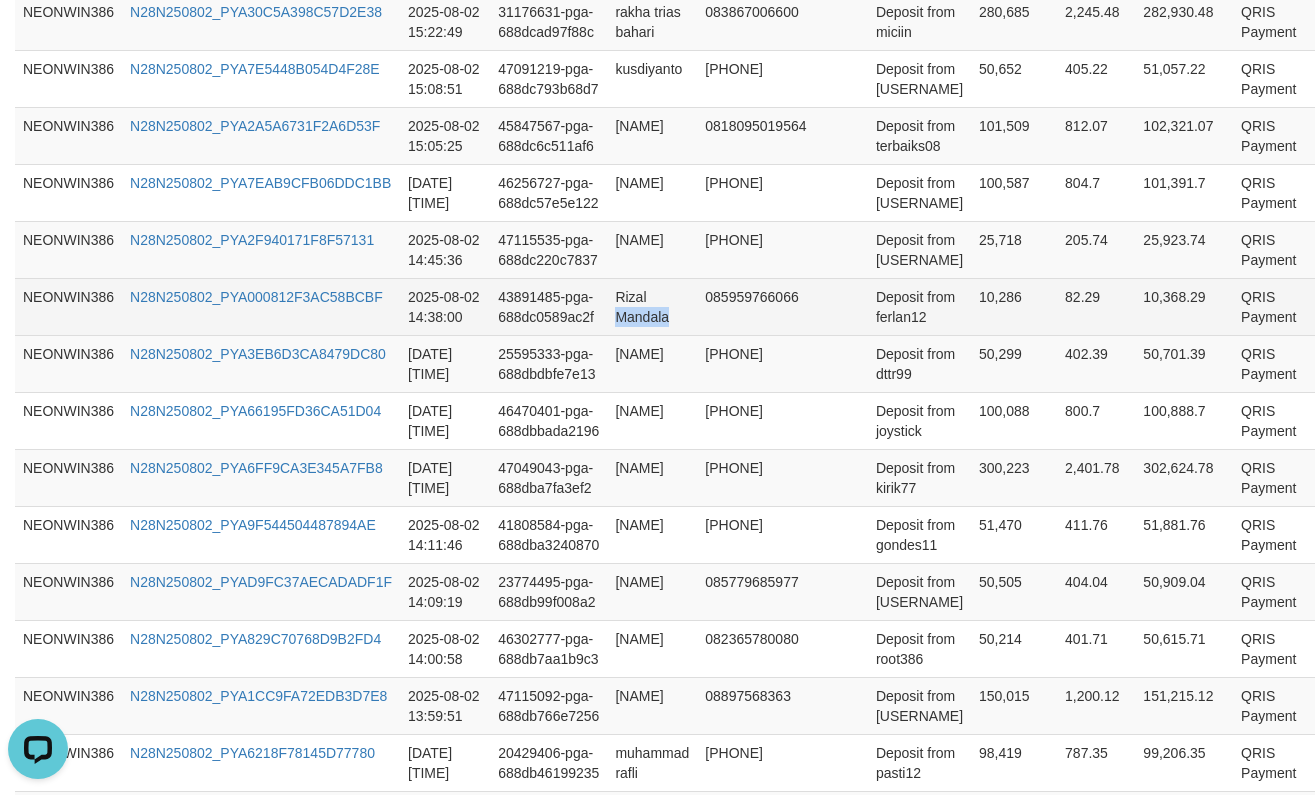 click on "Rizal Mandala" at bounding box center [652, 306] 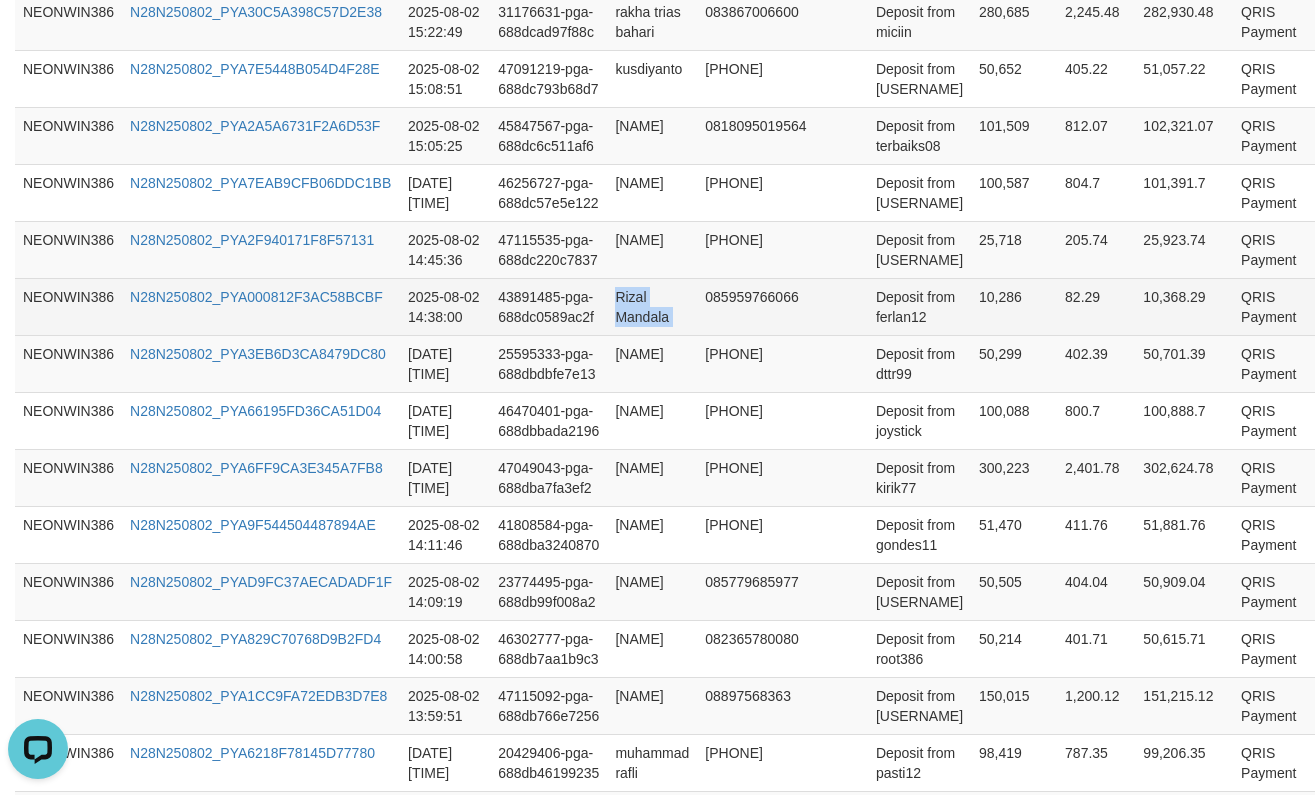 click on "Rizal Mandala" at bounding box center [652, 306] 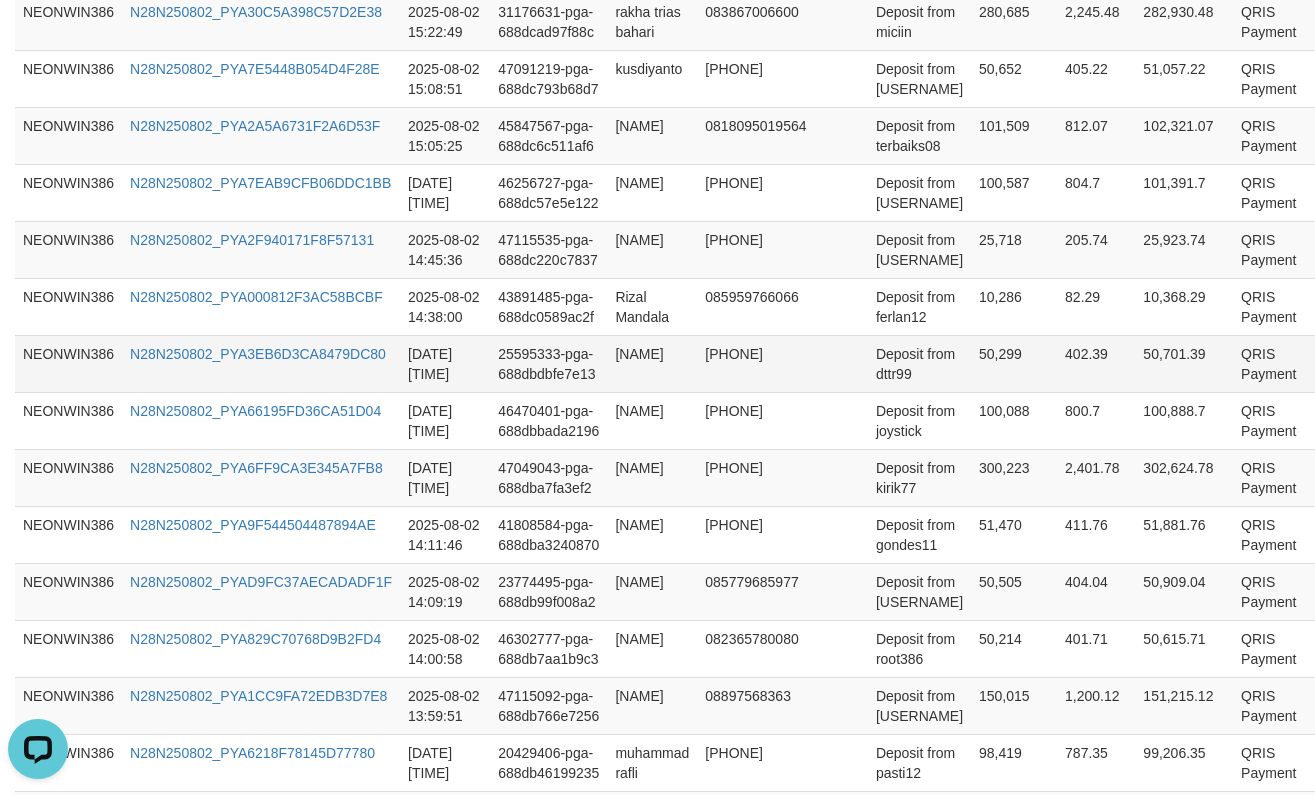 click on "[NAME]" at bounding box center [652, 363] 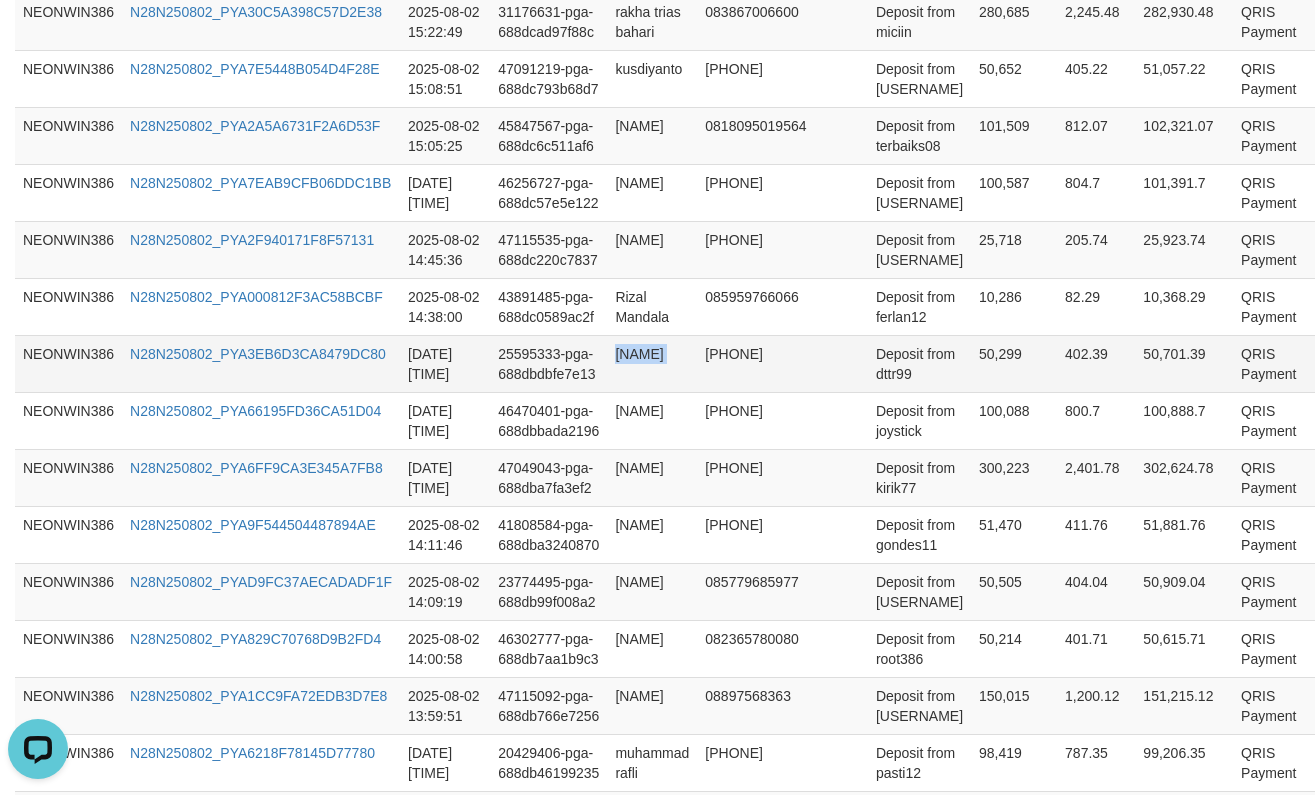 drag, startPoint x: 626, startPoint y: 396, endPoint x: 699, endPoint y: 396, distance: 73 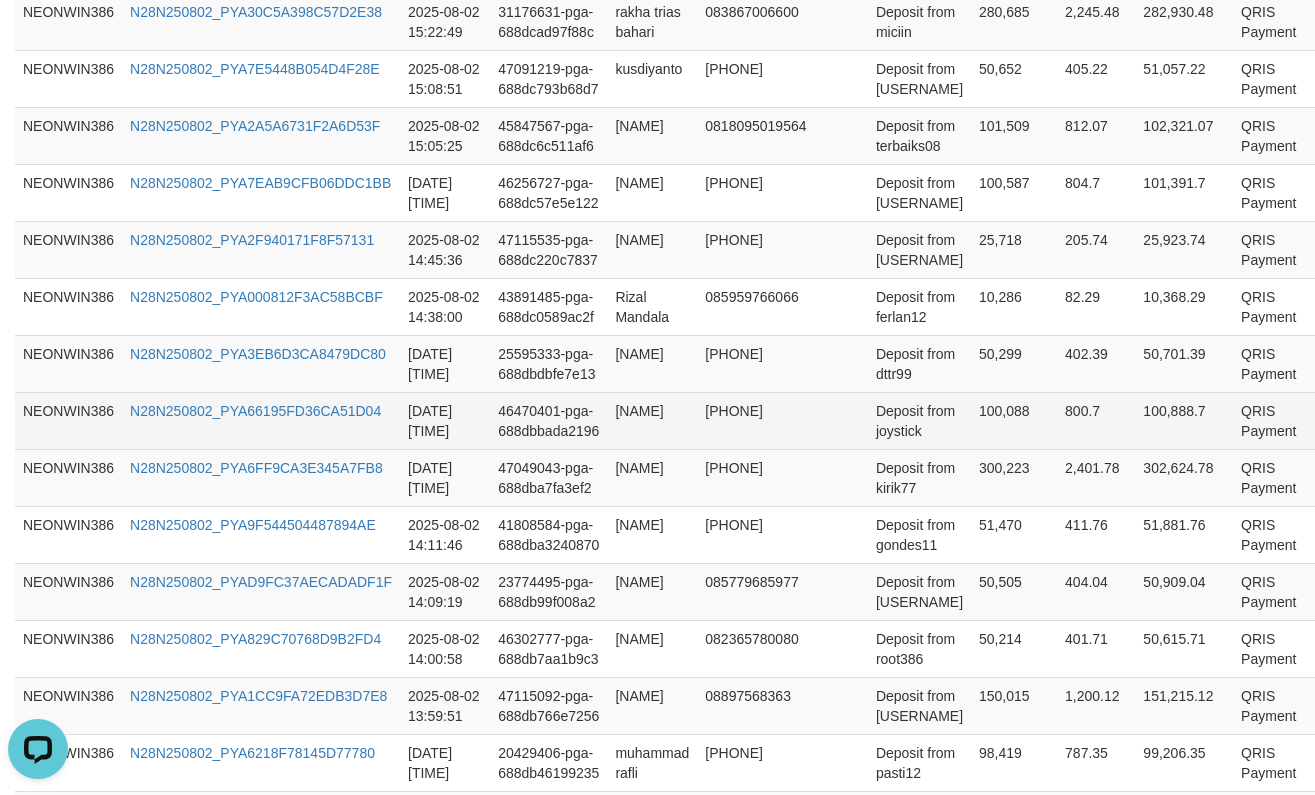 click on "[NAME]" at bounding box center [652, 420] 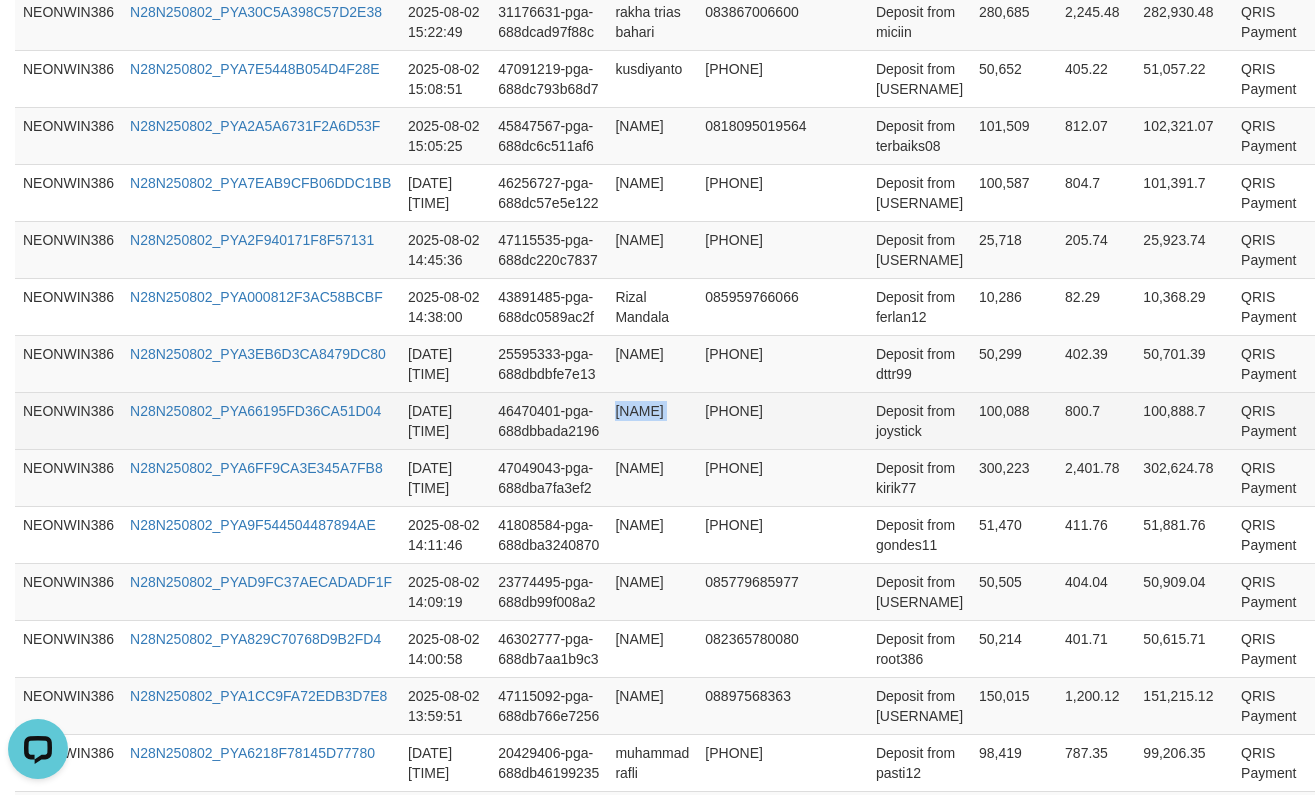click on "[NAME]" at bounding box center (652, 420) 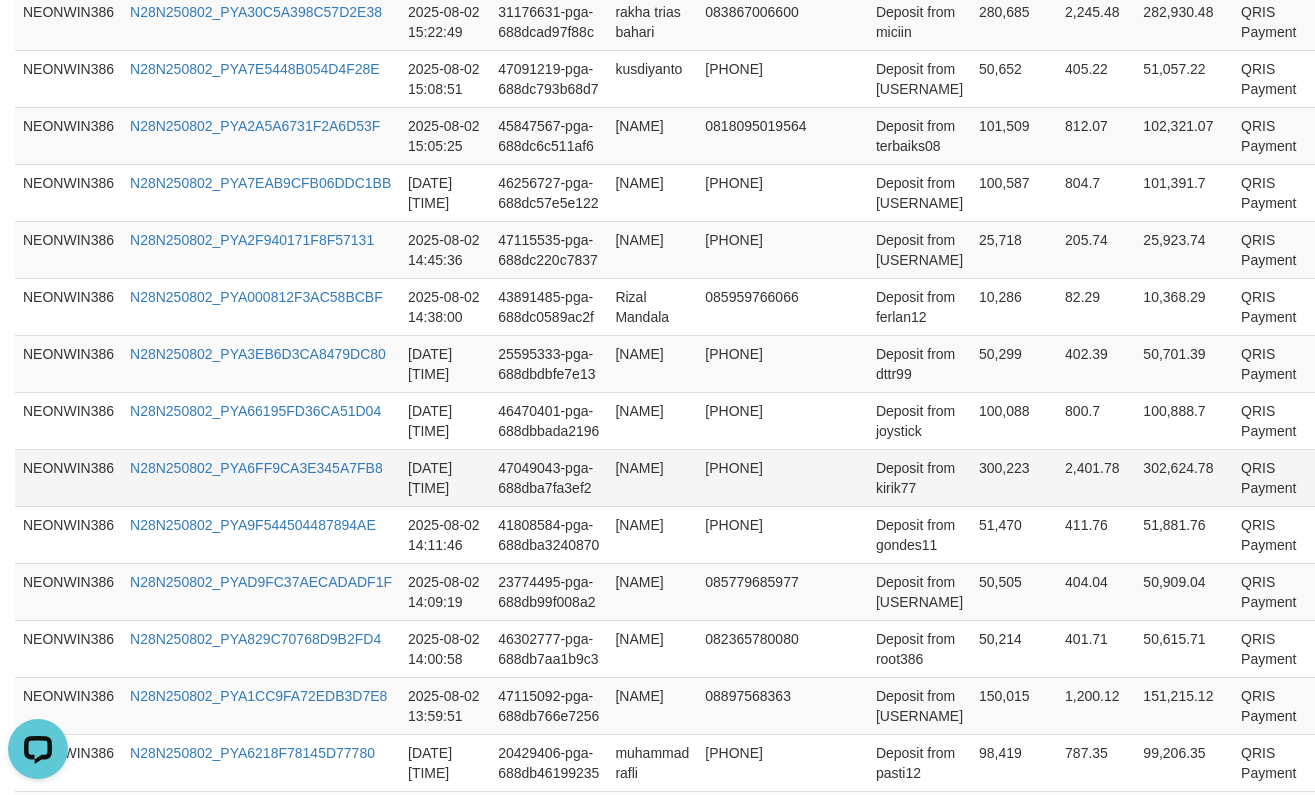 click on "[NAME]" at bounding box center [652, 477] 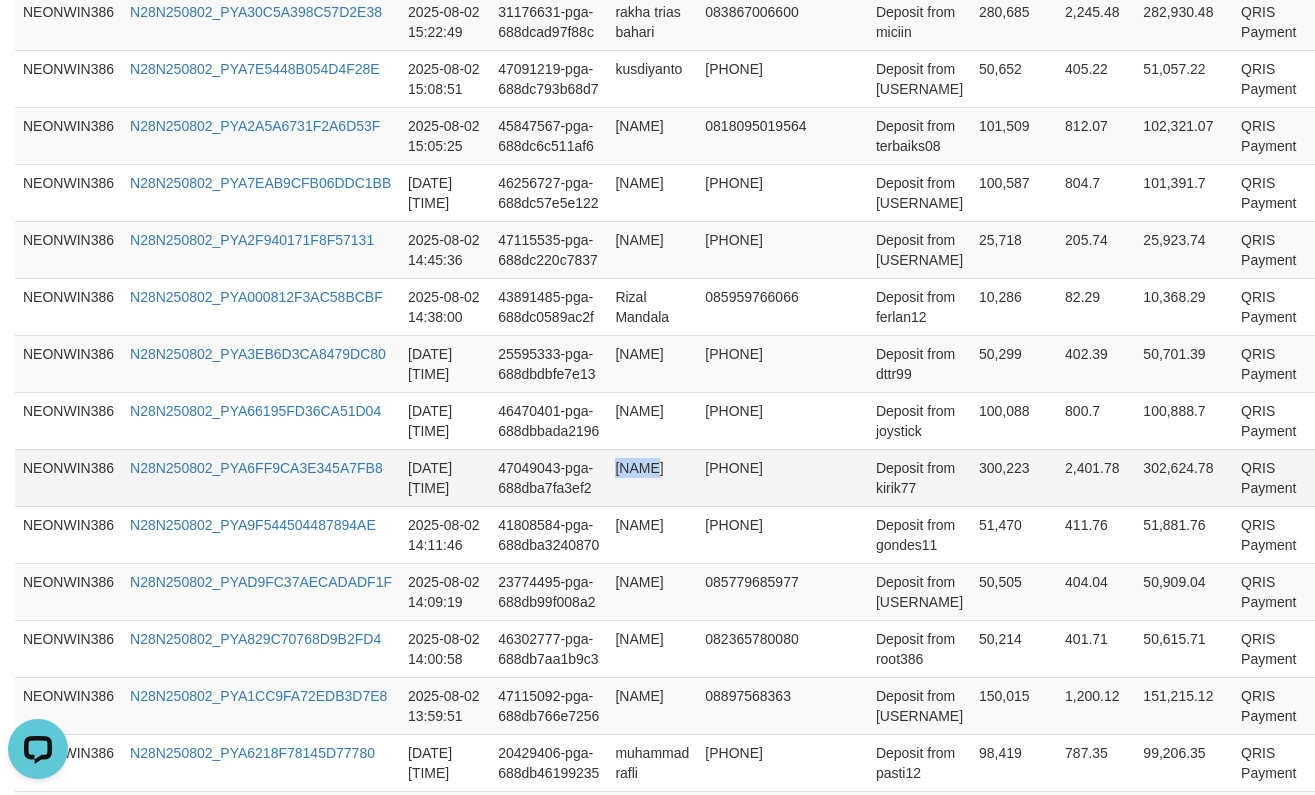 click on "[NAME]" at bounding box center [652, 477] 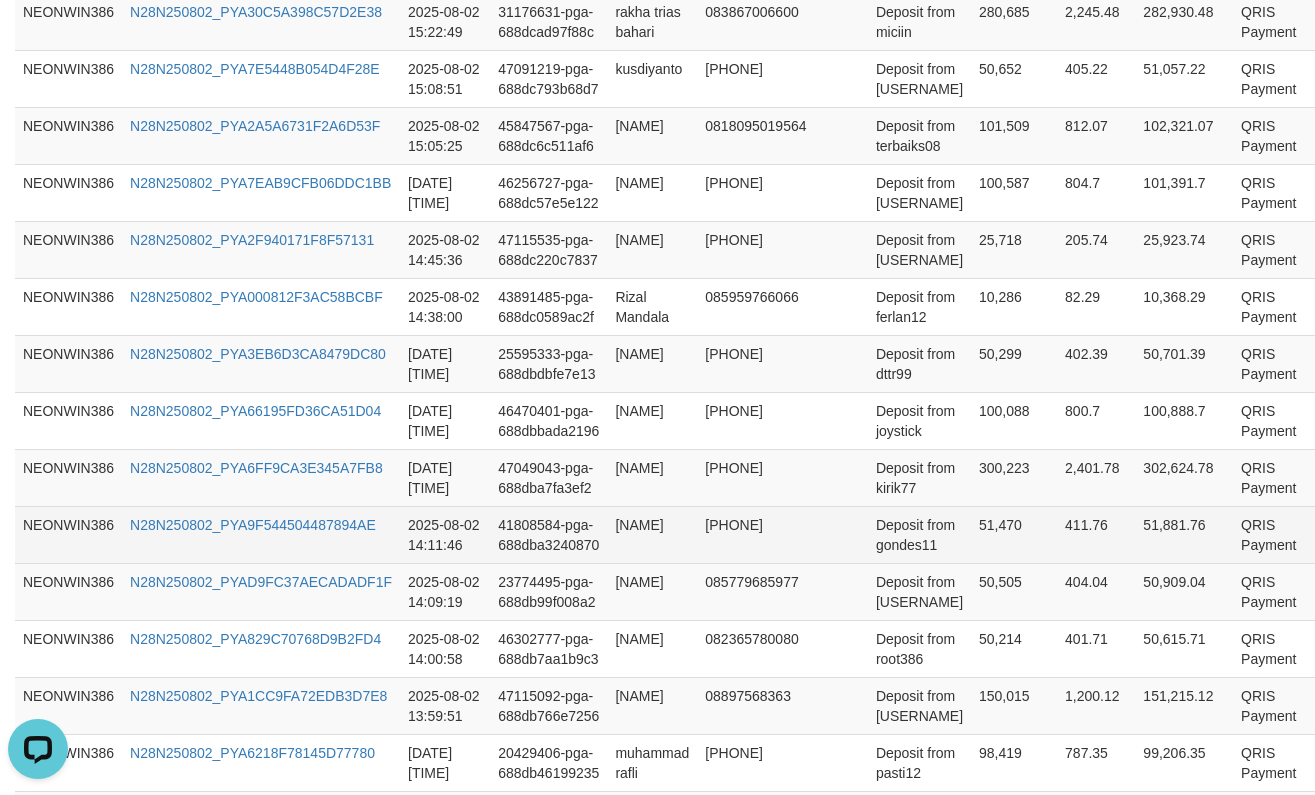 click on "[NAME]" at bounding box center [652, 534] 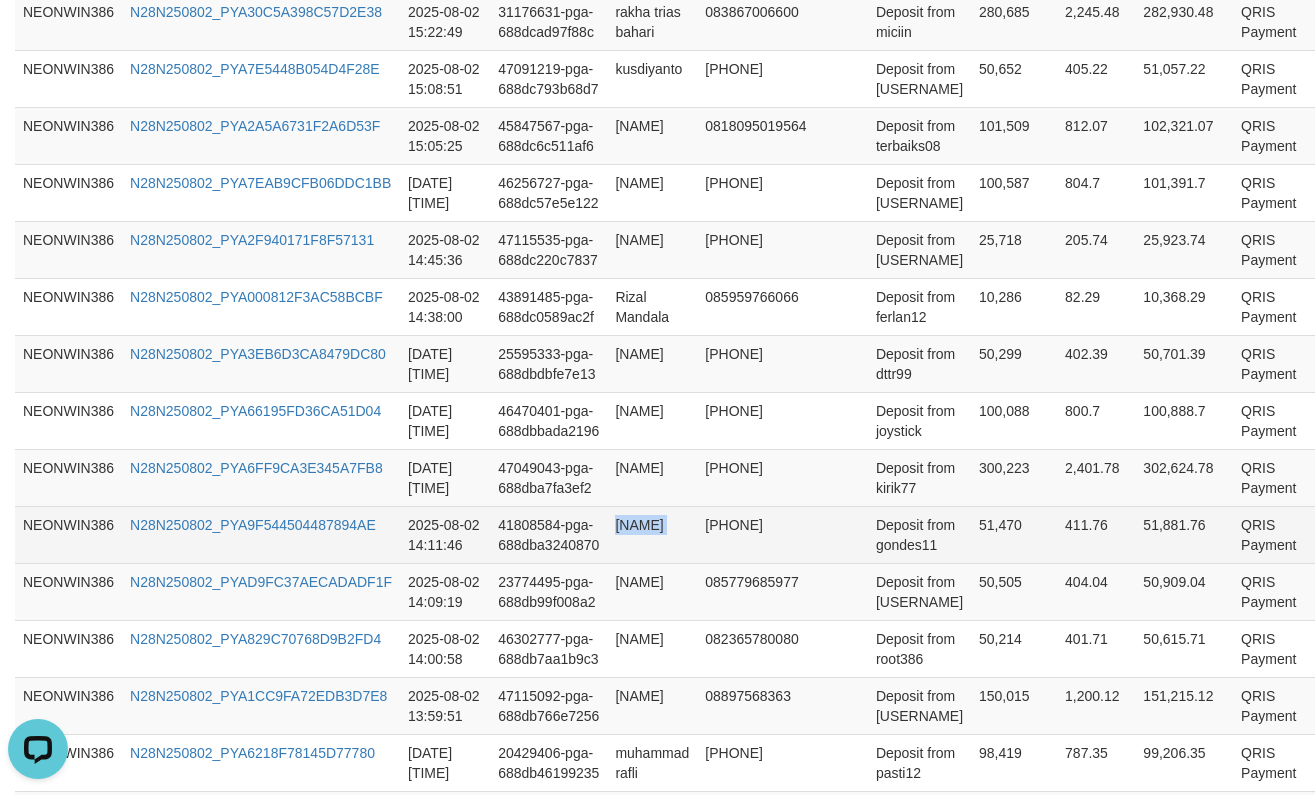 click on "[NAME]" at bounding box center [652, 534] 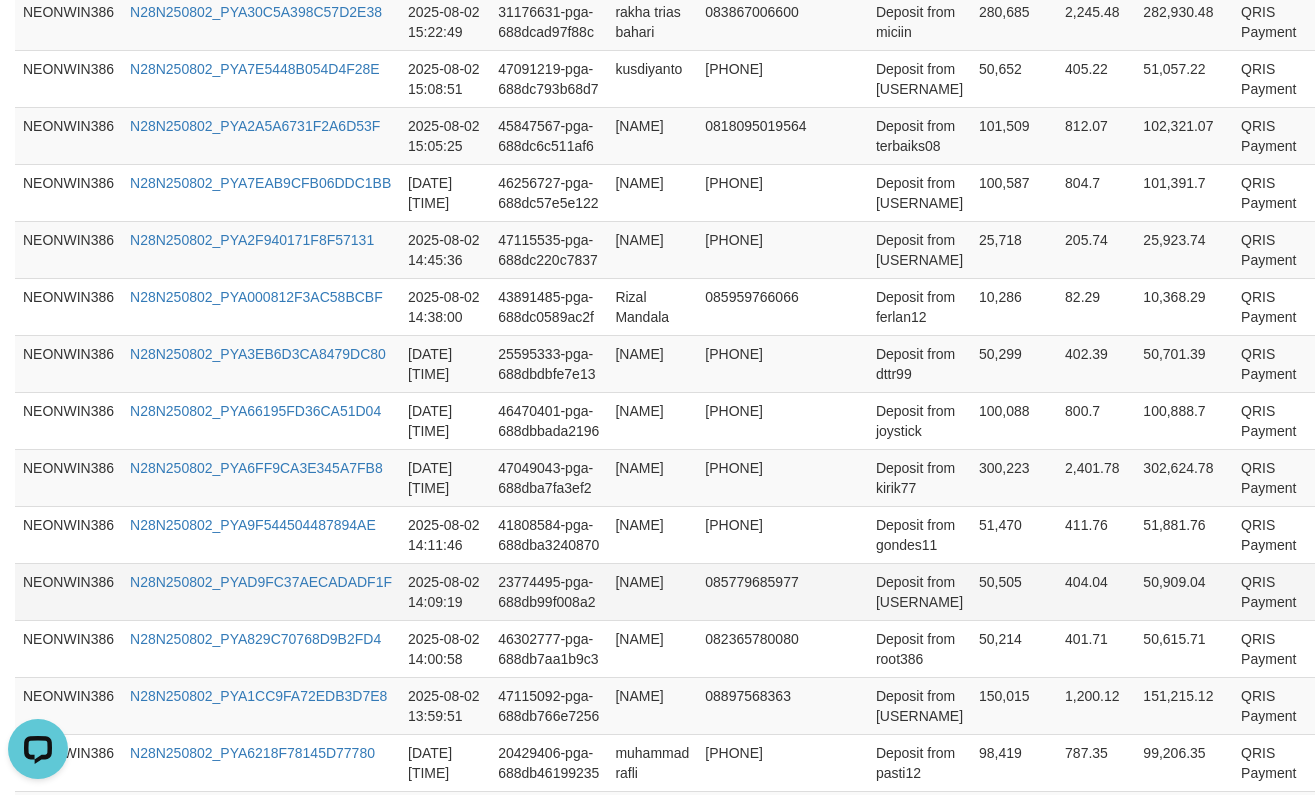 click on "[NAME]" at bounding box center [652, 591] 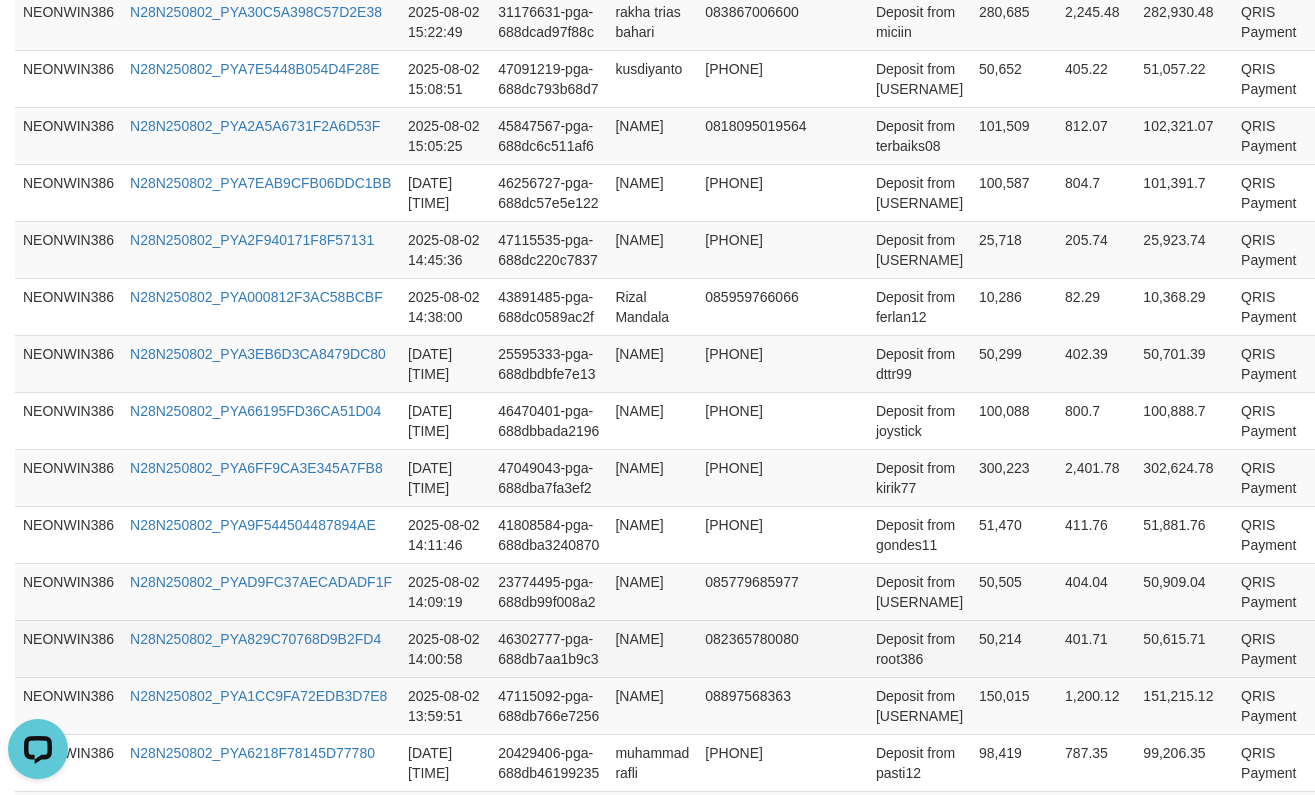 click on "[NAME]" at bounding box center (652, 648) 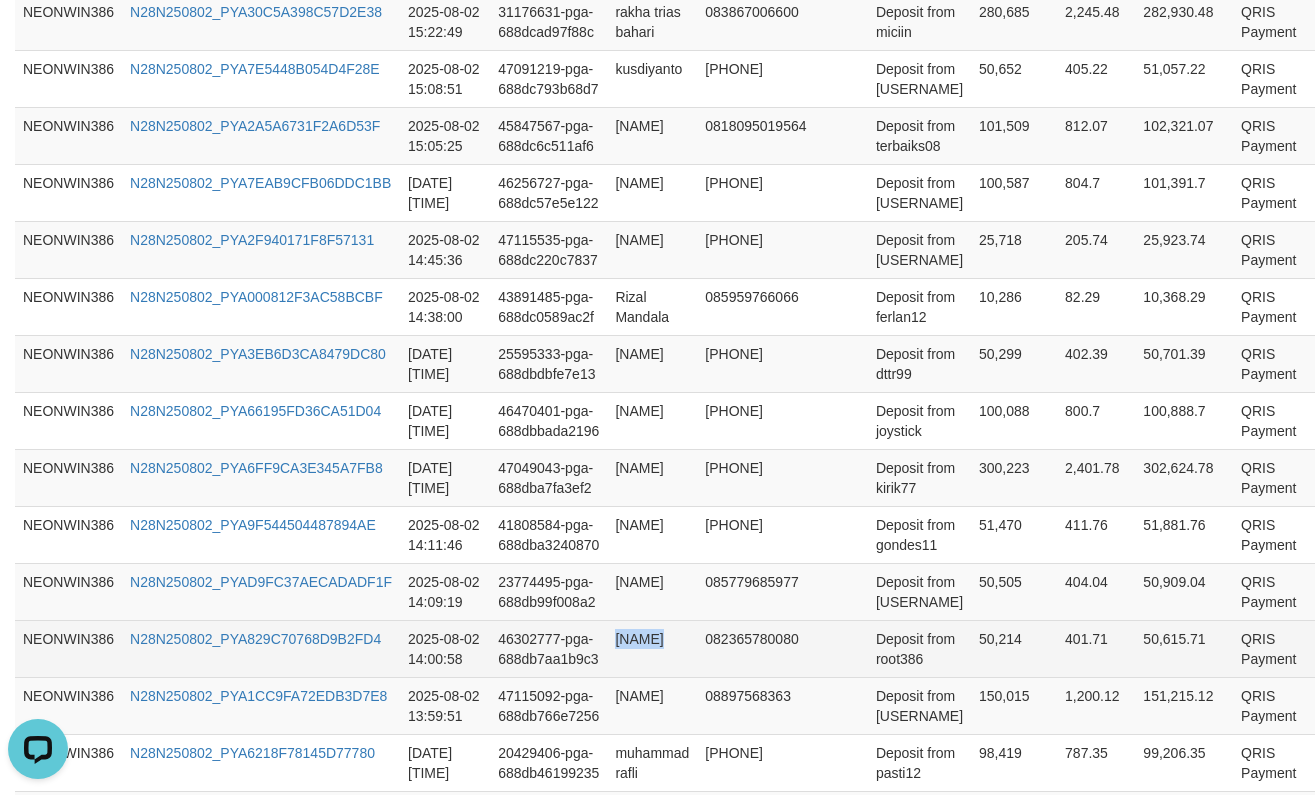 click on "[NAME]" at bounding box center (652, 648) 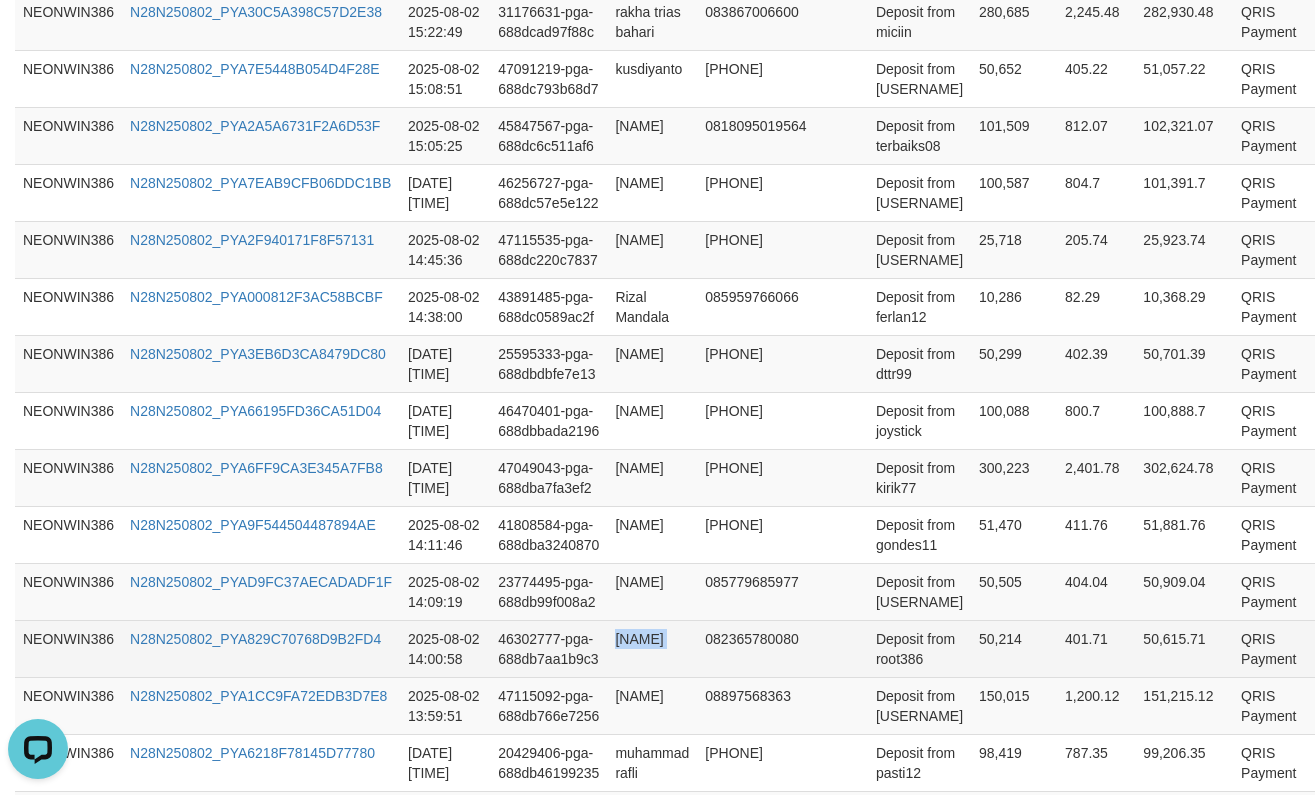 click on "[NAME]" at bounding box center [652, 648] 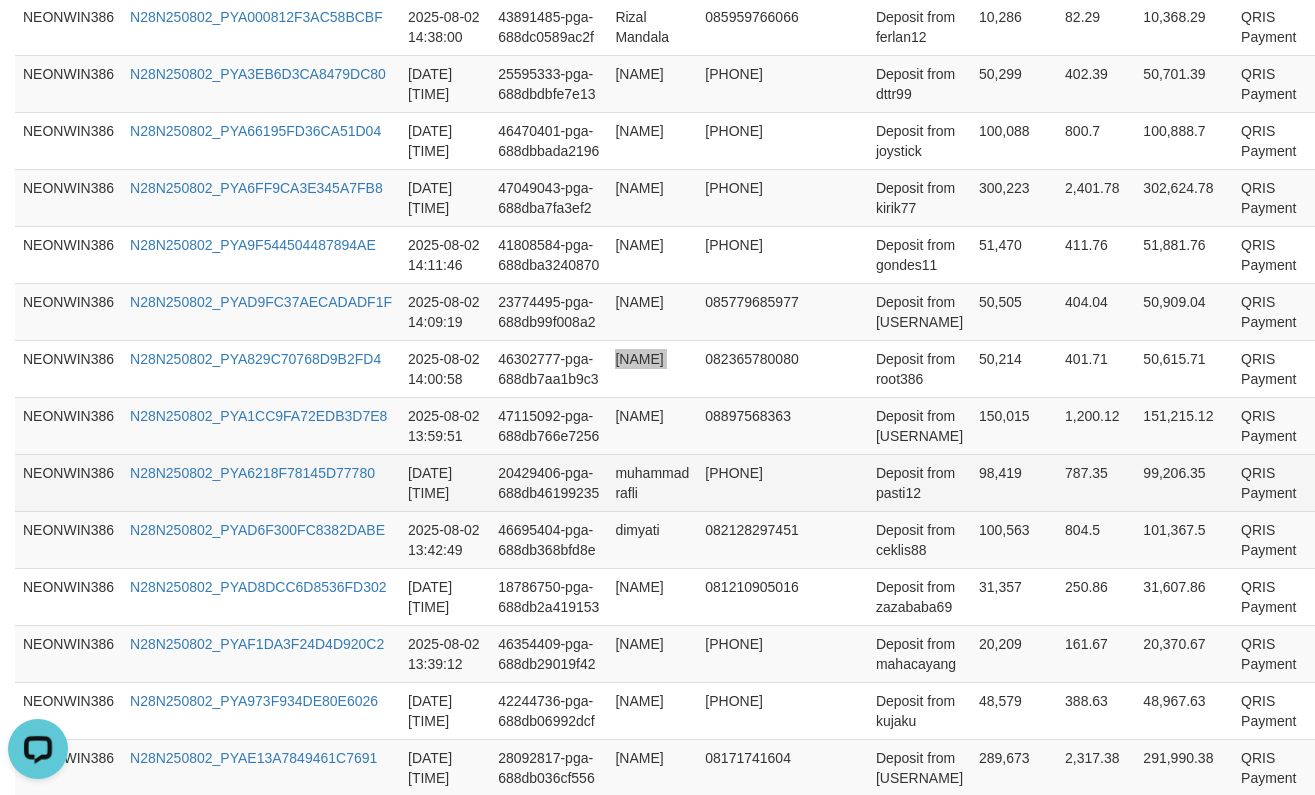 scroll, scrollTop: 1120, scrollLeft: 0, axis: vertical 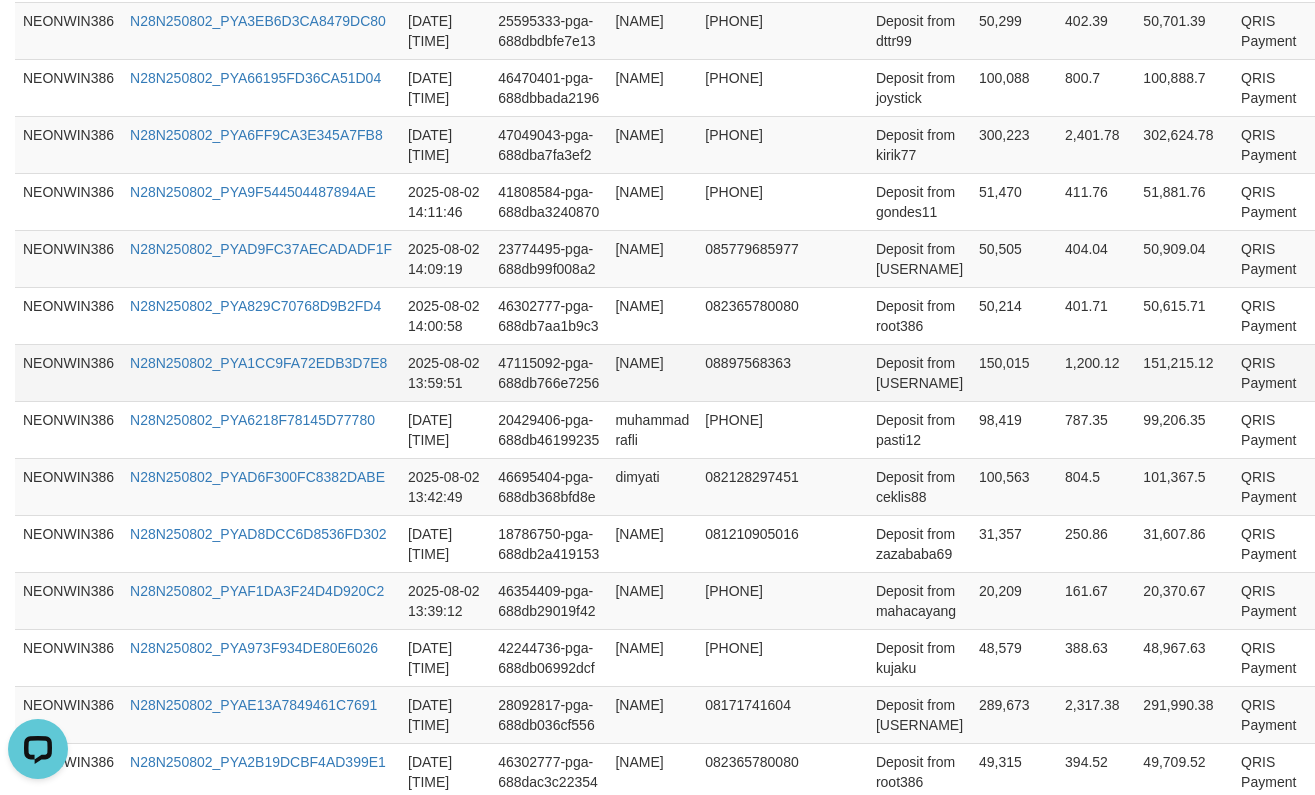 click on "[NAME]" at bounding box center [652, 372] 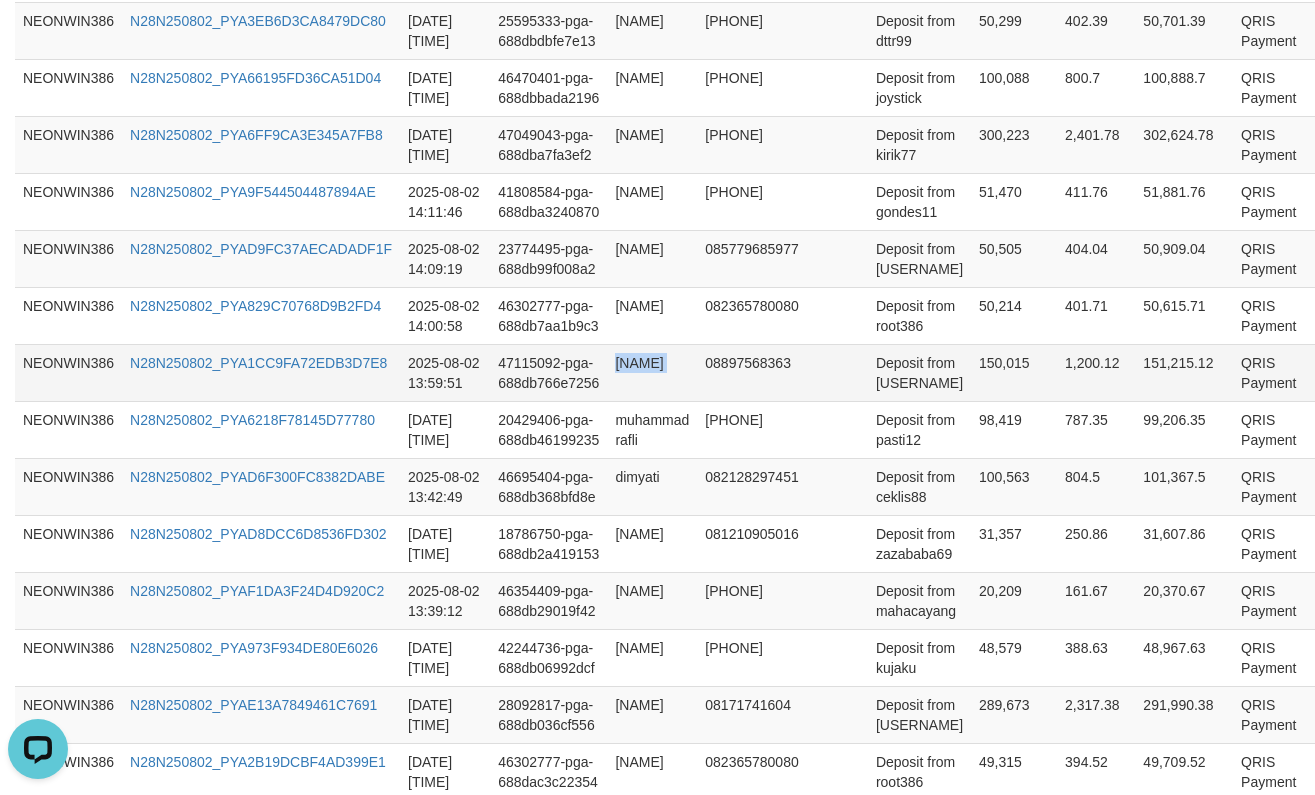 click on "[NAME]" at bounding box center [652, 372] 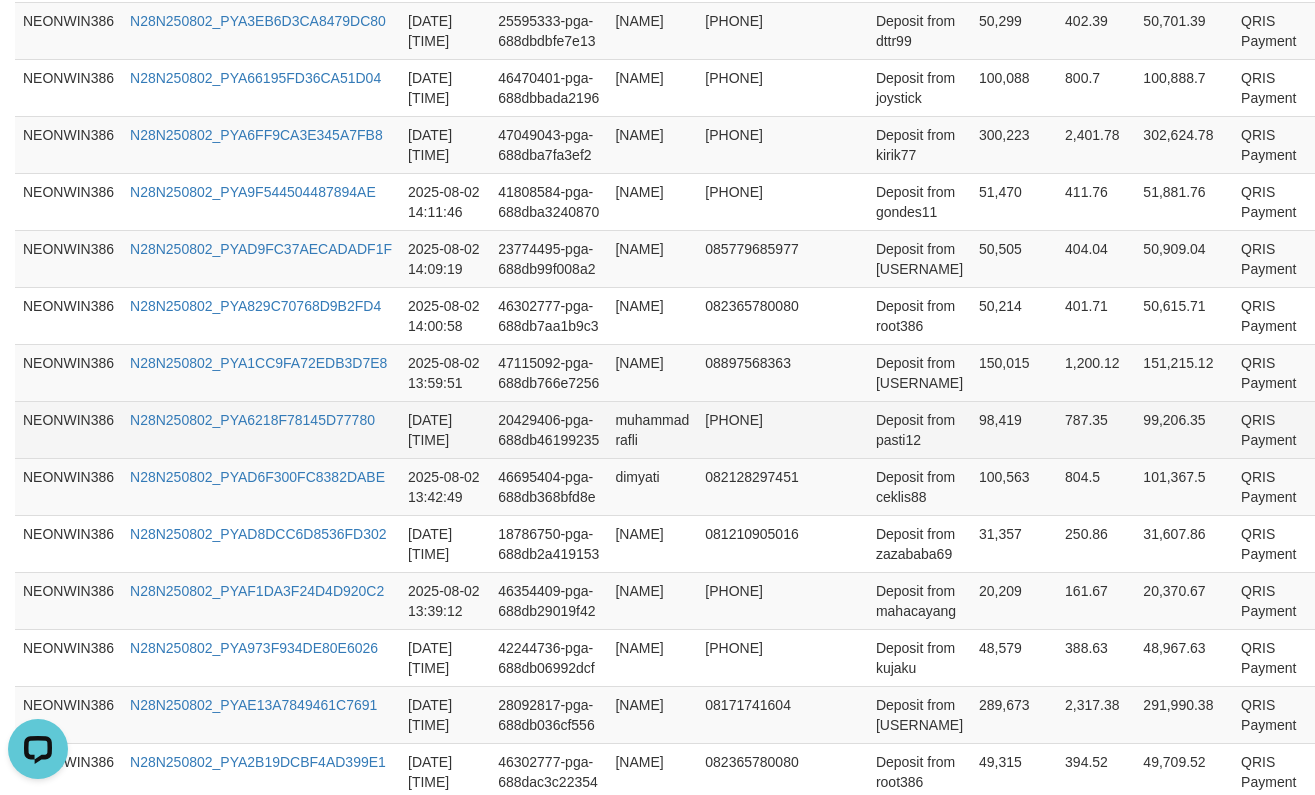 click on "muhammad rafli" at bounding box center (652, 429) 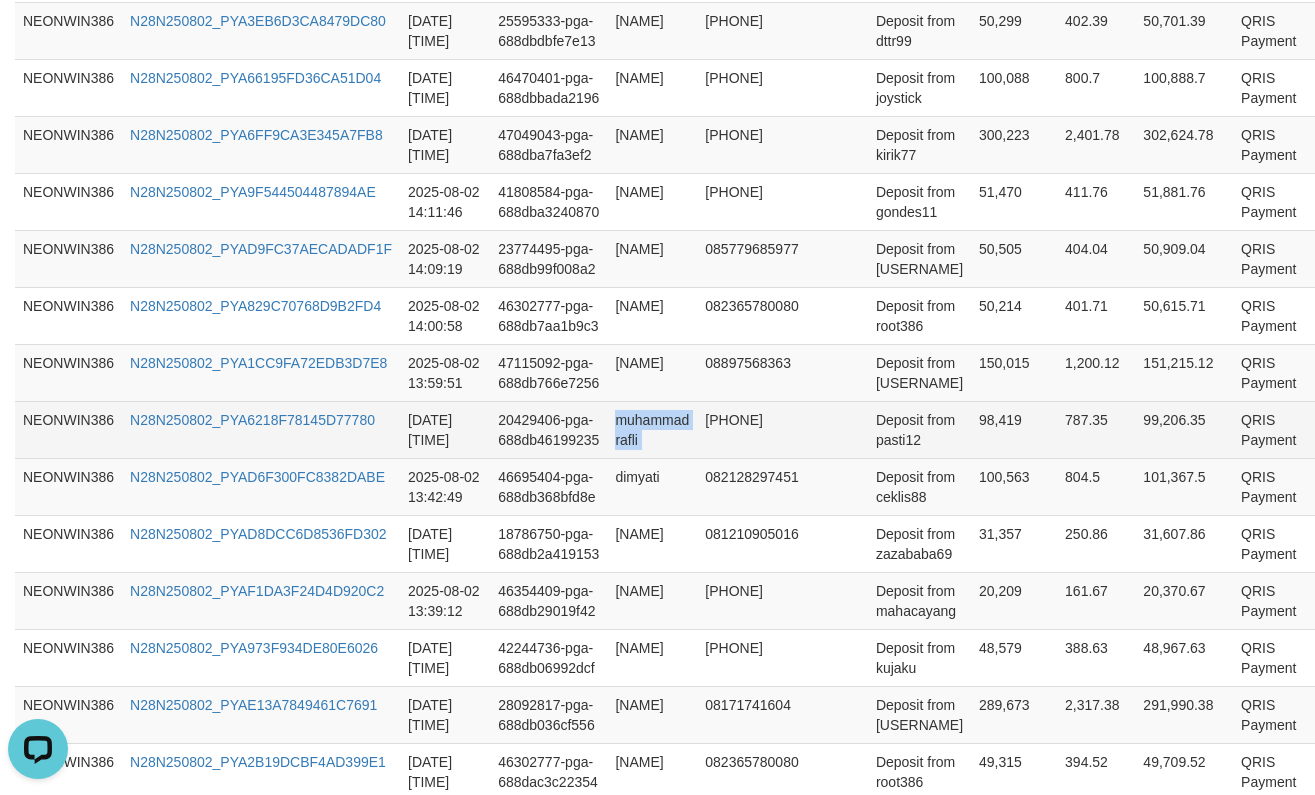 click on "muhammad rafli" at bounding box center [652, 429] 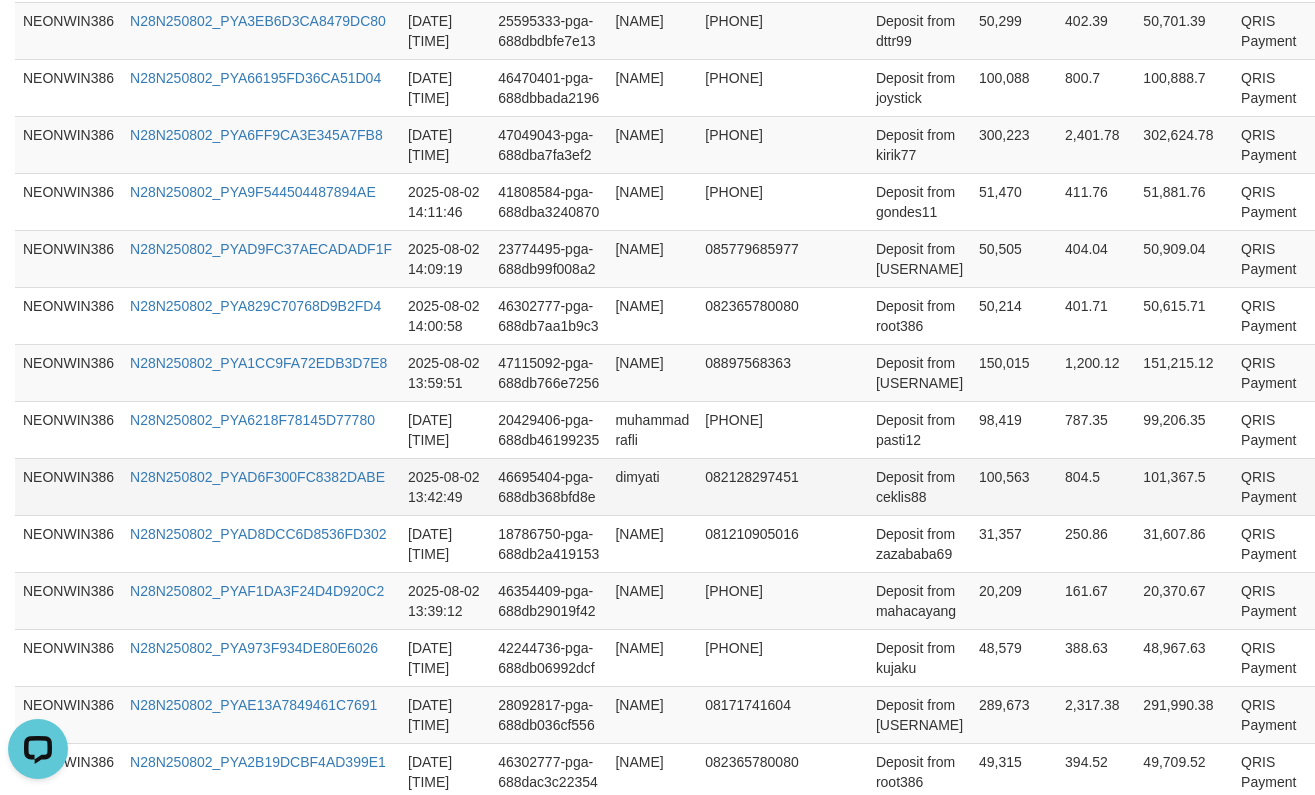 click on "dimyati" at bounding box center [652, 486] 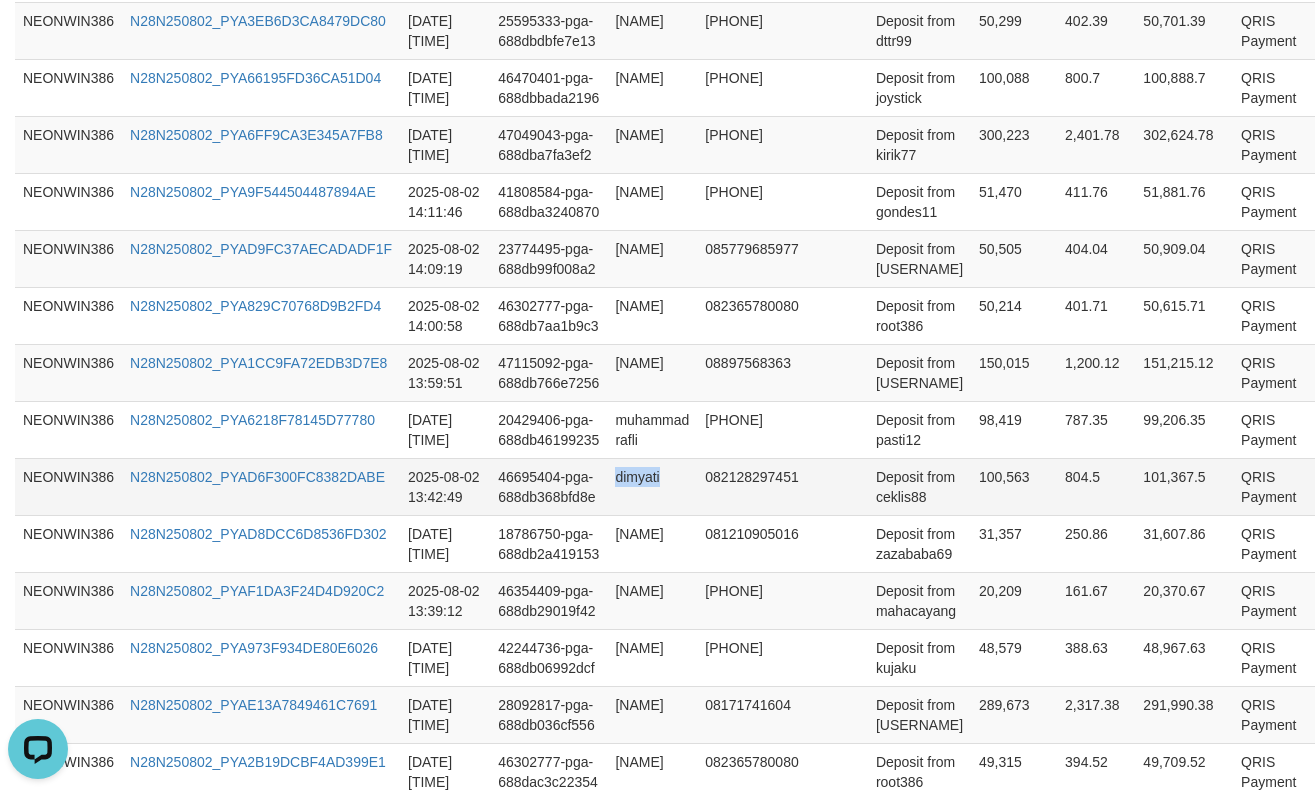 click on "dimyati" at bounding box center (652, 486) 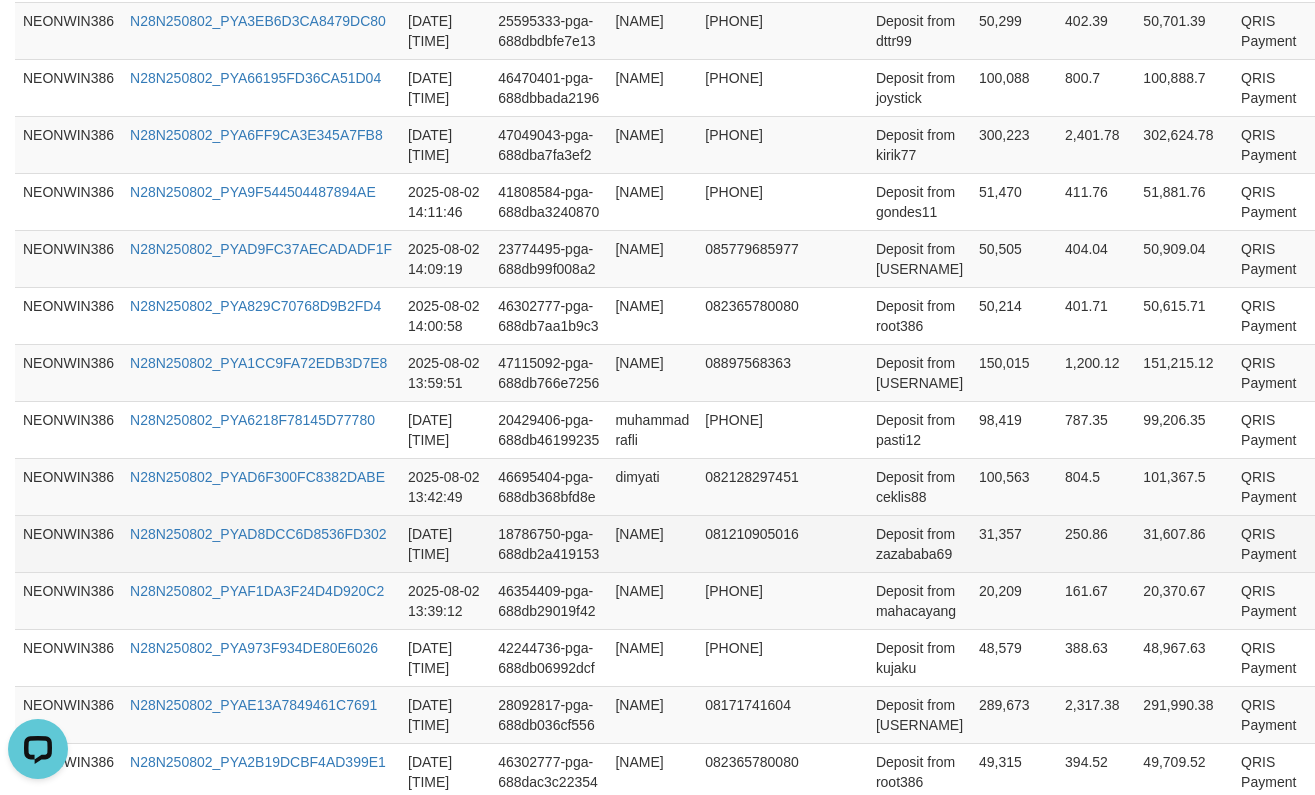 click on "[NAME]" at bounding box center (652, 543) 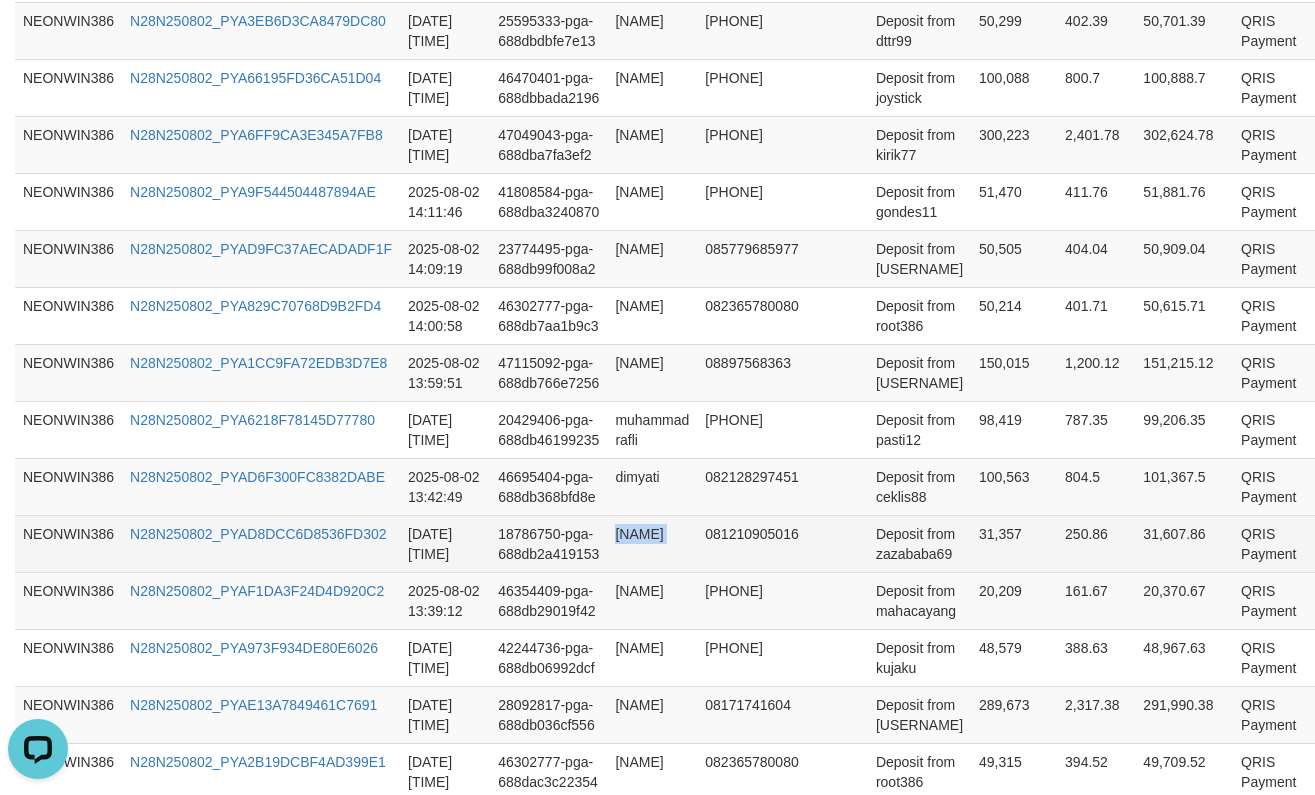 click on "[NAME]" at bounding box center (652, 543) 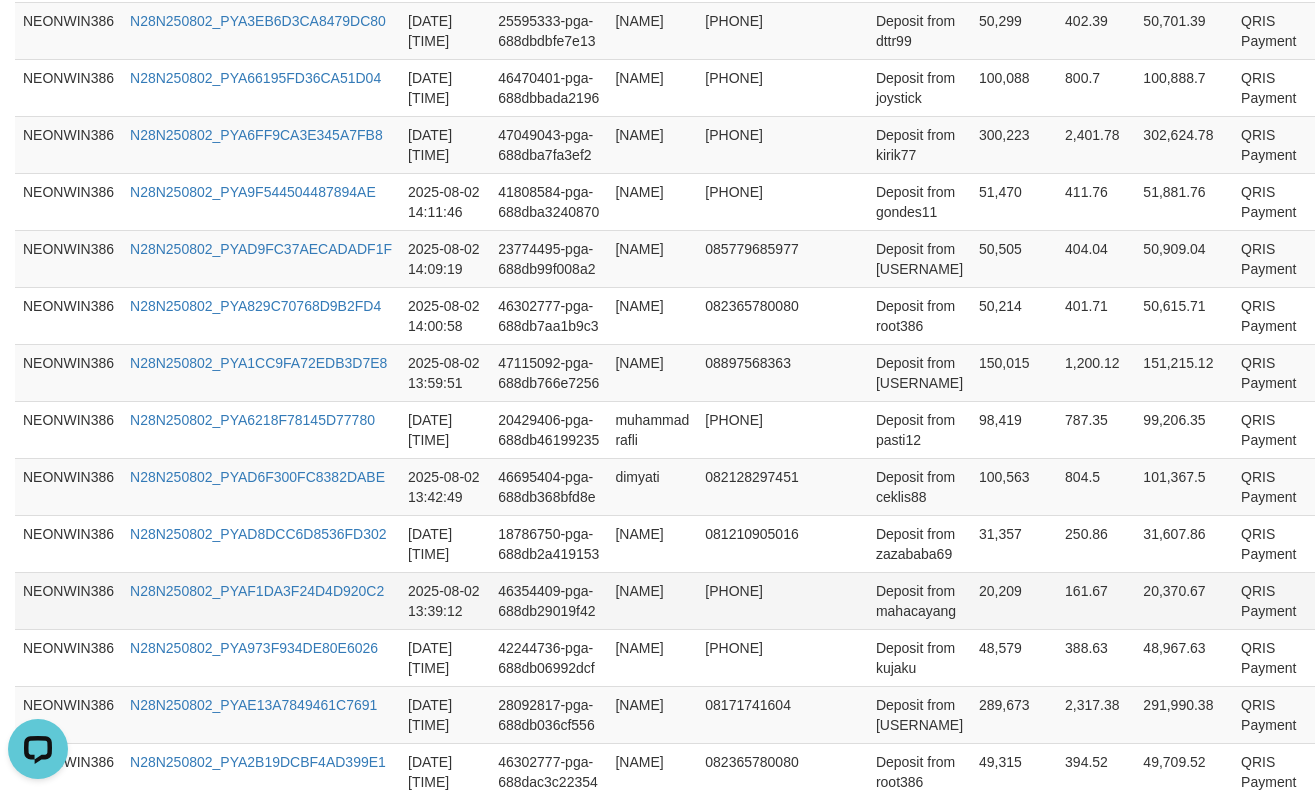 click on "[NAME]" at bounding box center [652, 600] 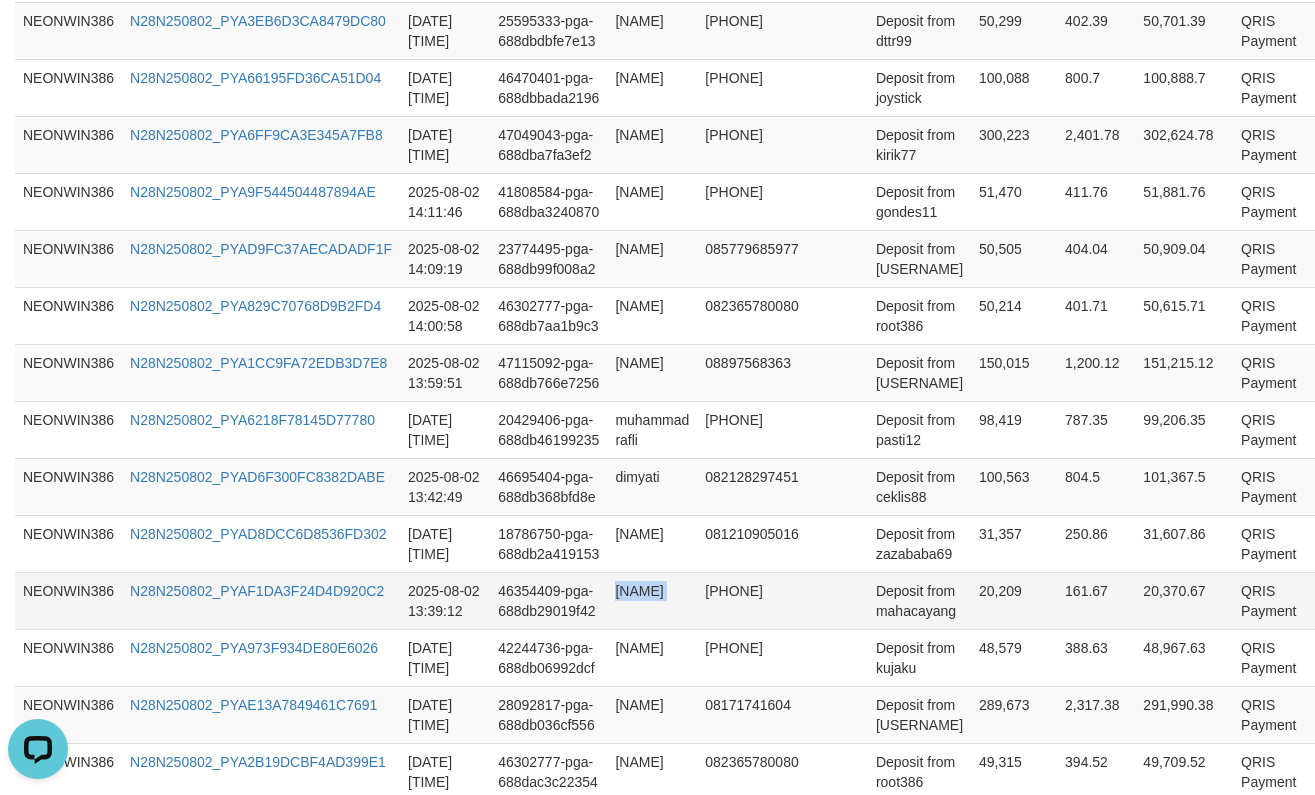click on "[NAME]" at bounding box center (652, 600) 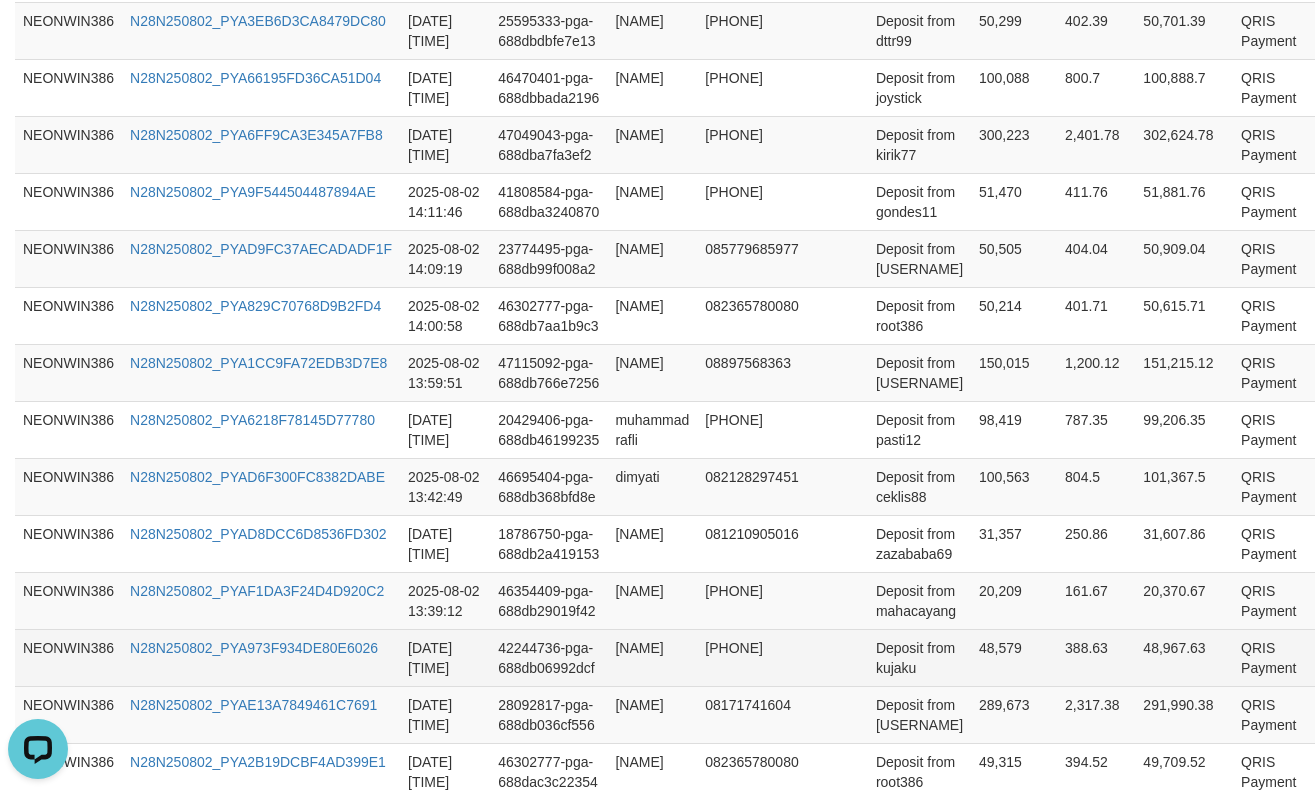 click on "[NAME]" at bounding box center [652, 657] 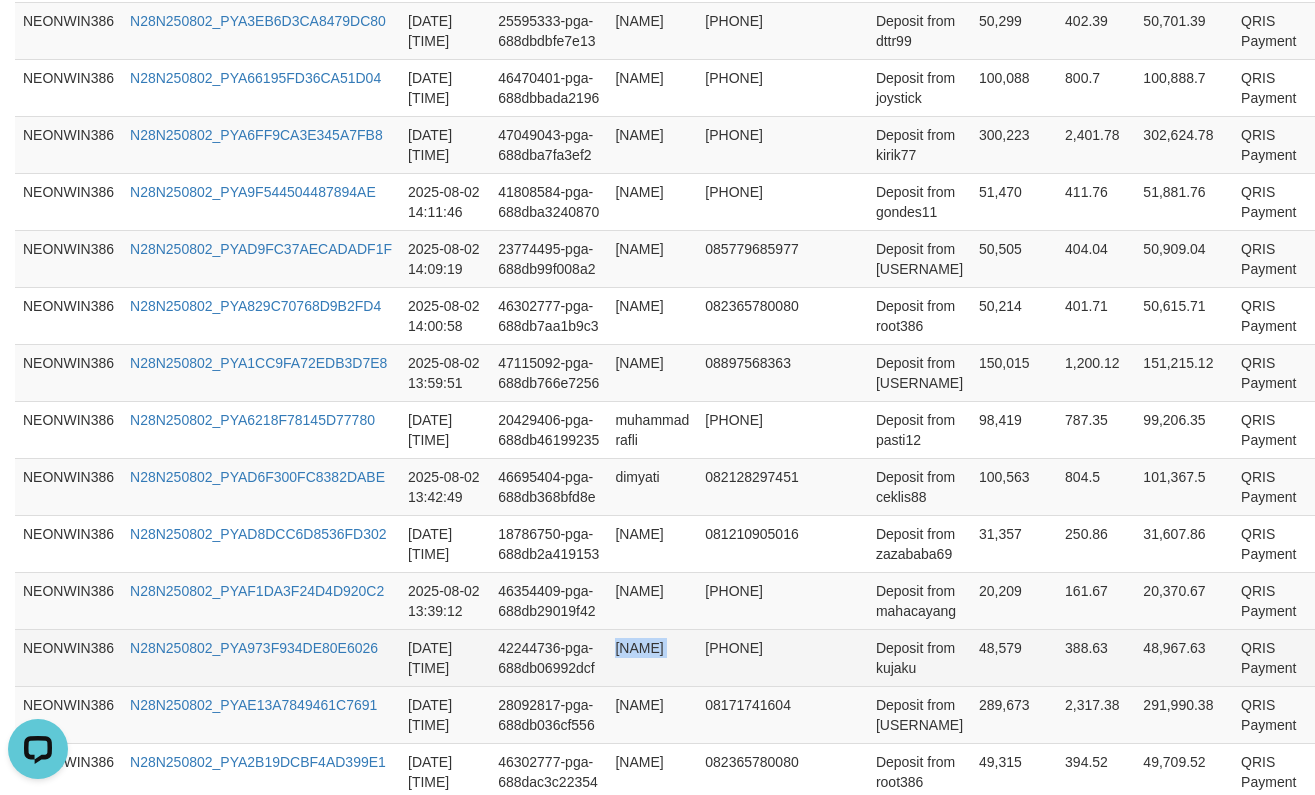click on "[NAME]" at bounding box center [652, 657] 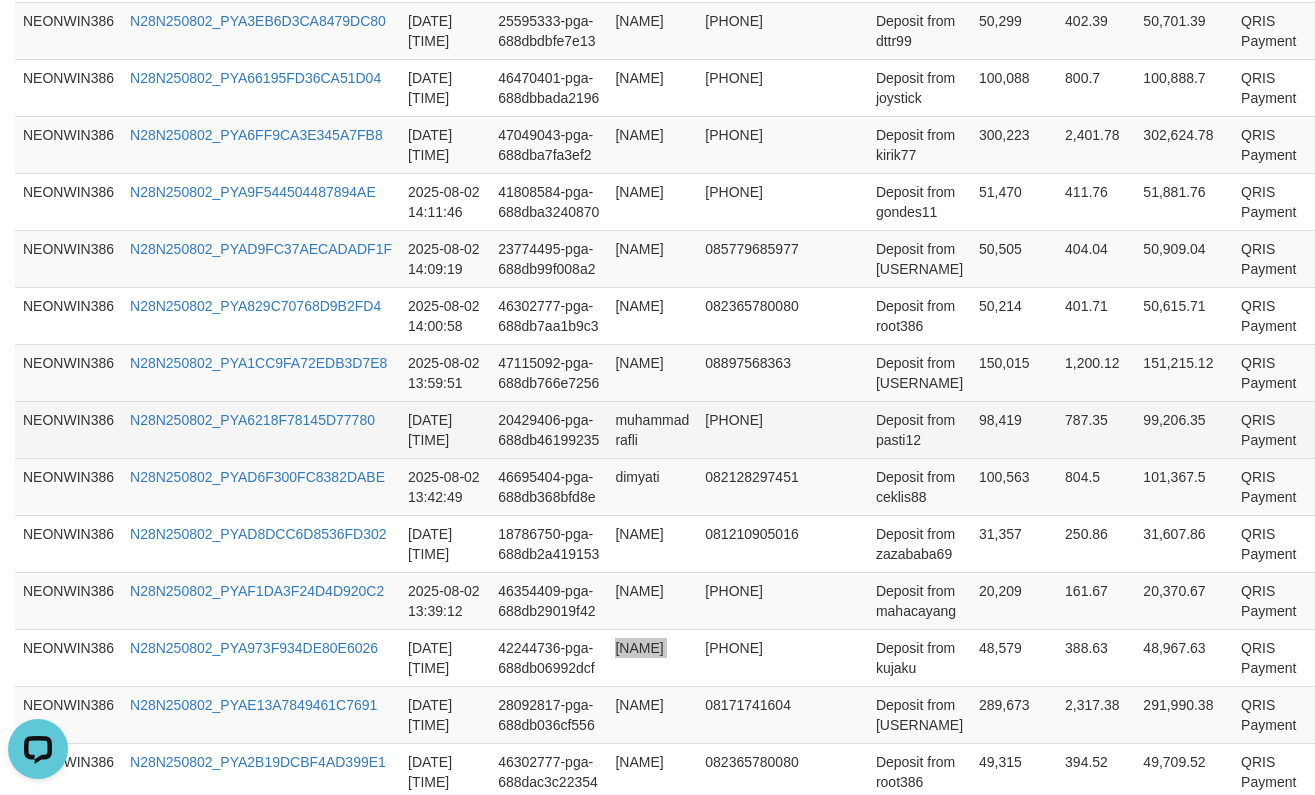 scroll, scrollTop: 1454, scrollLeft: 0, axis: vertical 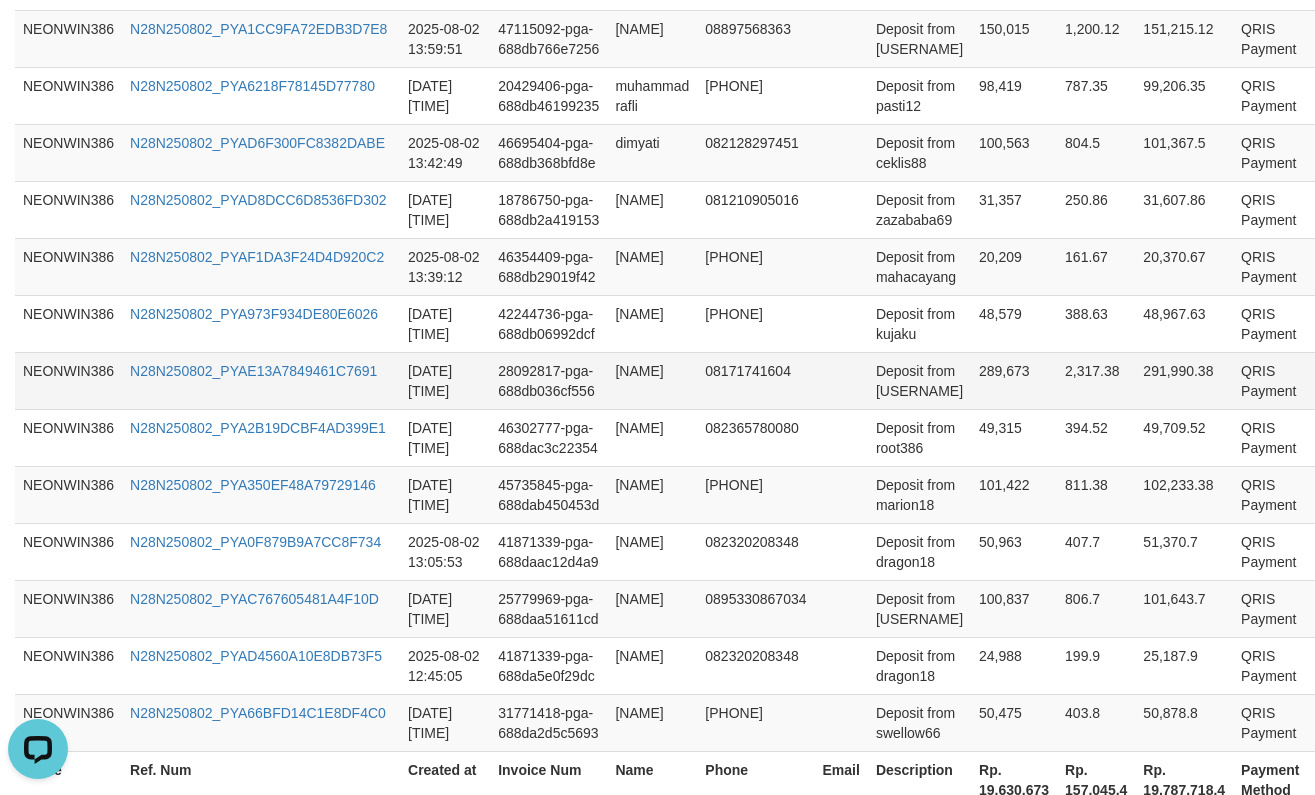 click on "[NAME]" at bounding box center [652, 380] 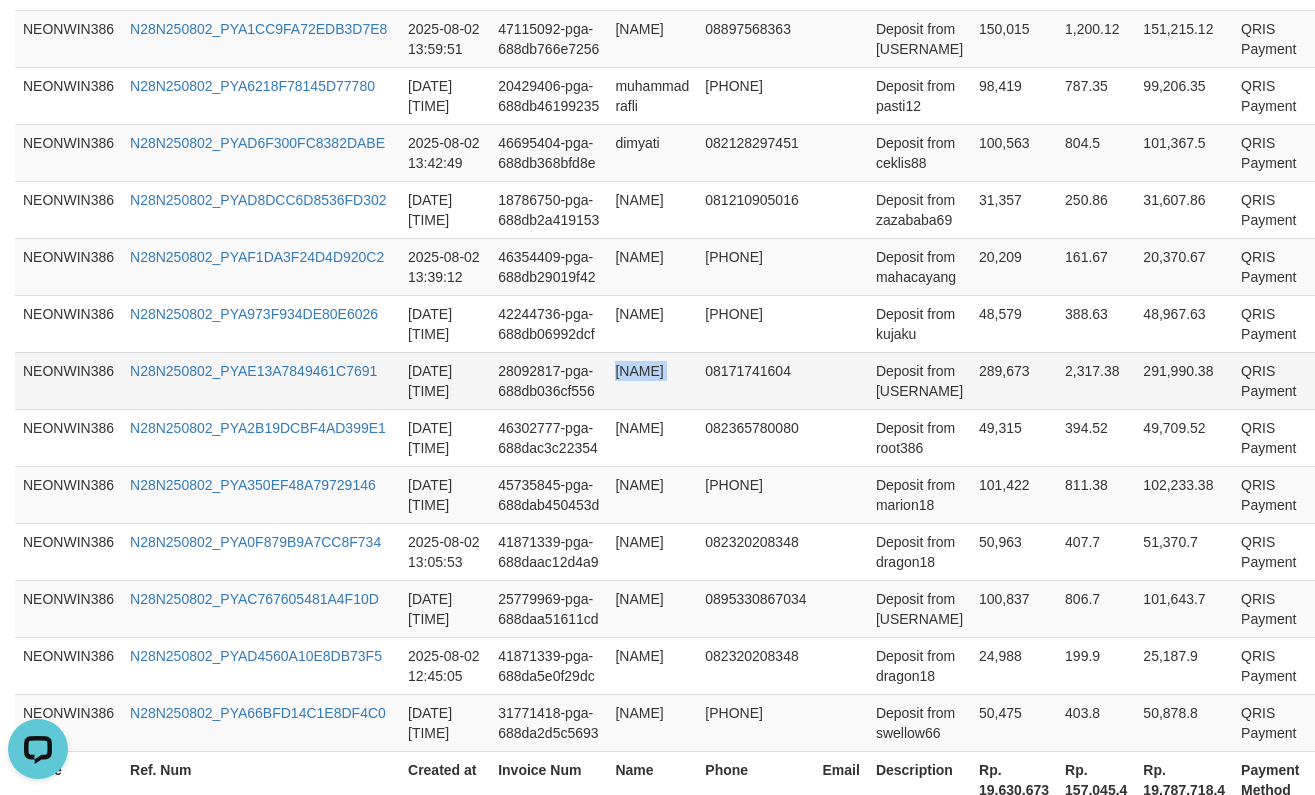 click on "[NAME]" at bounding box center [652, 380] 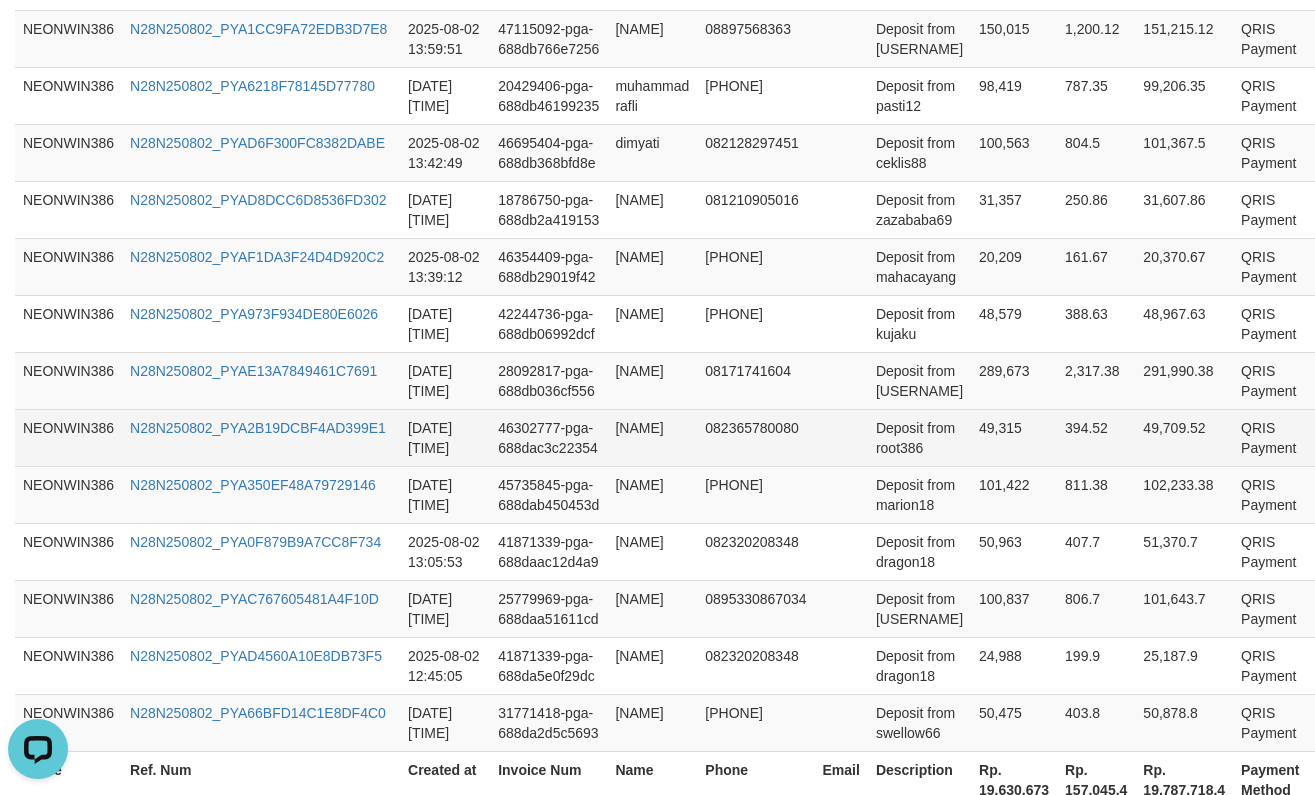 click on "[NAME]" at bounding box center [652, 437] 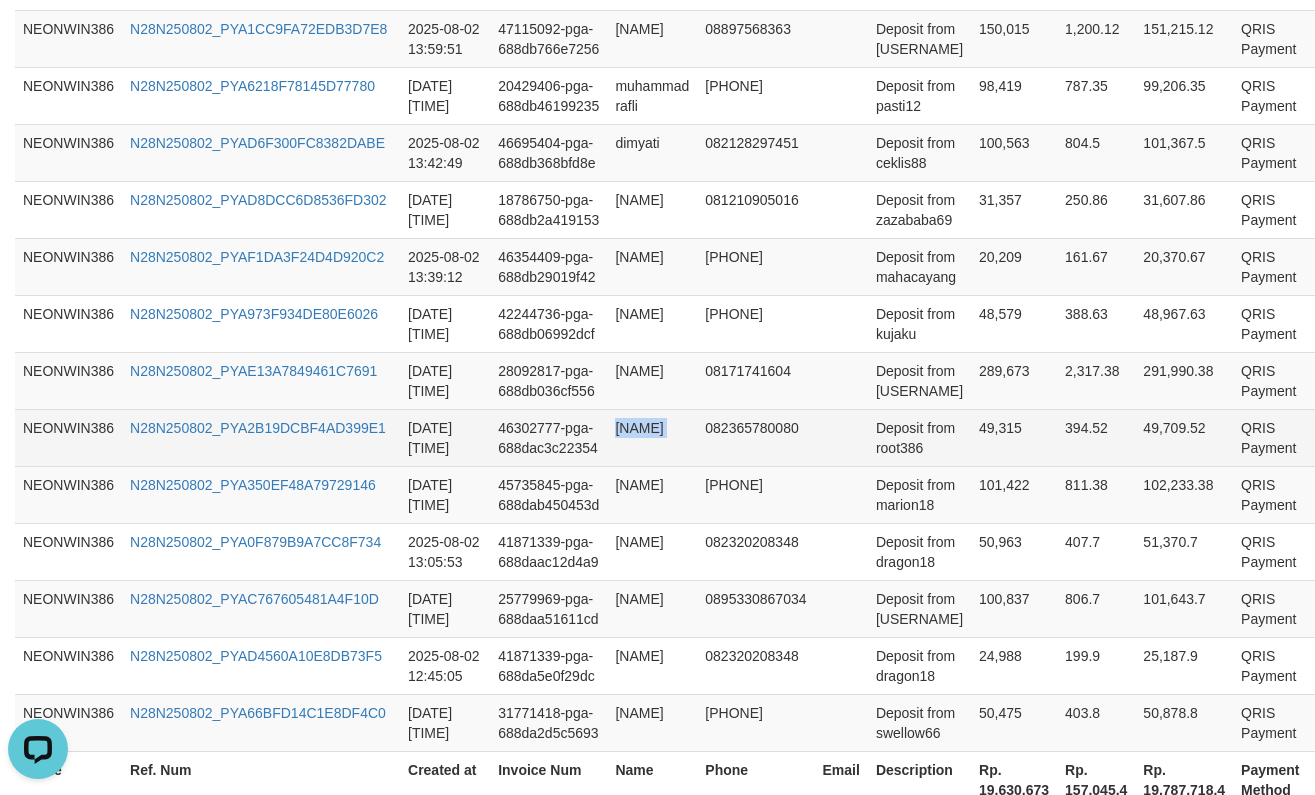 click on "[NAME]" at bounding box center [652, 437] 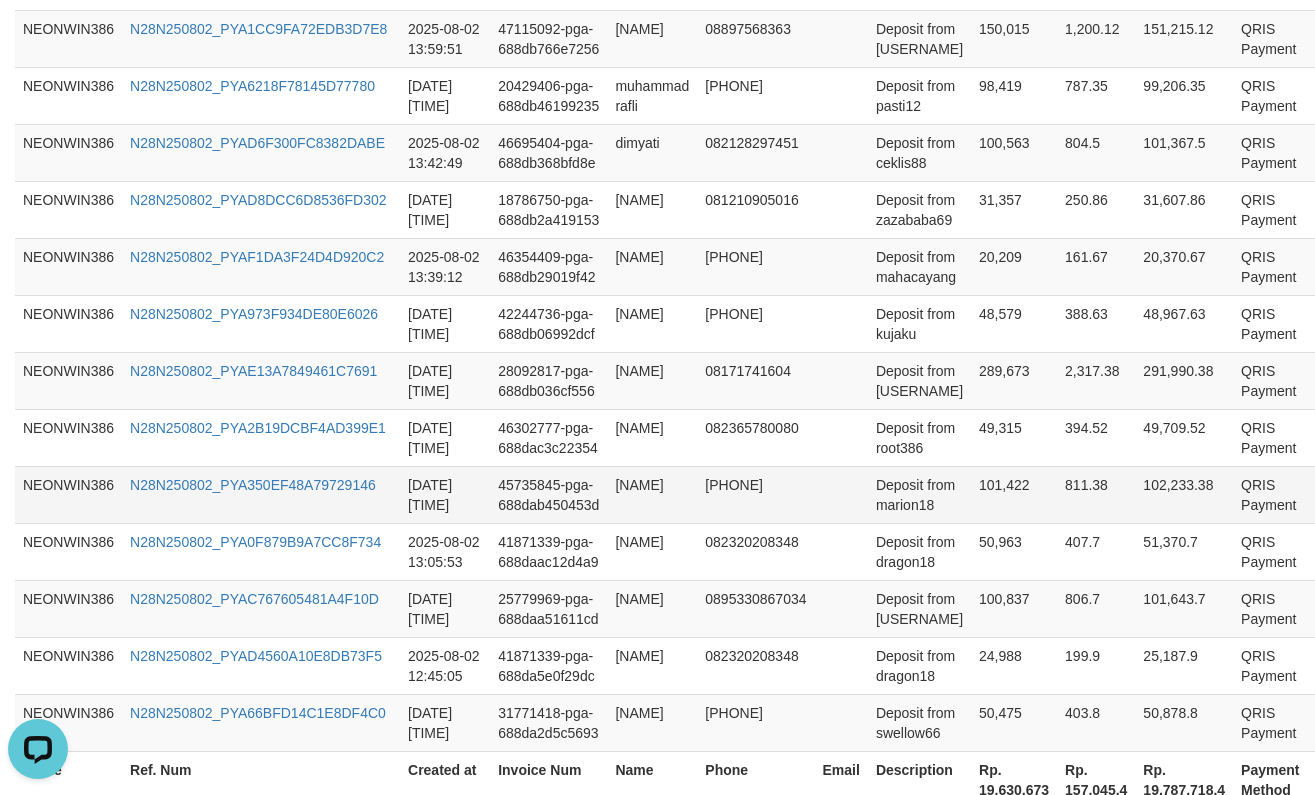 click on "[NAME]" at bounding box center [652, 494] 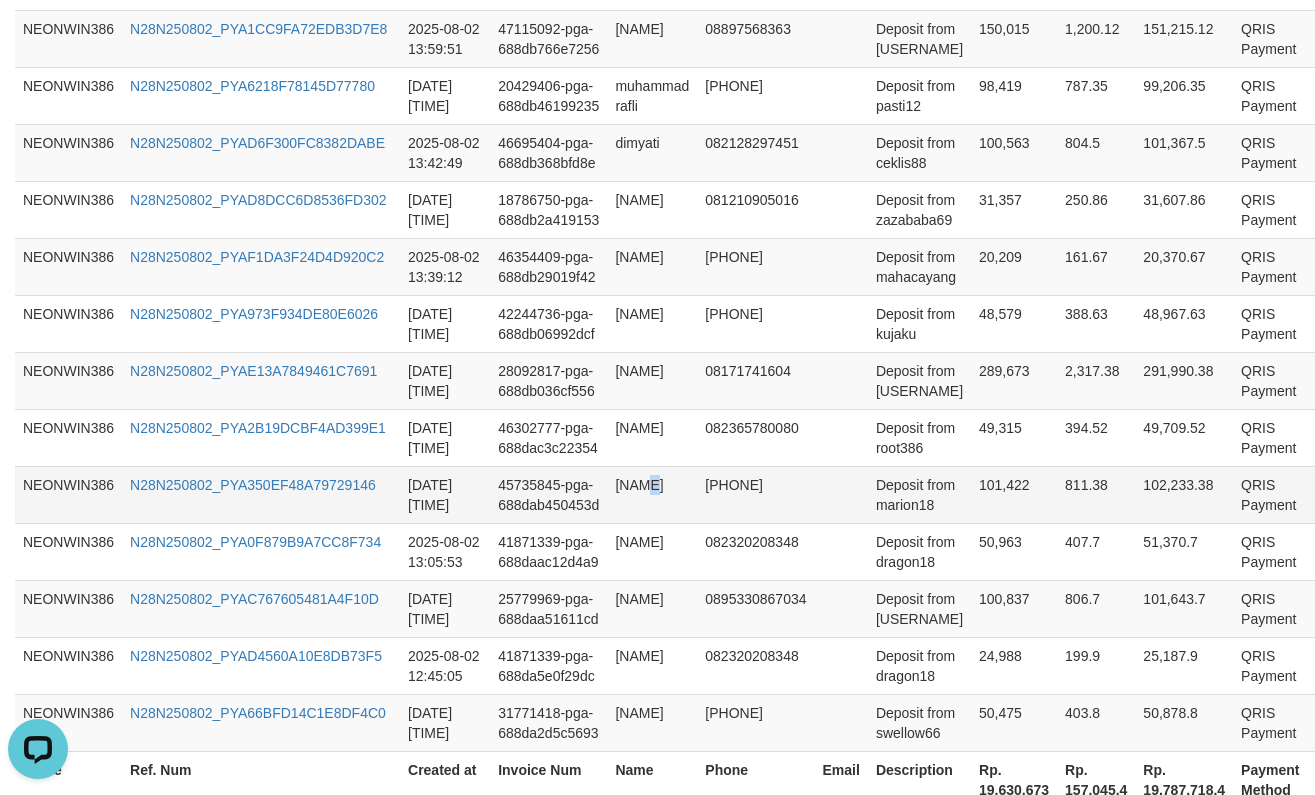click on "[NAME]" at bounding box center [652, 494] 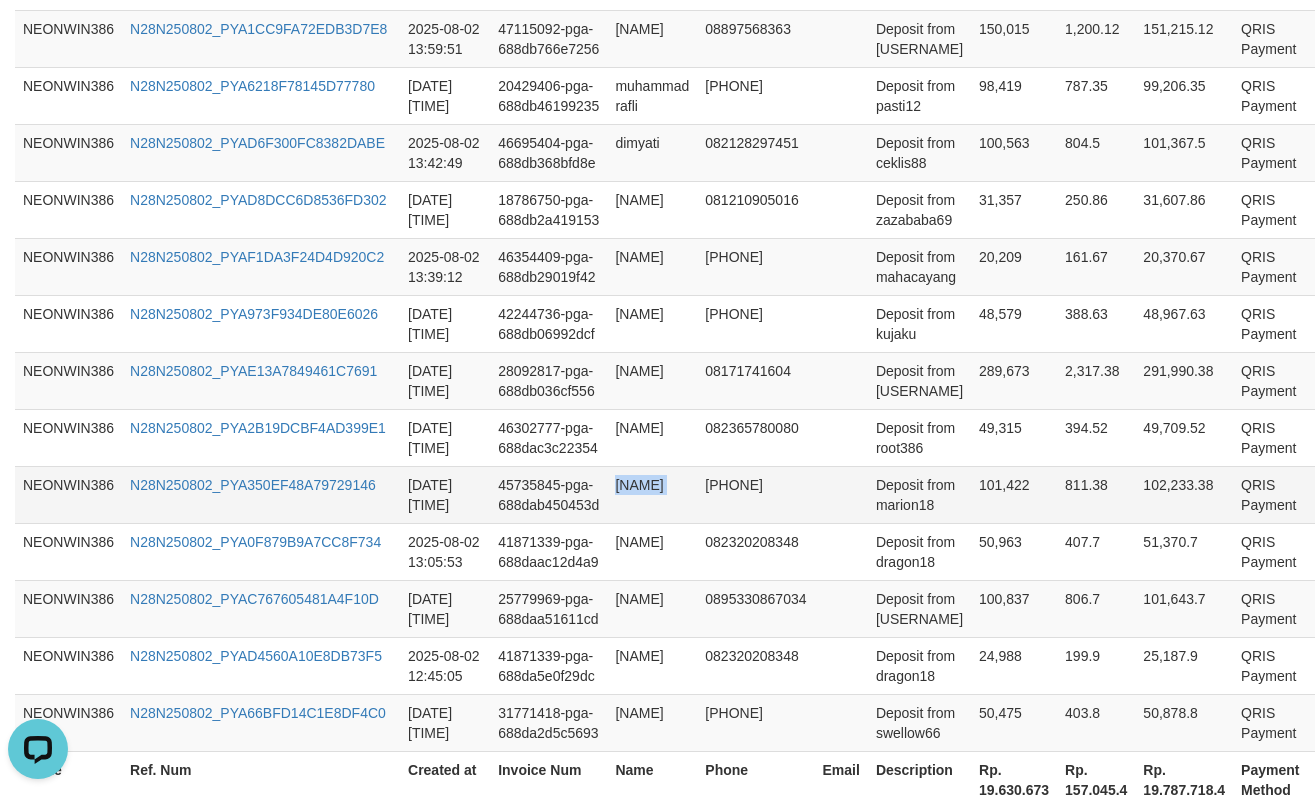 click on "[NAME]" at bounding box center (652, 494) 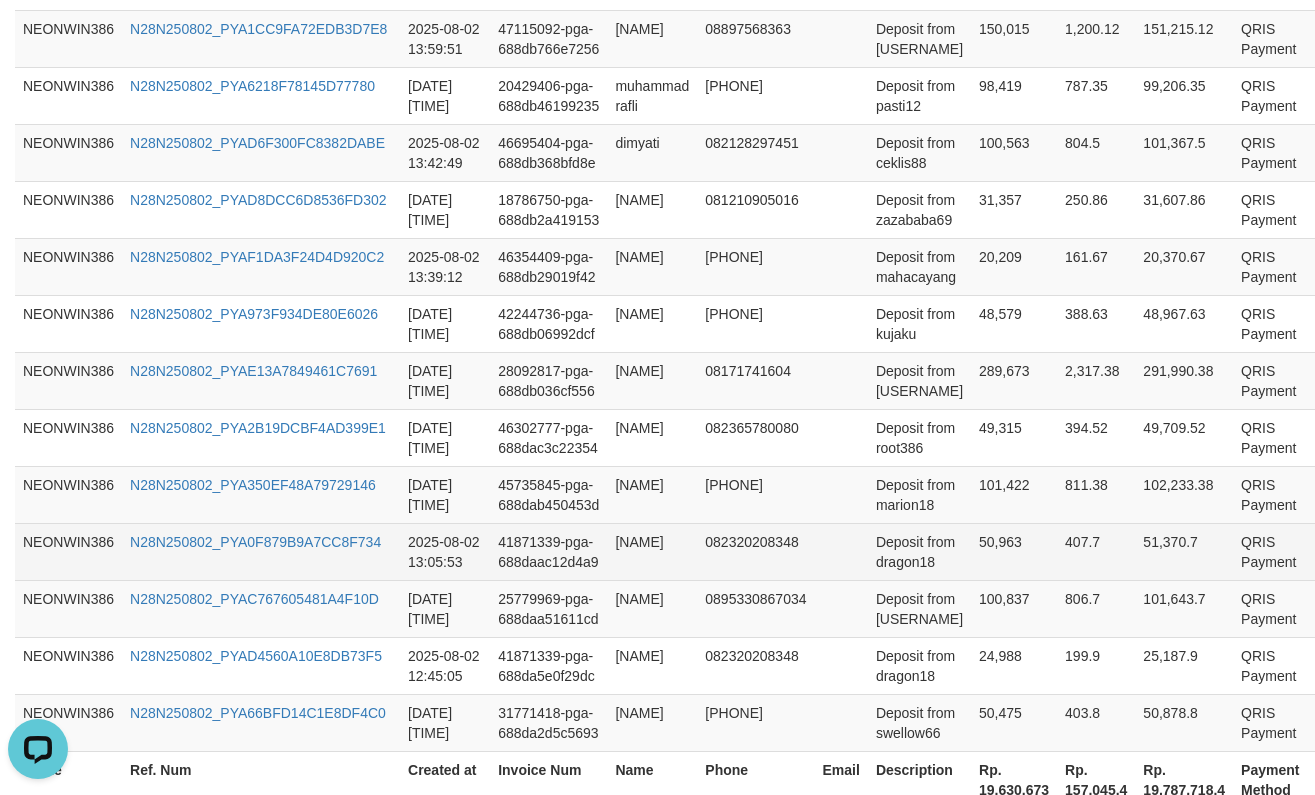 click on "[NAME]" at bounding box center (652, 551) 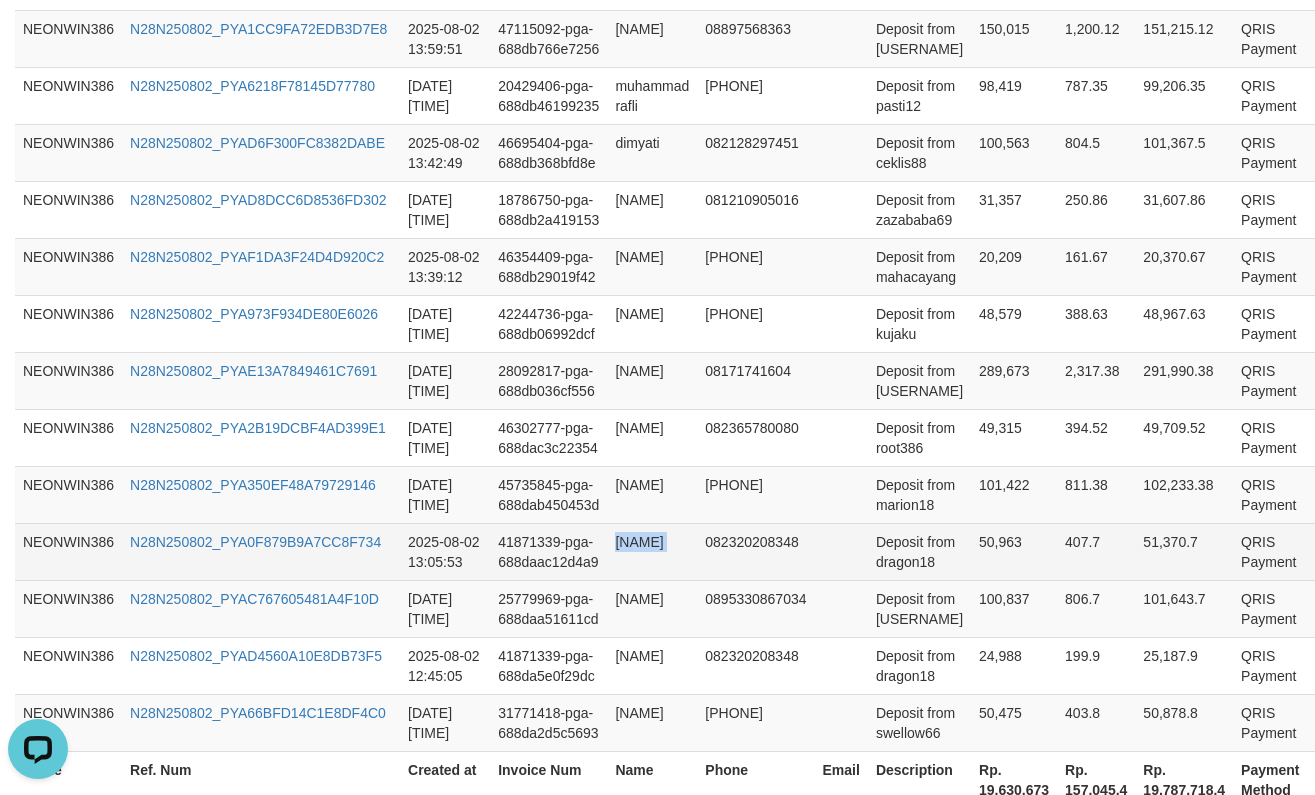 click on "[NAME]" at bounding box center (652, 551) 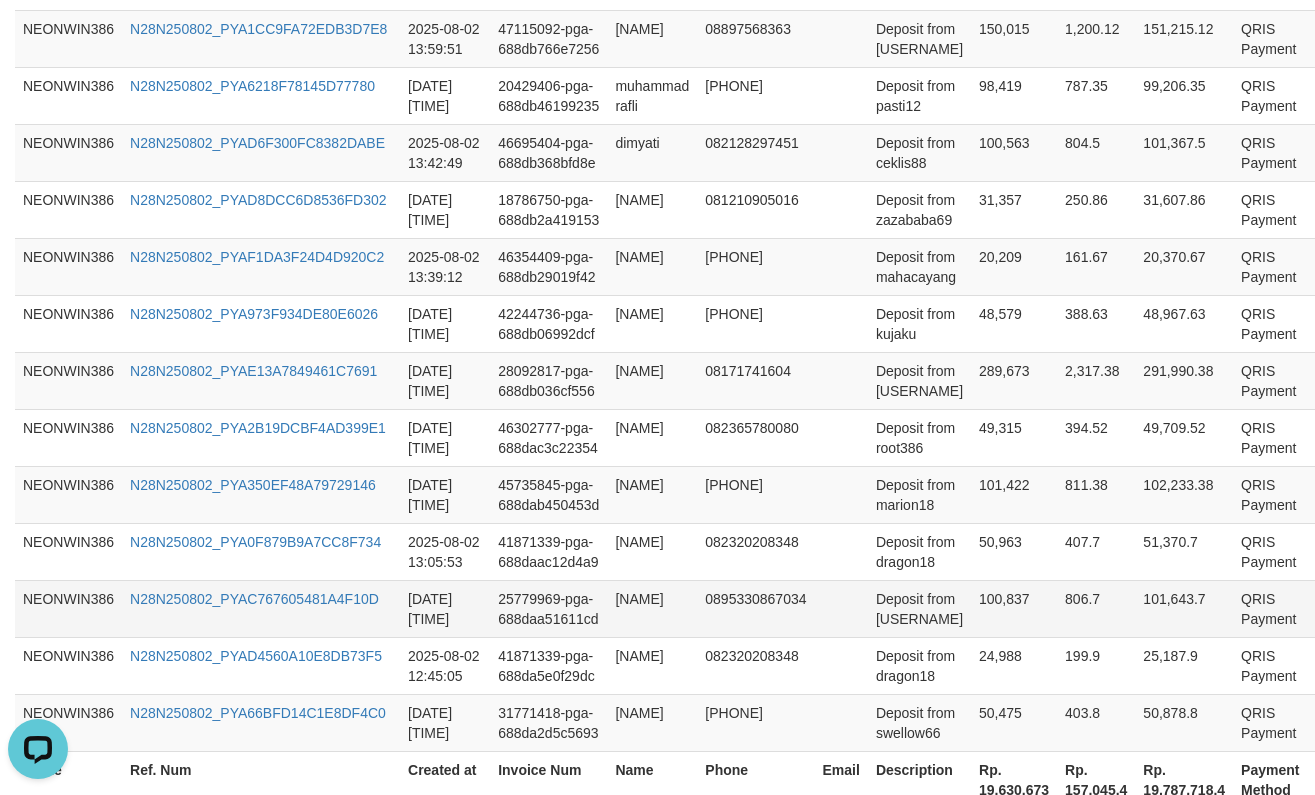 click on "[NAME]" at bounding box center [652, 608] 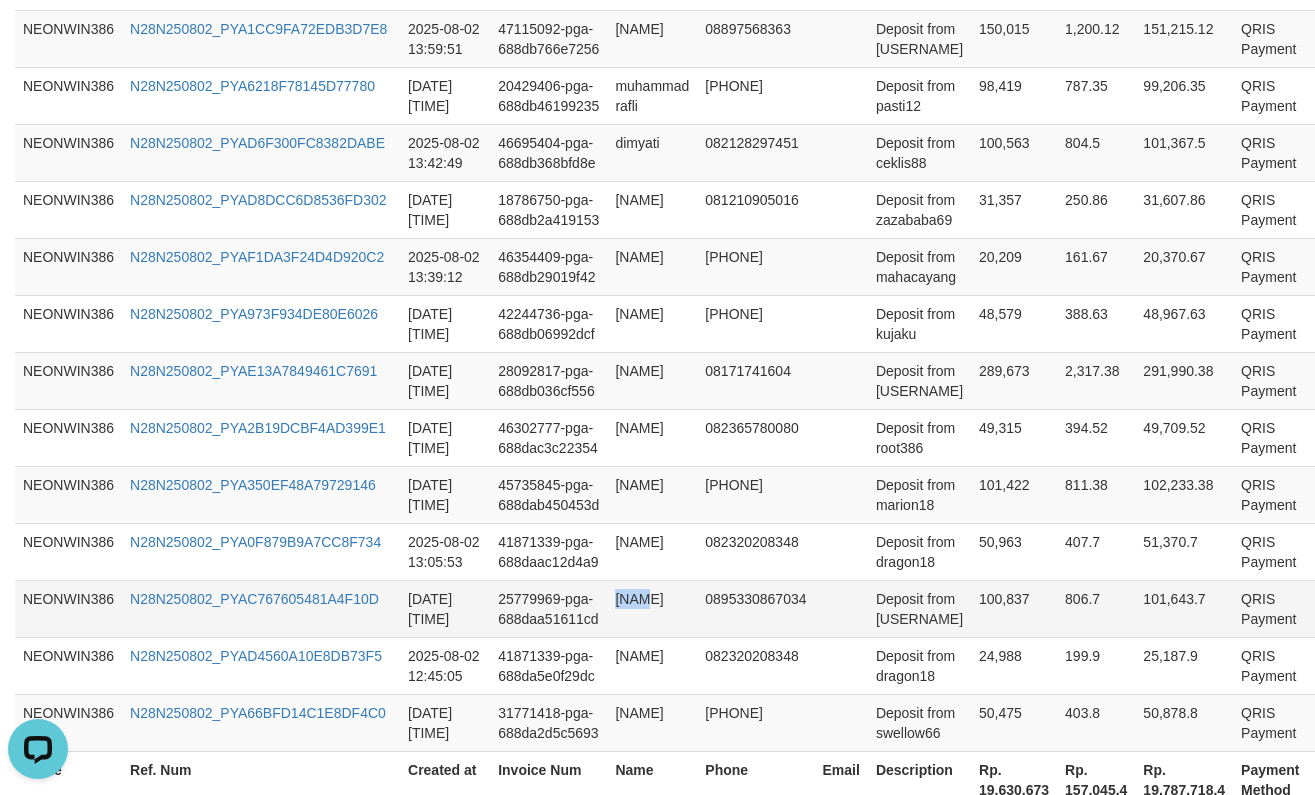 click on "[NAME]" at bounding box center [652, 608] 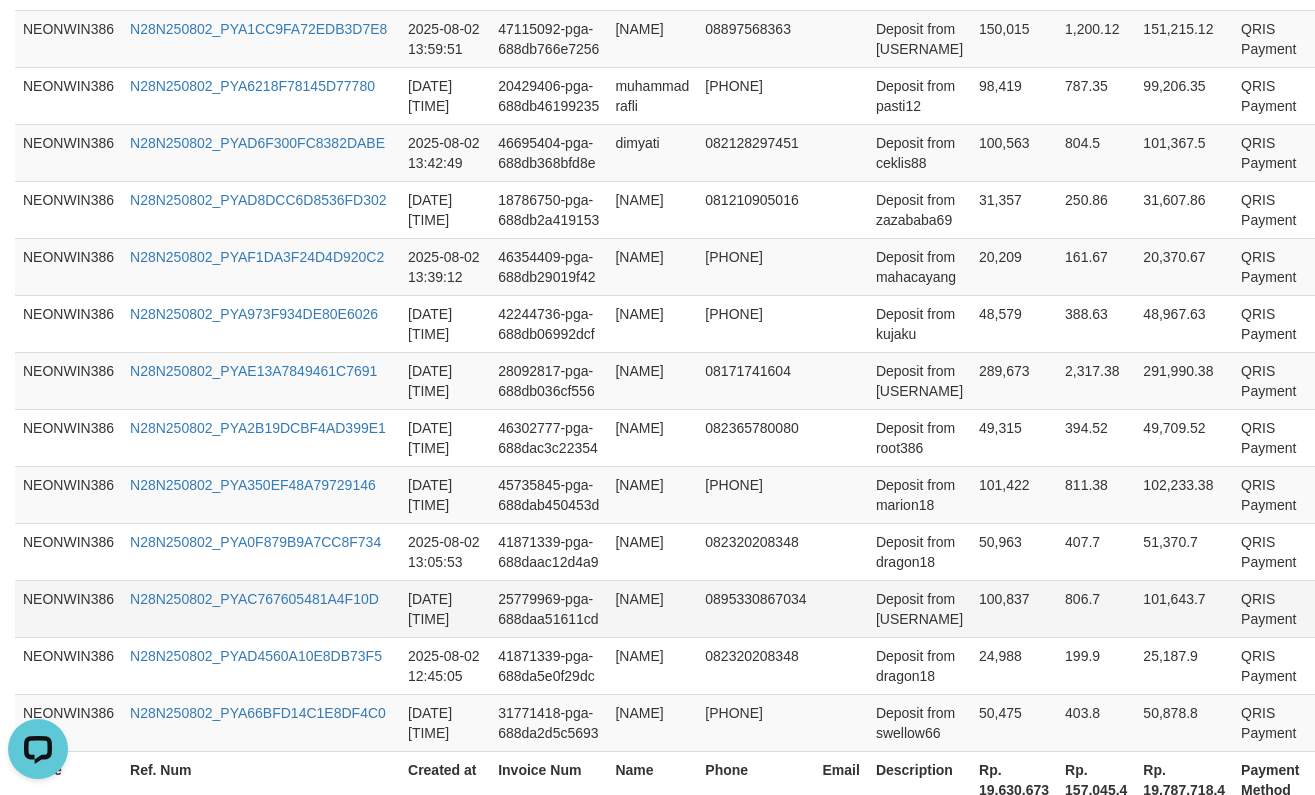 click on "Deposit from [USERNAME]" at bounding box center (919, 608) 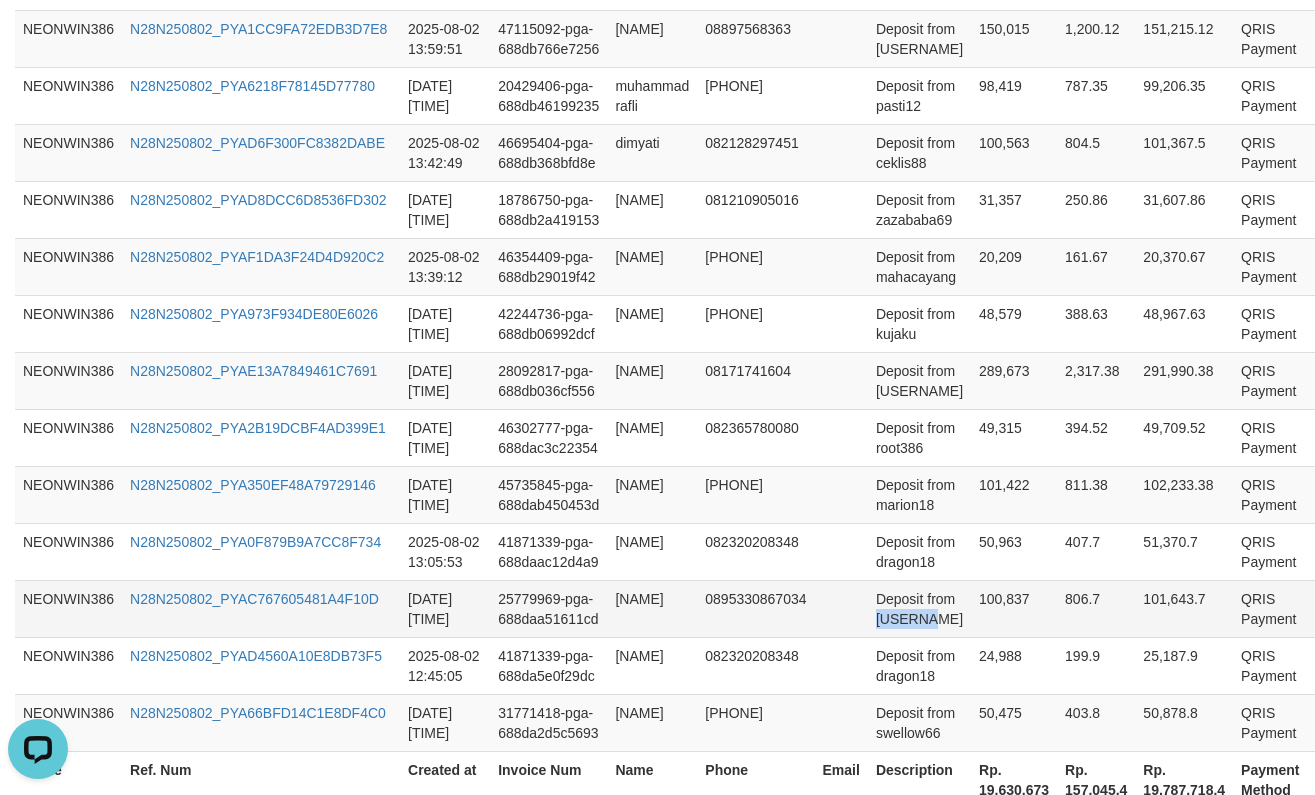 click on "Deposit from [USERNAME]" at bounding box center [919, 608] 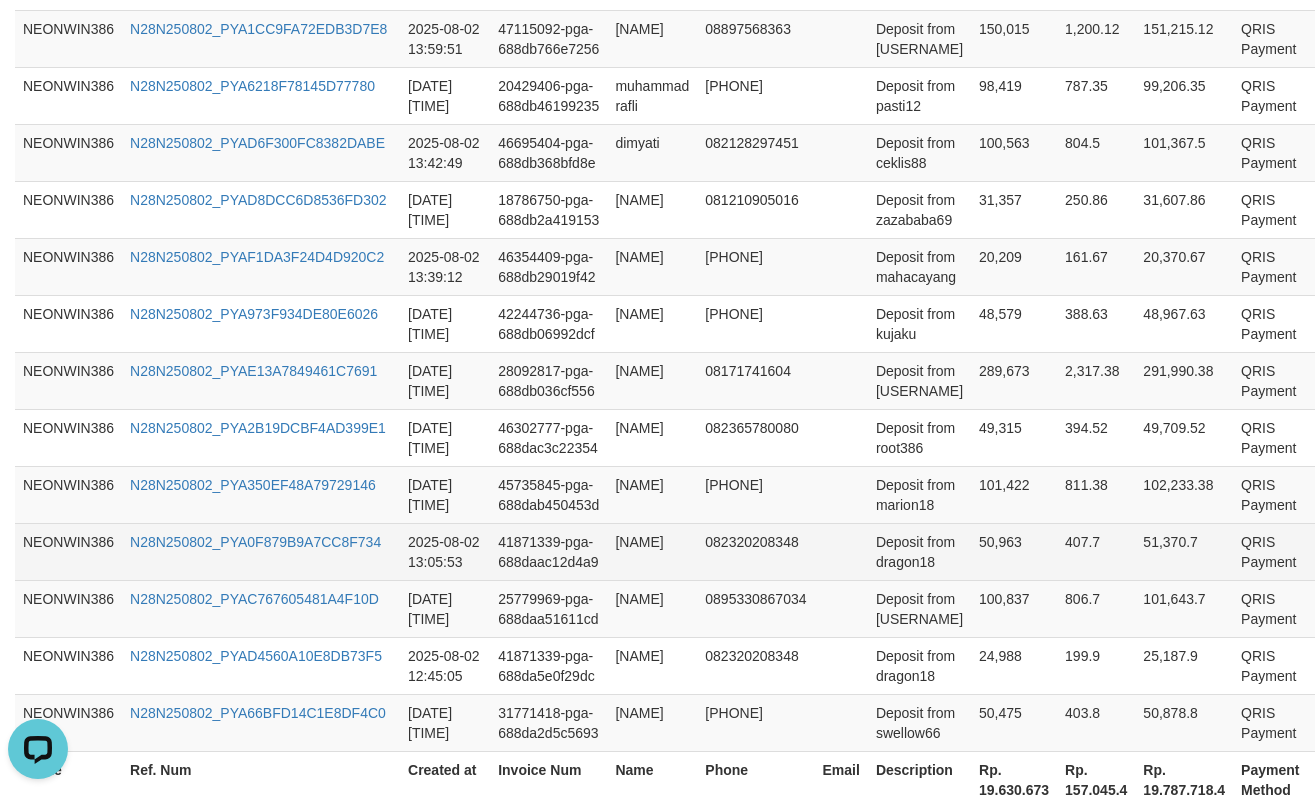 click on "Deposit from dragon18" at bounding box center (919, 551) 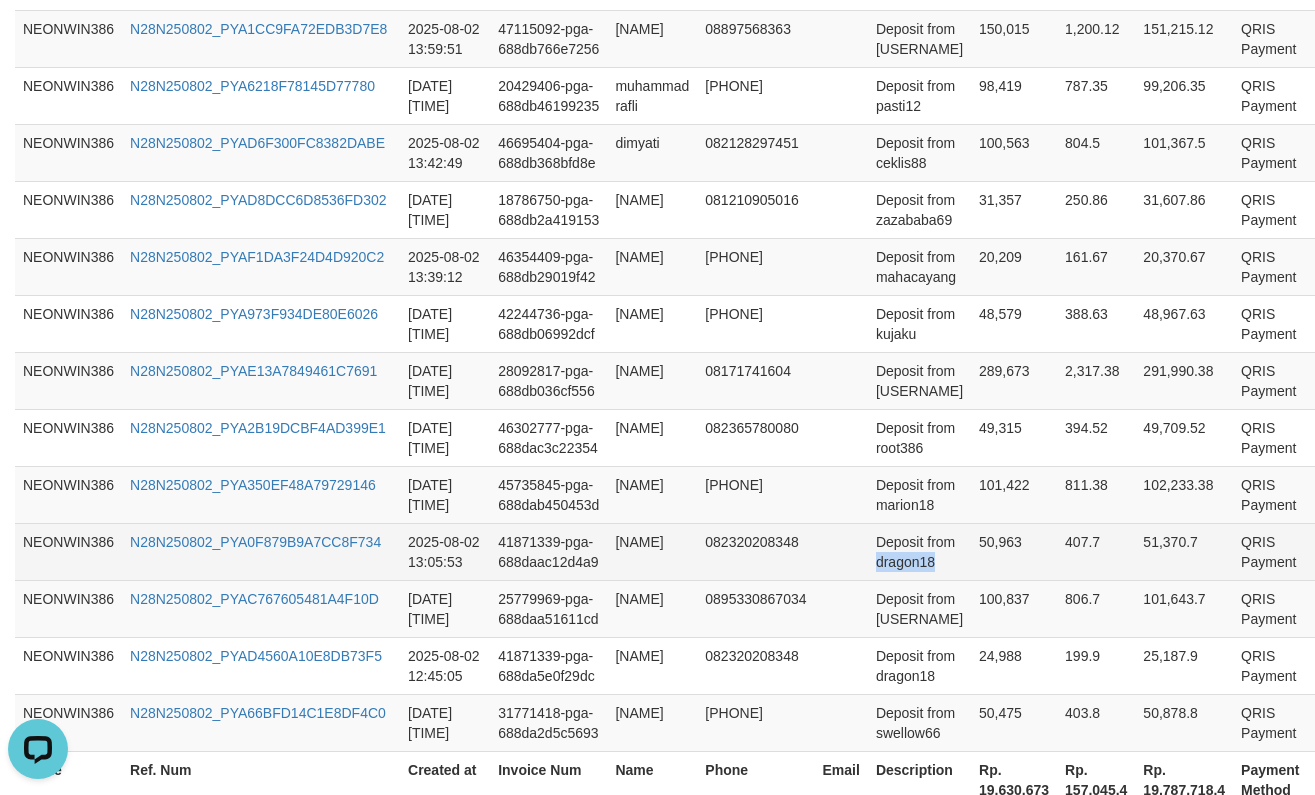 click on "Deposit from dragon18" at bounding box center [919, 551] 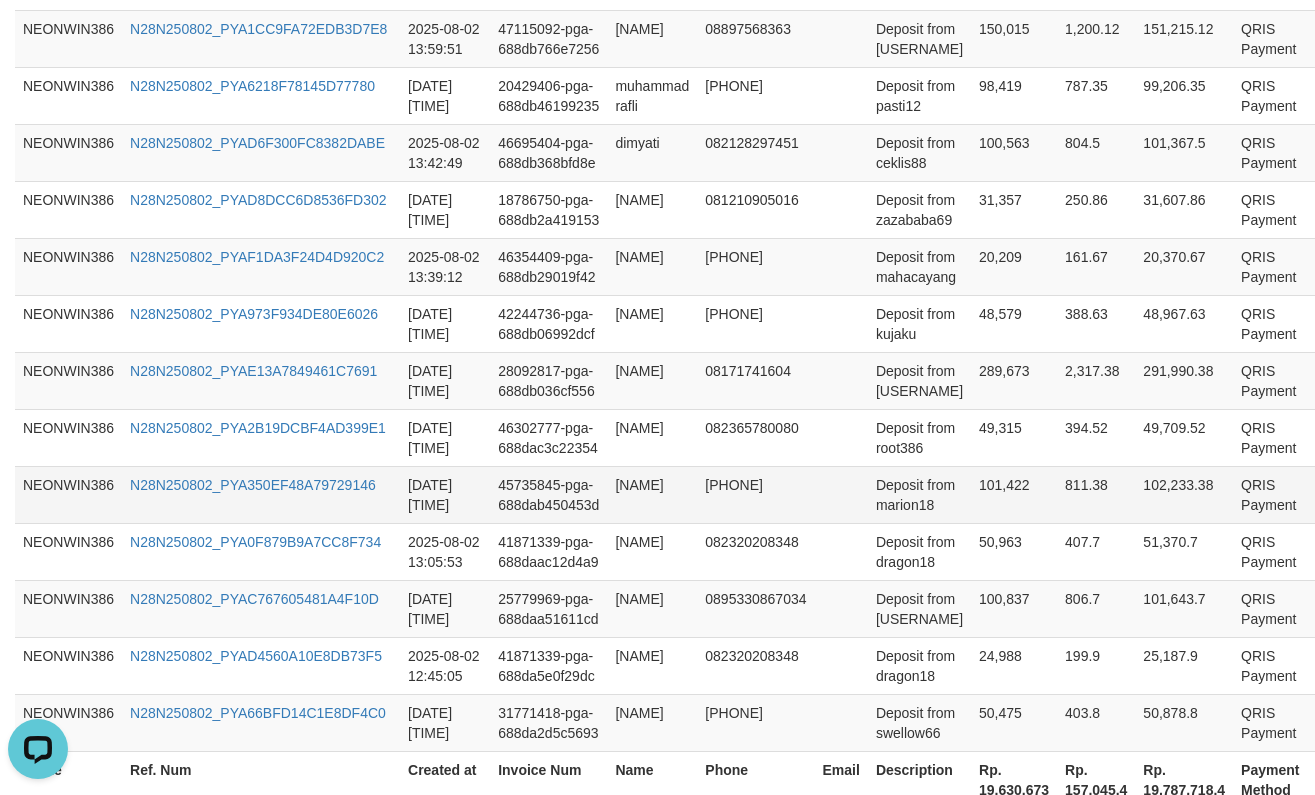 click on "Deposit from marion18" at bounding box center [919, 494] 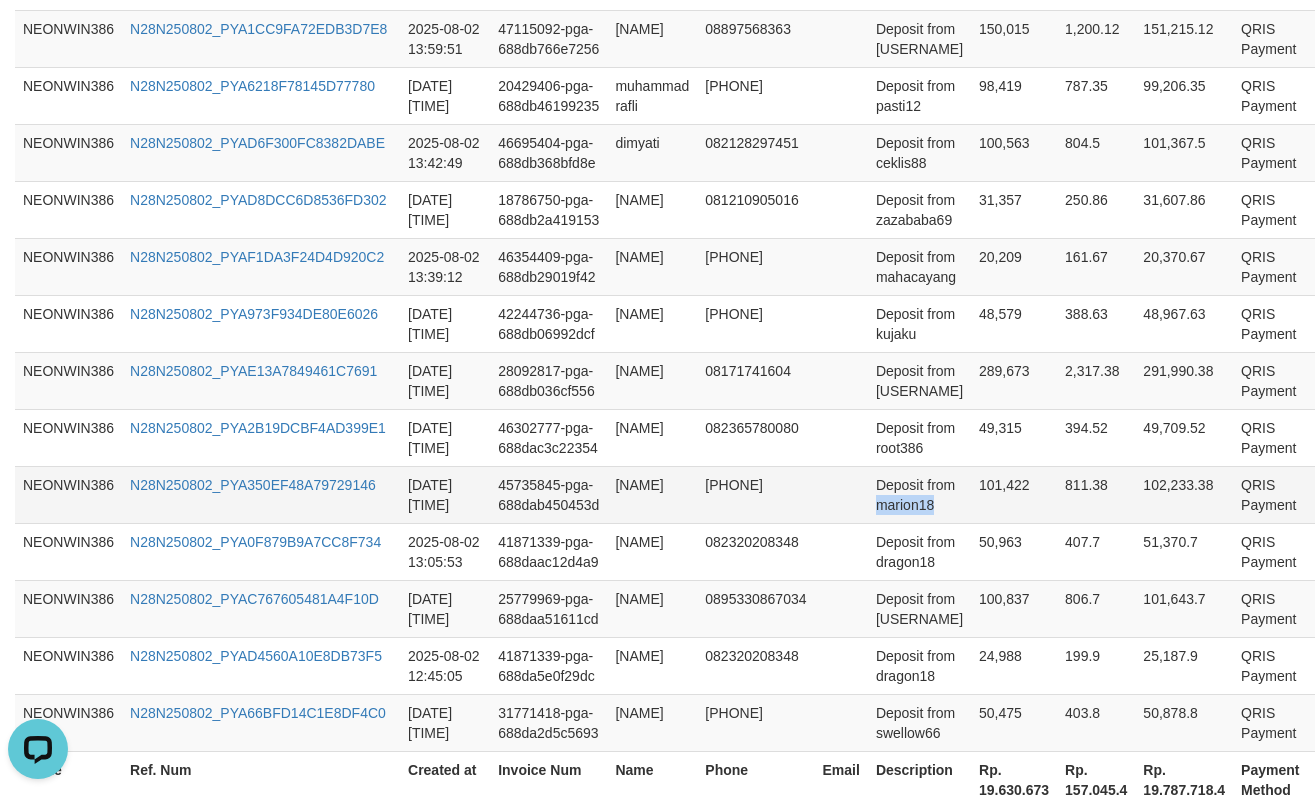 click on "Deposit from marion18" at bounding box center [919, 494] 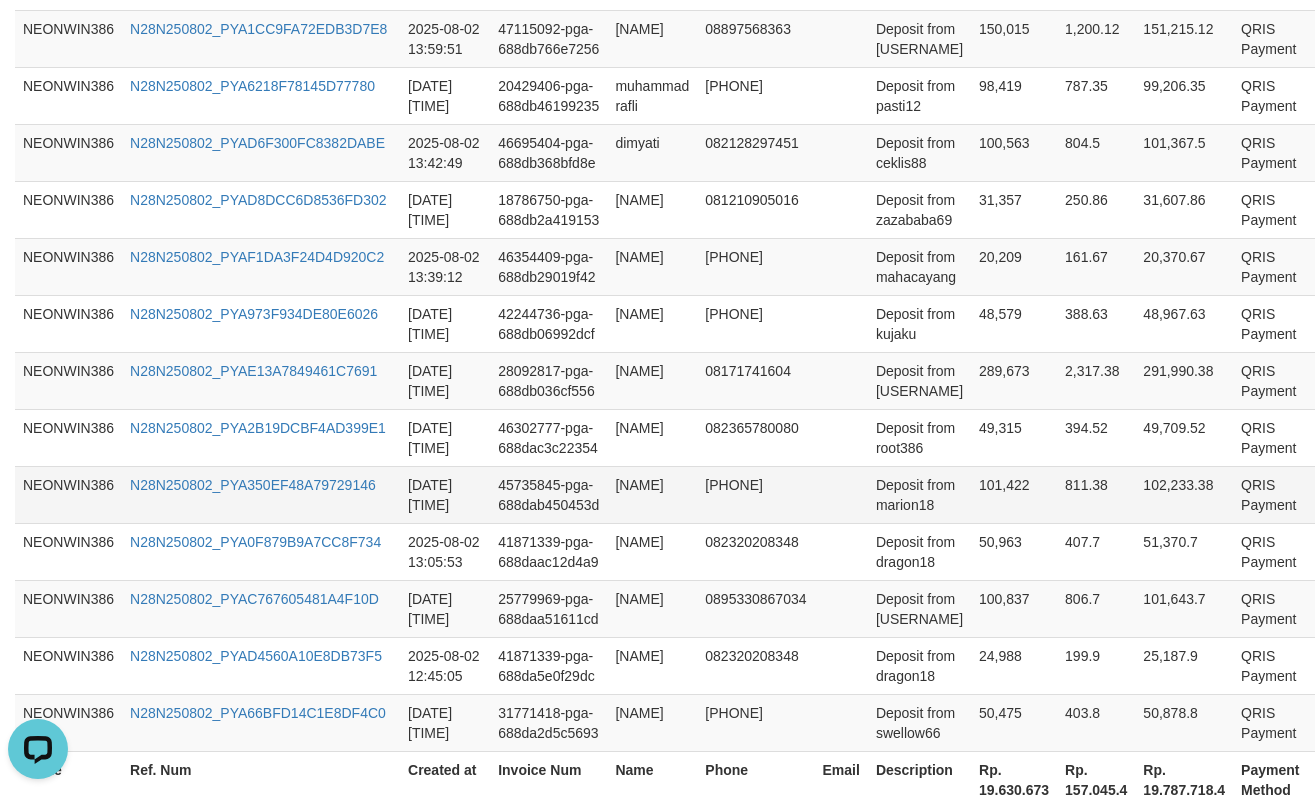 click on "Deposit from marion18" at bounding box center (919, 494) 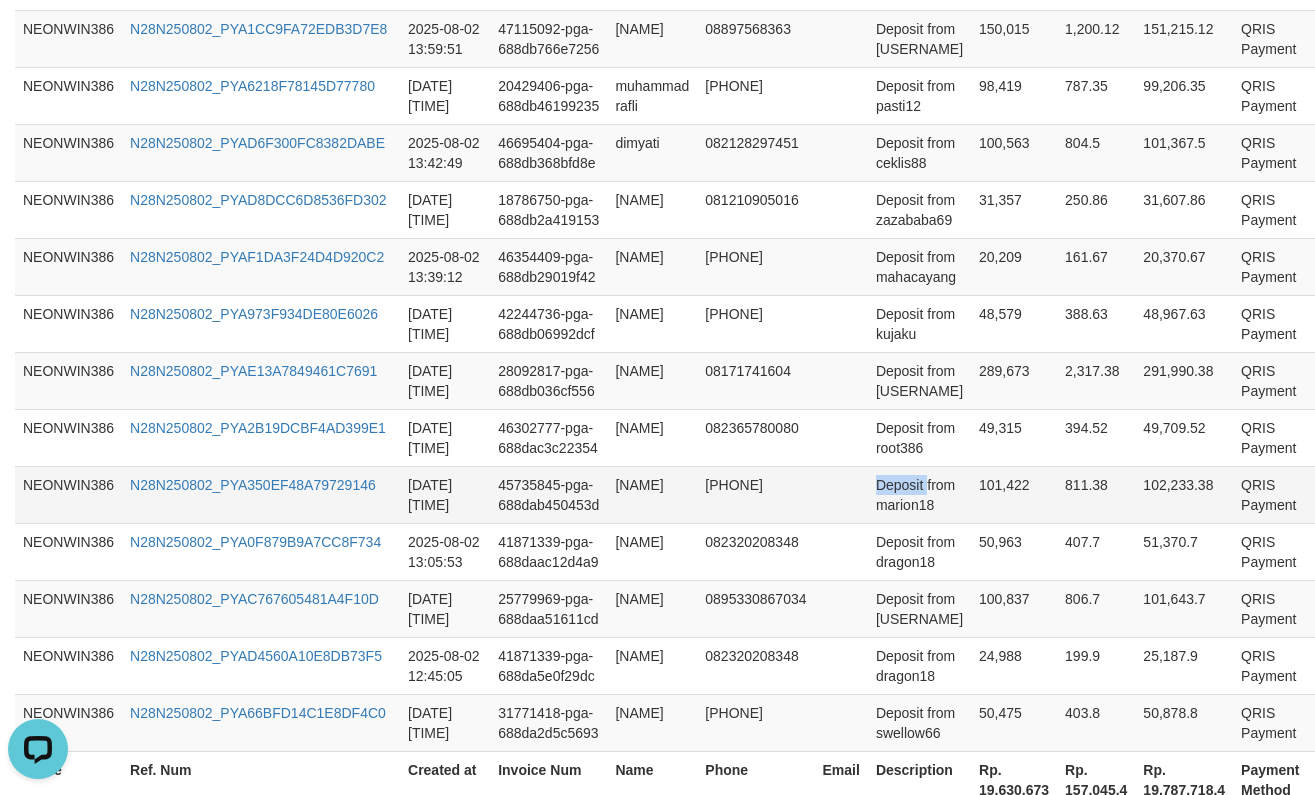click on "Deposit from marion18" at bounding box center (919, 494) 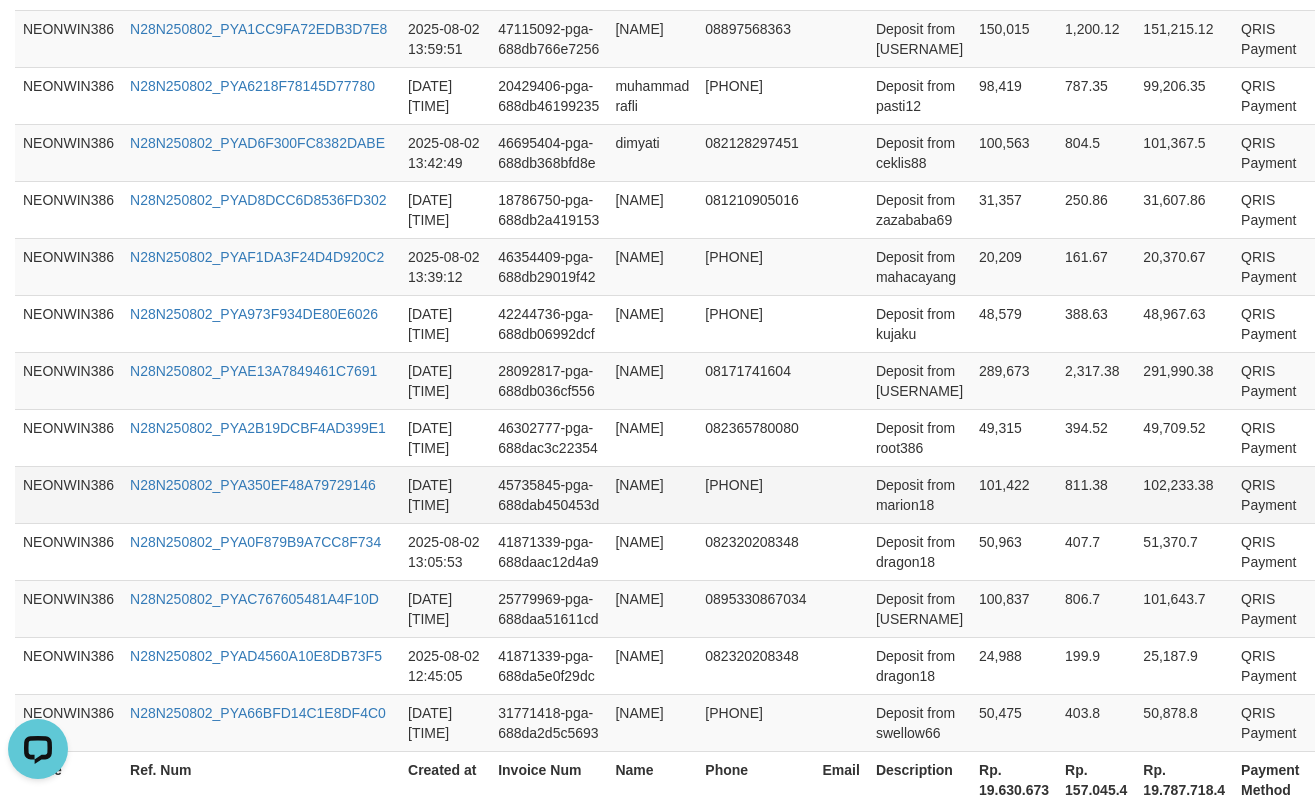 click on "Deposit from marion18" at bounding box center [919, 494] 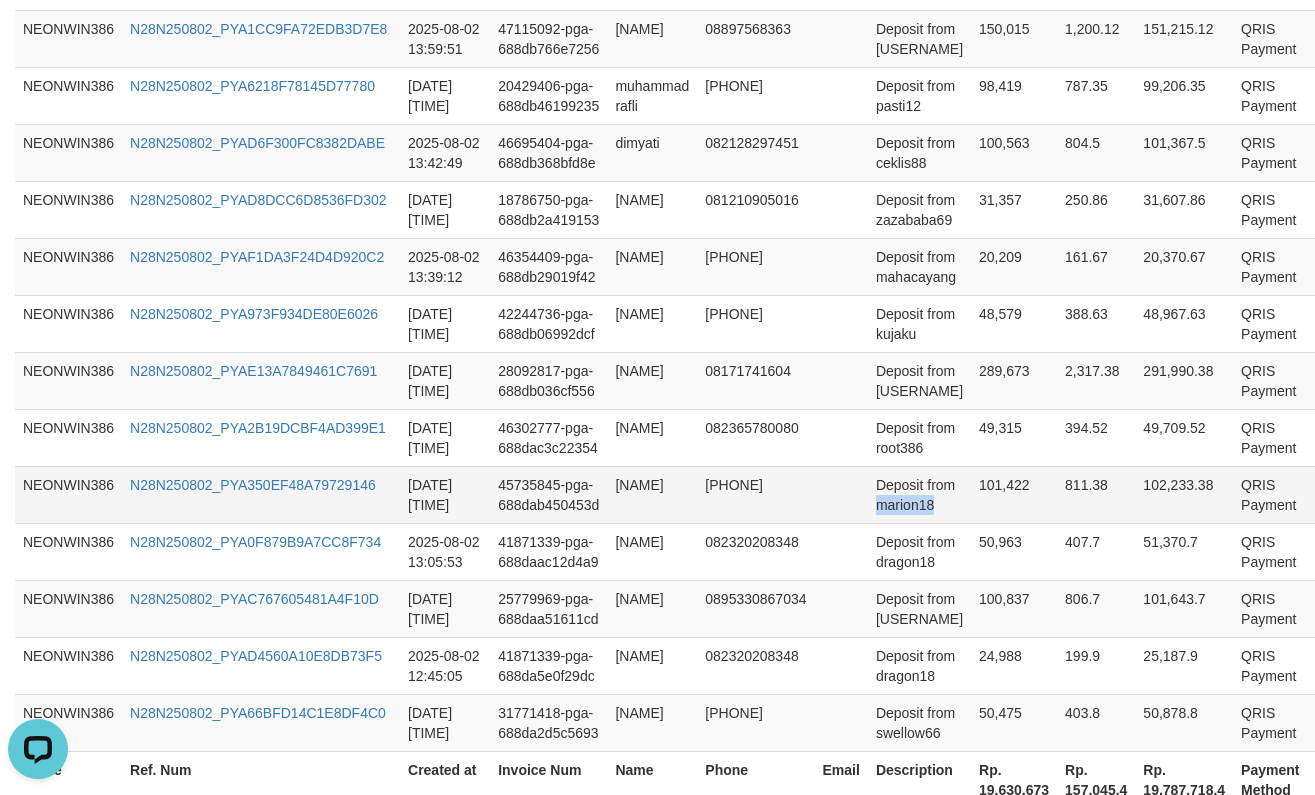 click on "Deposit from marion18" at bounding box center [919, 494] 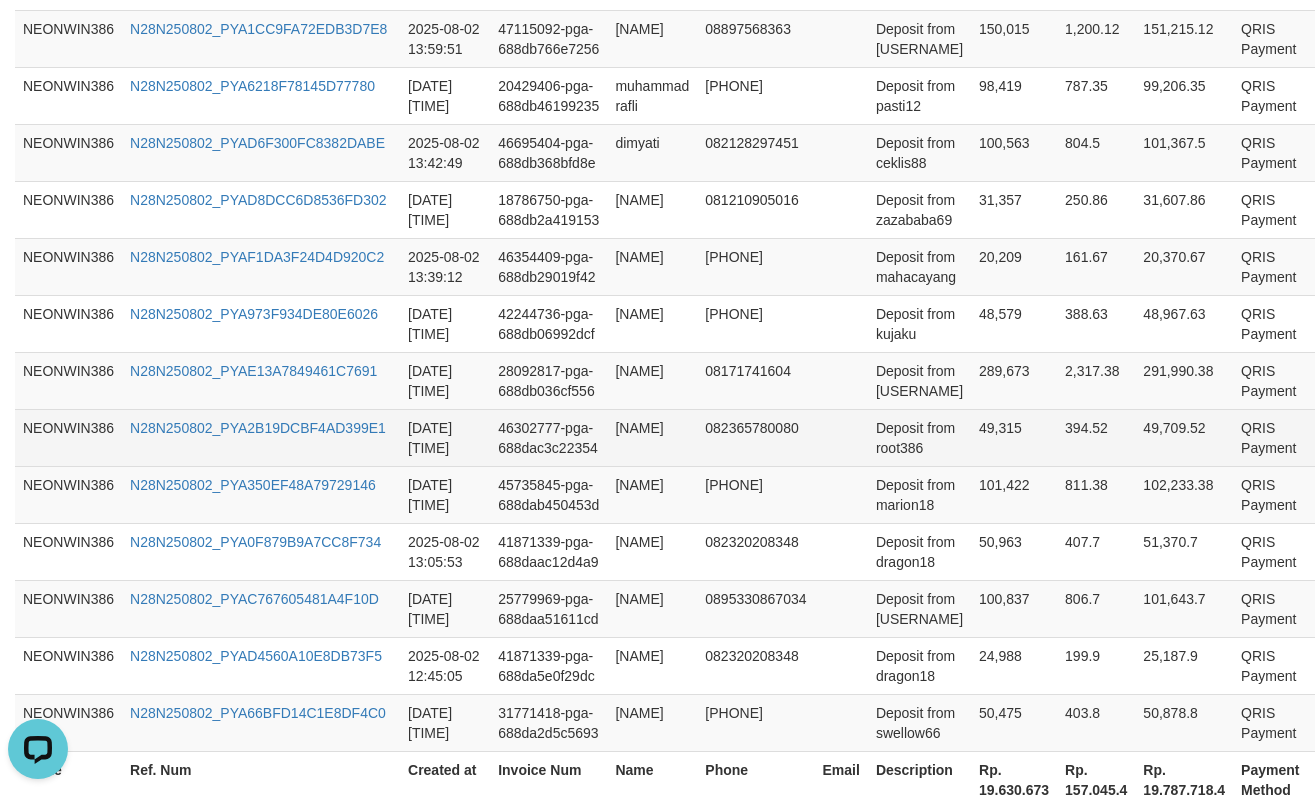 click on "Deposit from root386" at bounding box center (919, 437) 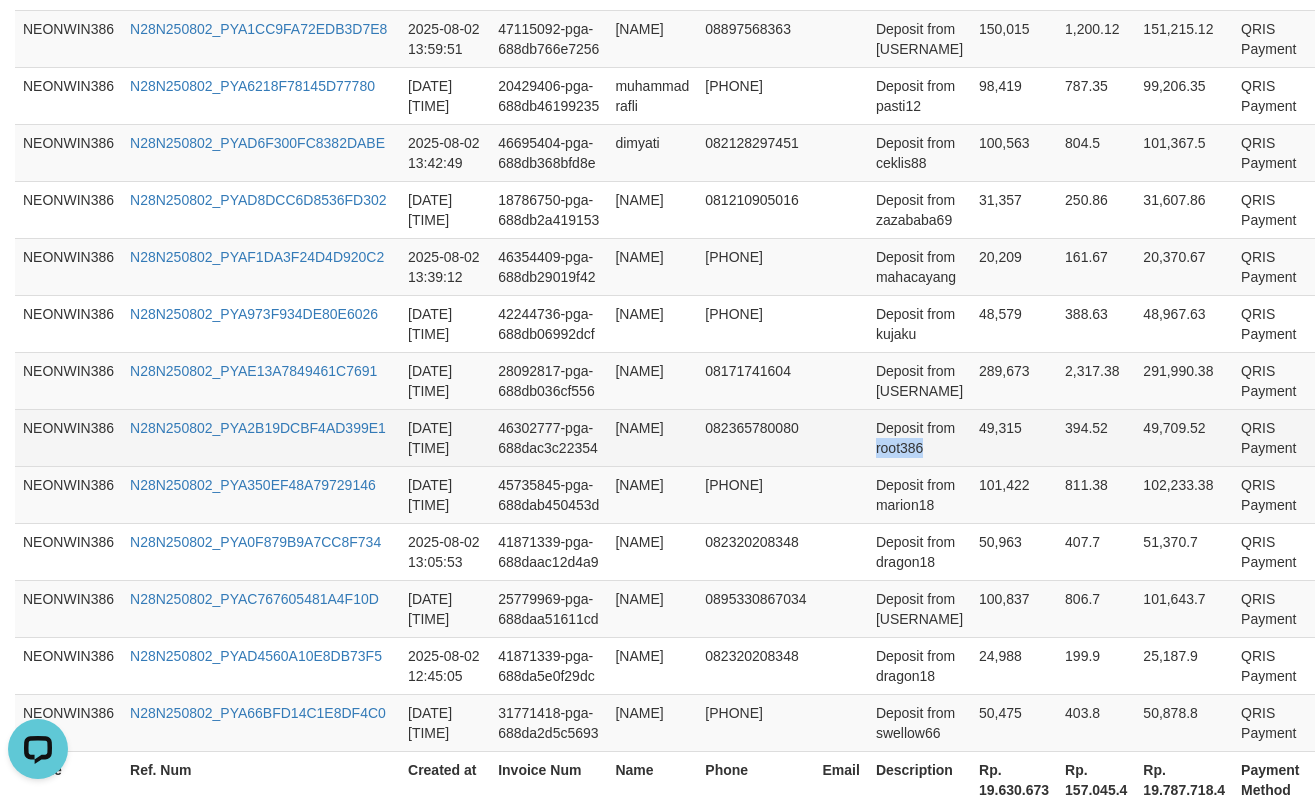 click on "Deposit from root386" at bounding box center (919, 437) 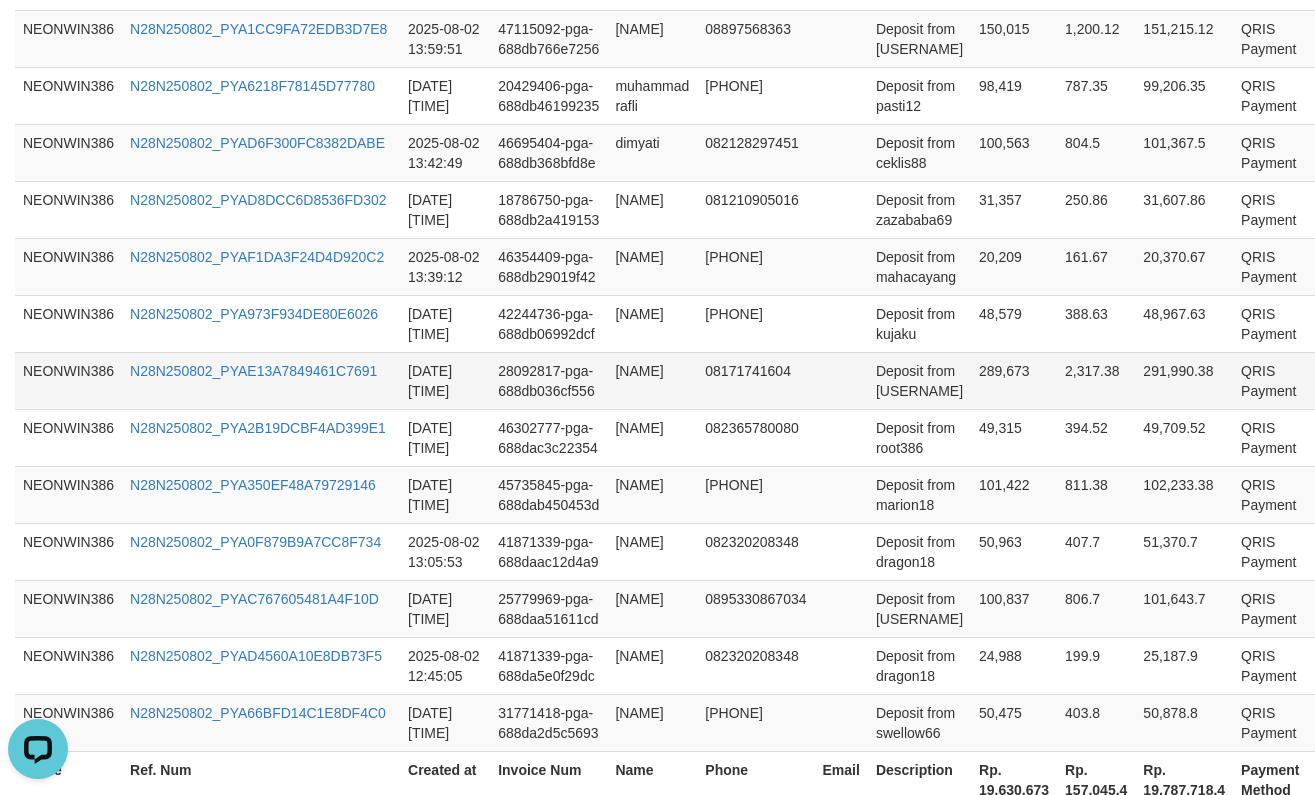 click on "Deposit from [USERNAME]" at bounding box center (919, 380) 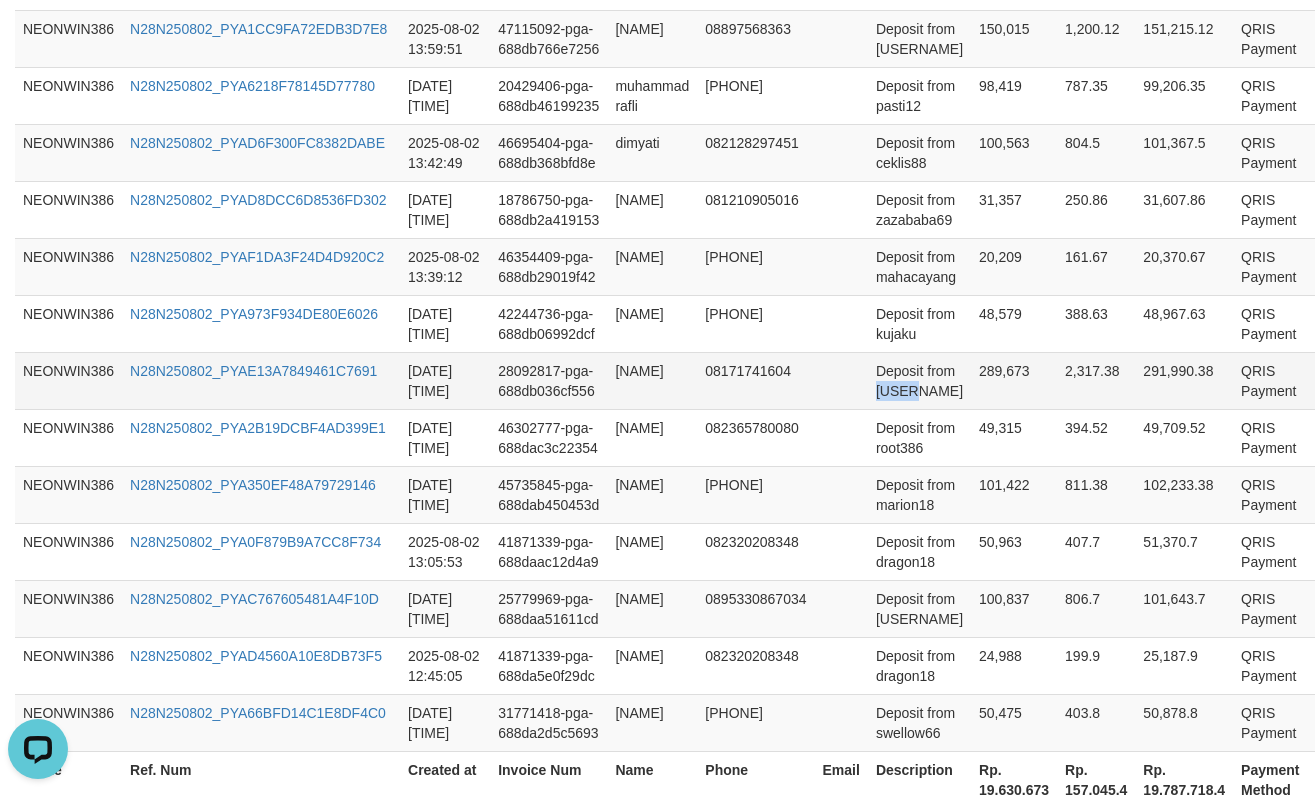 click on "Deposit from [USERNAME]" at bounding box center [919, 380] 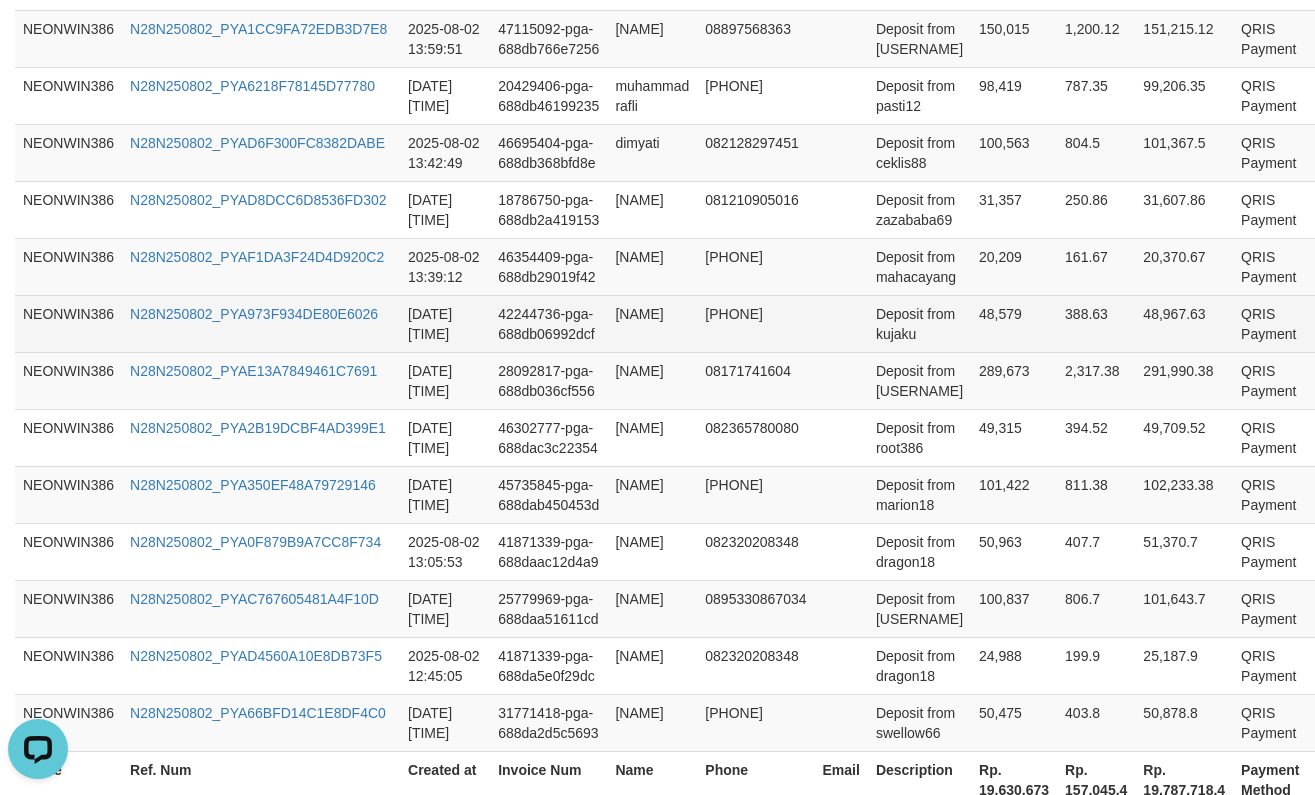 click on "Deposit from kujaku" at bounding box center [919, 323] 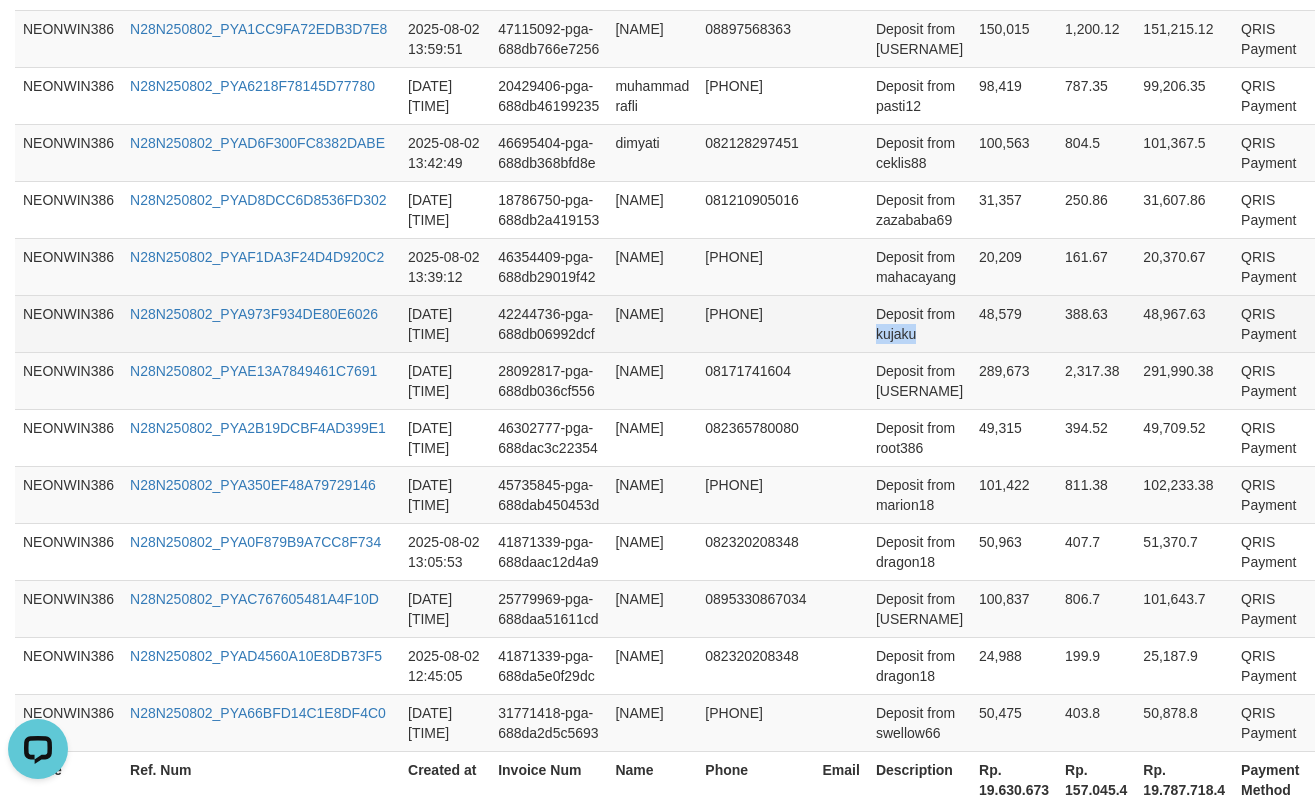 click on "Deposit from kujaku" at bounding box center [919, 323] 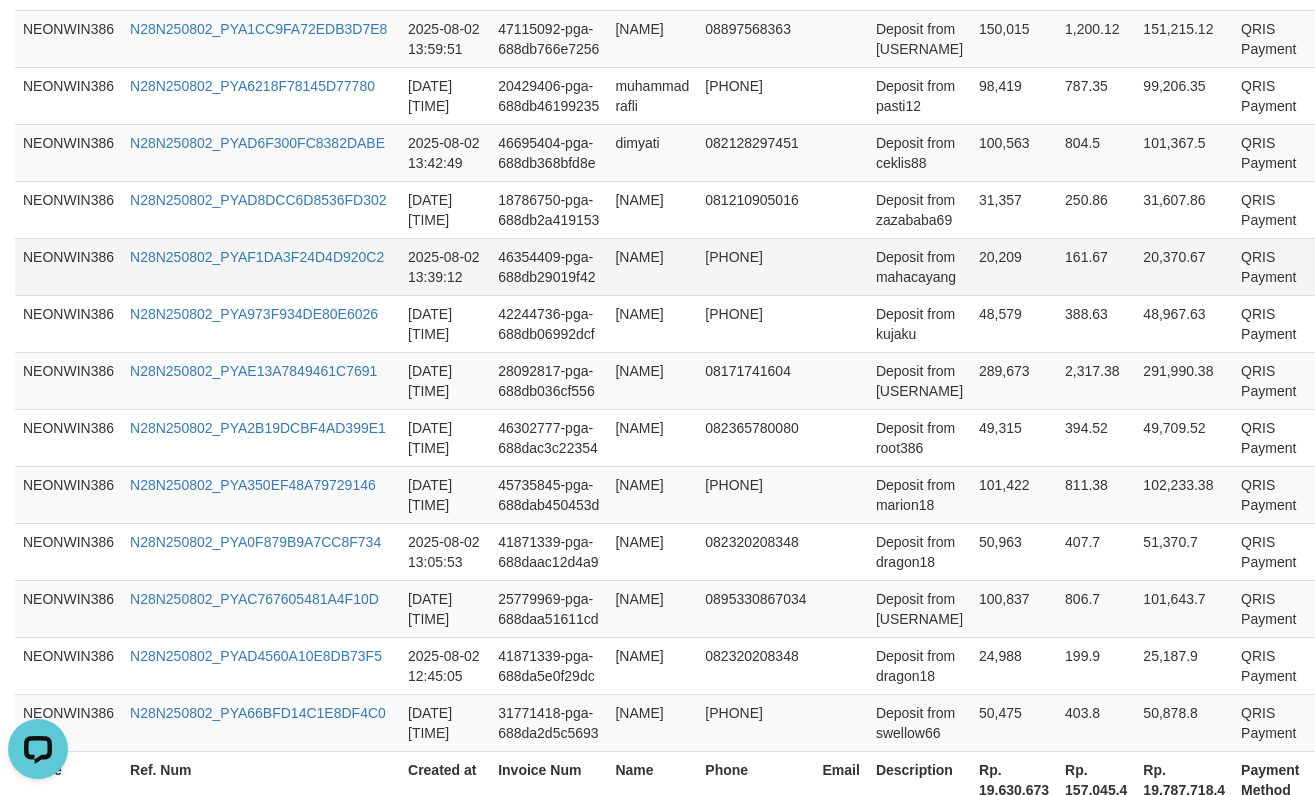 click on "Deposit from mahacayang" at bounding box center [919, 266] 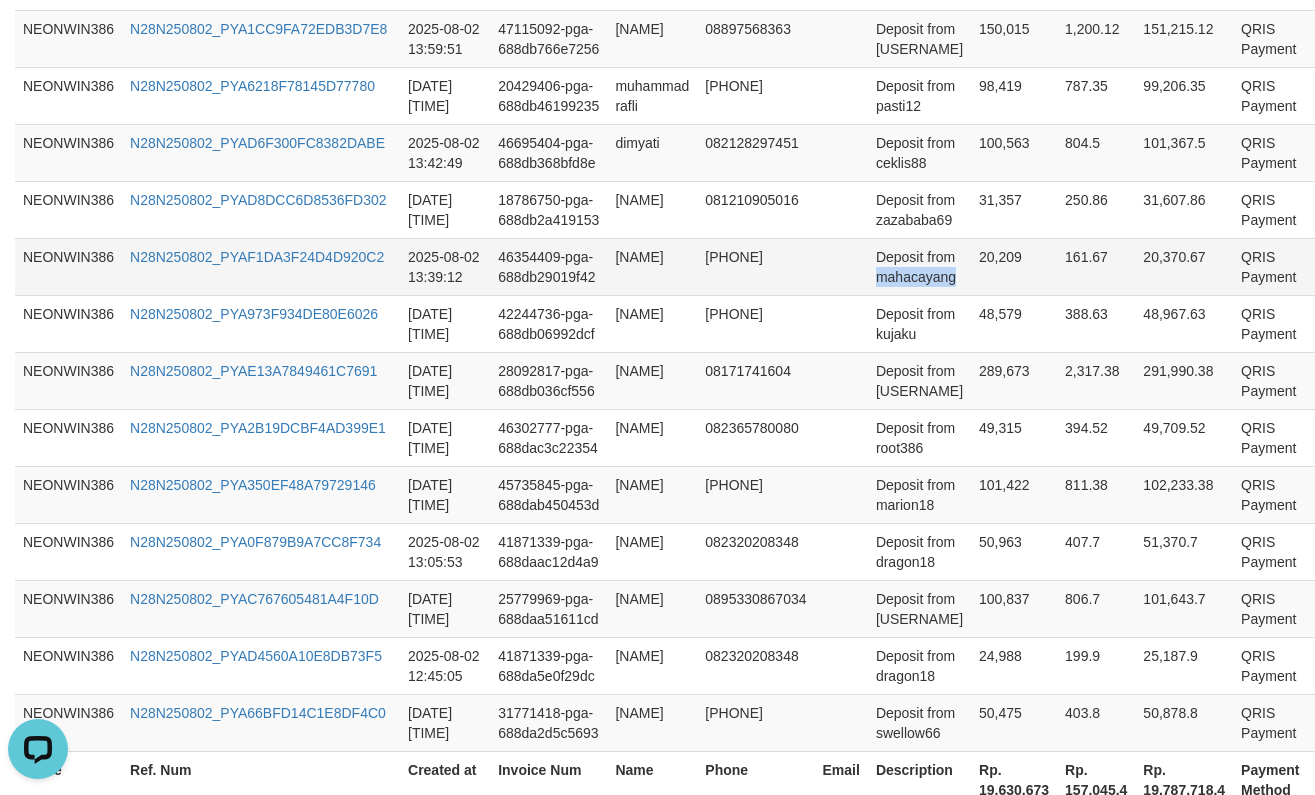 click on "Deposit from mahacayang" at bounding box center [919, 266] 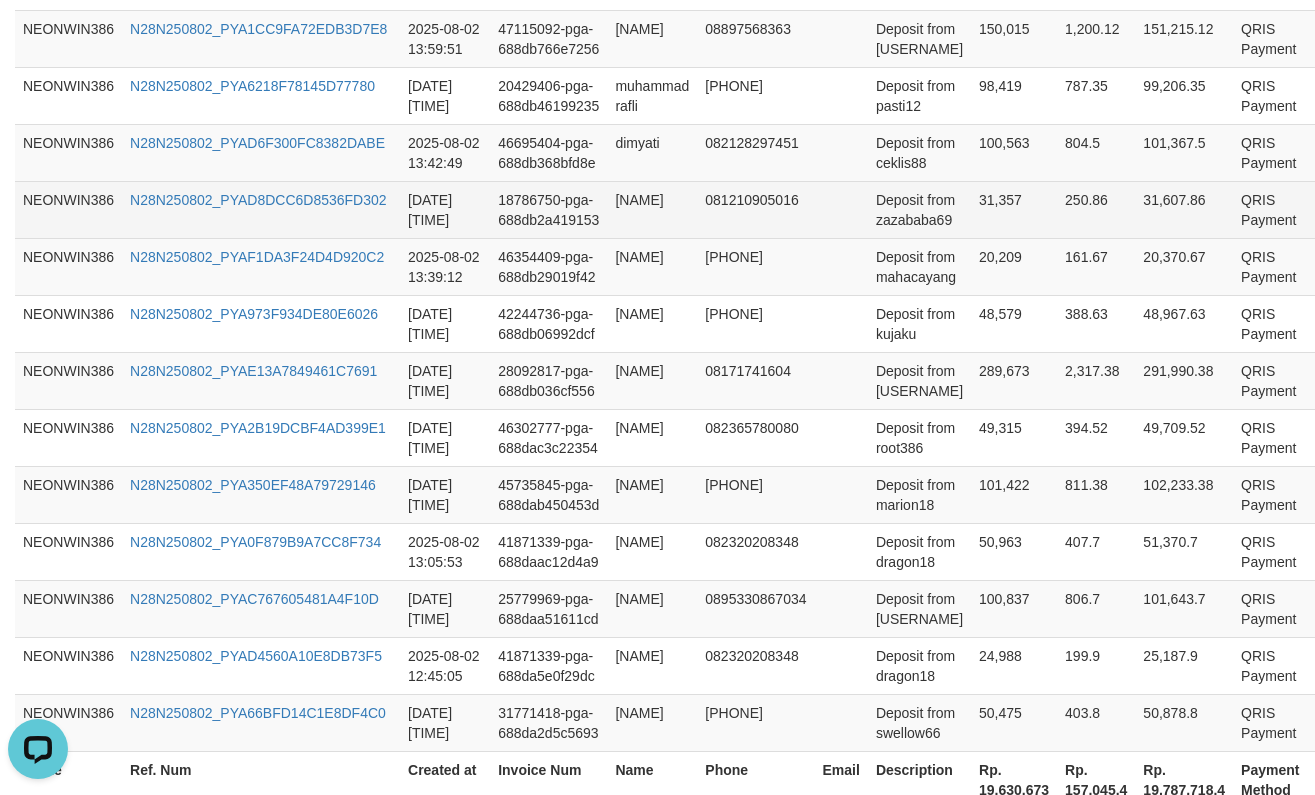 click on "Deposit from zazababa69" at bounding box center (919, 209) 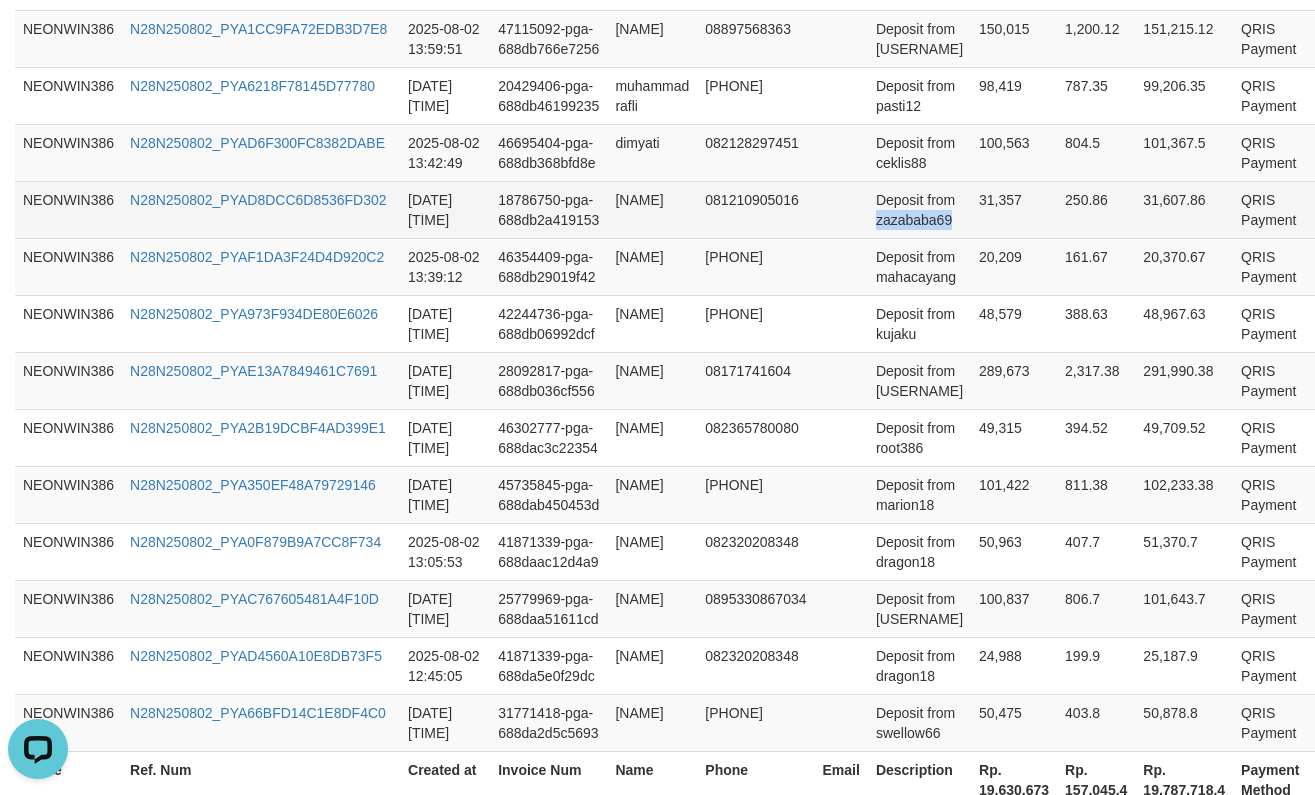 click on "Deposit from zazababa69" at bounding box center (919, 209) 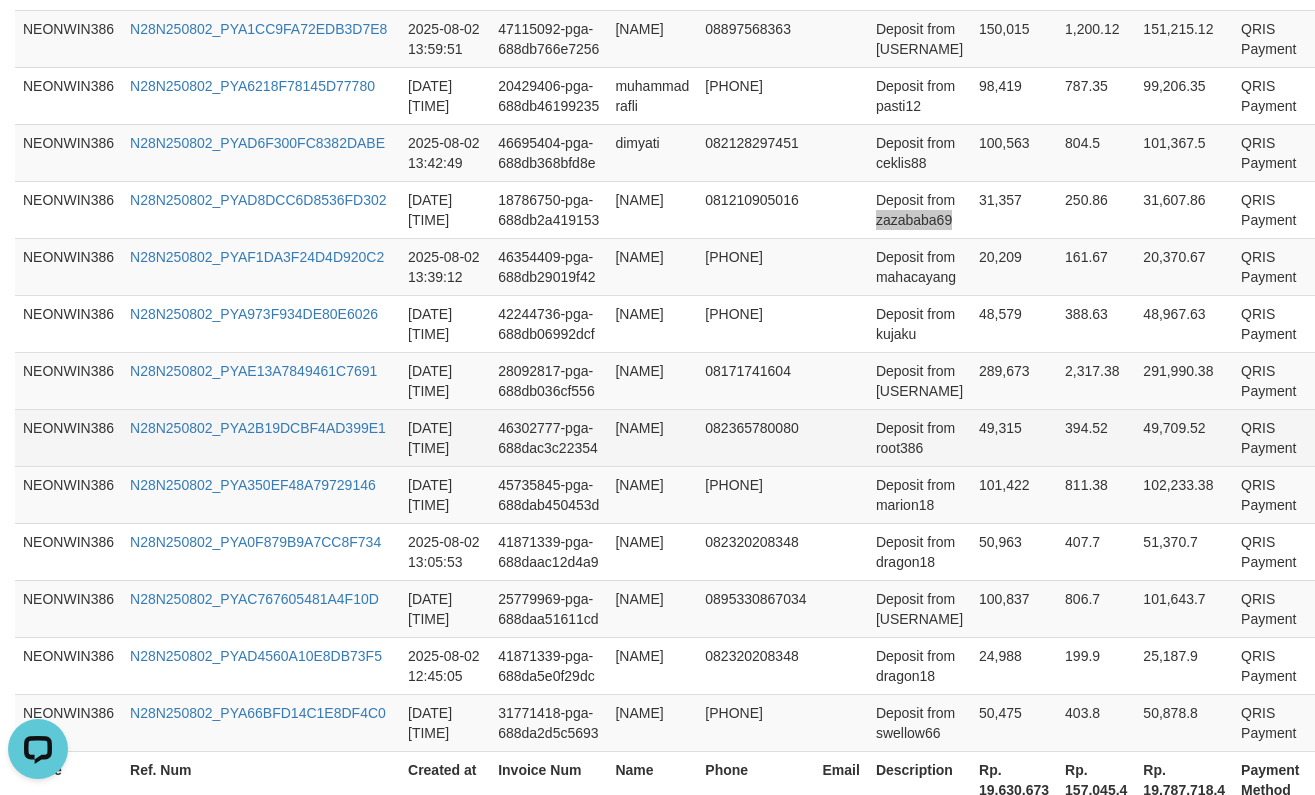 scroll, scrollTop: 1120, scrollLeft: 0, axis: vertical 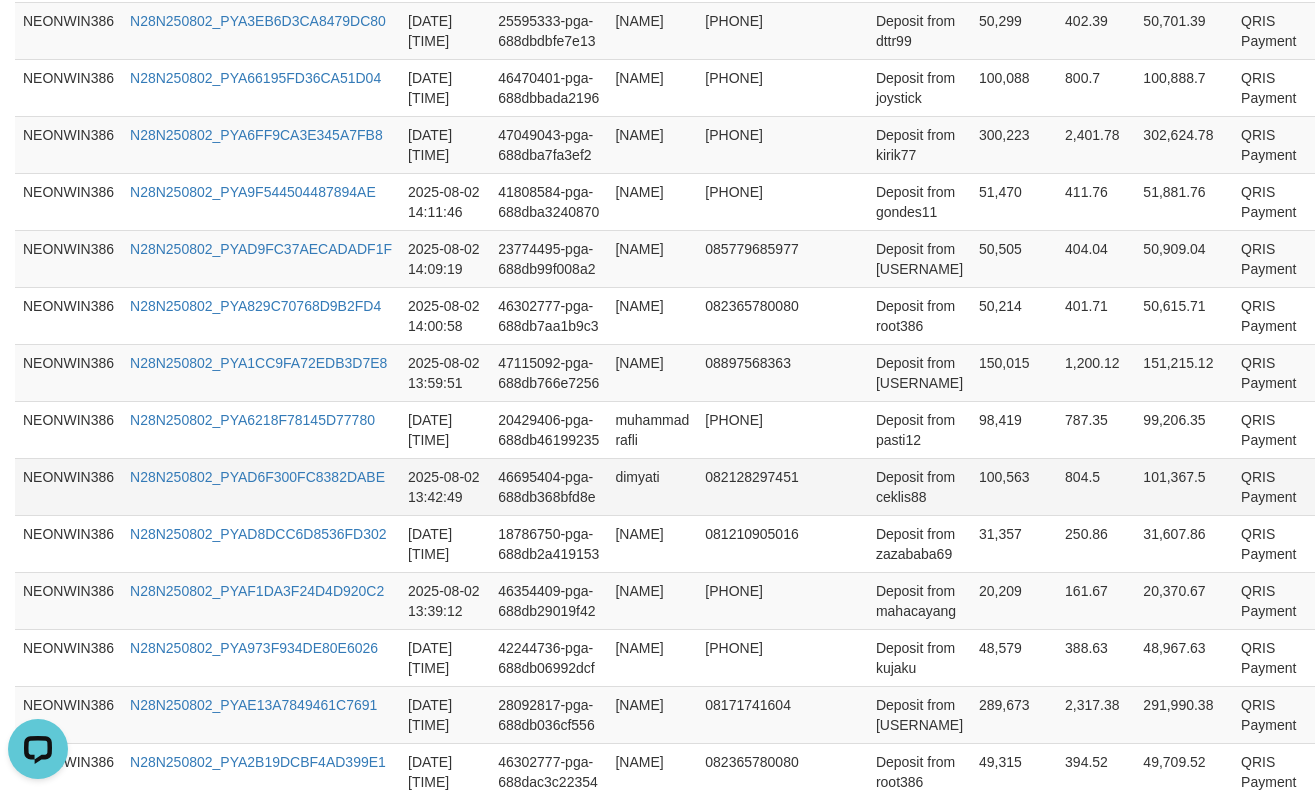 click on "Deposit from ceklis88" at bounding box center [919, 486] 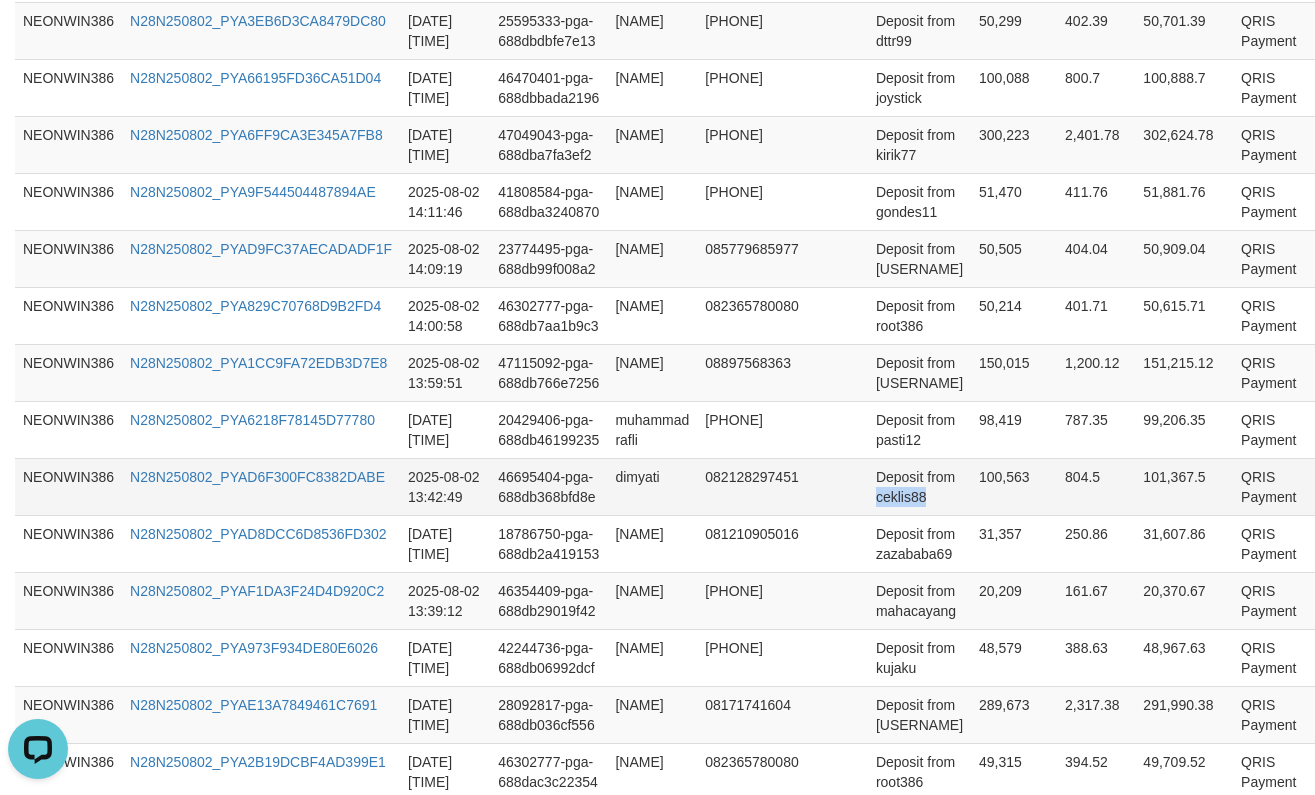 click on "Deposit from ceklis88" at bounding box center [919, 486] 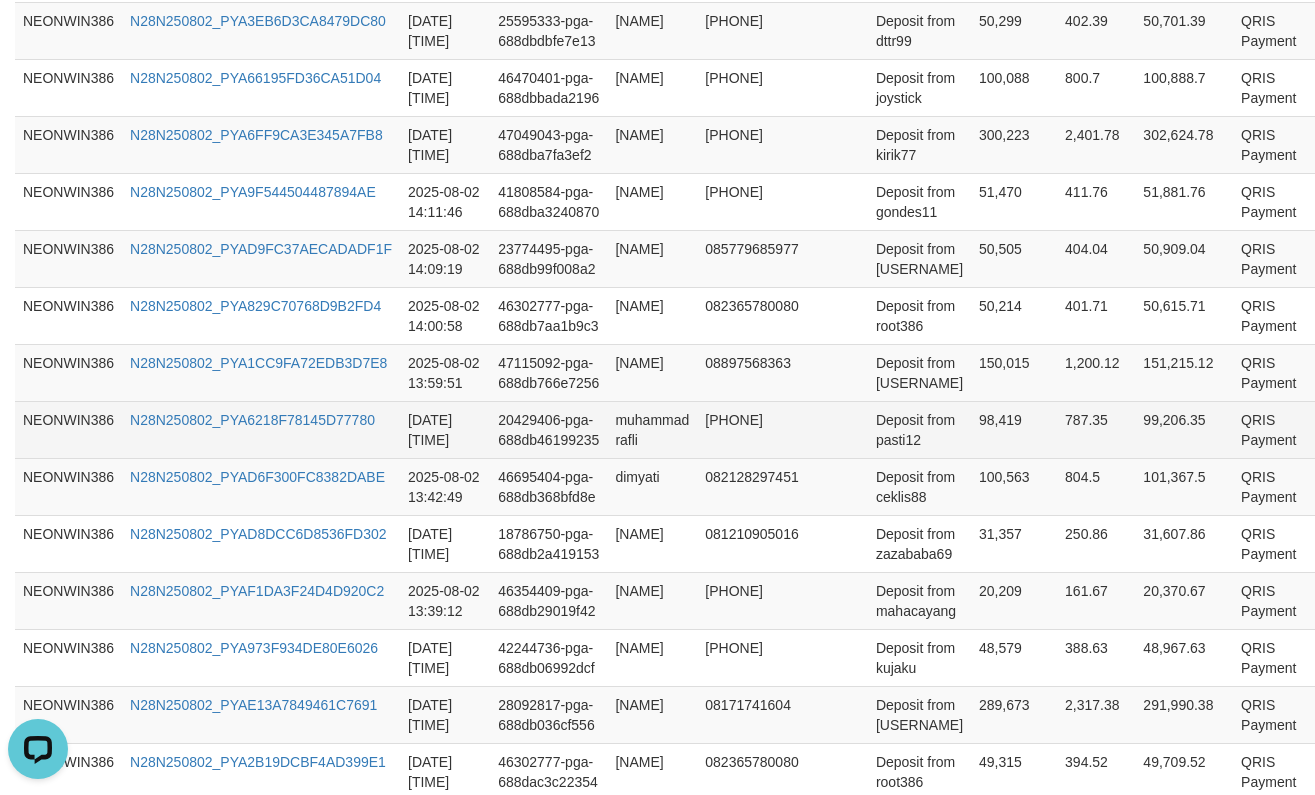 click on "Deposit from pasti12" at bounding box center [919, 429] 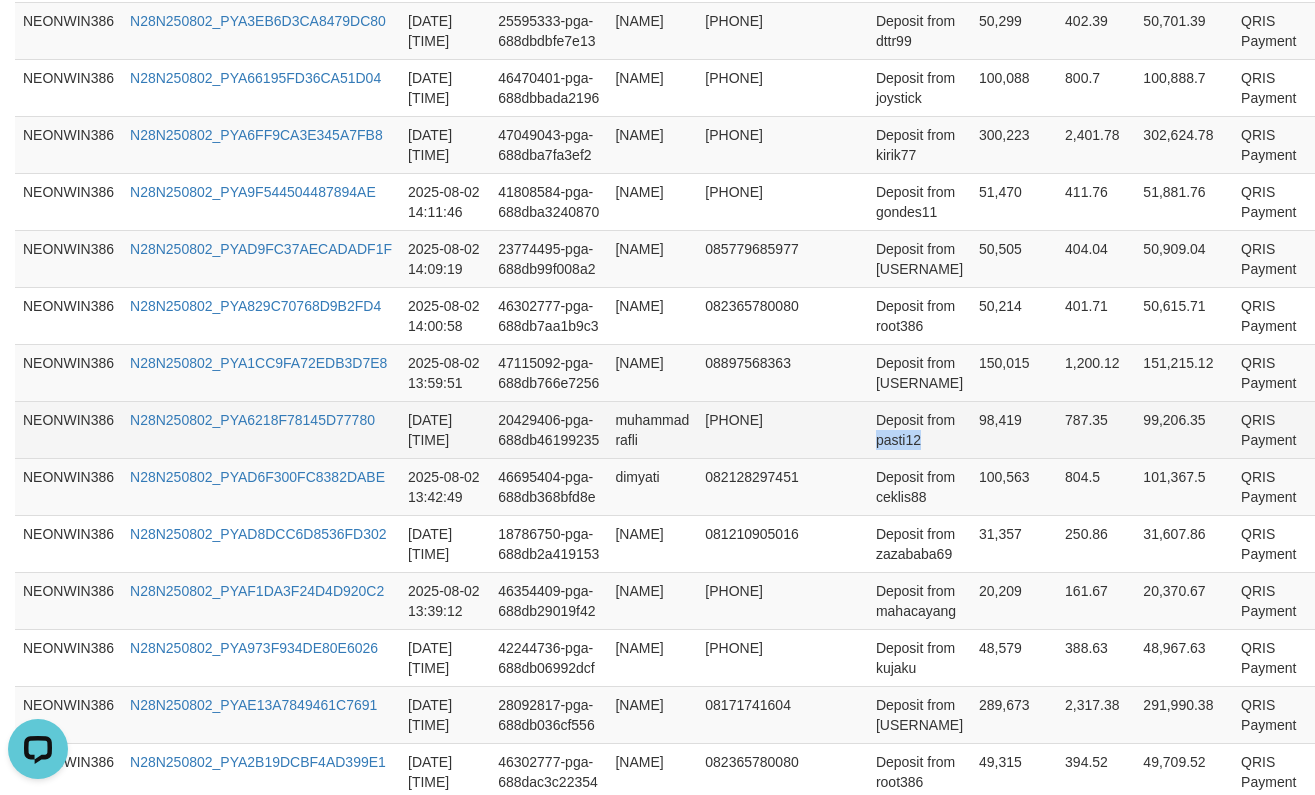 click on "Deposit from pasti12" at bounding box center (919, 429) 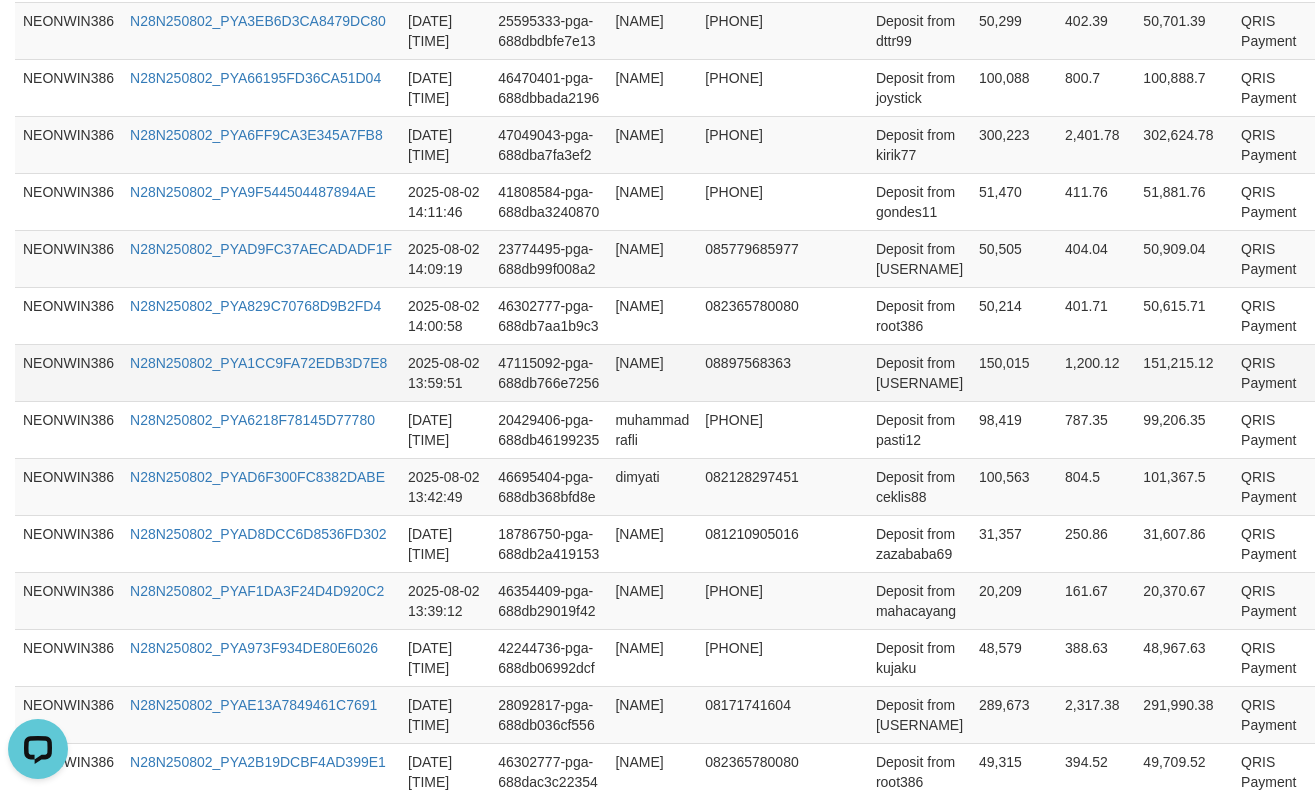 click on "Deposit from [USERNAME]" at bounding box center [919, 372] 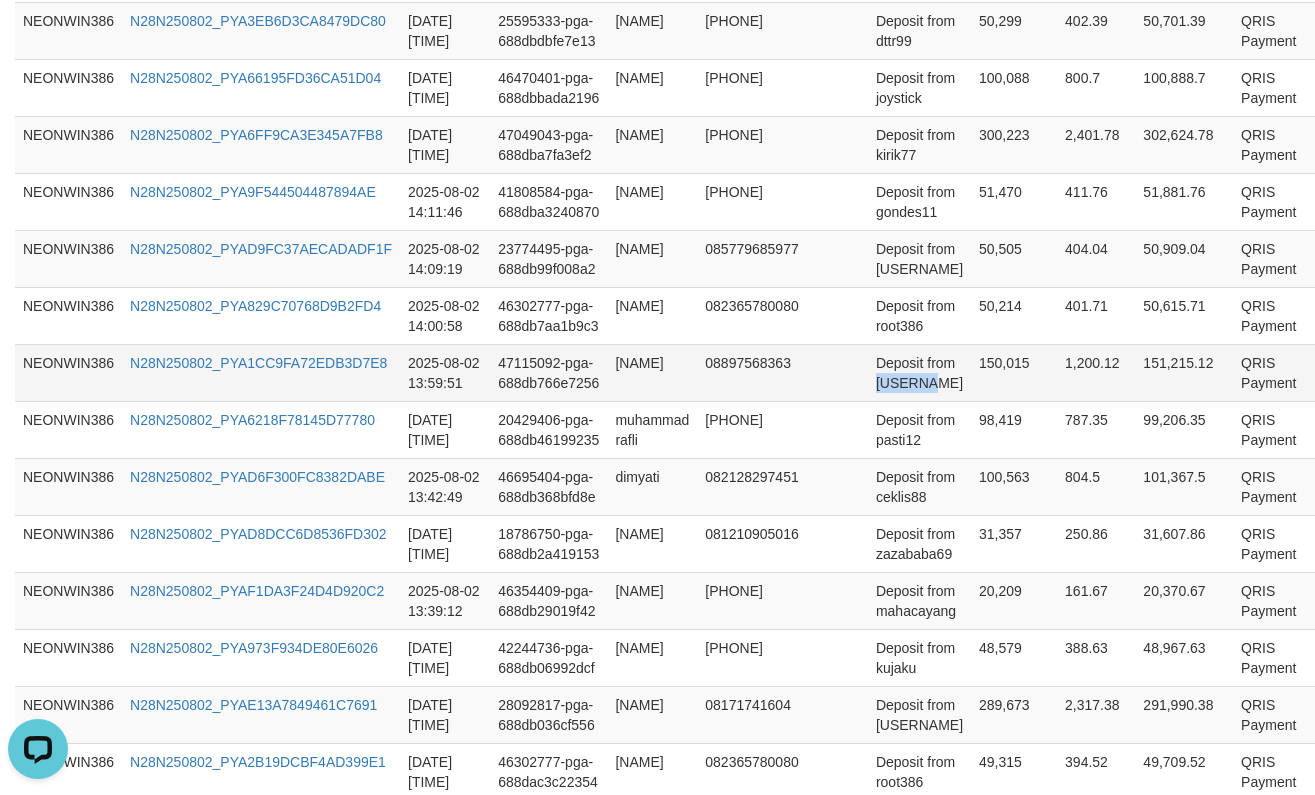 click on "Deposit from [USERNAME]" at bounding box center [919, 372] 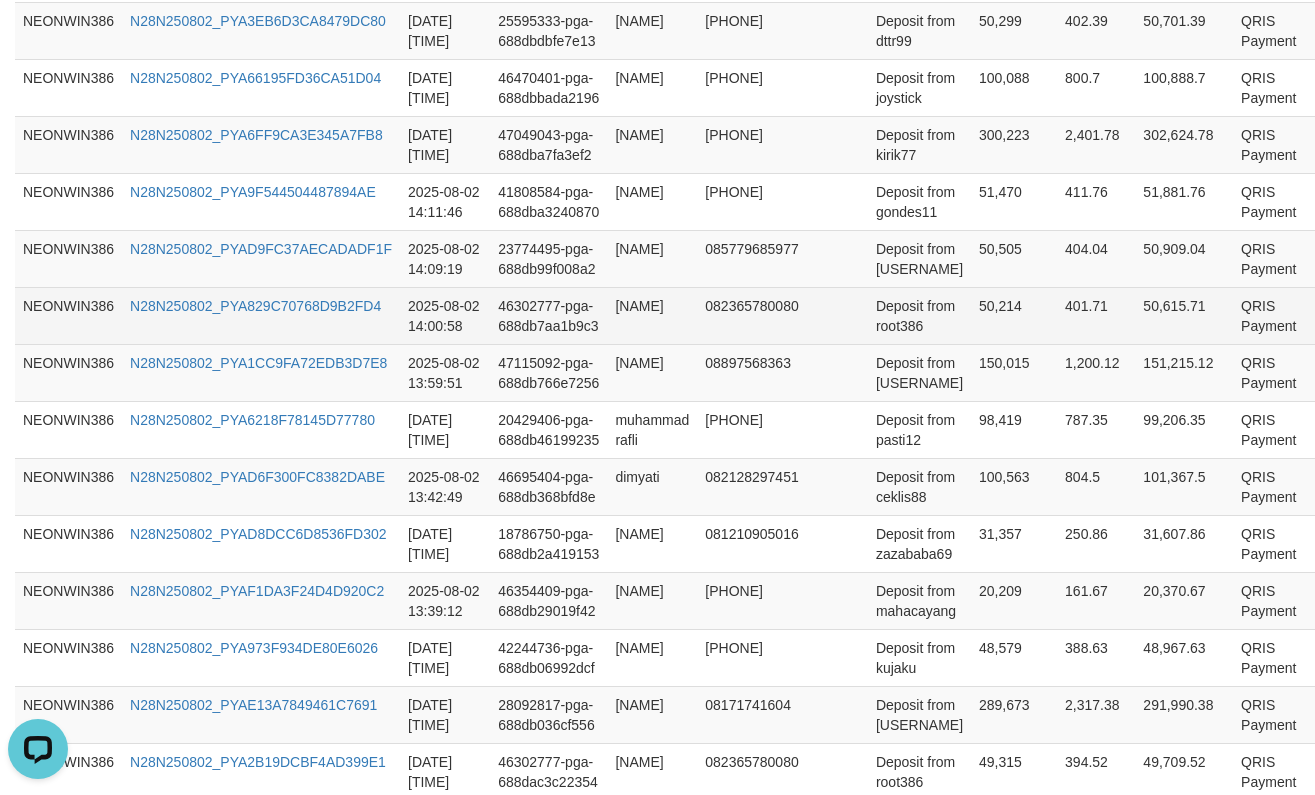 click on "Deposit from root386" at bounding box center [919, 315] 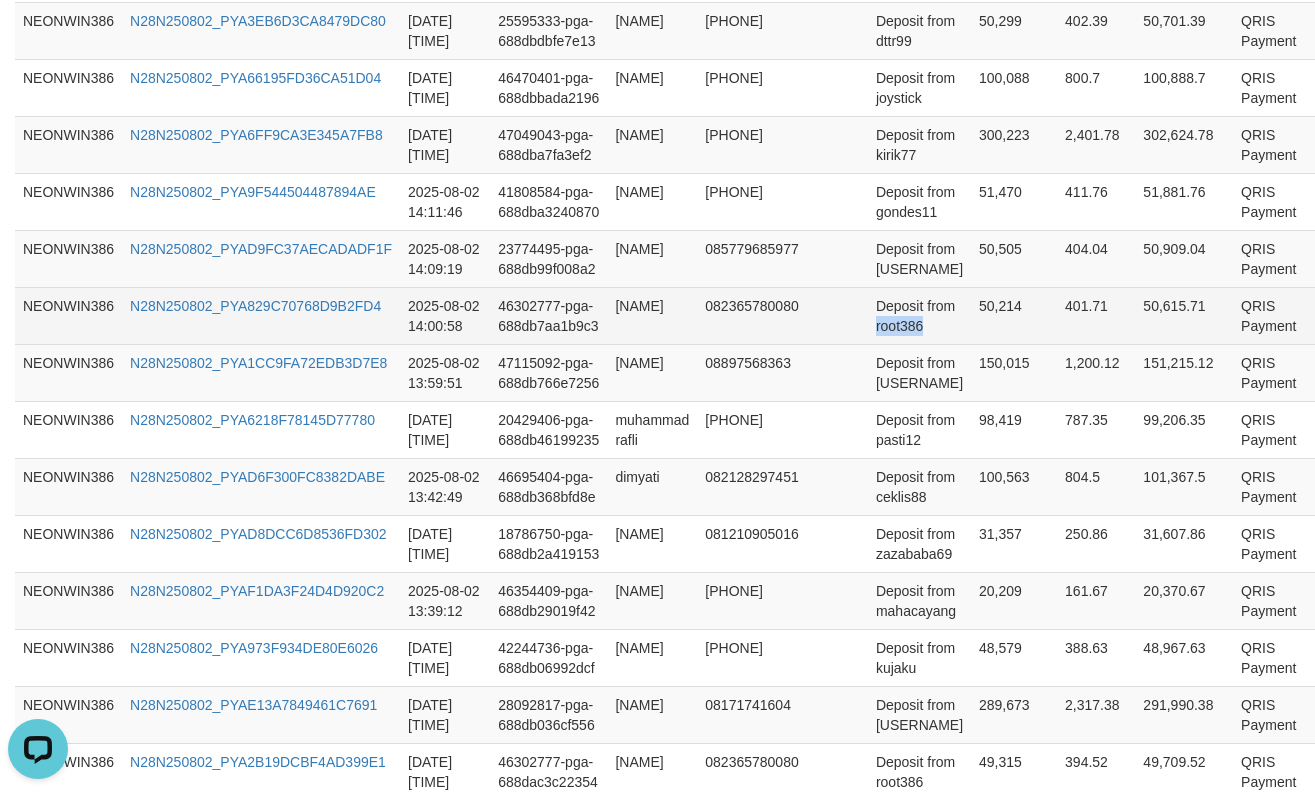 click on "Deposit from root386" at bounding box center (919, 315) 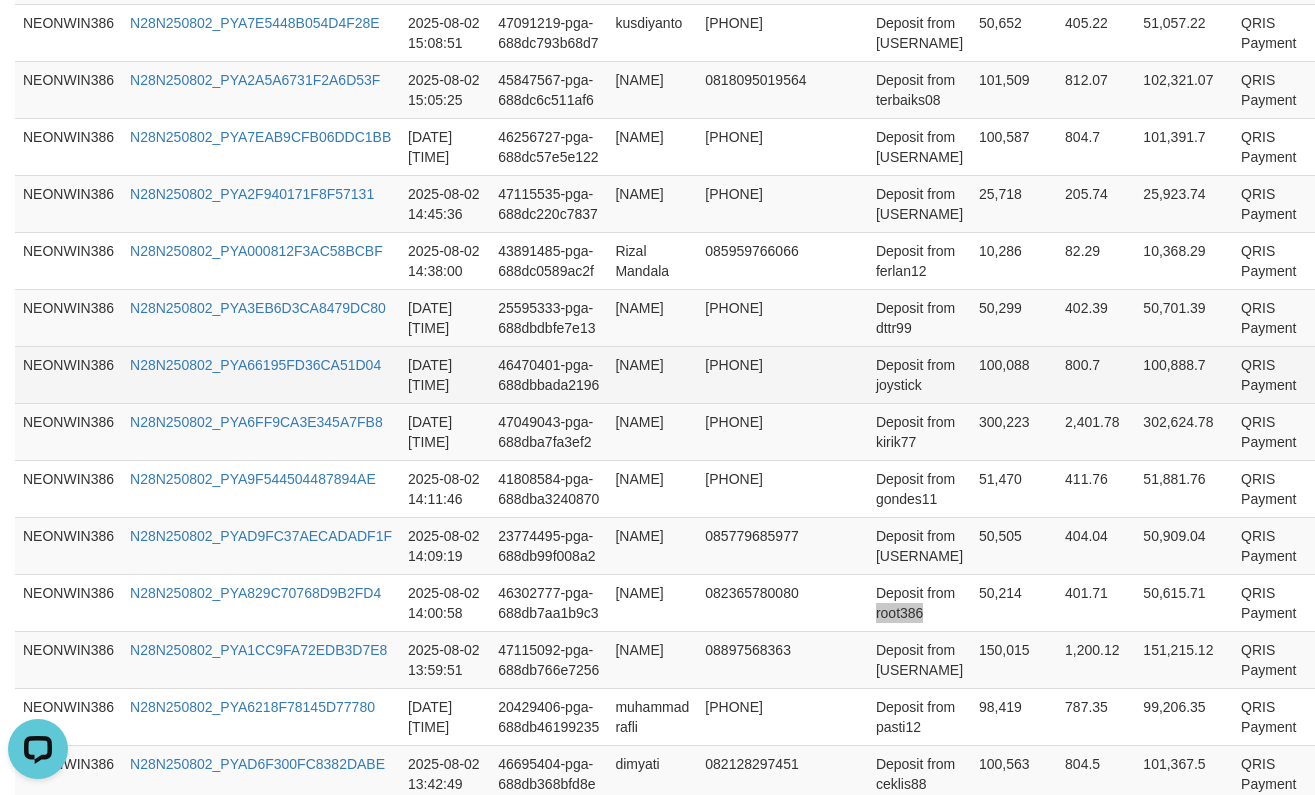 scroll, scrollTop: 787, scrollLeft: 0, axis: vertical 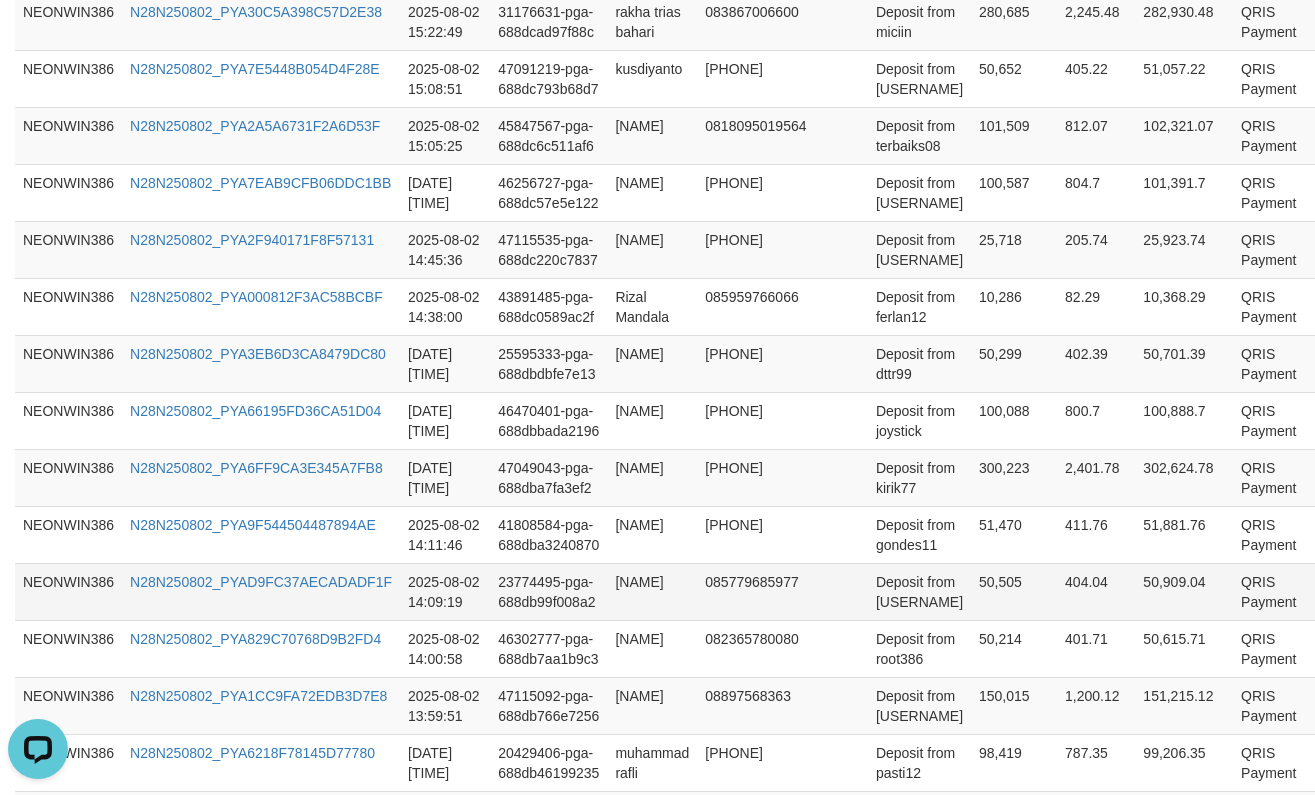 click on "Deposit from [USERNAME]" at bounding box center (919, 591) 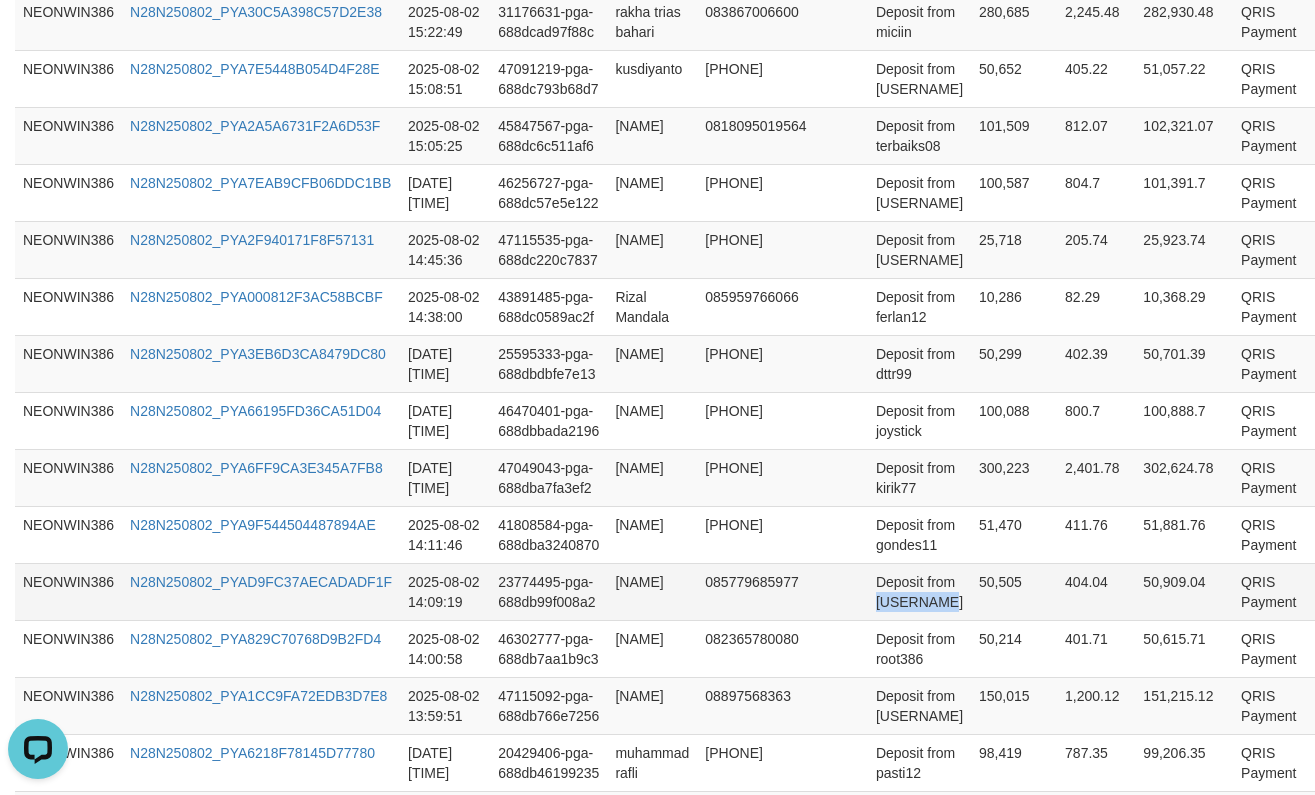 click on "Deposit from [USERNAME]" at bounding box center [919, 591] 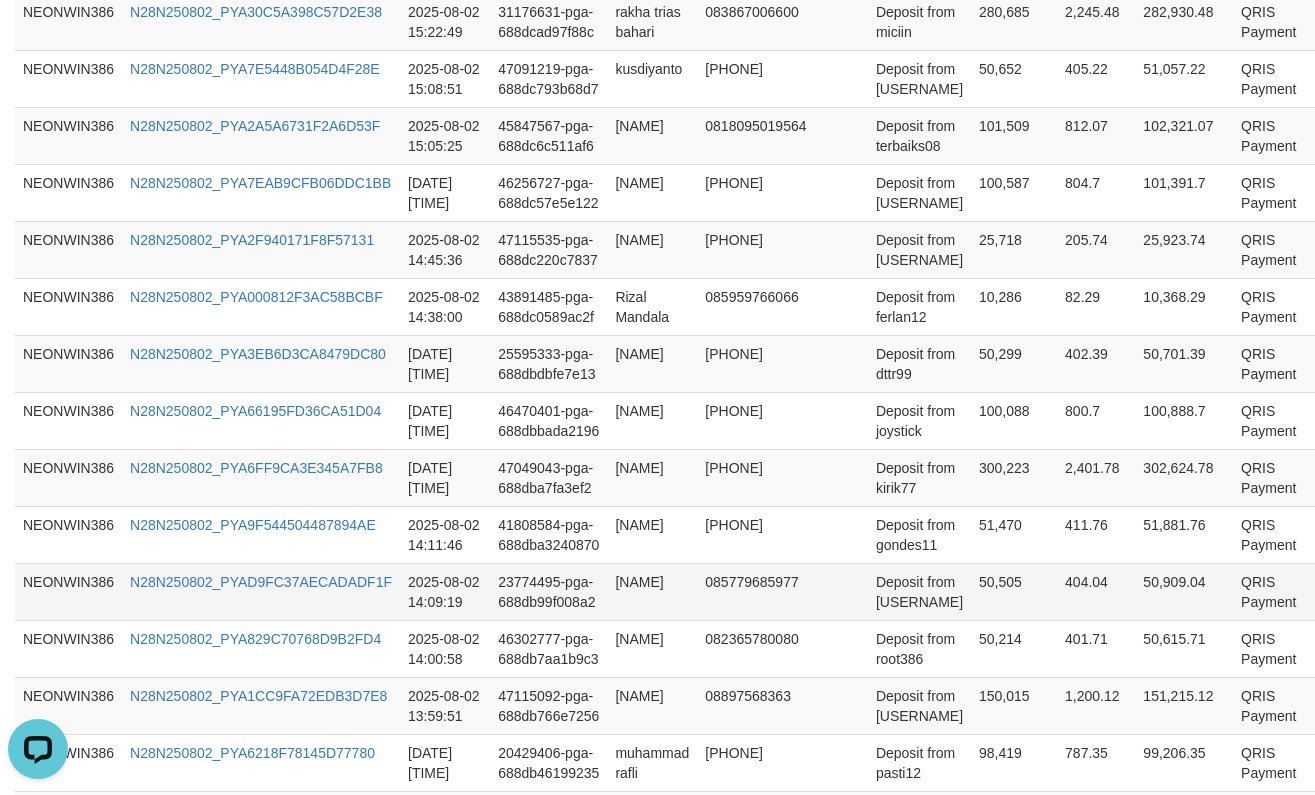 click on "Deposit from [USERNAME]" at bounding box center (919, 591) 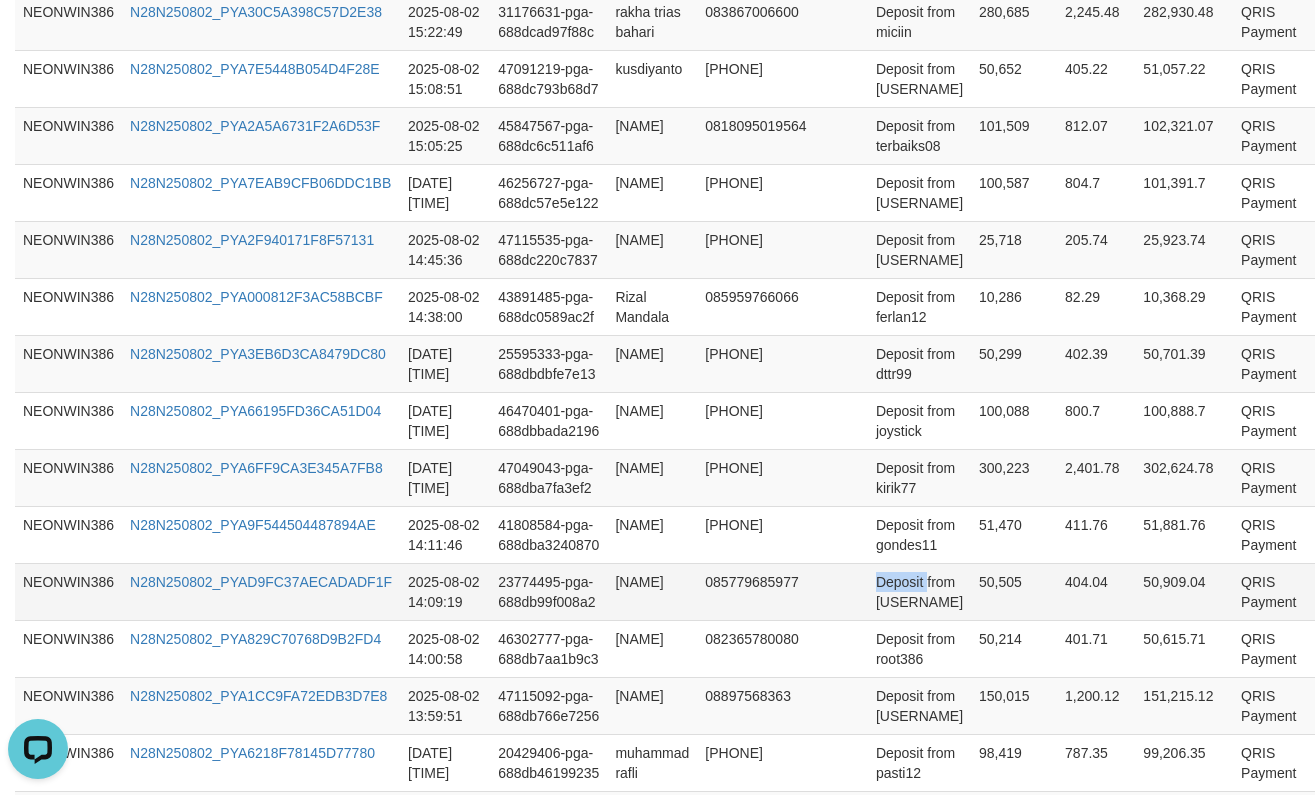 click on "Deposit from [USERNAME]" at bounding box center (919, 591) 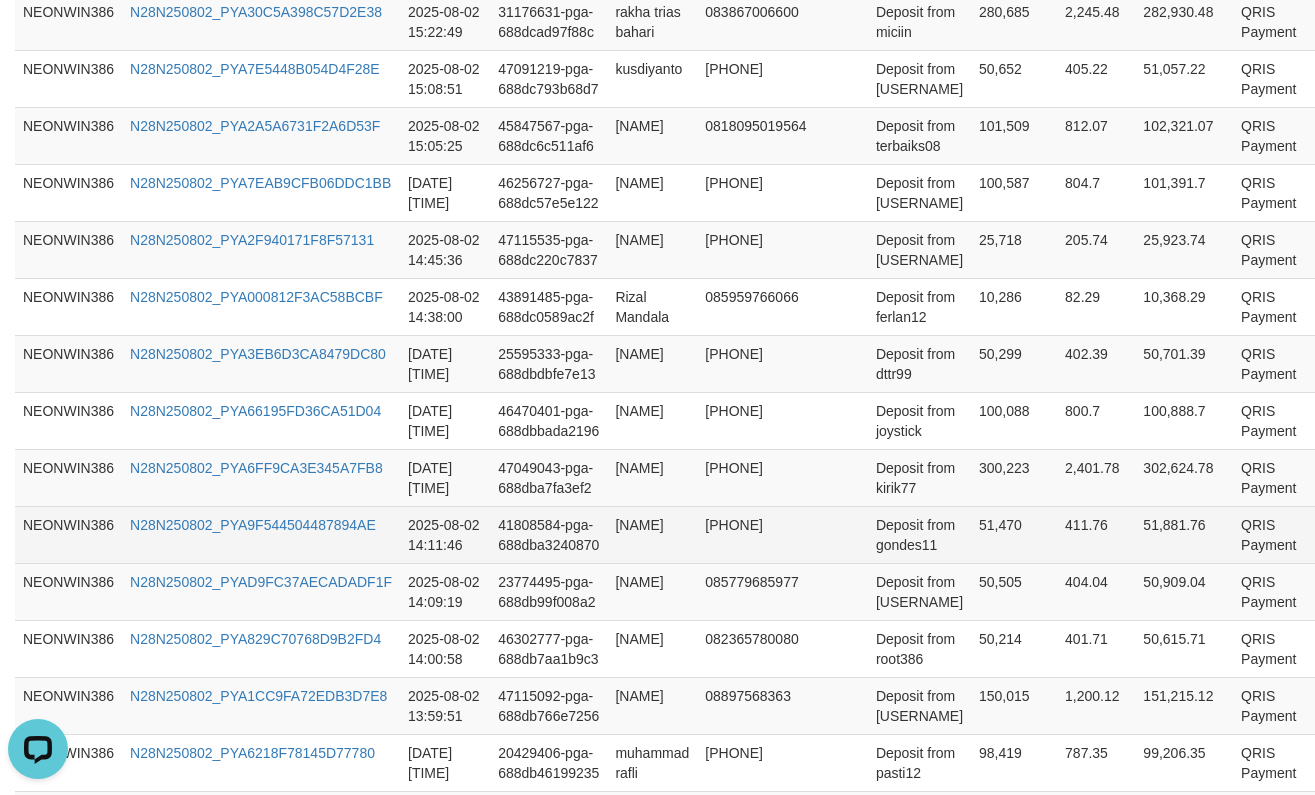 click on "Deposit from gondes11" at bounding box center [919, 534] 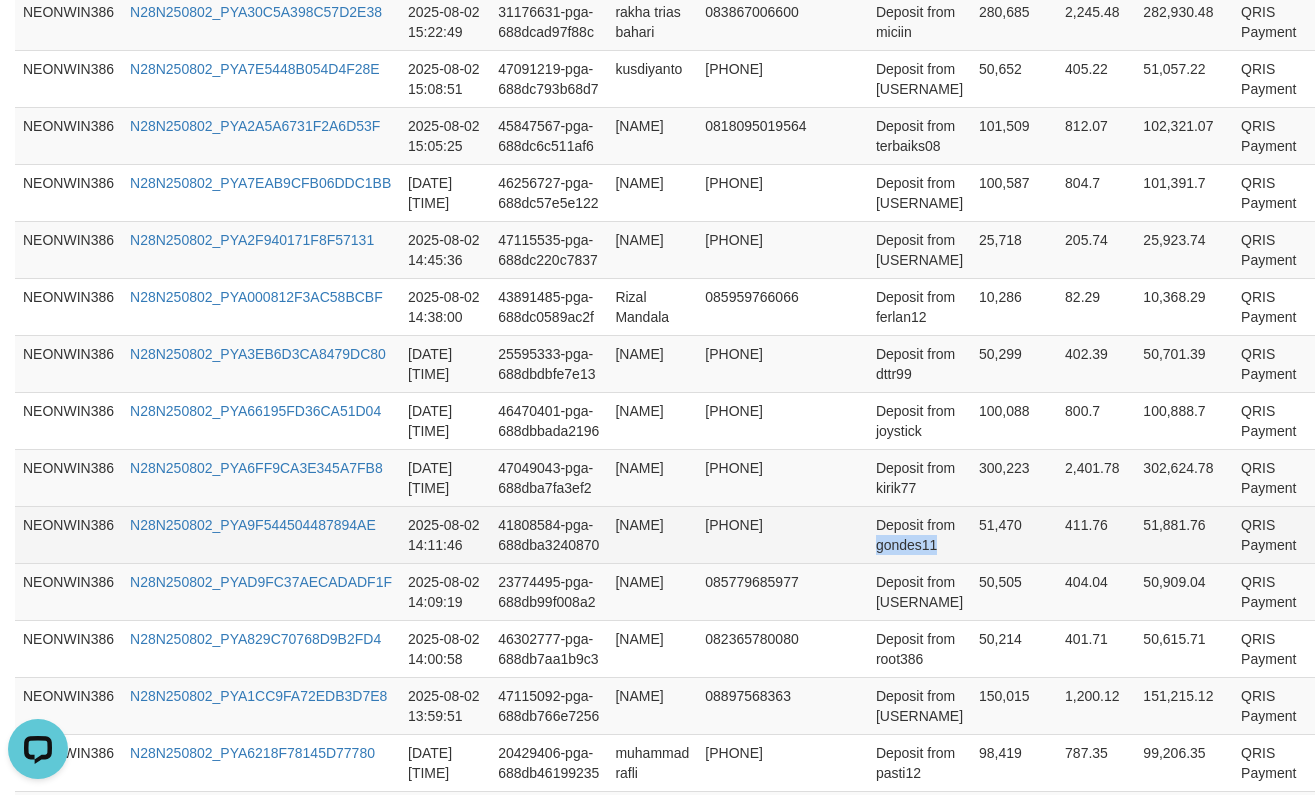 click on "Deposit from gondes11" at bounding box center (919, 534) 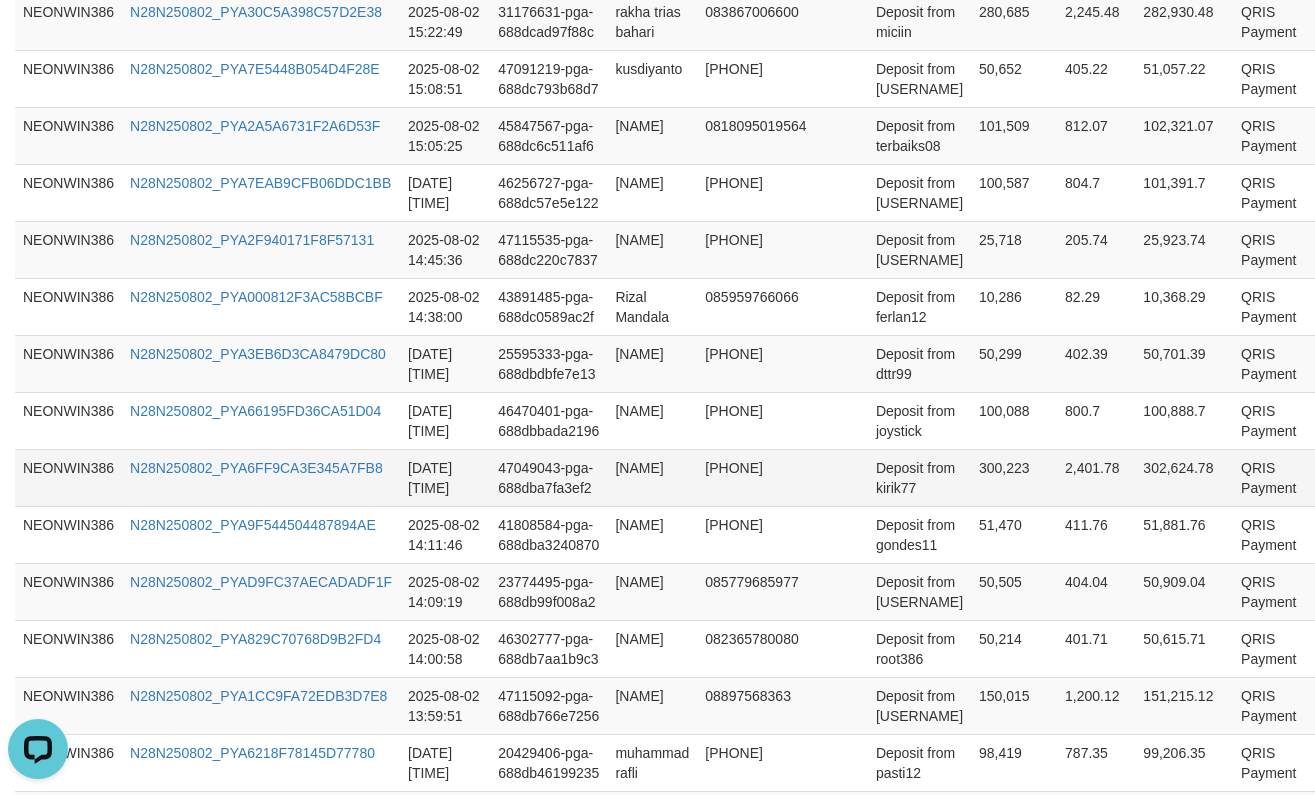 click on "Deposit from kirik77" at bounding box center (919, 477) 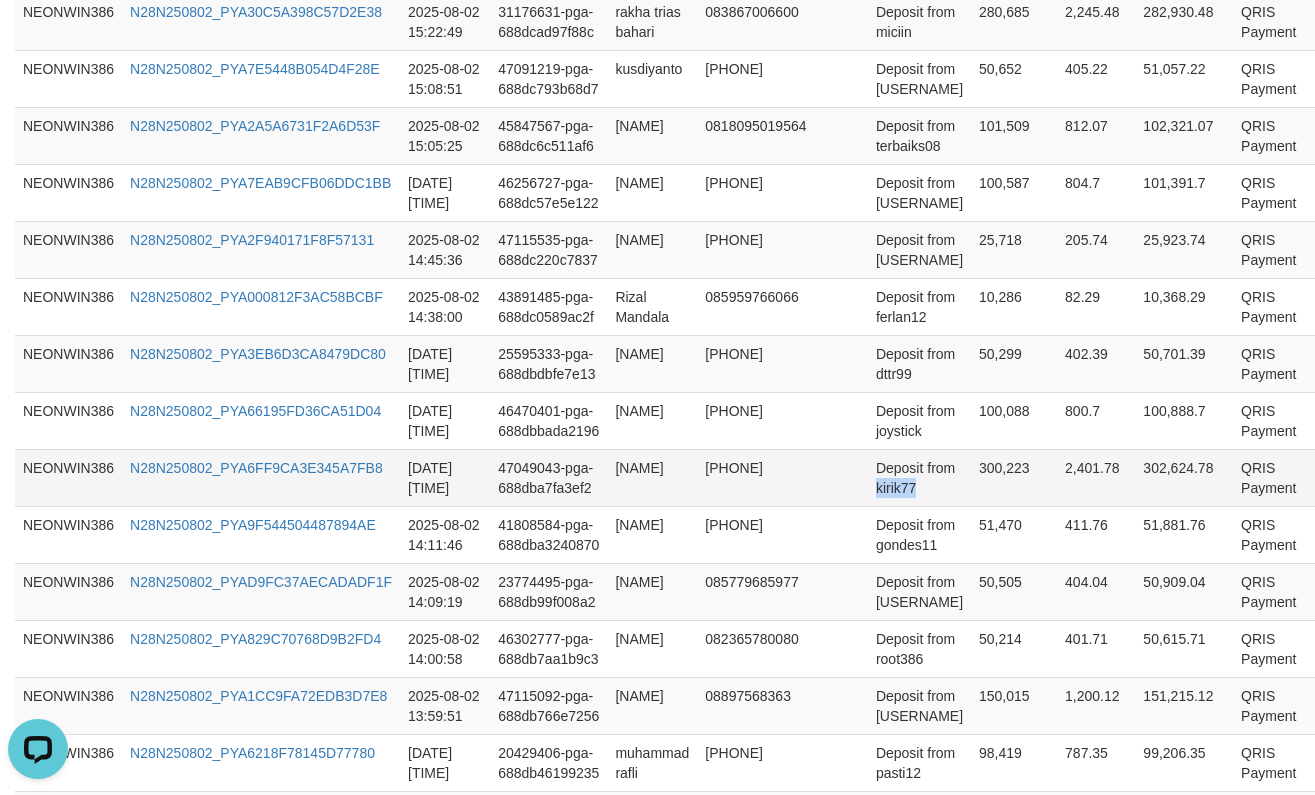 click on "Deposit from kirik77" at bounding box center (919, 477) 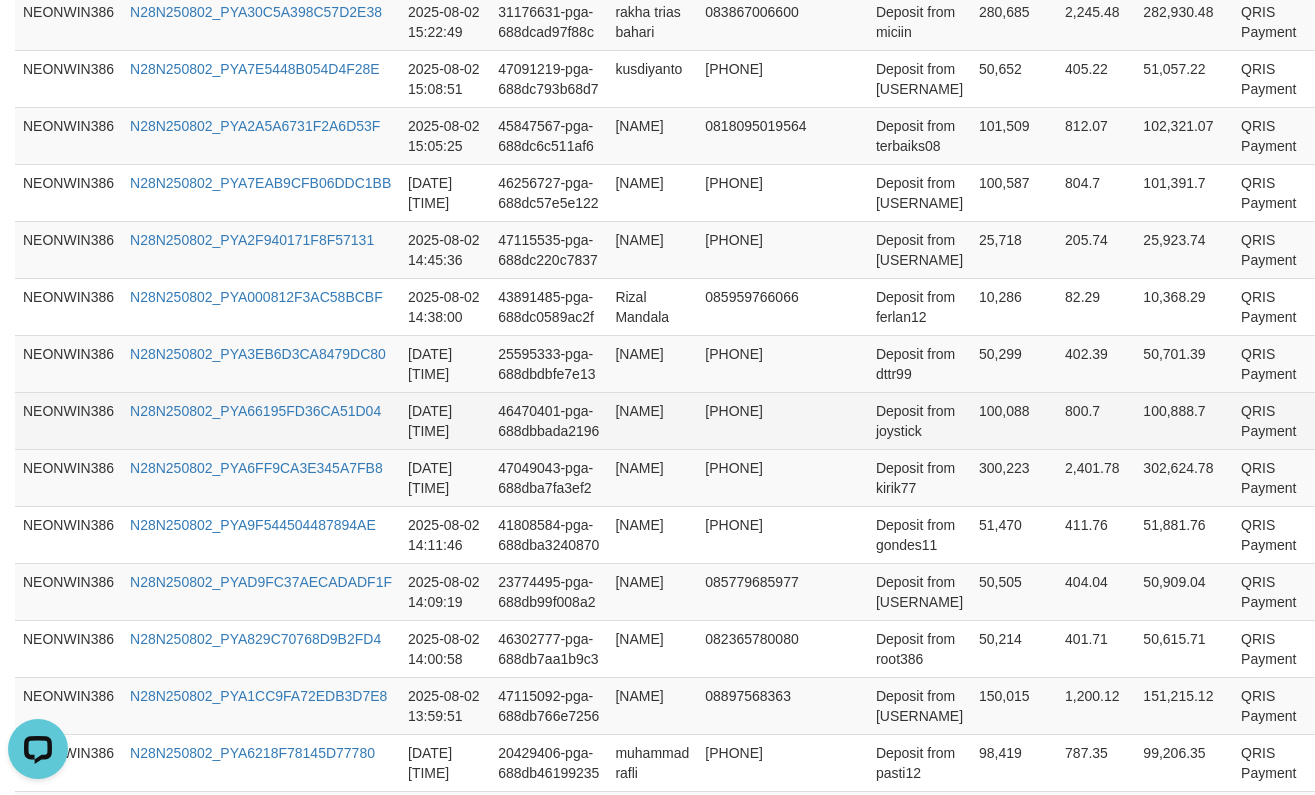 click on "Deposit from joystick" at bounding box center [919, 420] 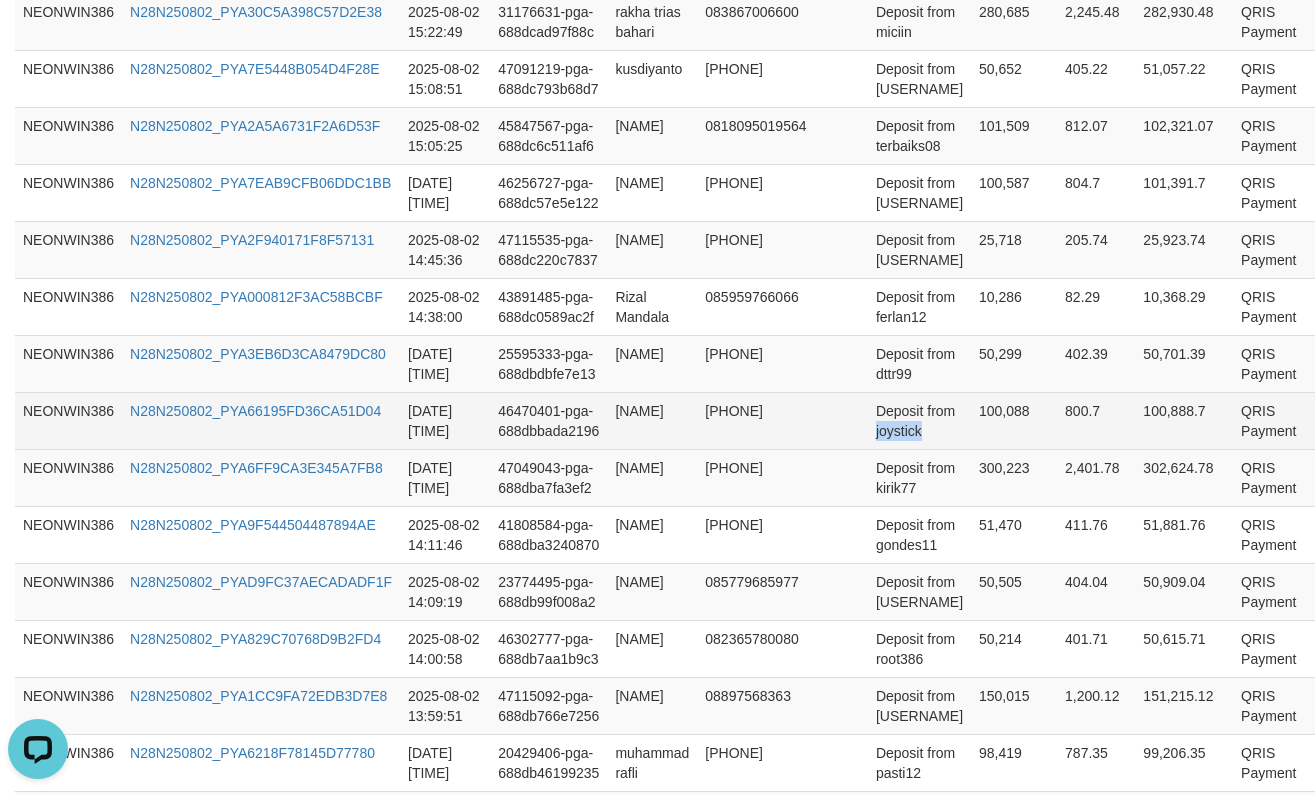 click on "Deposit from joystick" at bounding box center [919, 420] 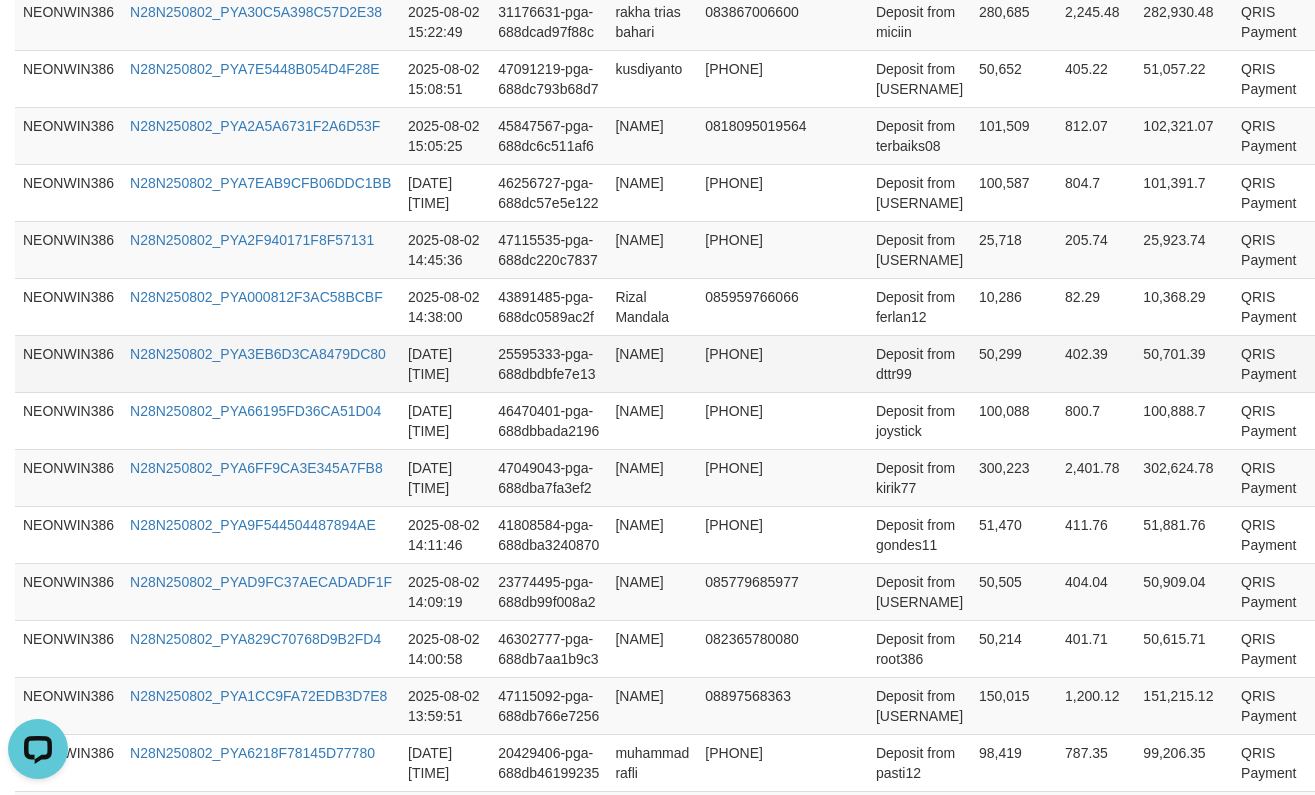 click on "Deposit from dttr99" at bounding box center (919, 363) 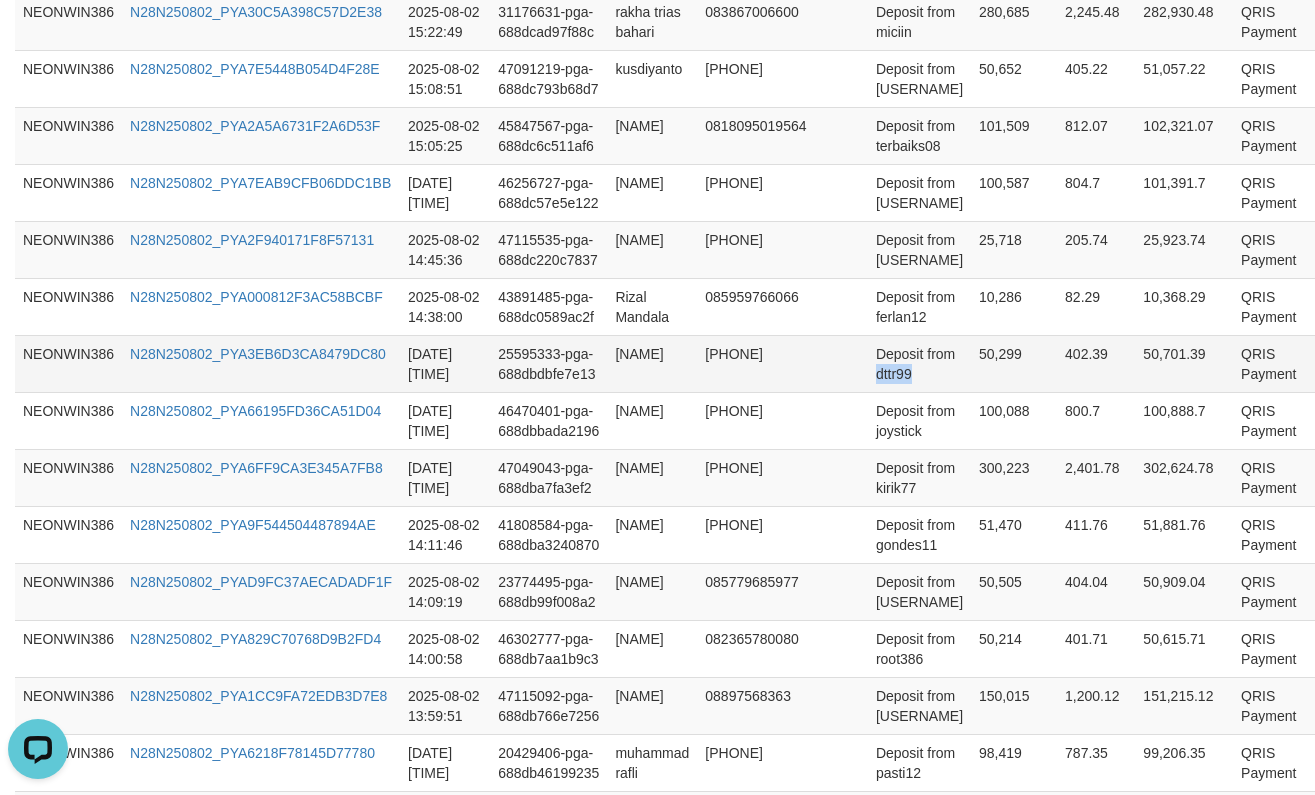 click on "Deposit from dttr99" at bounding box center [919, 363] 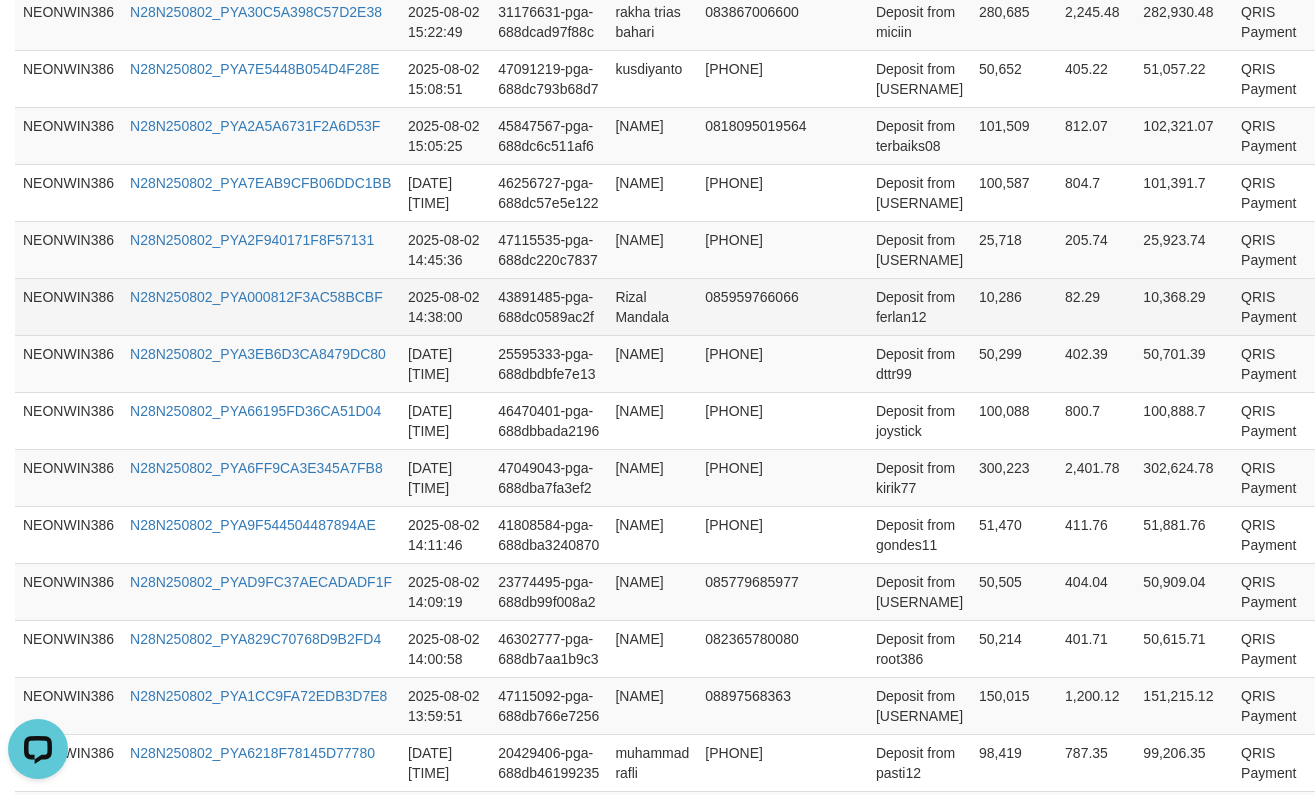click on "Deposit from ferlan12" at bounding box center [919, 306] 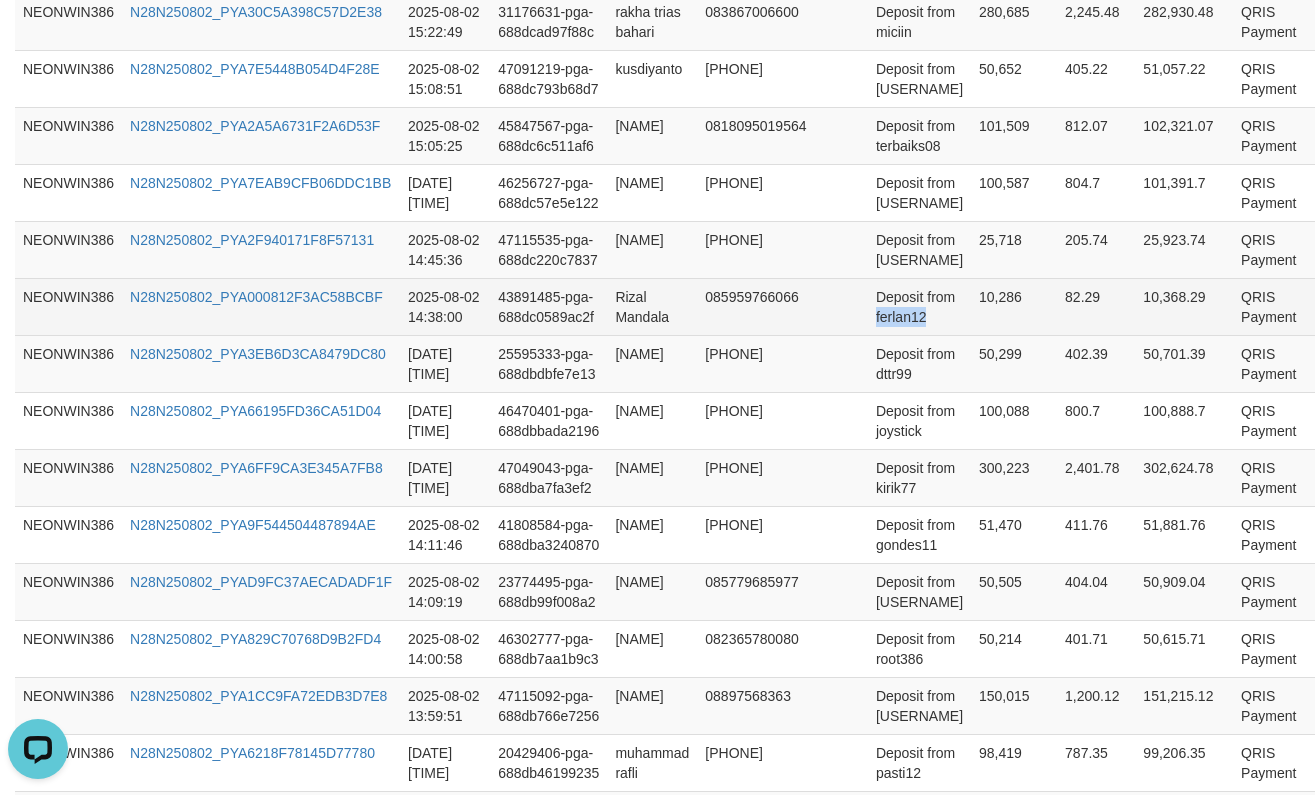 click on "Deposit from ferlan12" at bounding box center (919, 306) 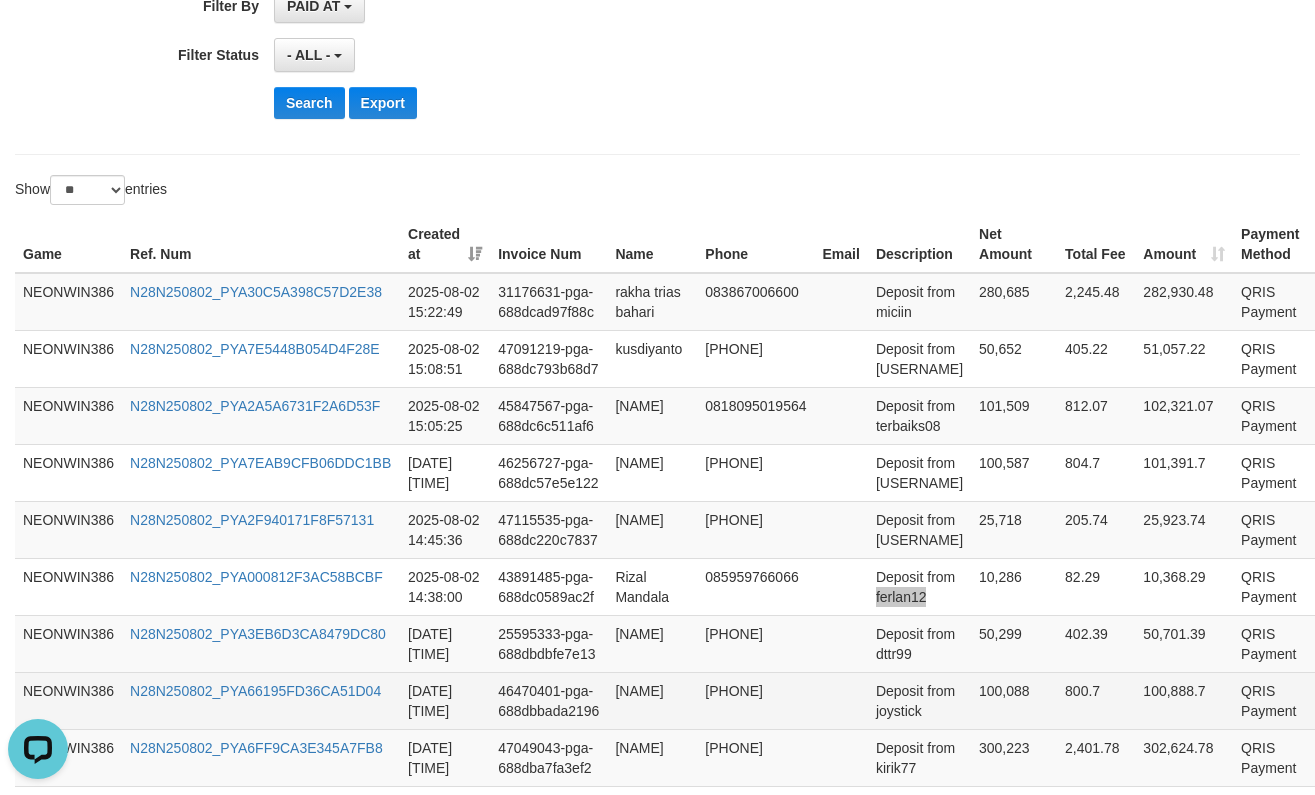 scroll, scrollTop: 454, scrollLeft: 0, axis: vertical 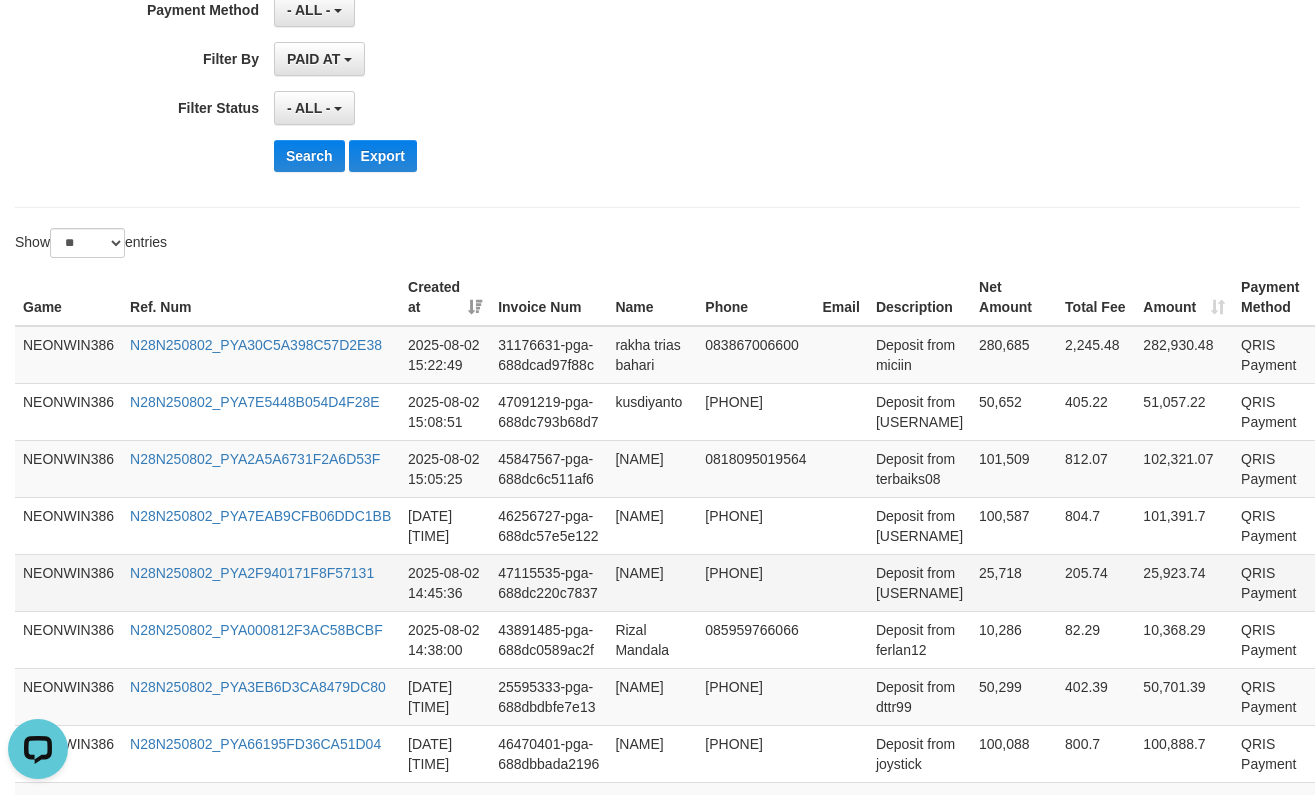 click on "Deposit from [USERNAME]" at bounding box center (919, 582) 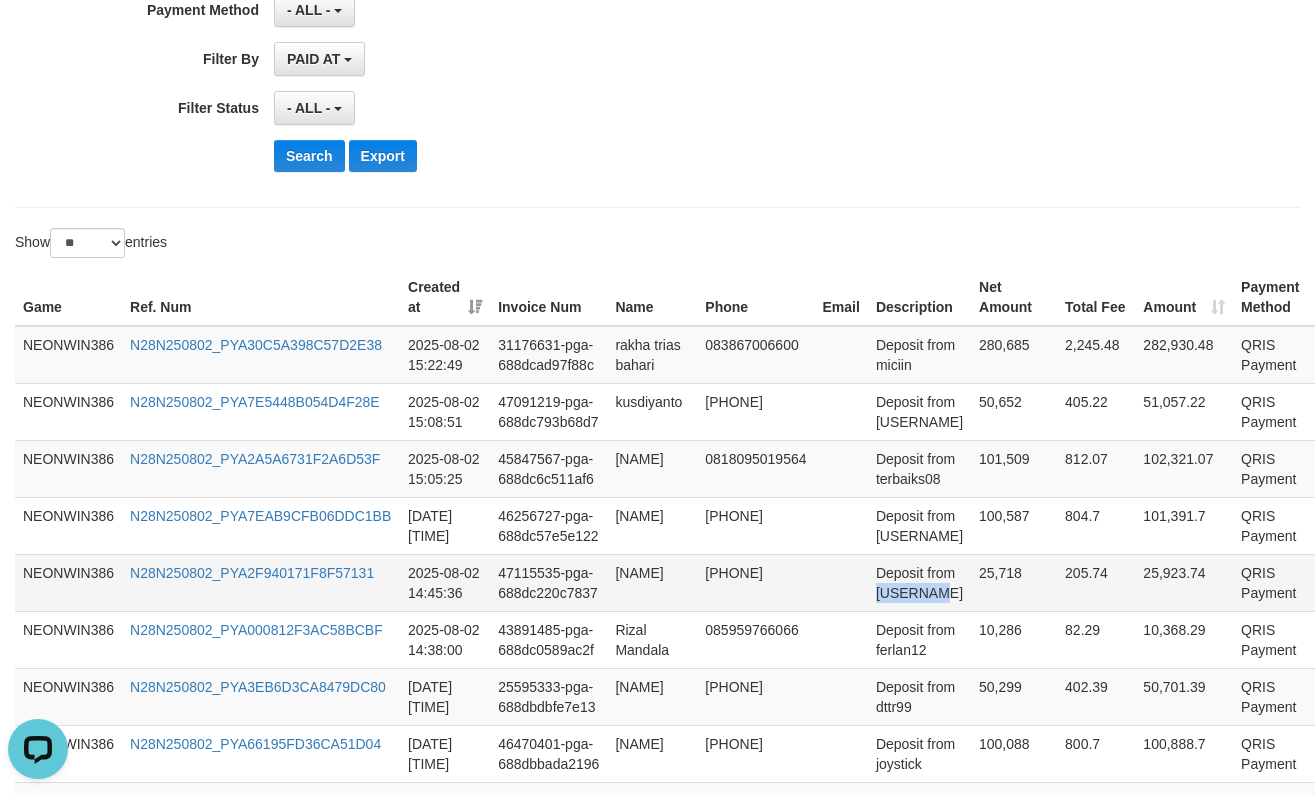 click on "Deposit from [USERNAME]" at bounding box center (919, 582) 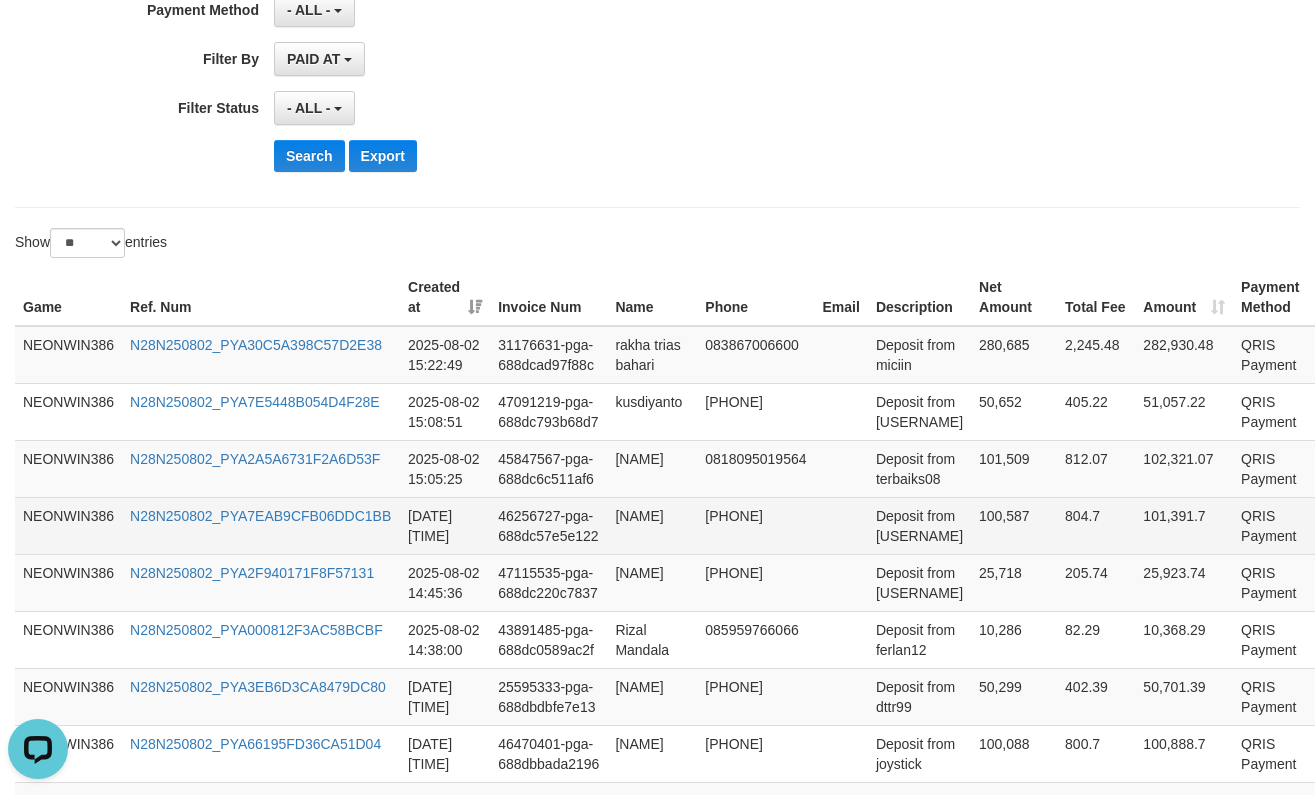 click on "Deposit from [USERNAME]" at bounding box center (919, 525) 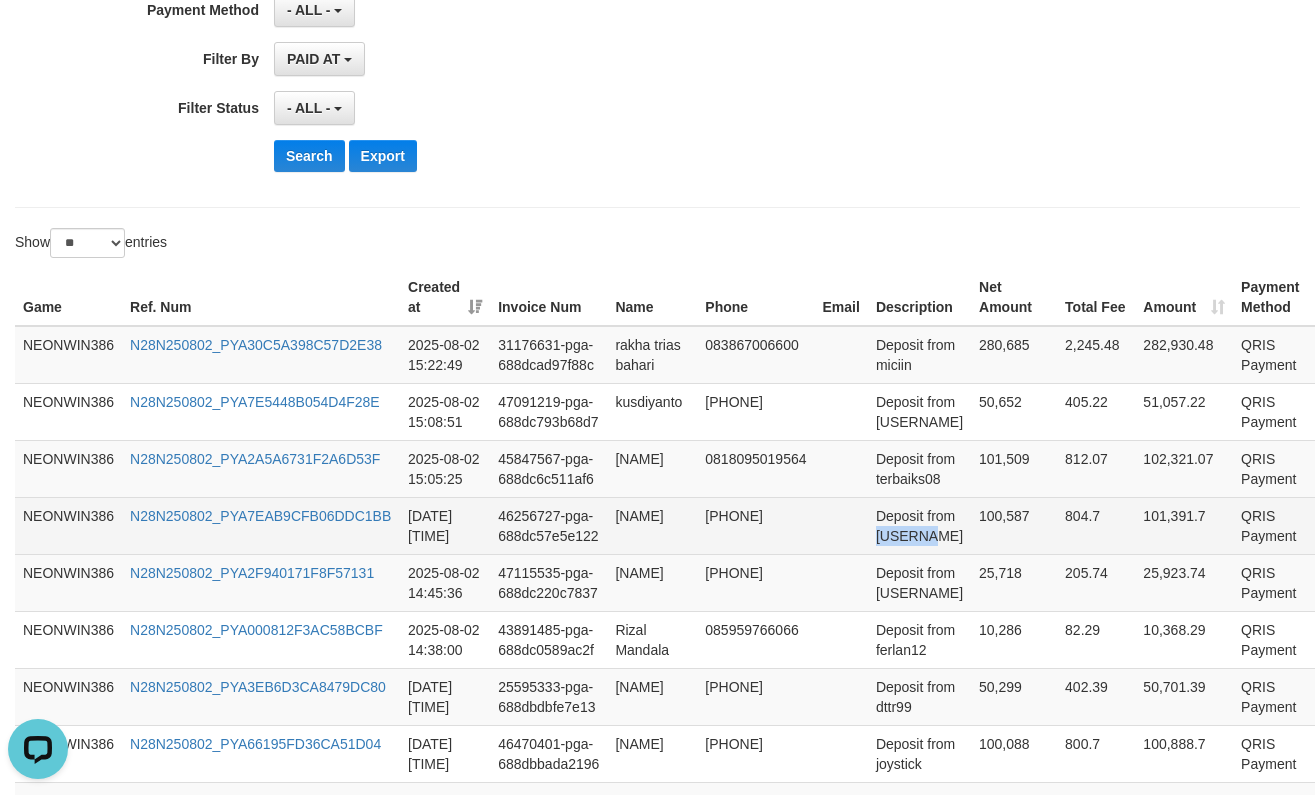 click on "Deposit from [USERNAME]" at bounding box center [919, 525] 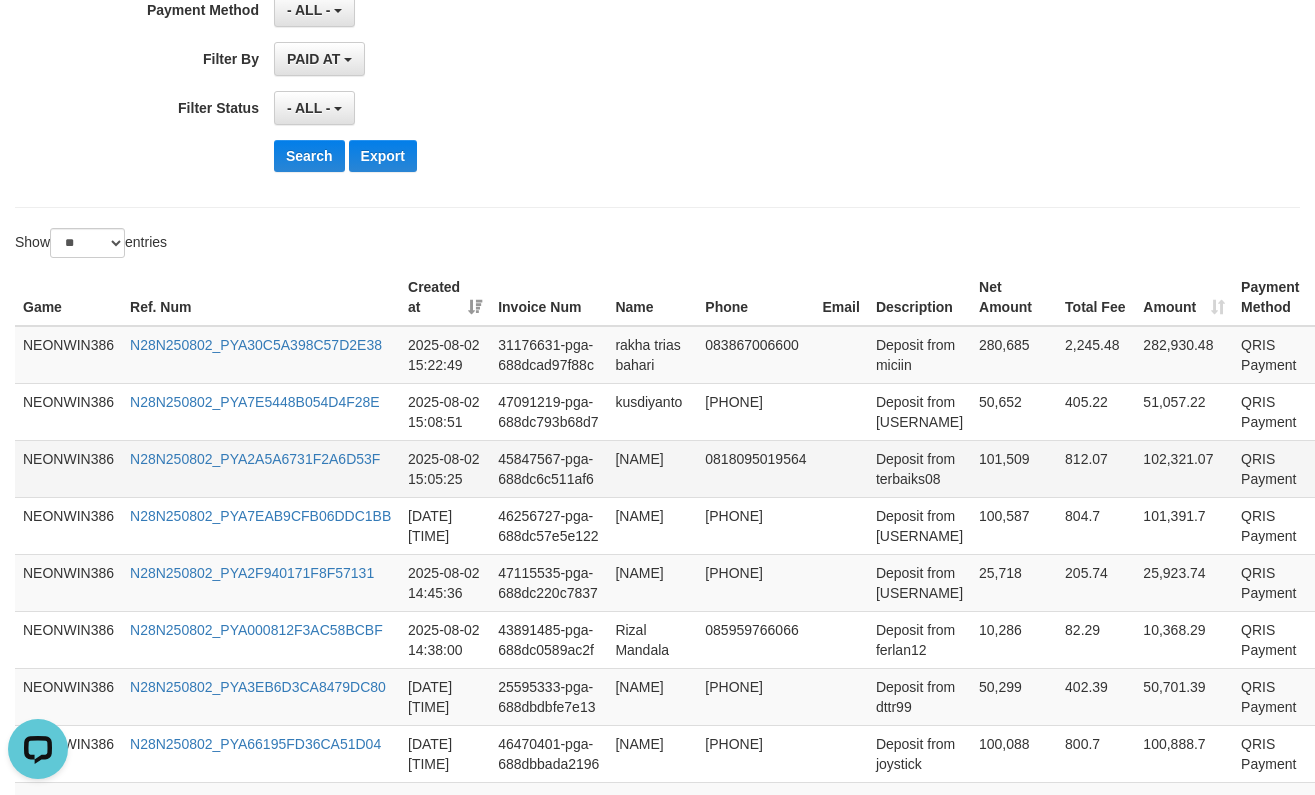 click on "Deposit from terbaiks08" at bounding box center [919, 468] 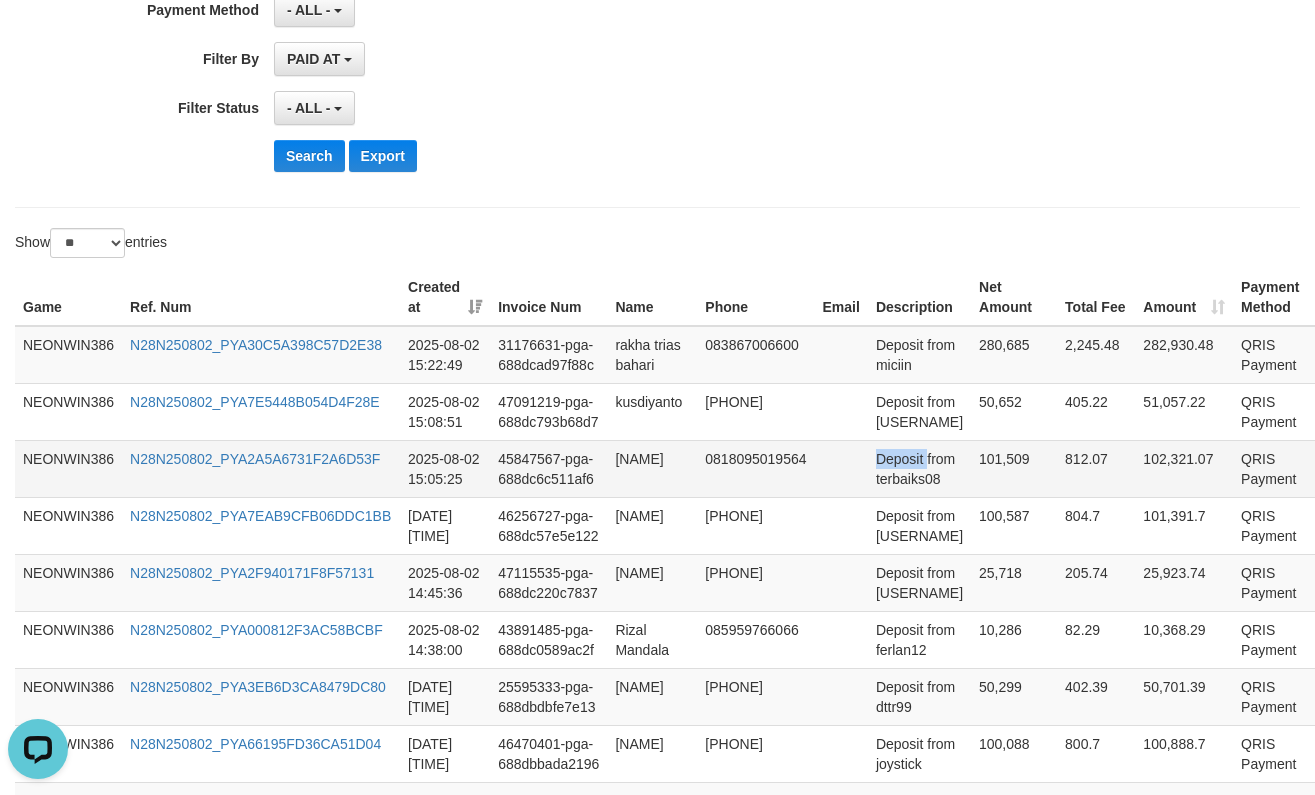 click on "Deposit from terbaiks08" at bounding box center [919, 468] 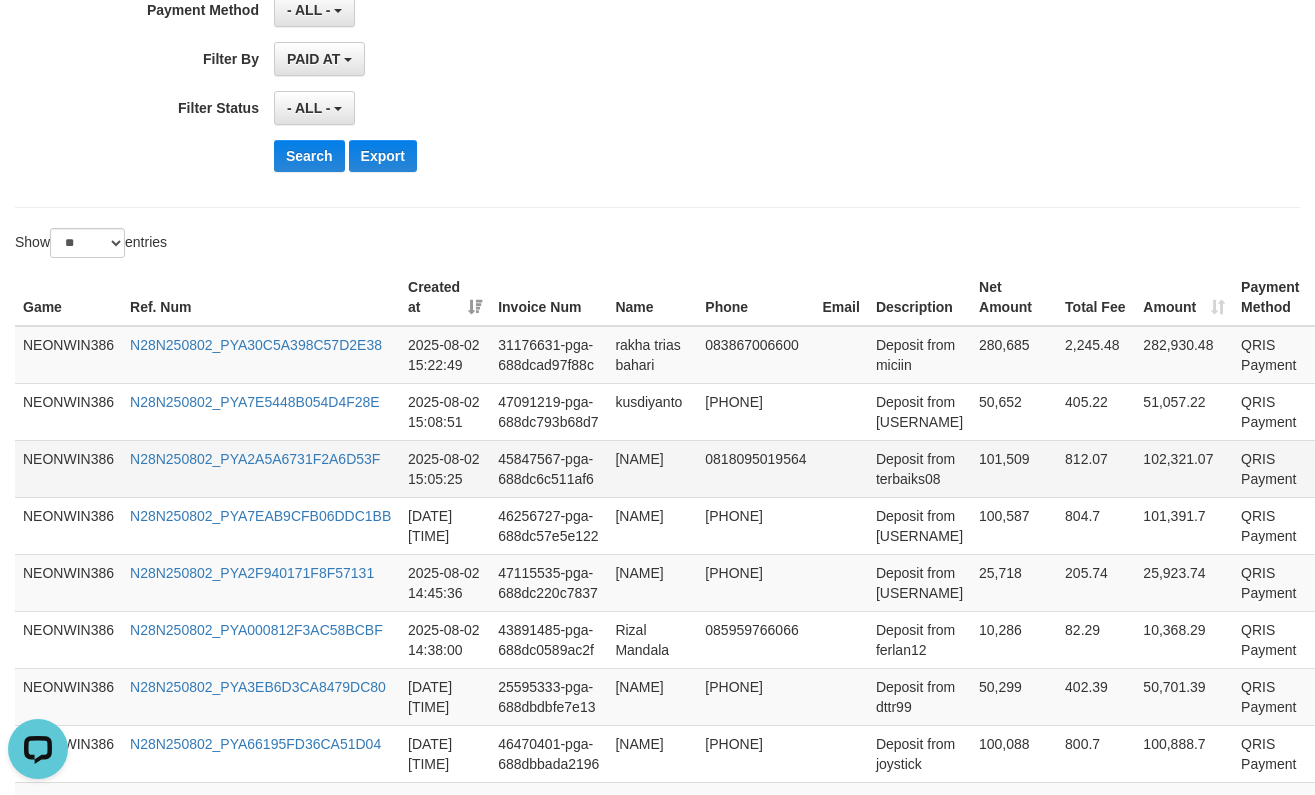 click on "Deposit from terbaiks08" at bounding box center [919, 468] 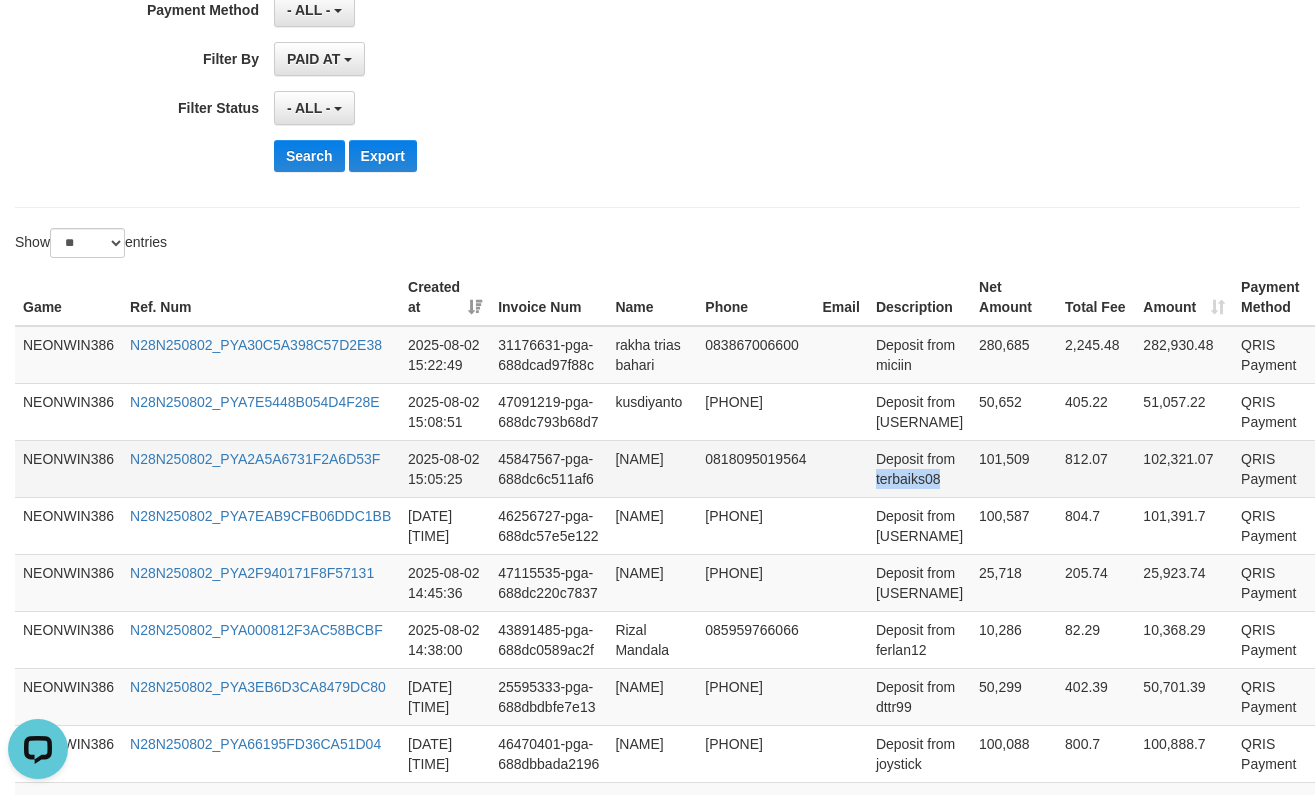 click on "Deposit from terbaiks08" at bounding box center [919, 468] 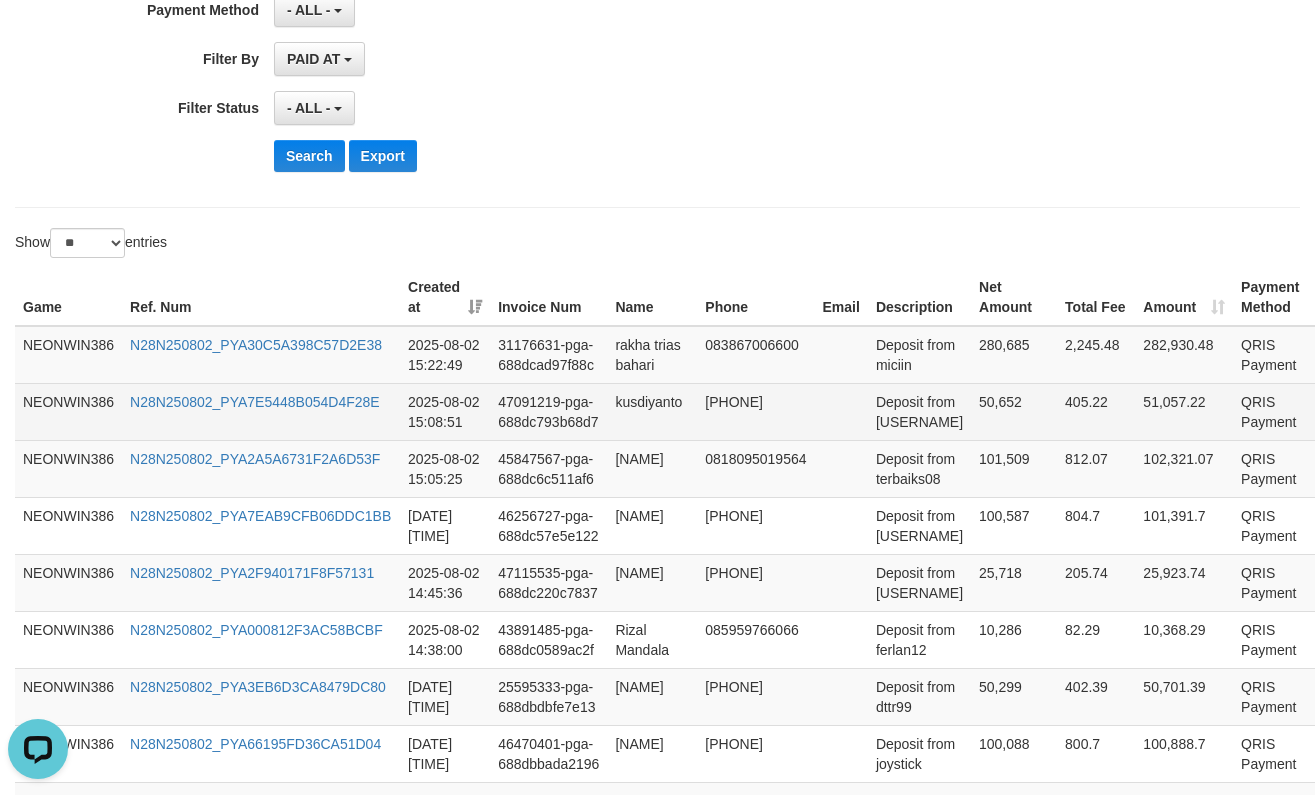 click on "Deposit from [USERNAME]" at bounding box center (919, 411) 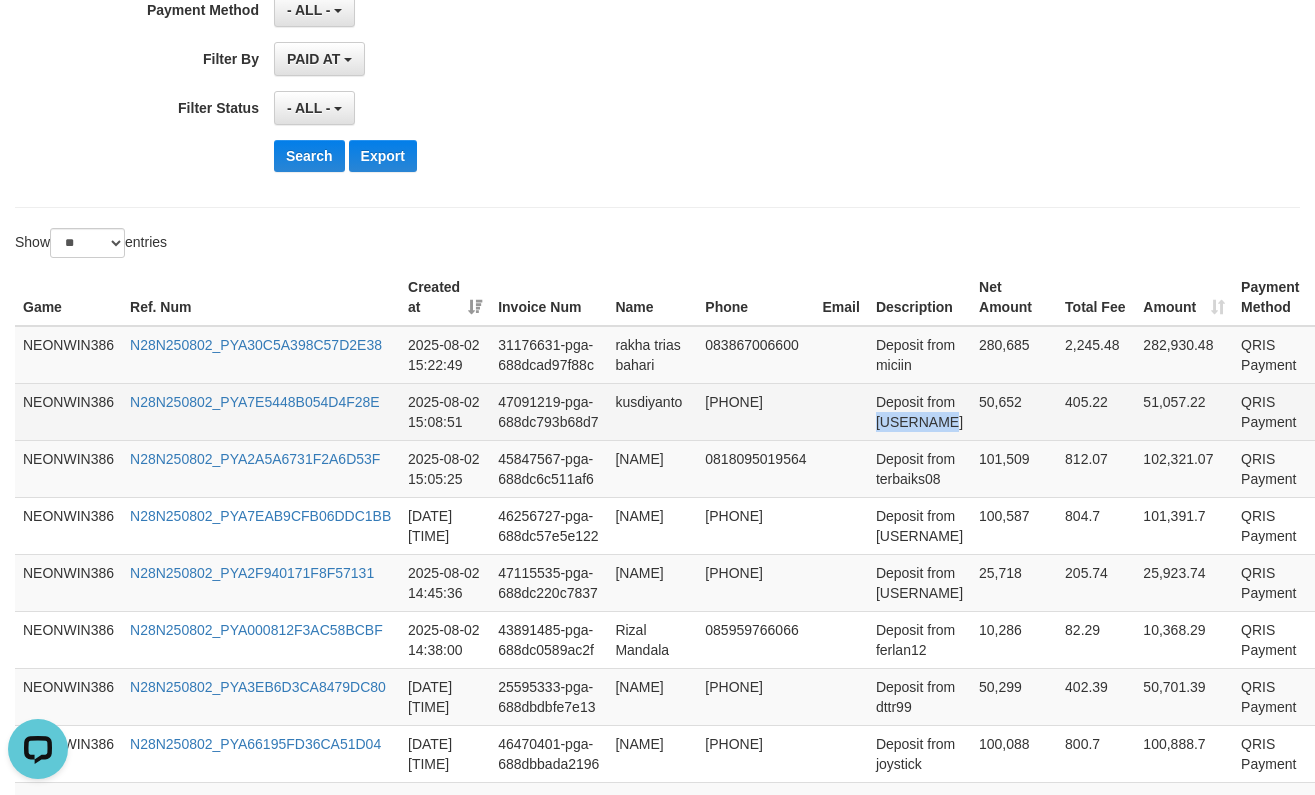 click on "Deposit from [USERNAME]" at bounding box center (919, 411) 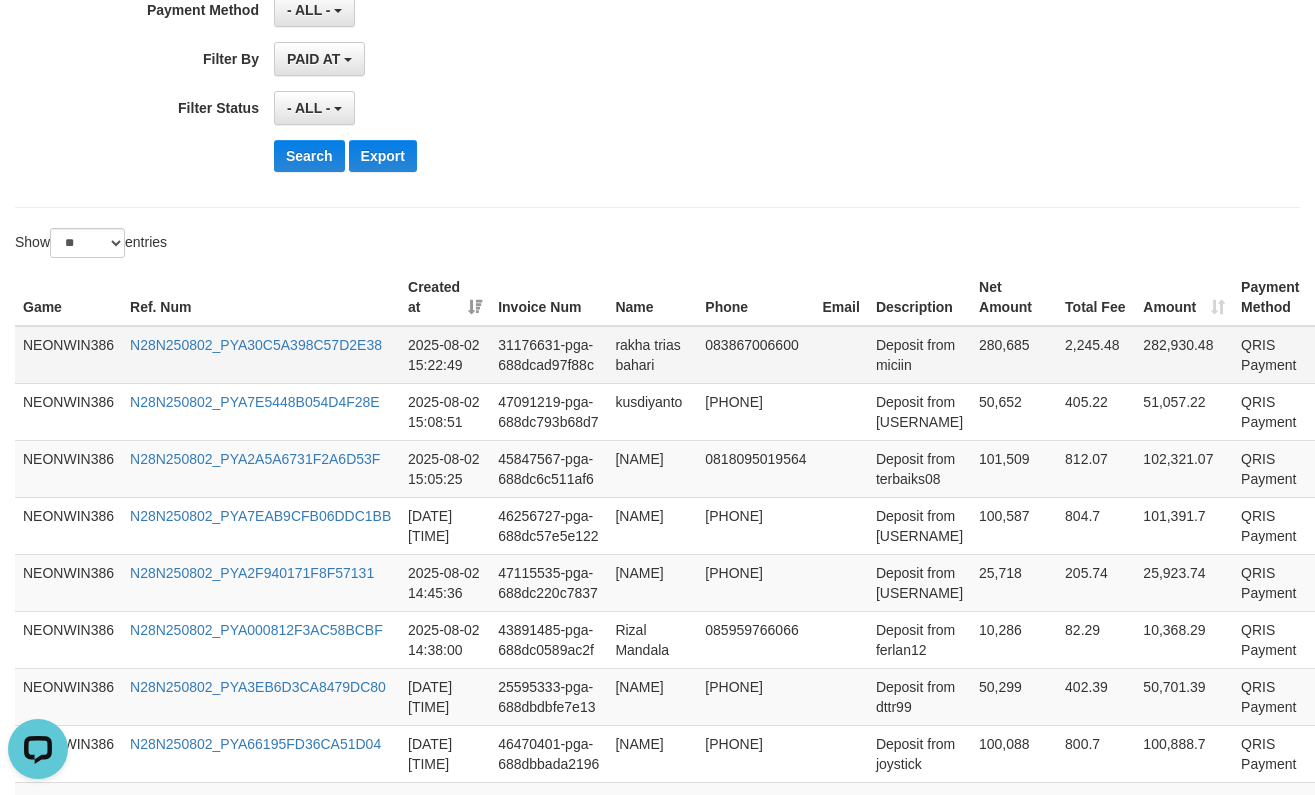 click on "Deposit from miciin" at bounding box center [919, 355] 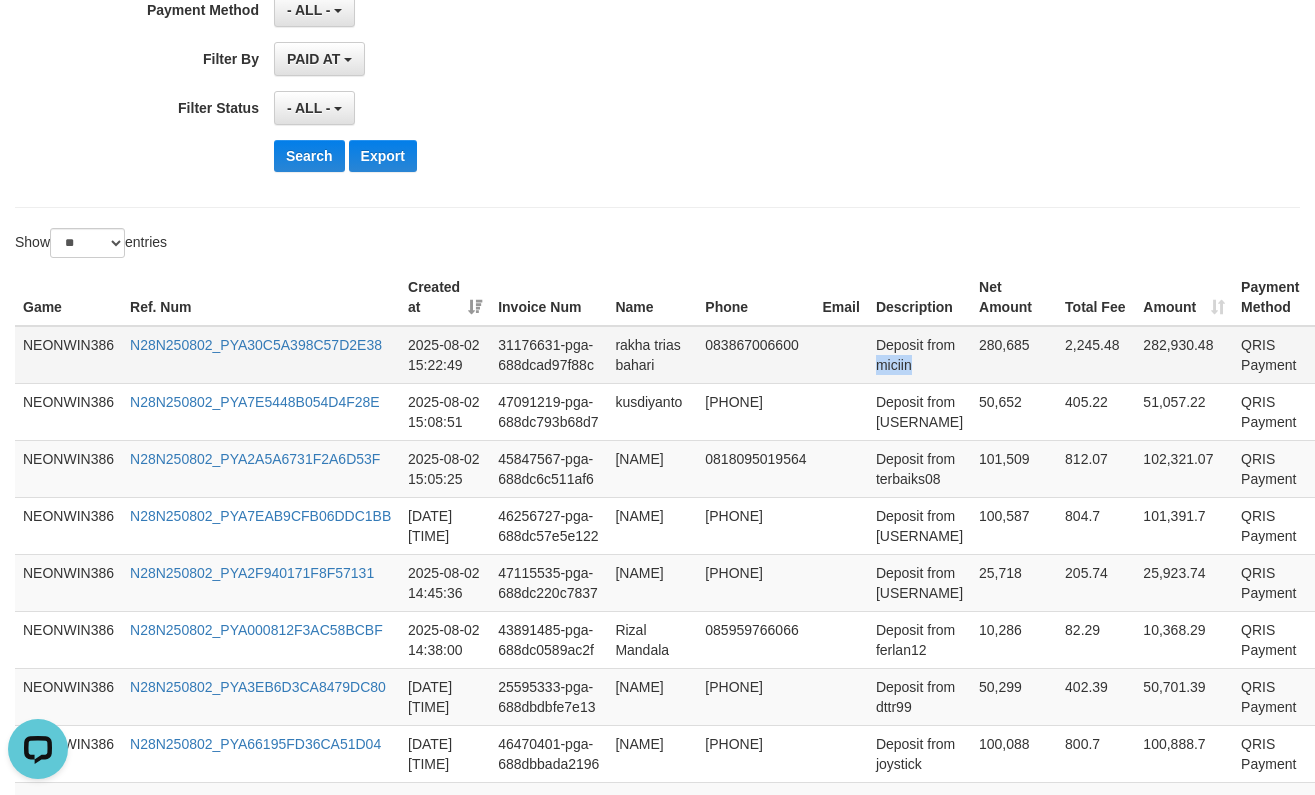 click on "Deposit from miciin" at bounding box center (919, 355) 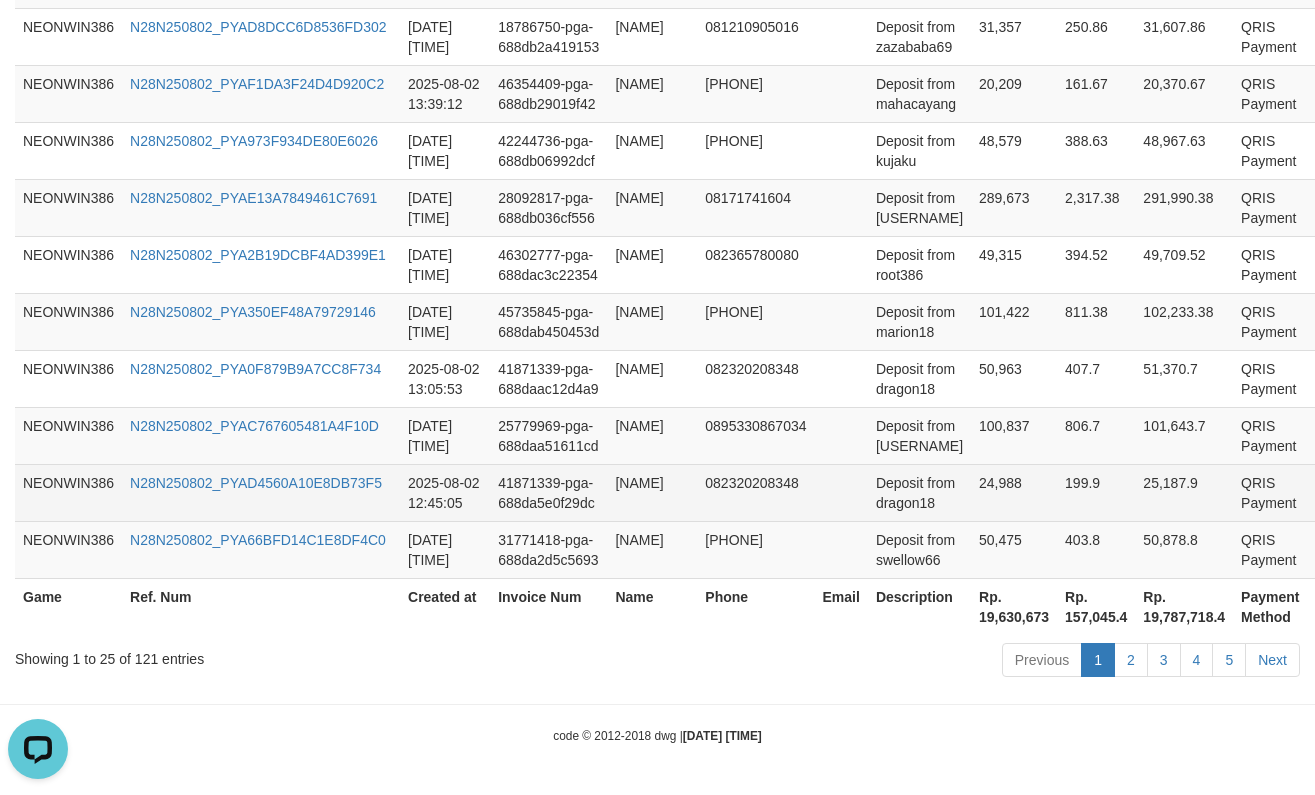 scroll, scrollTop: 1787, scrollLeft: 0, axis: vertical 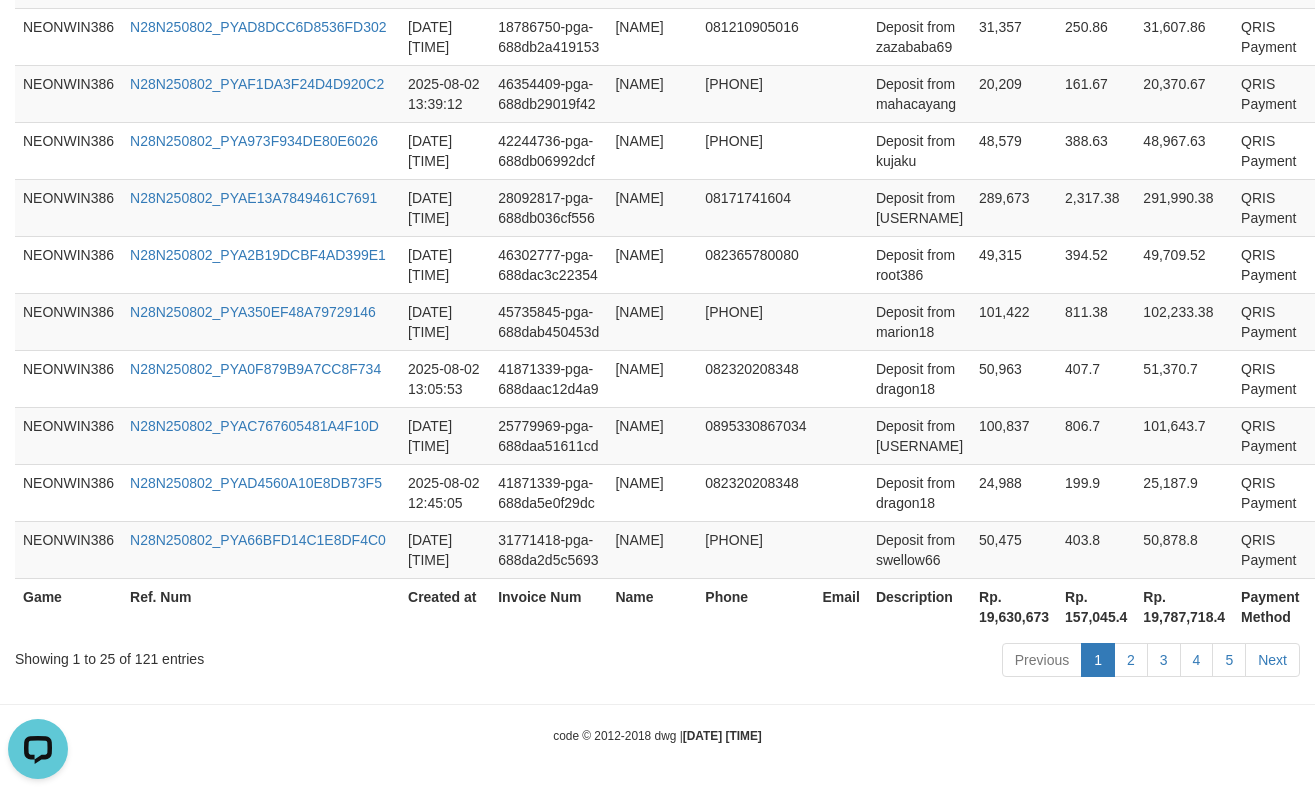 click on "Rp. 19,630,673" at bounding box center [1014, 606] 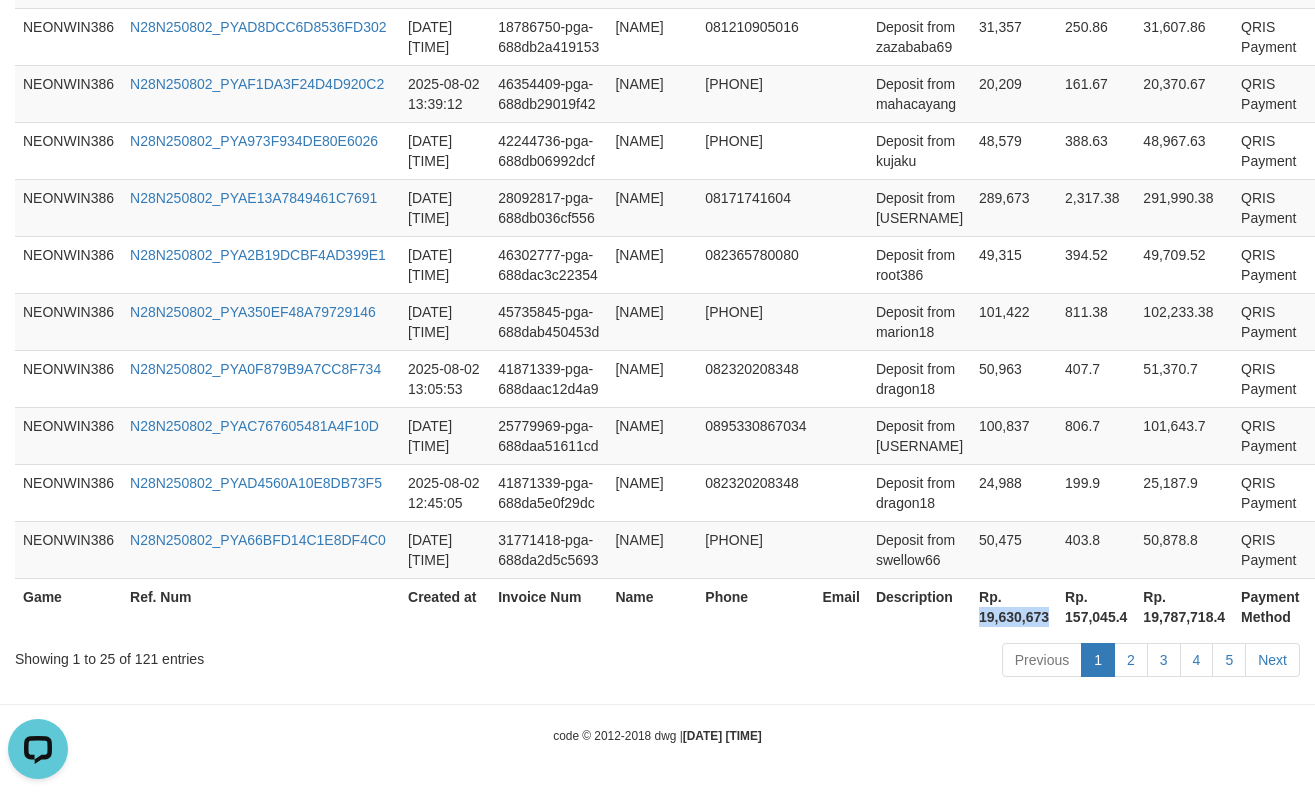 click on "Rp. 19,630,673" at bounding box center (1014, 606) 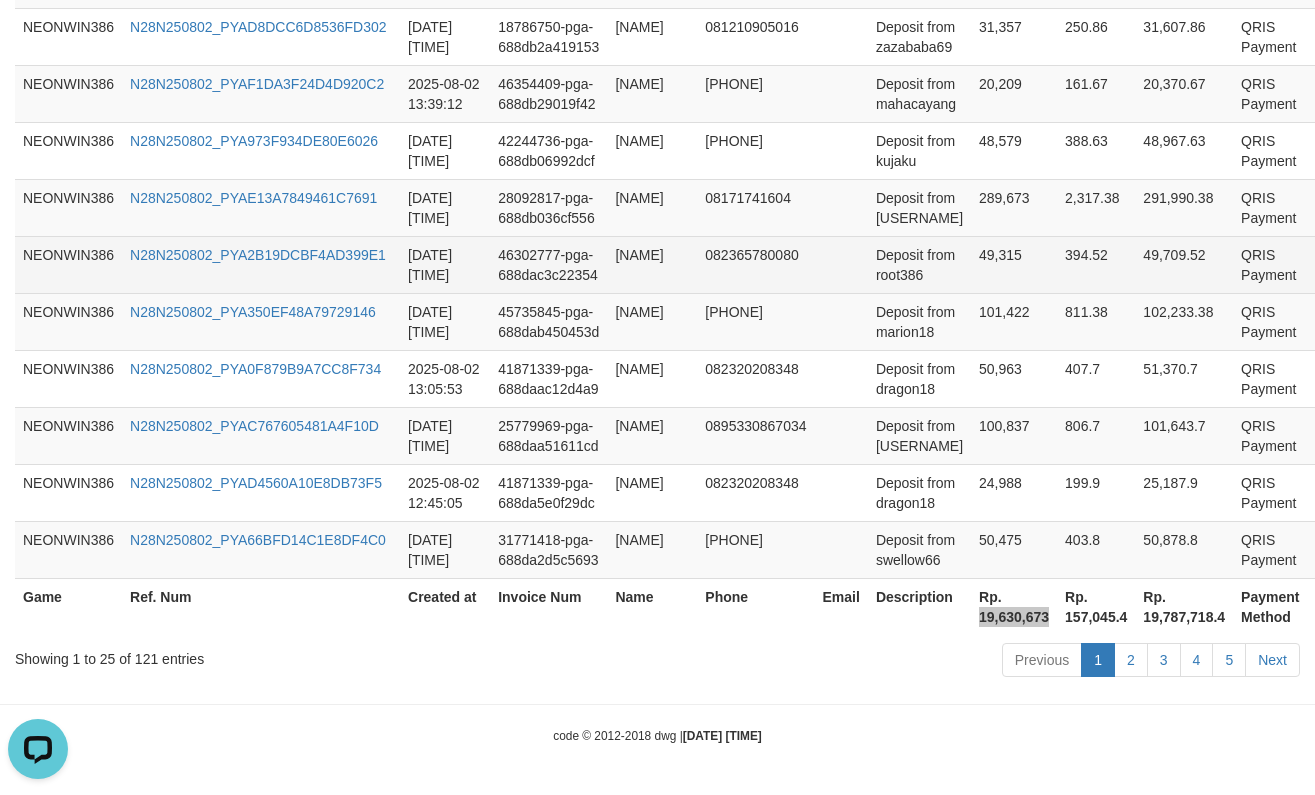 scroll, scrollTop: 0, scrollLeft: 0, axis: both 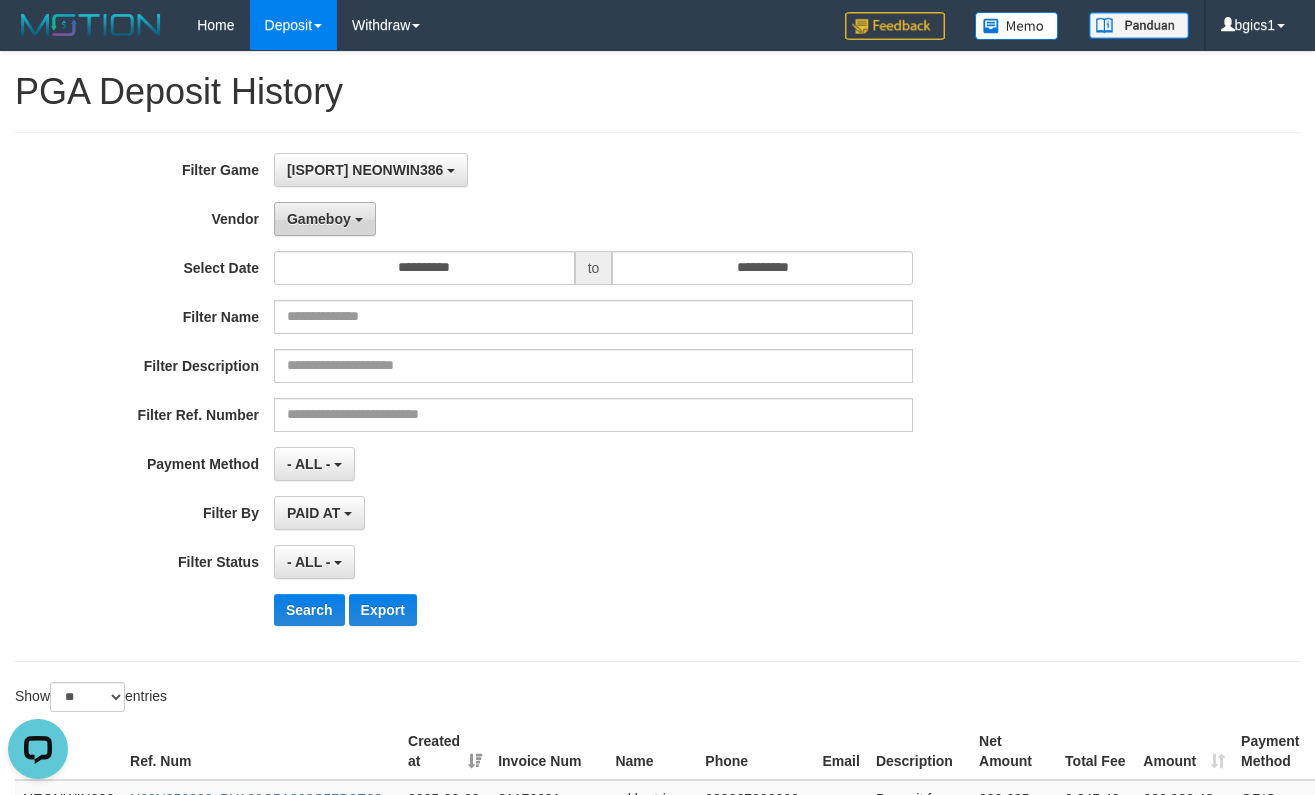 drag, startPoint x: 323, startPoint y: 224, endPoint x: 355, endPoint y: 229, distance: 32.38827 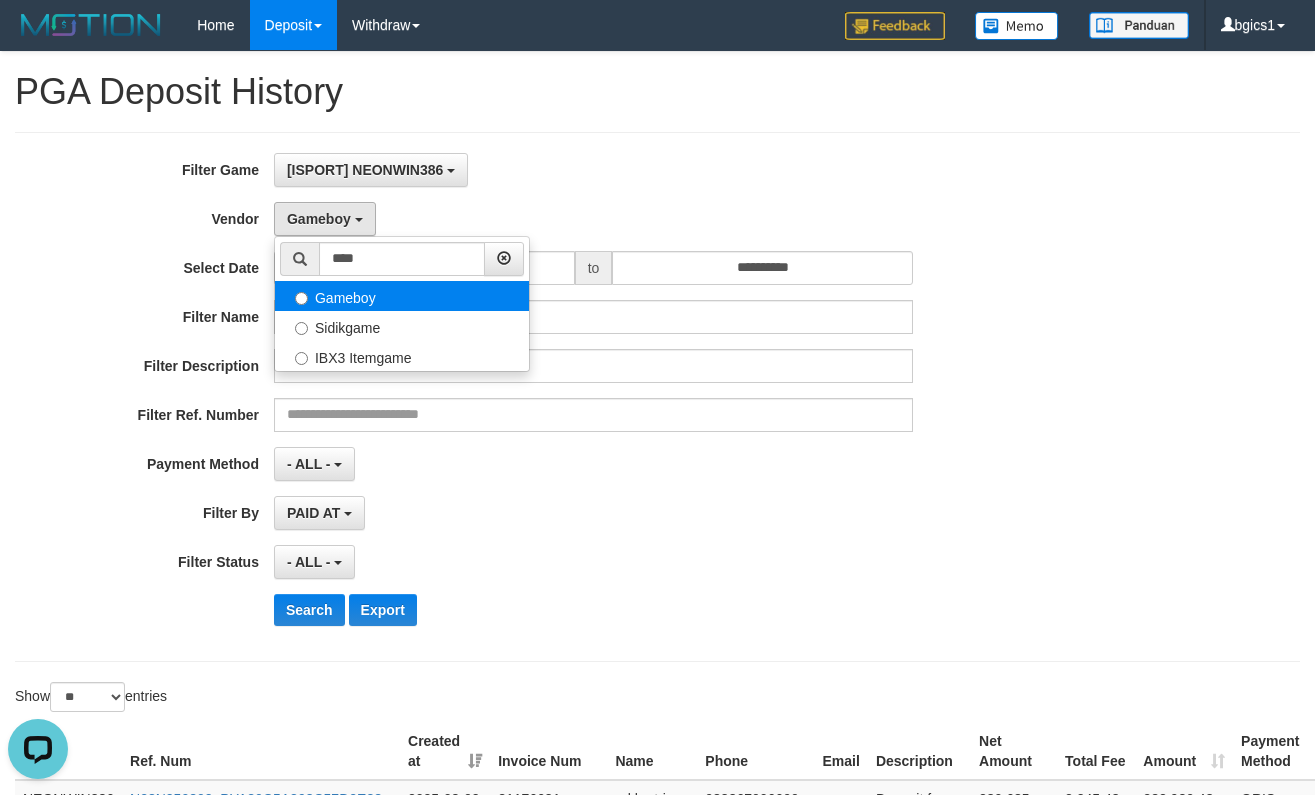click on "Gameboy" at bounding box center [402, 296] 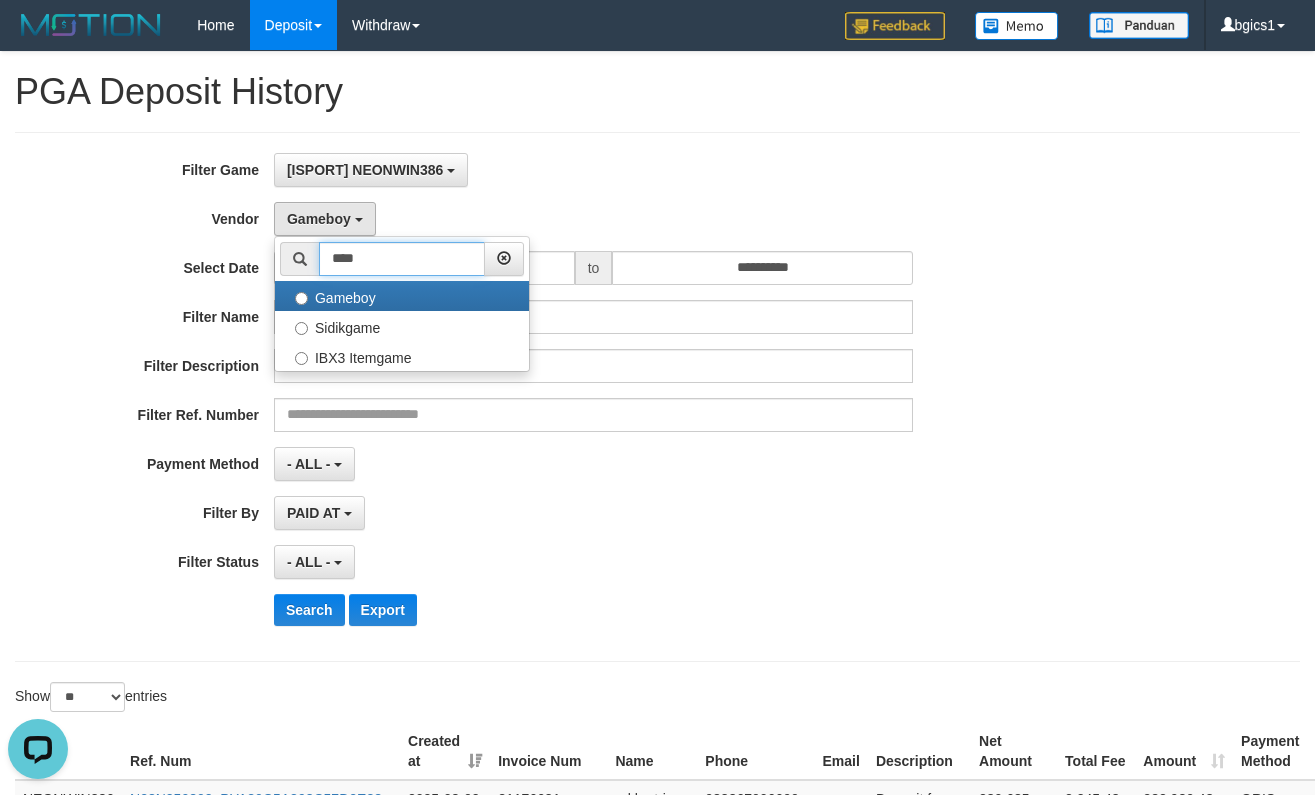 click on "****" at bounding box center (402, 259) 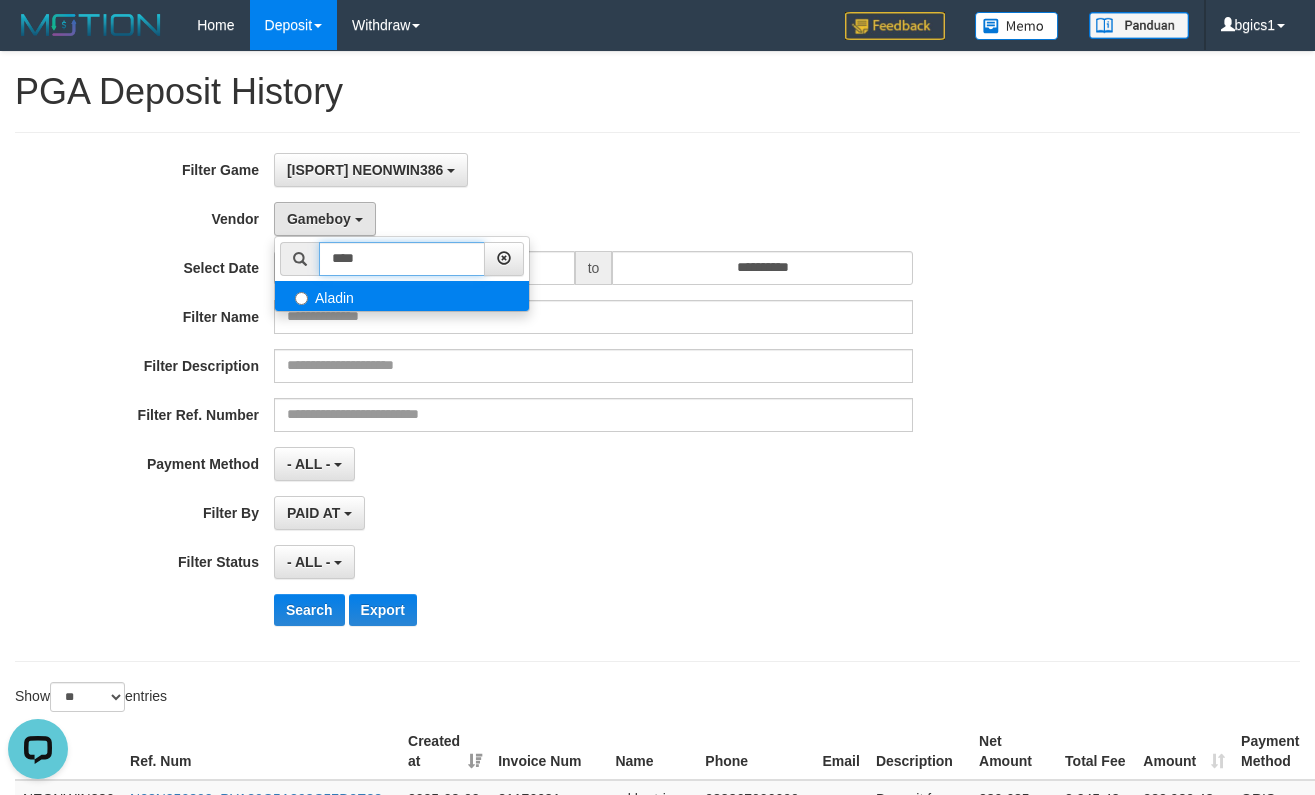 type on "****" 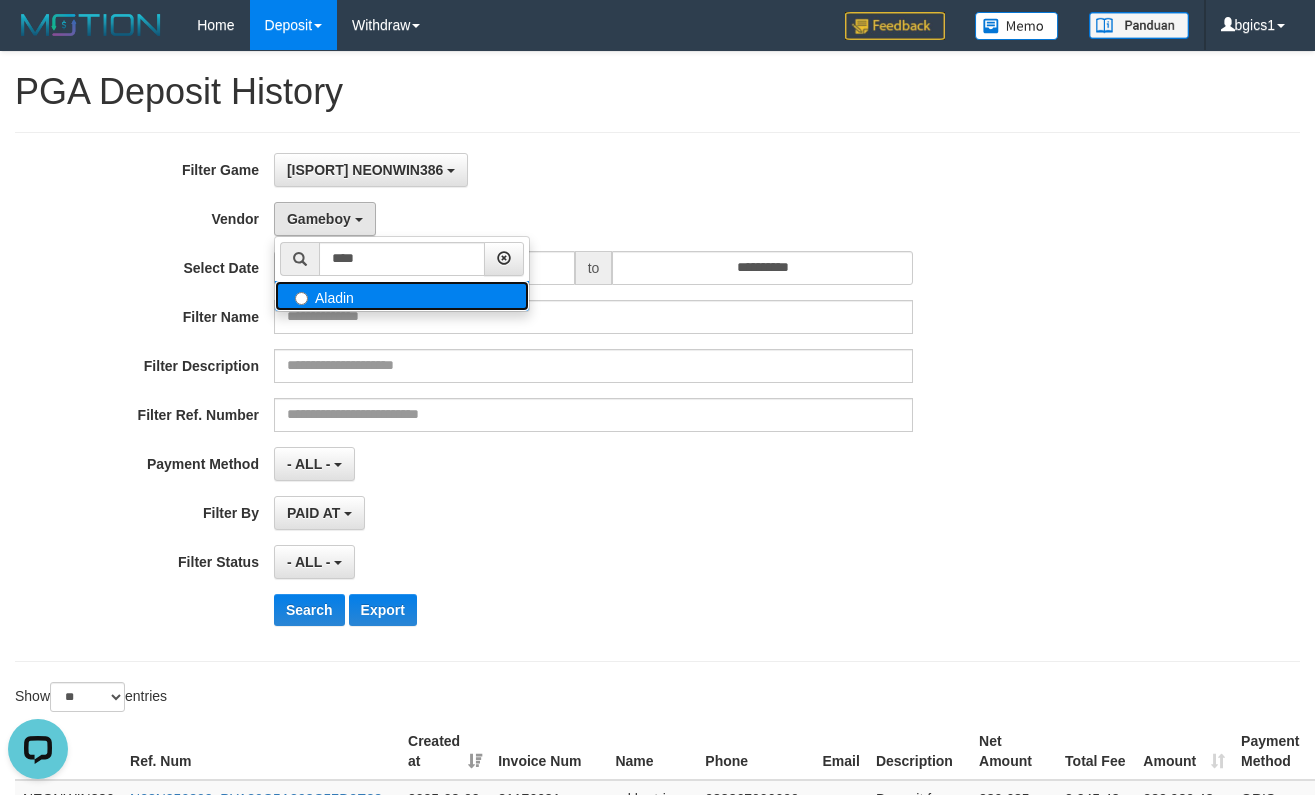 click on "Aladin" at bounding box center [402, 296] 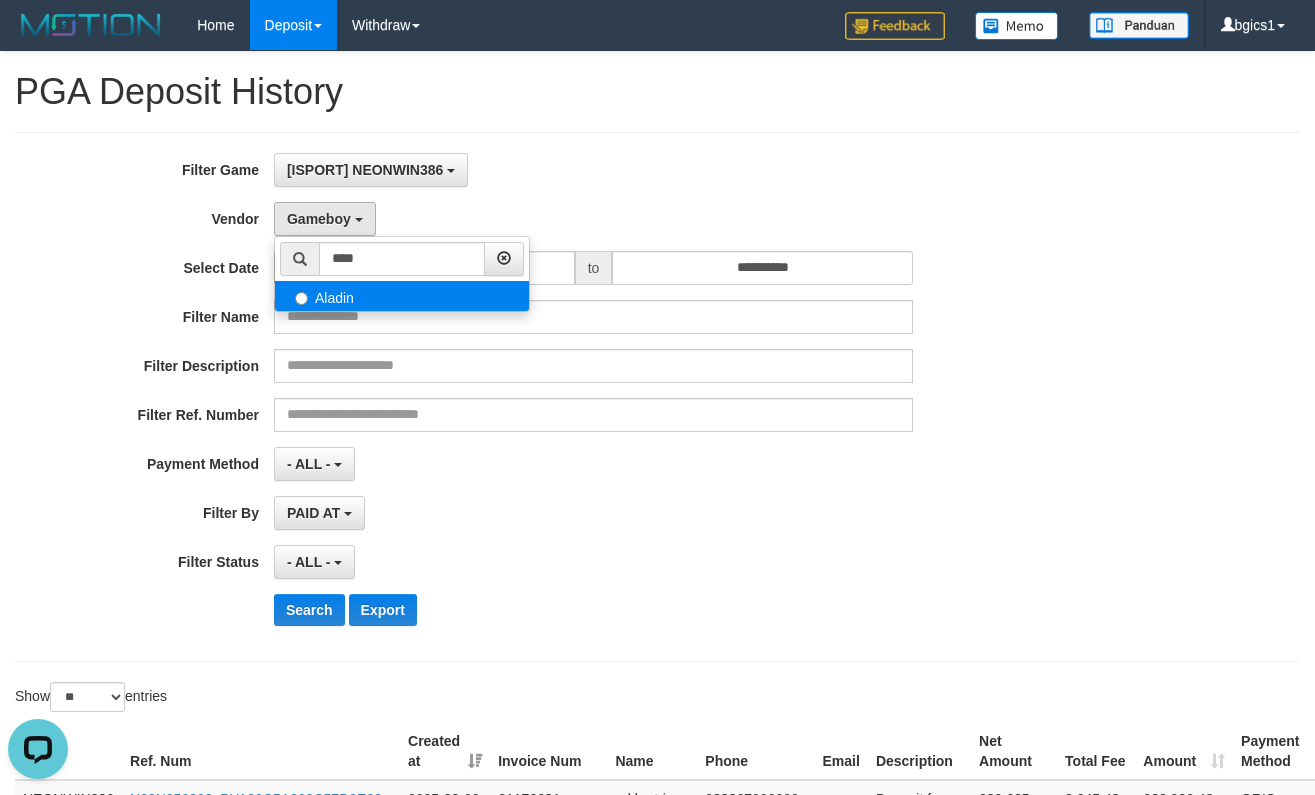 select on "**********" 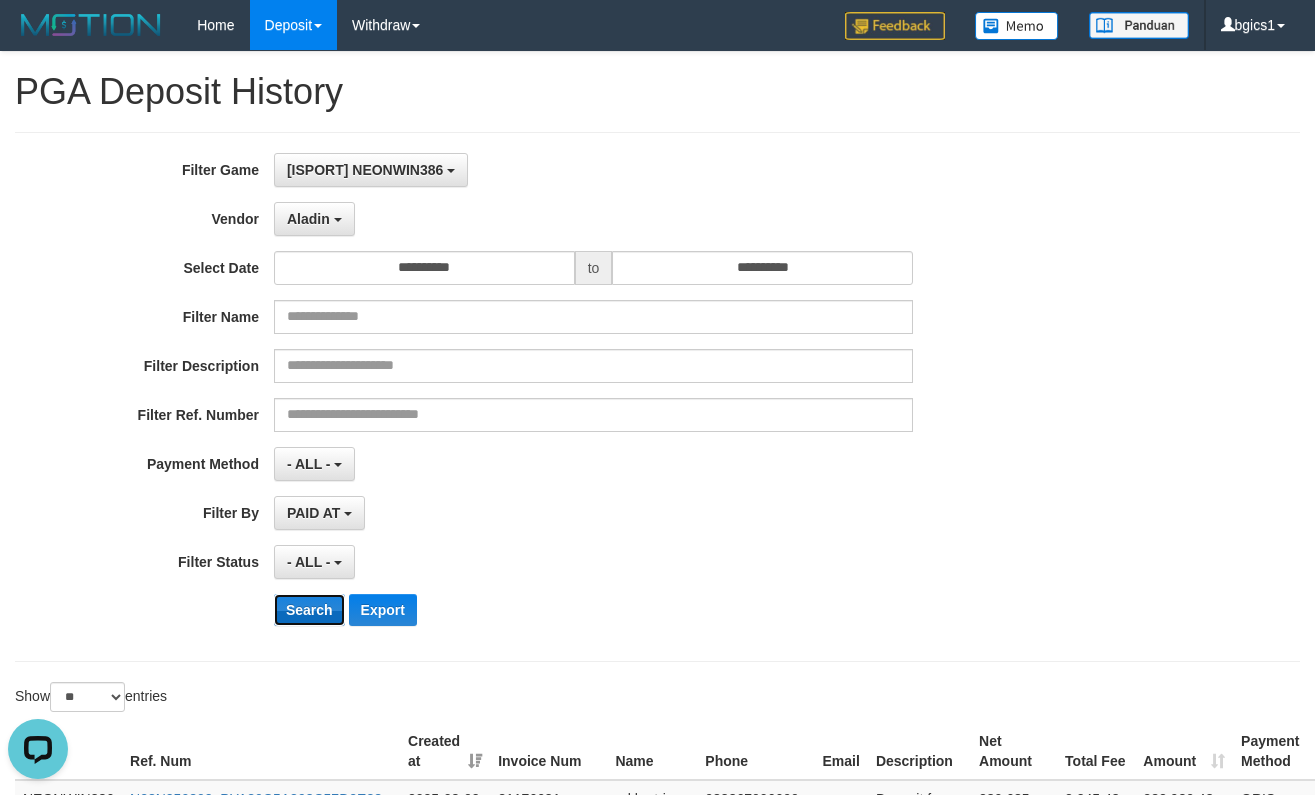 click on "Search" at bounding box center [309, 610] 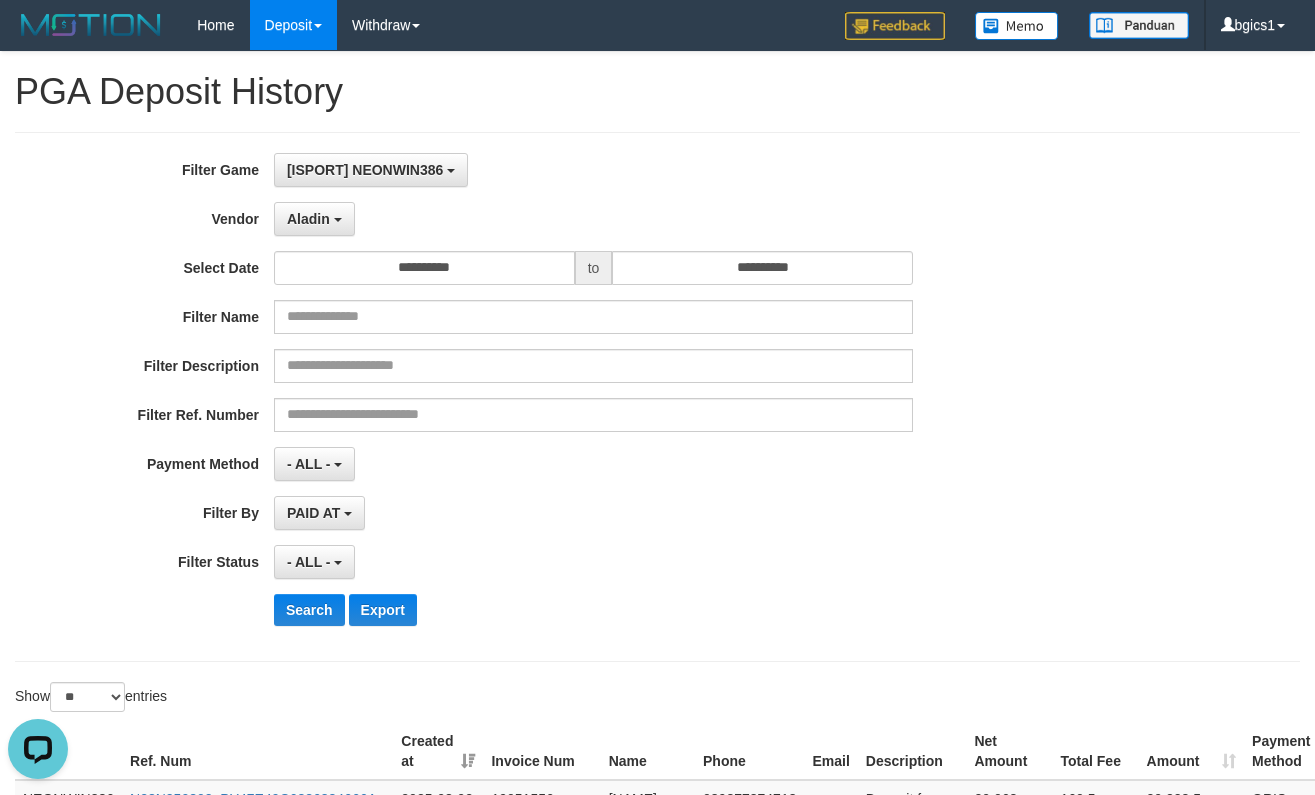click on "**********" at bounding box center (548, 397) 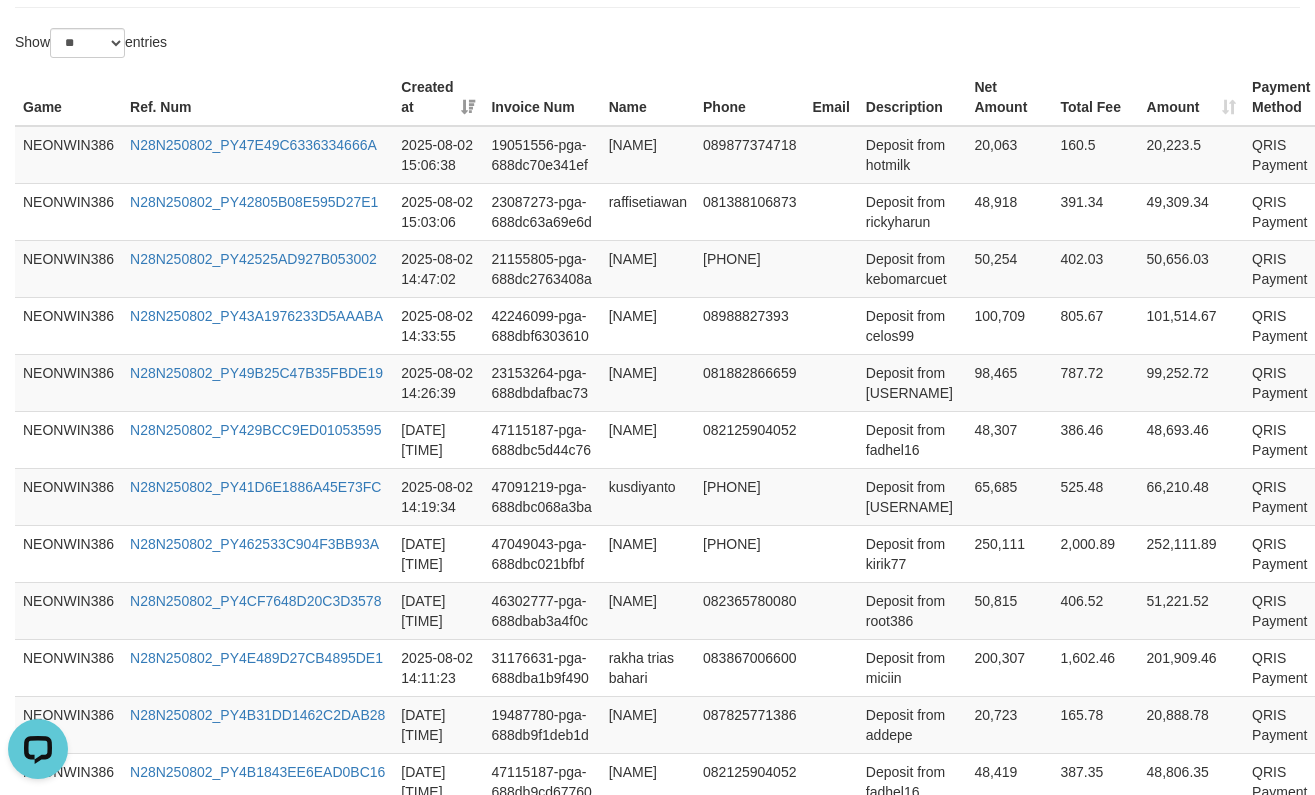 scroll, scrollTop: 1707, scrollLeft: 0, axis: vertical 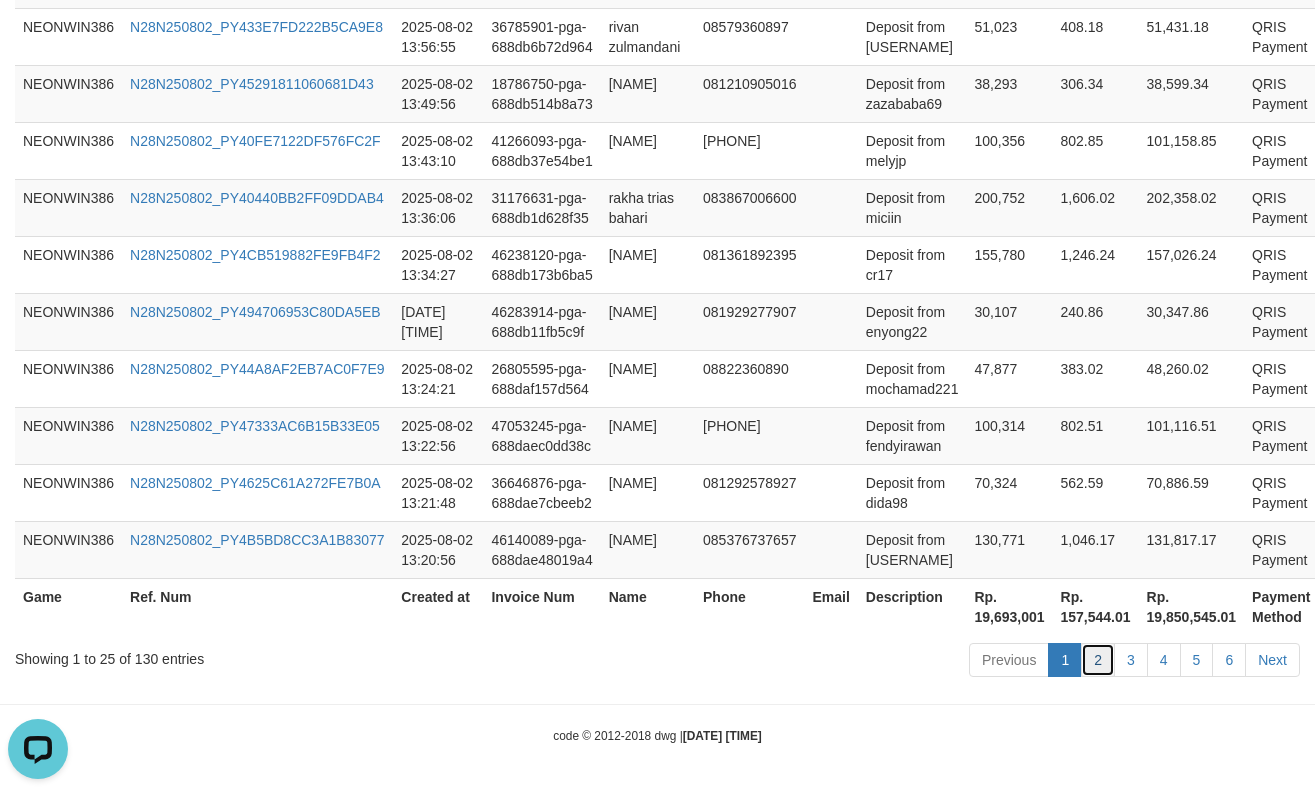 click on "2" at bounding box center (1098, 660) 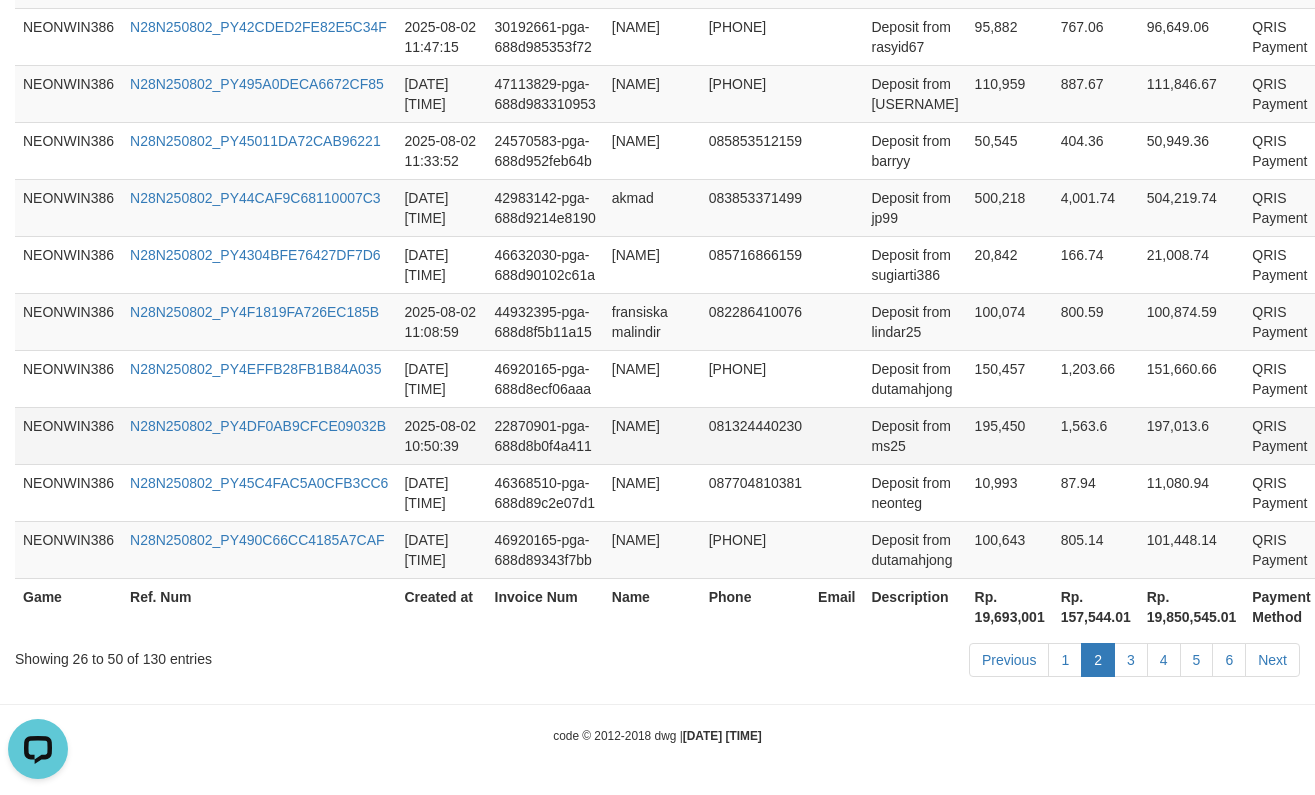 scroll, scrollTop: 629, scrollLeft: 0, axis: vertical 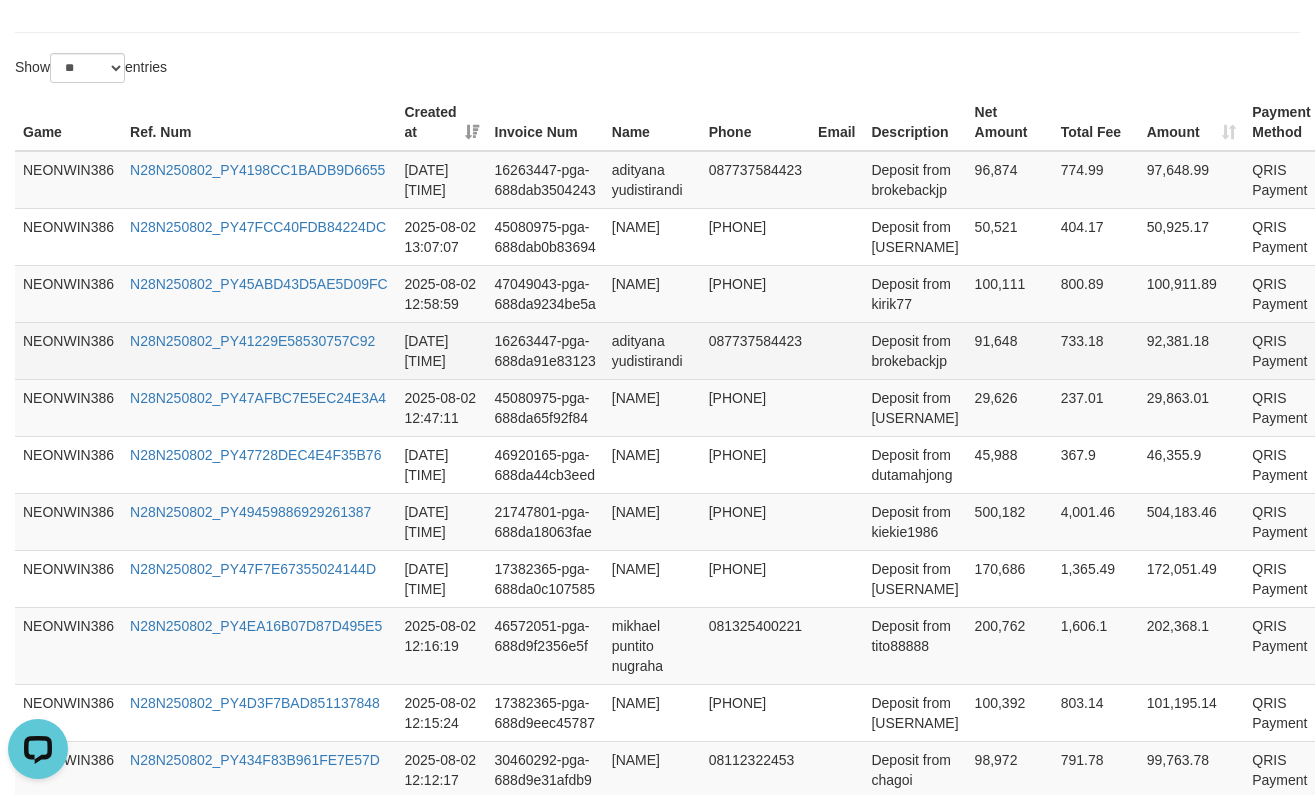 click on "91,648" at bounding box center [1010, 350] 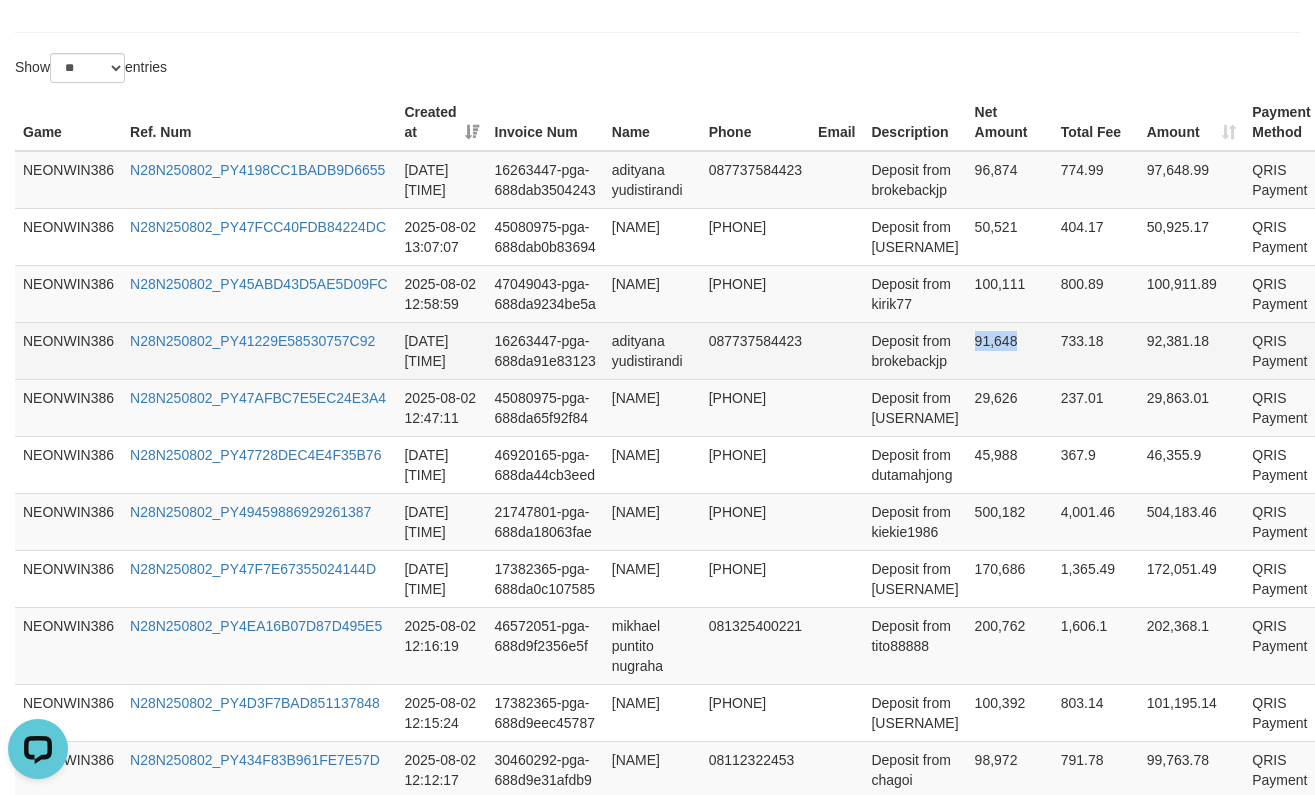 click on "91,648" at bounding box center (1010, 350) 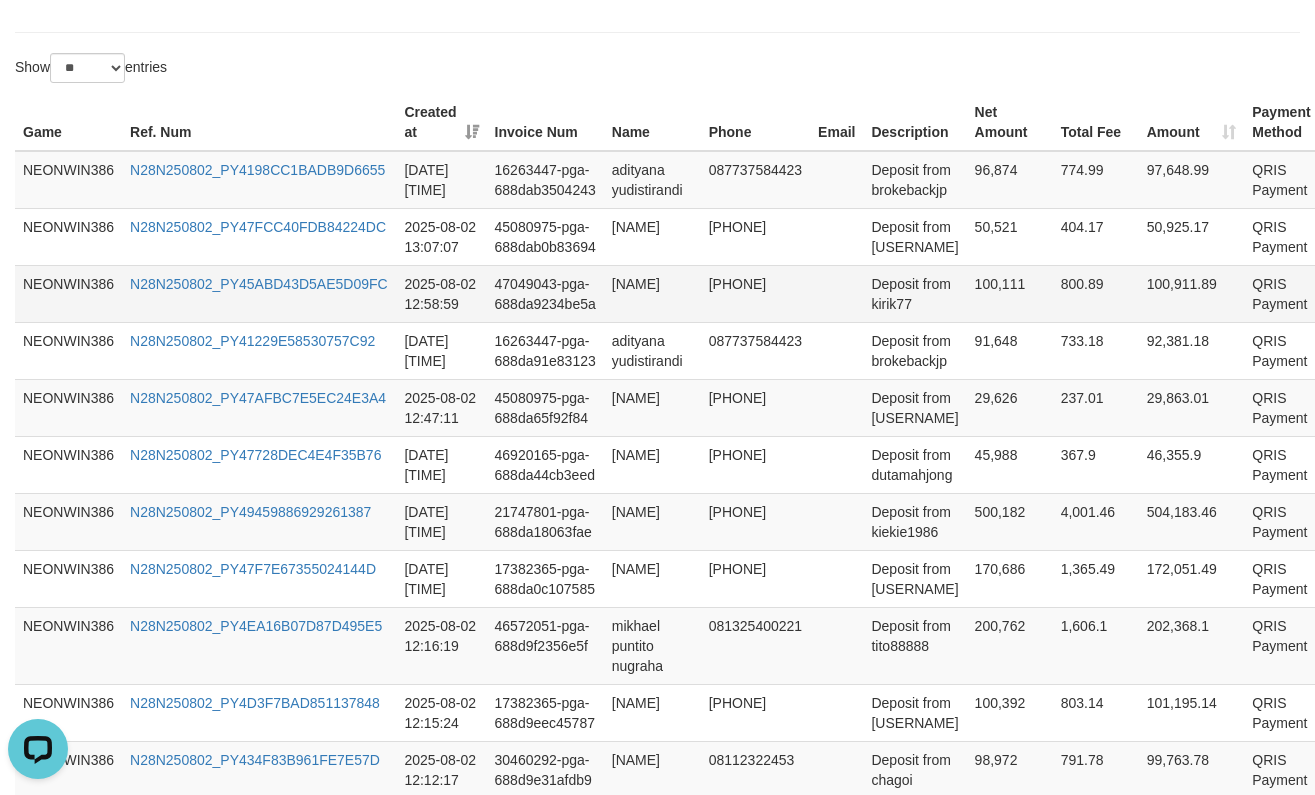 click on "100,111" at bounding box center [1010, 293] 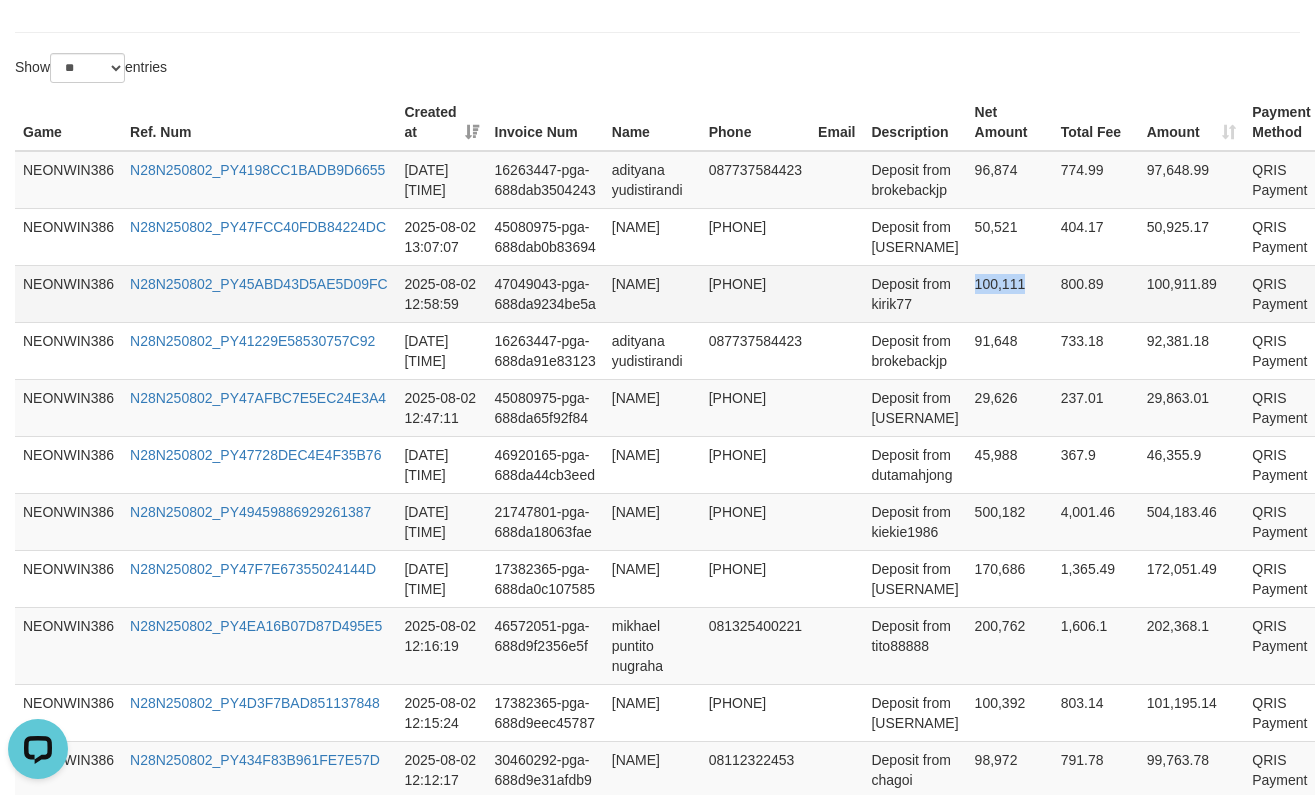 click on "100,111" at bounding box center [1010, 293] 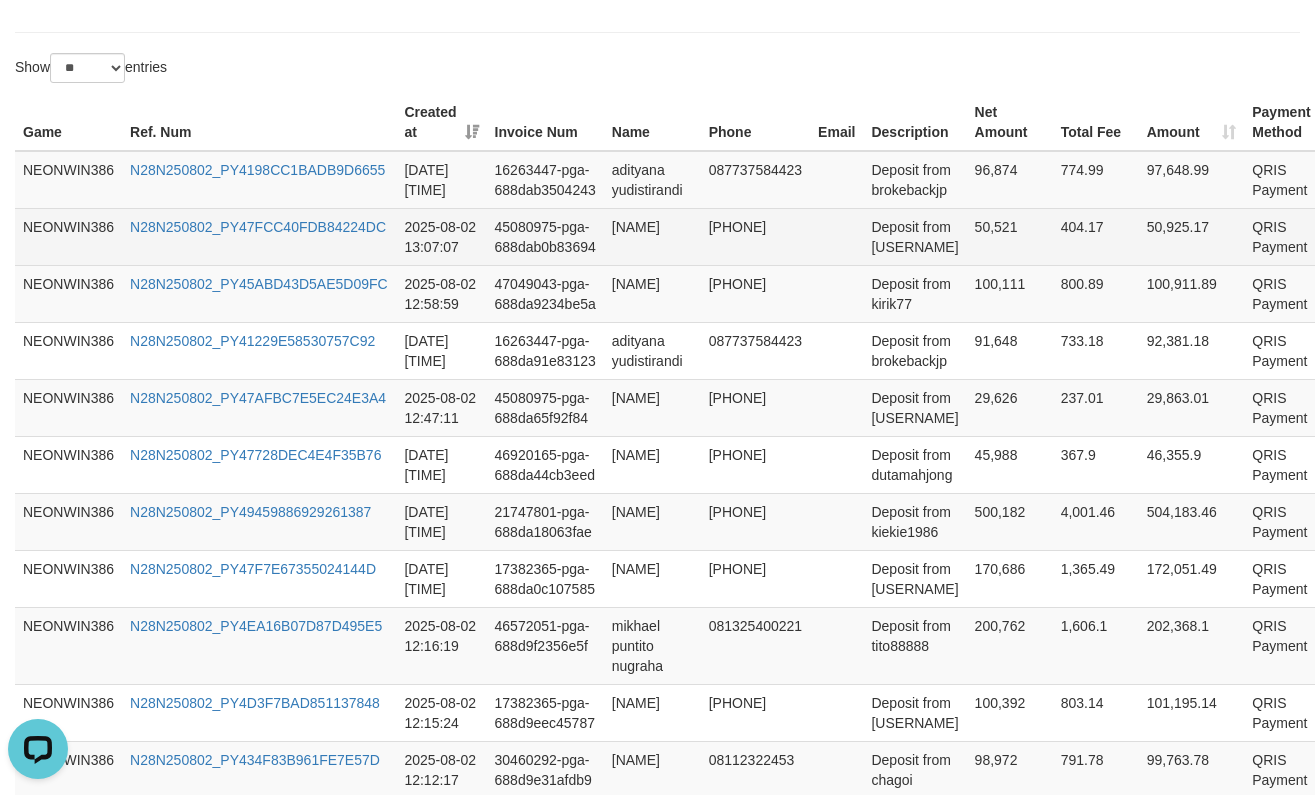 click on "50,521" at bounding box center [1010, 236] 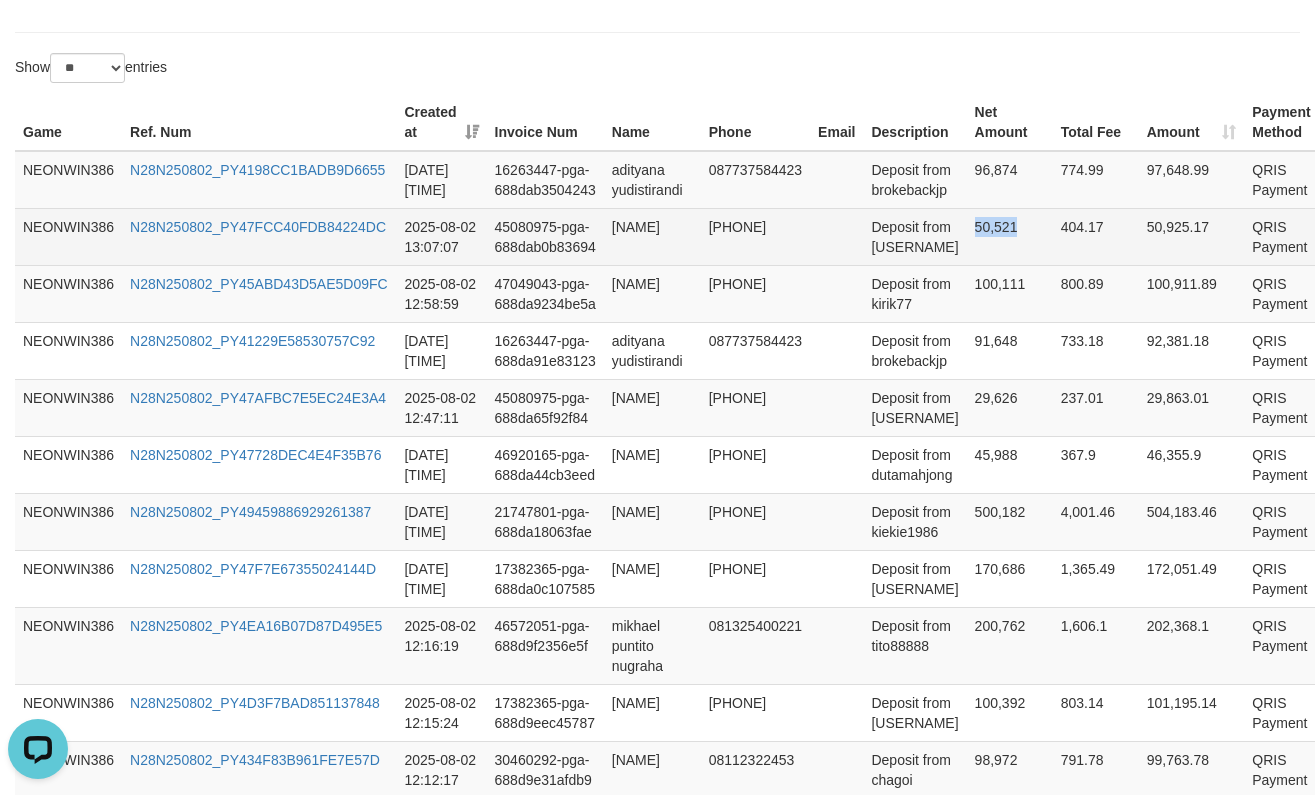 click on "50,521" at bounding box center (1010, 236) 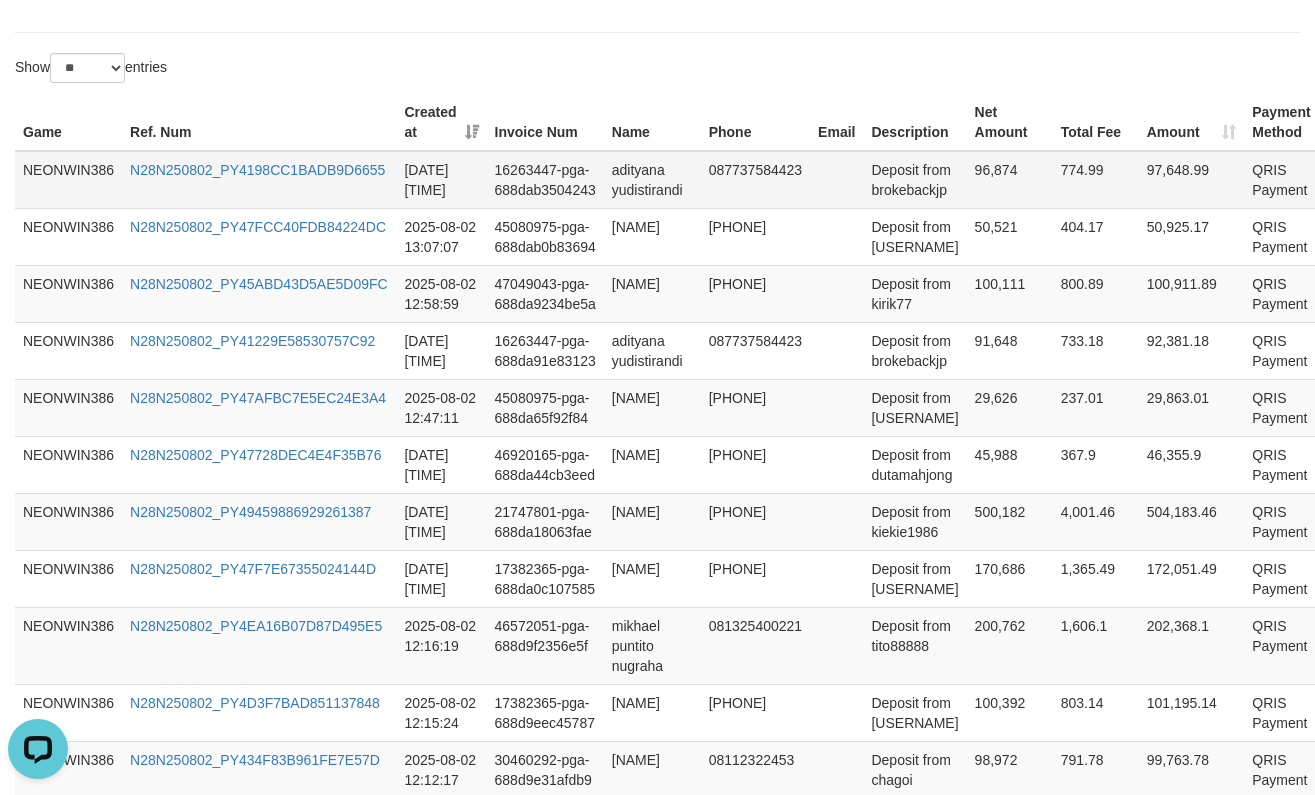 click on "96,874" at bounding box center (1010, 180) 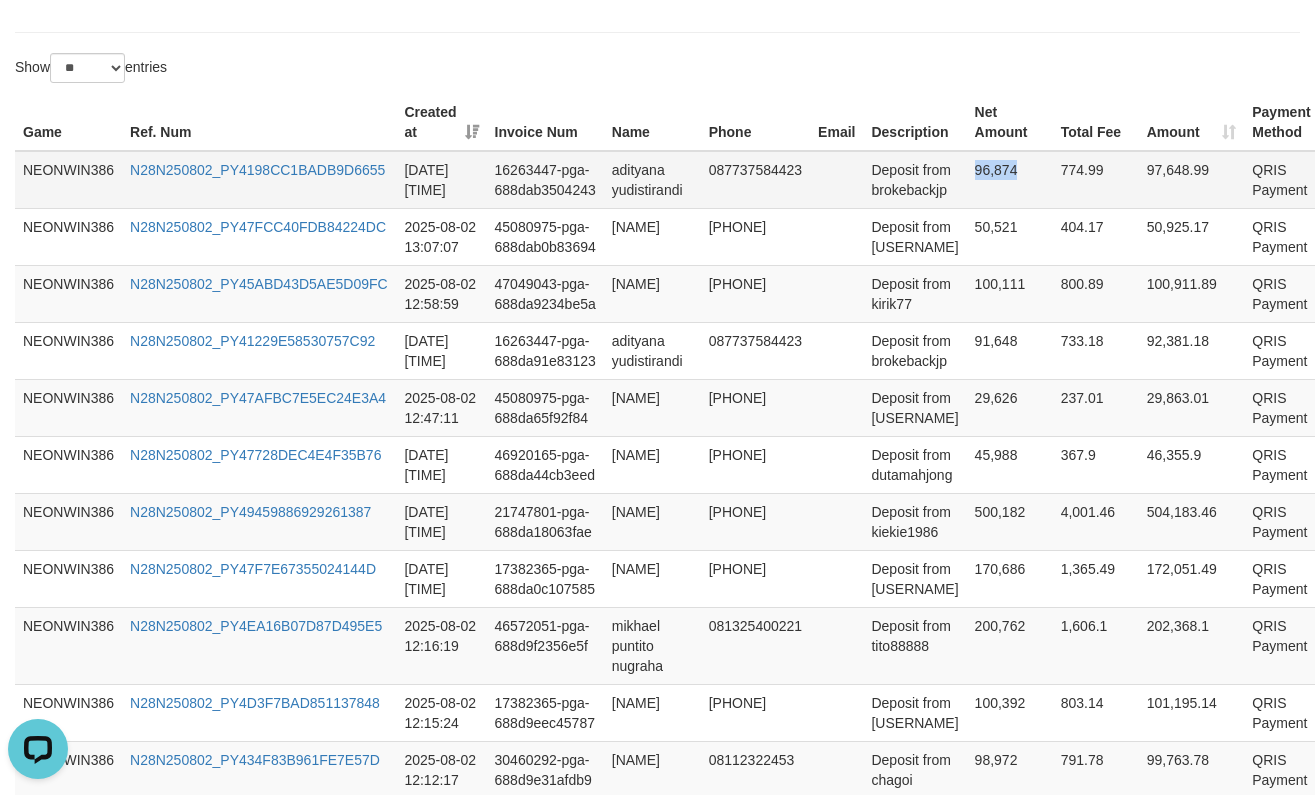 click on "96,874" at bounding box center [1010, 180] 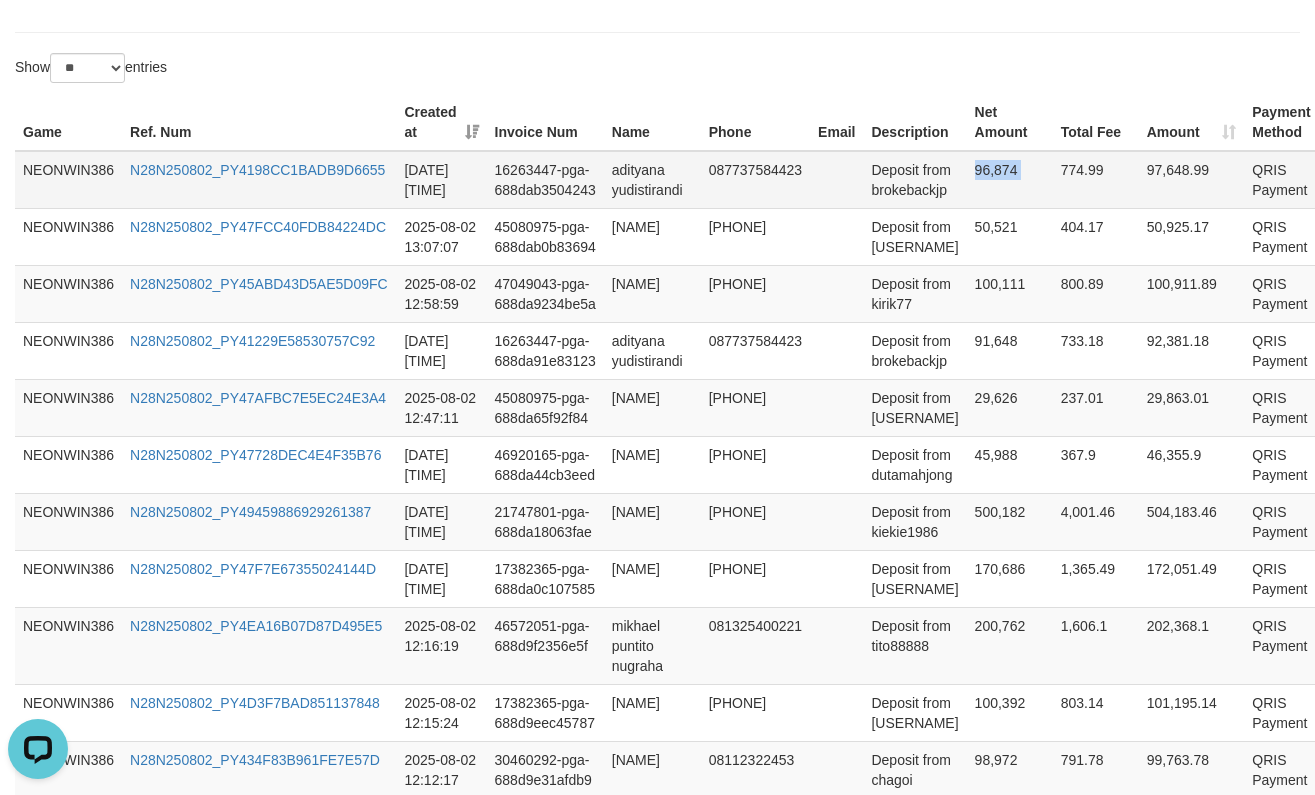 click on "96,874" at bounding box center [1010, 180] 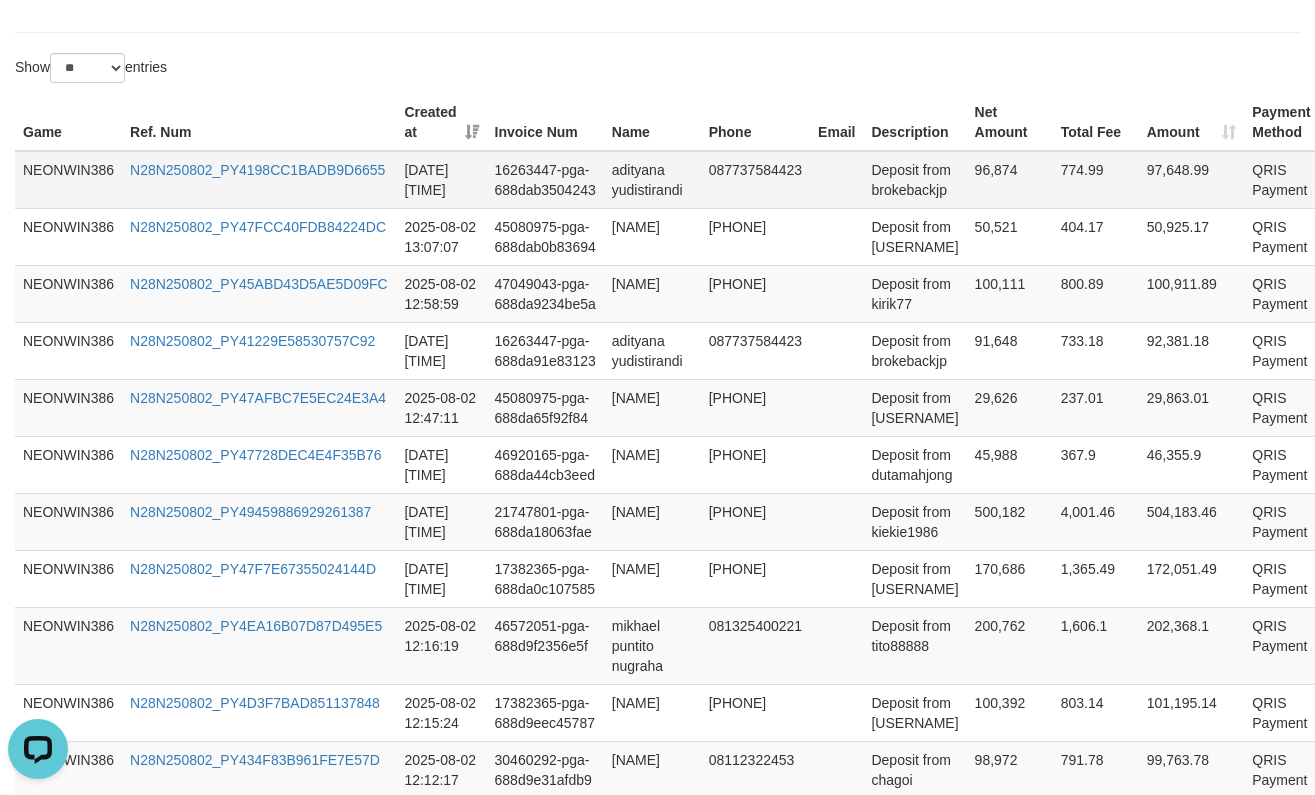 click on "adityana yudistirandi" at bounding box center (652, 180) 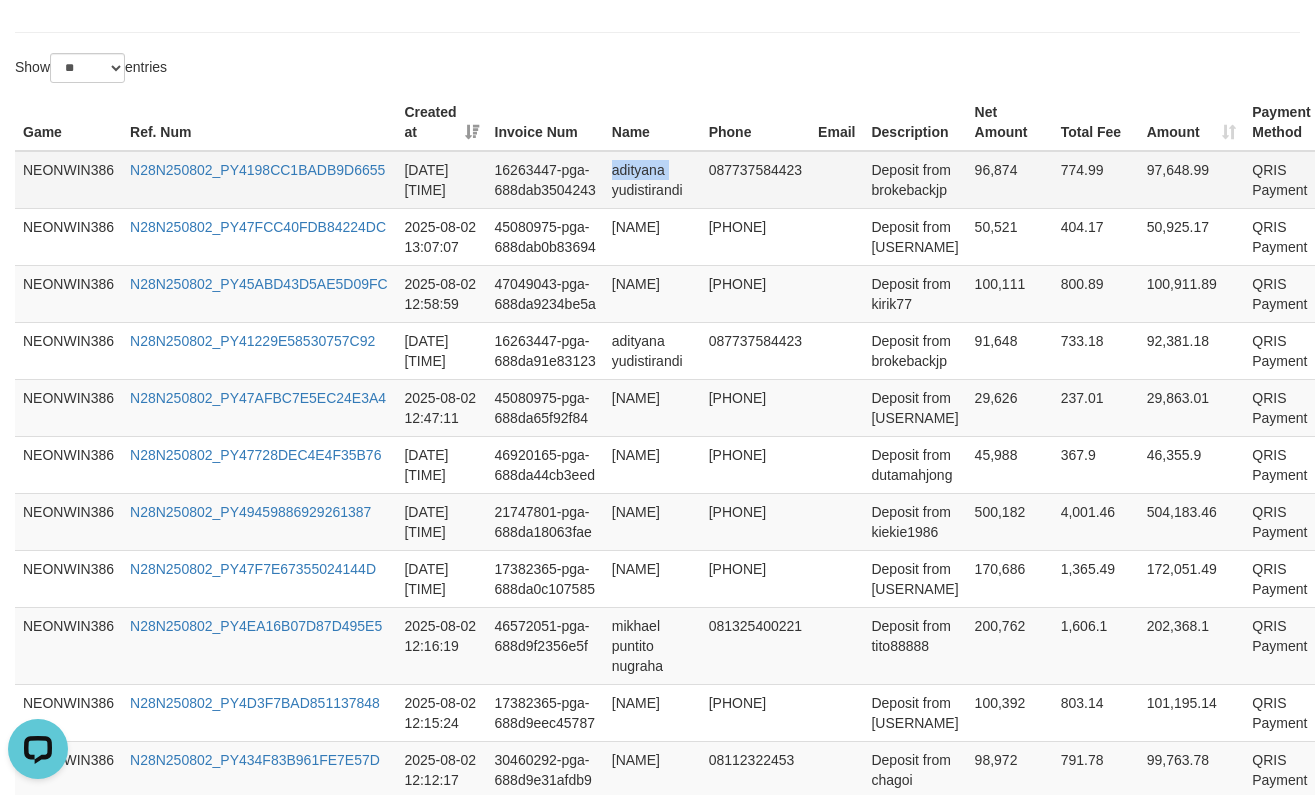 click on "adityana yudistirandi" at bounding box center (652, 180) 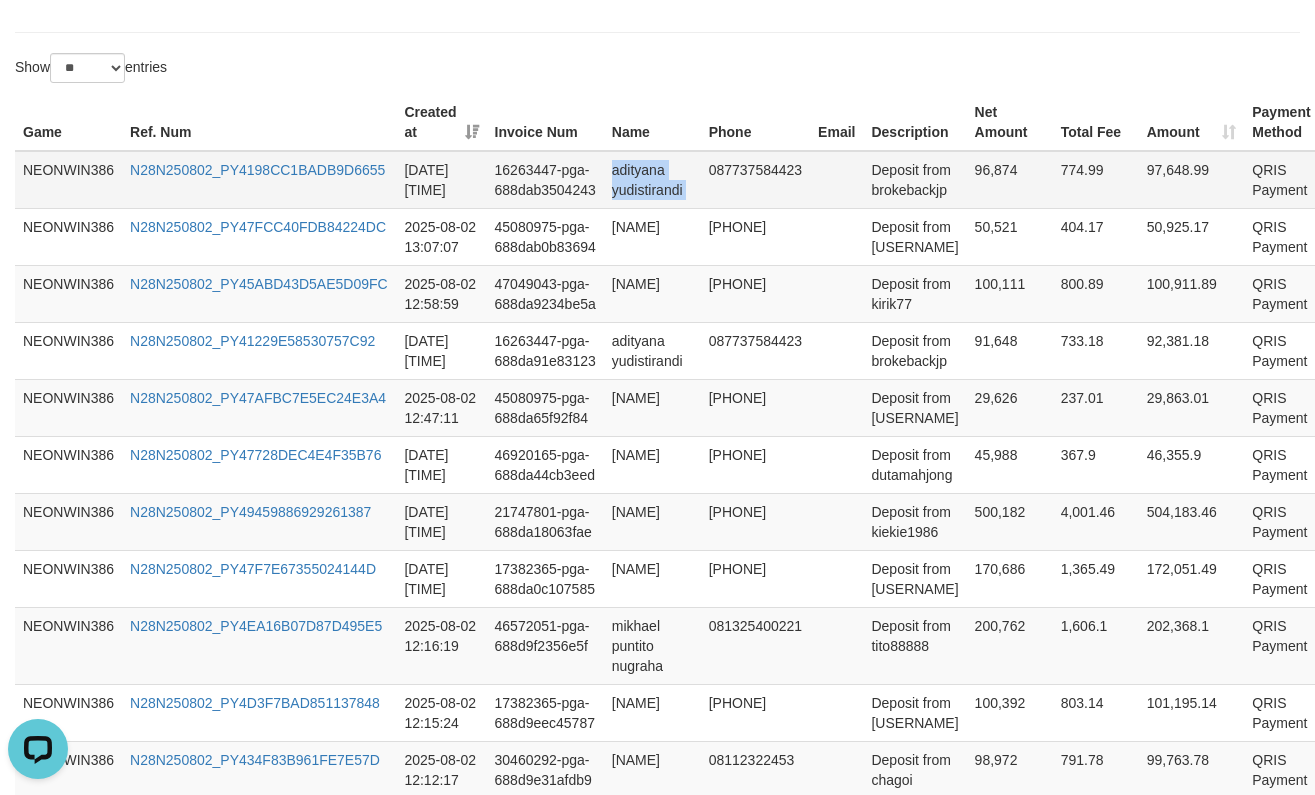 click on "adityana yudistirandi" at bounding box center [652, 180] 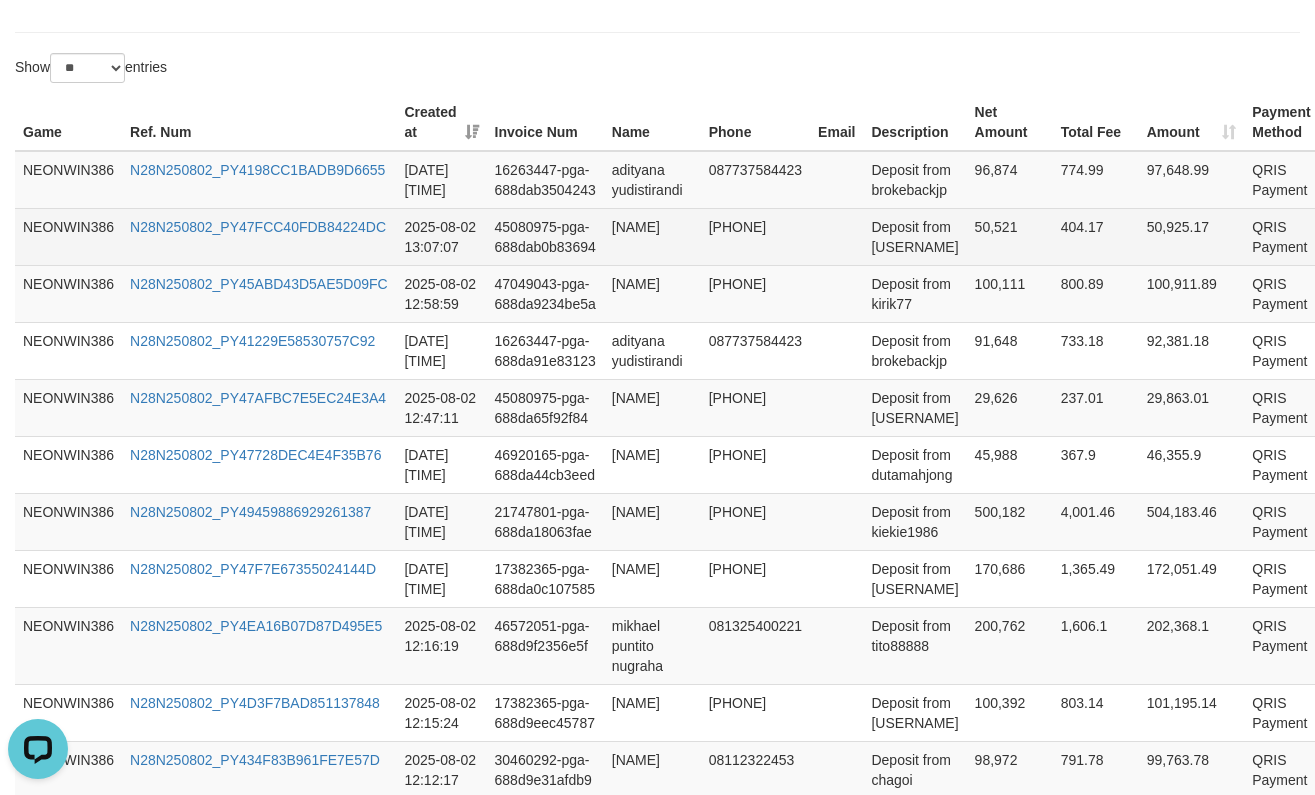 click on "[NAME]" at bounding box center (652, 236) 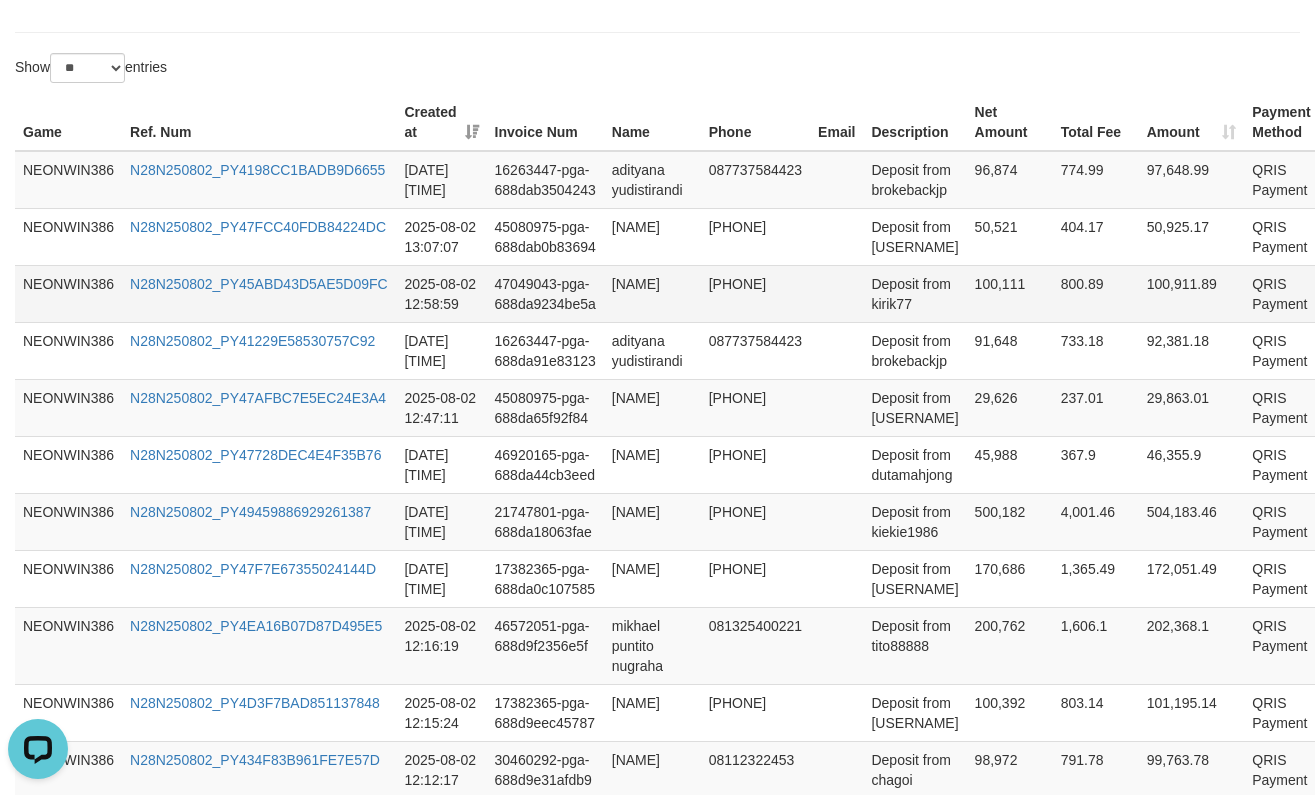 click on "[NAME]" at bounding box center (652, 293) 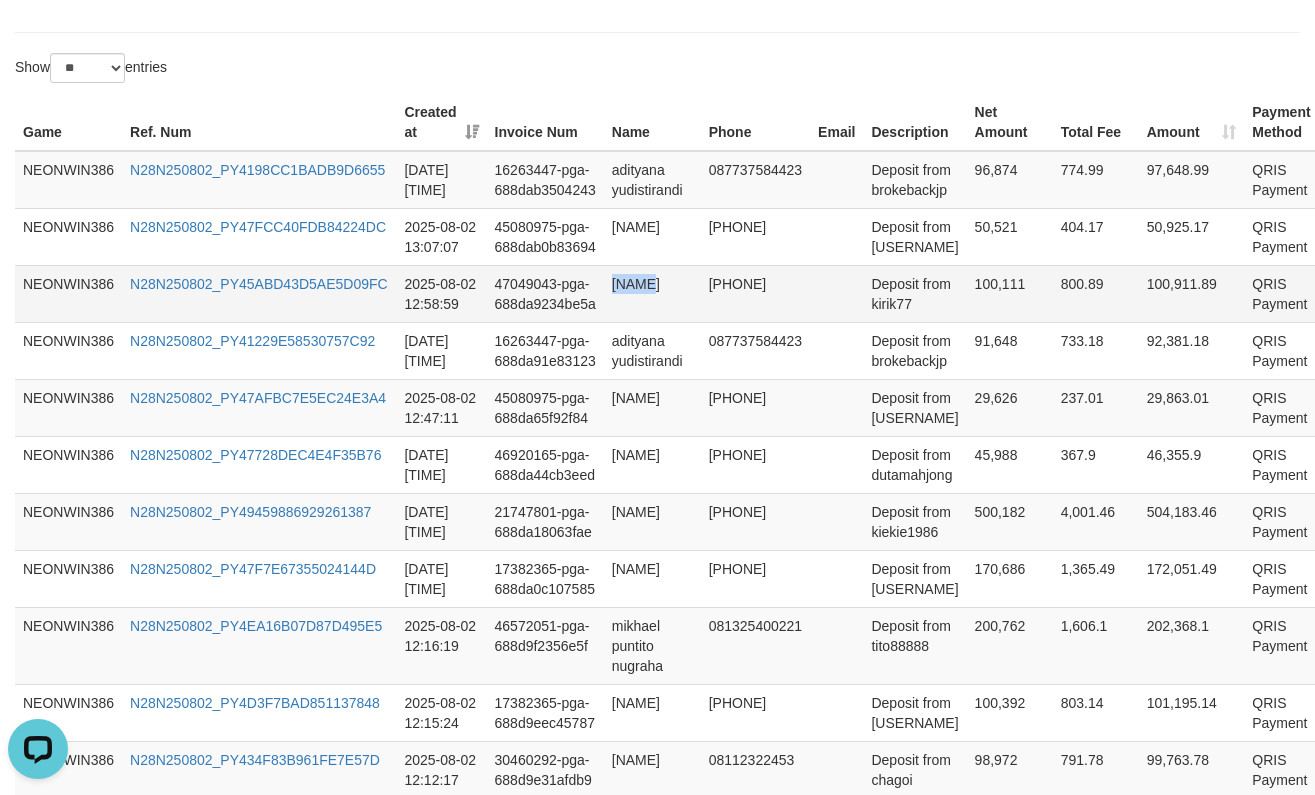 click on "[NAME]" at bounding box center (652, 293) 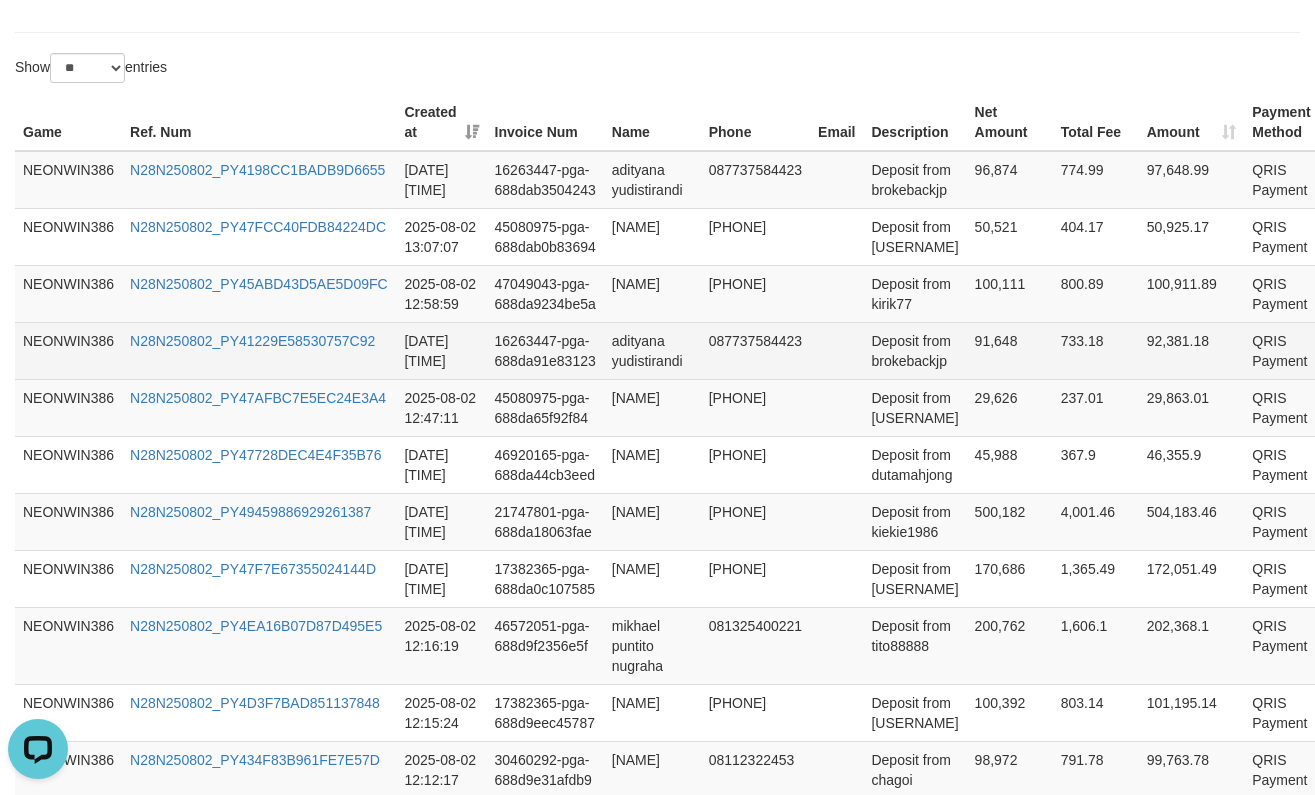 click on "16263447-pga-688da91e83123" at bounding box center (545, 350) 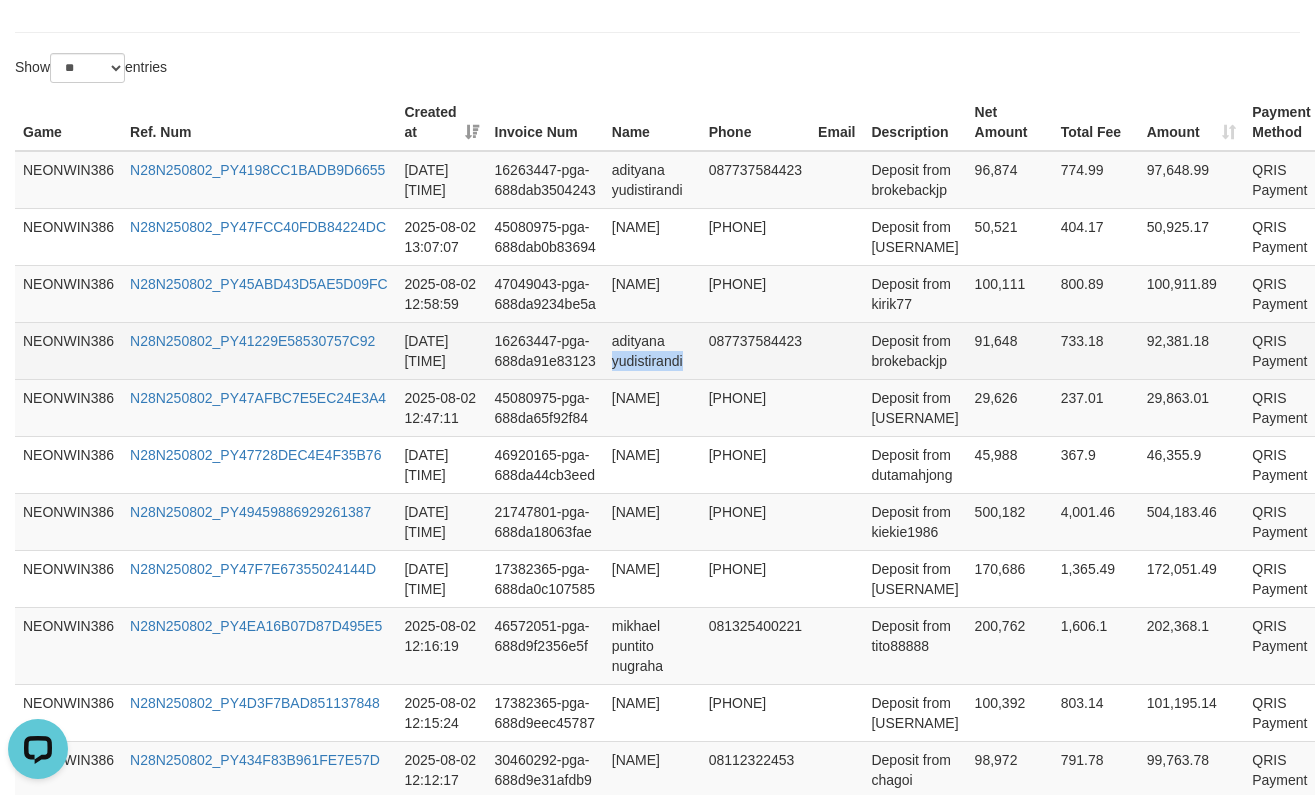 click on "adityana yudistirandi" at bounding box center [652, 350] 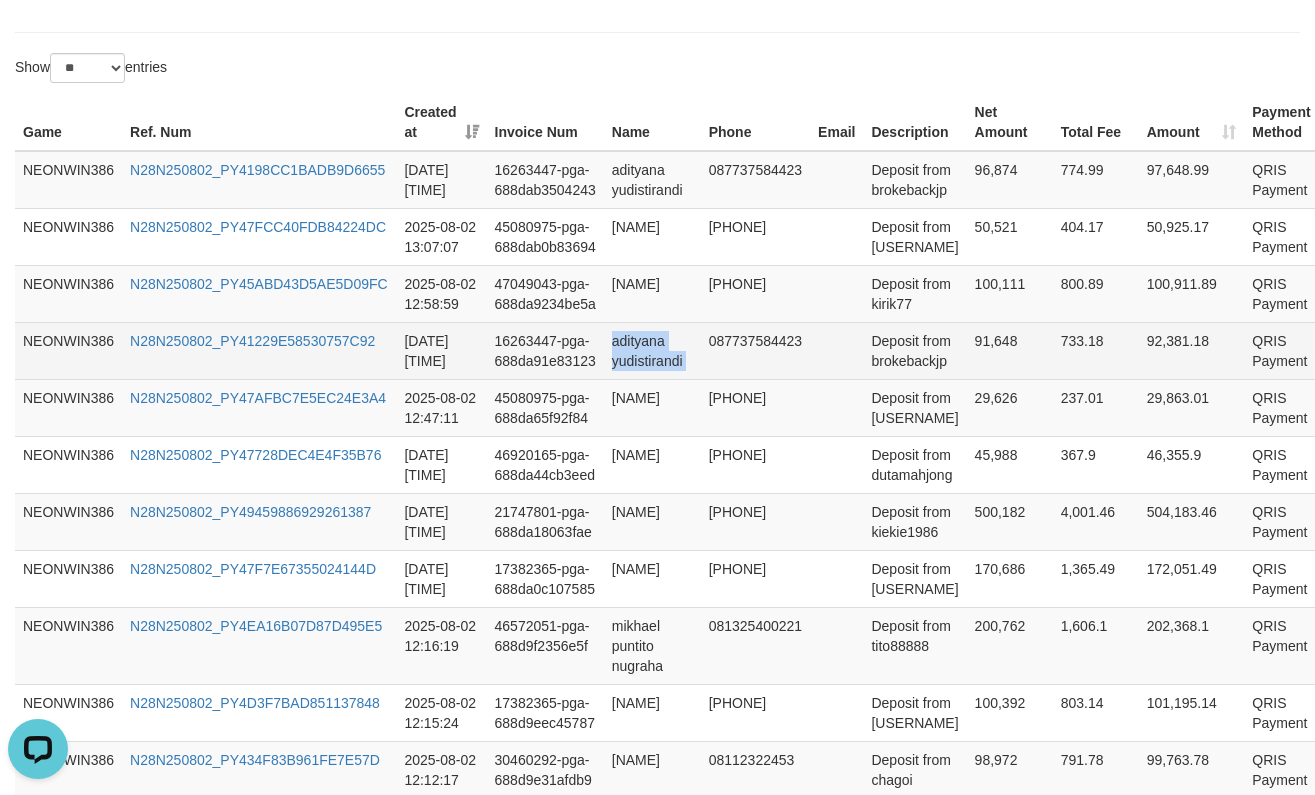 click on "adityana yudistirandi" at bounding box center [652, 350] 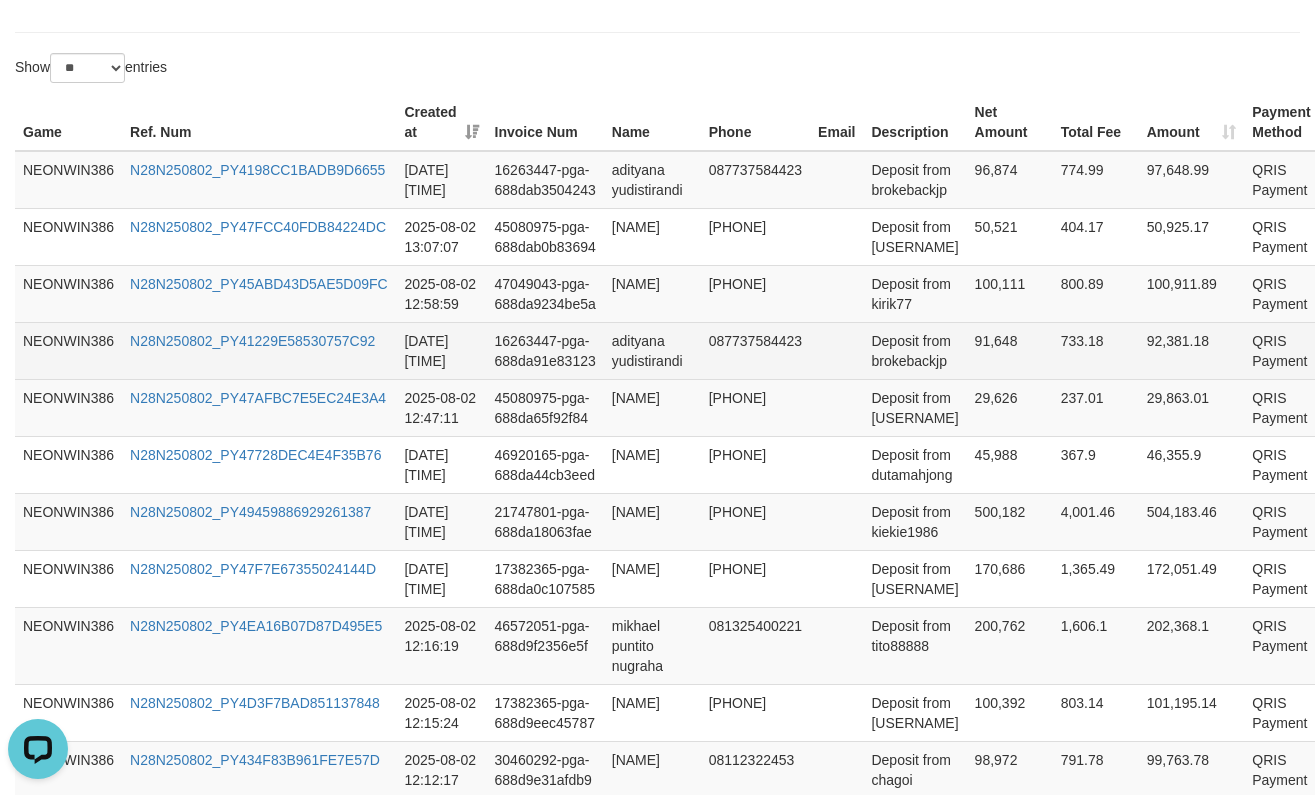 click on "Deposit from brokebackjp" at bounding box center [914, 350] 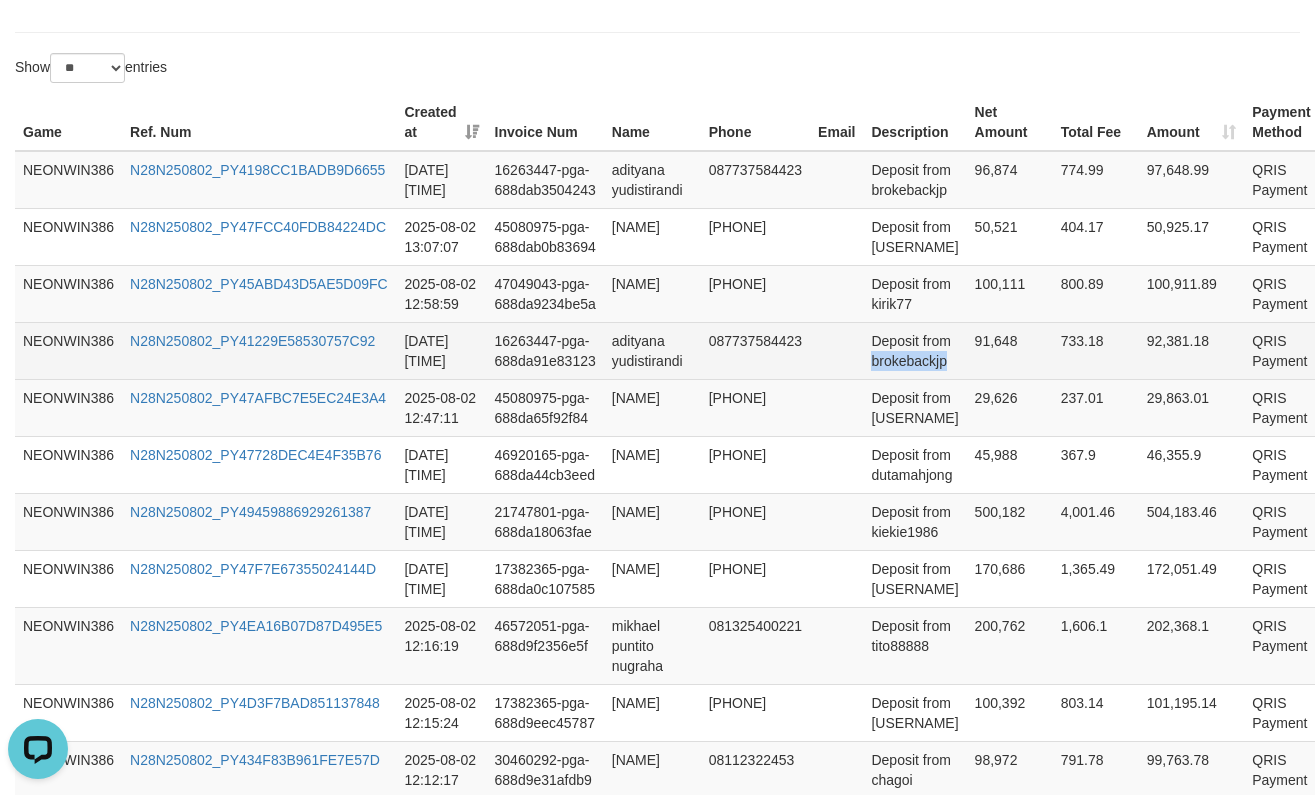 click on "Deposit from brokebackjp" at bounding box center [914, 350] 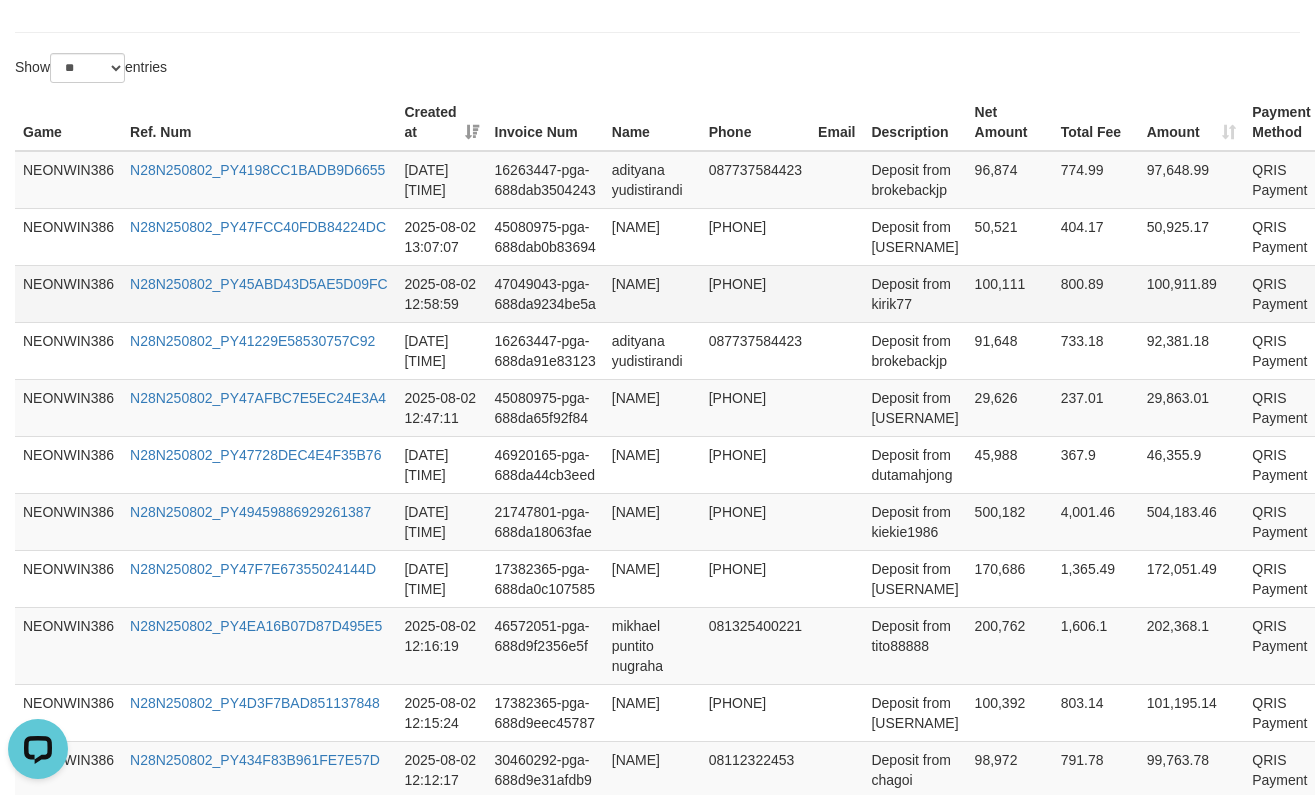 click on "Deposit from kirik77" at bounding box center [914, 293] 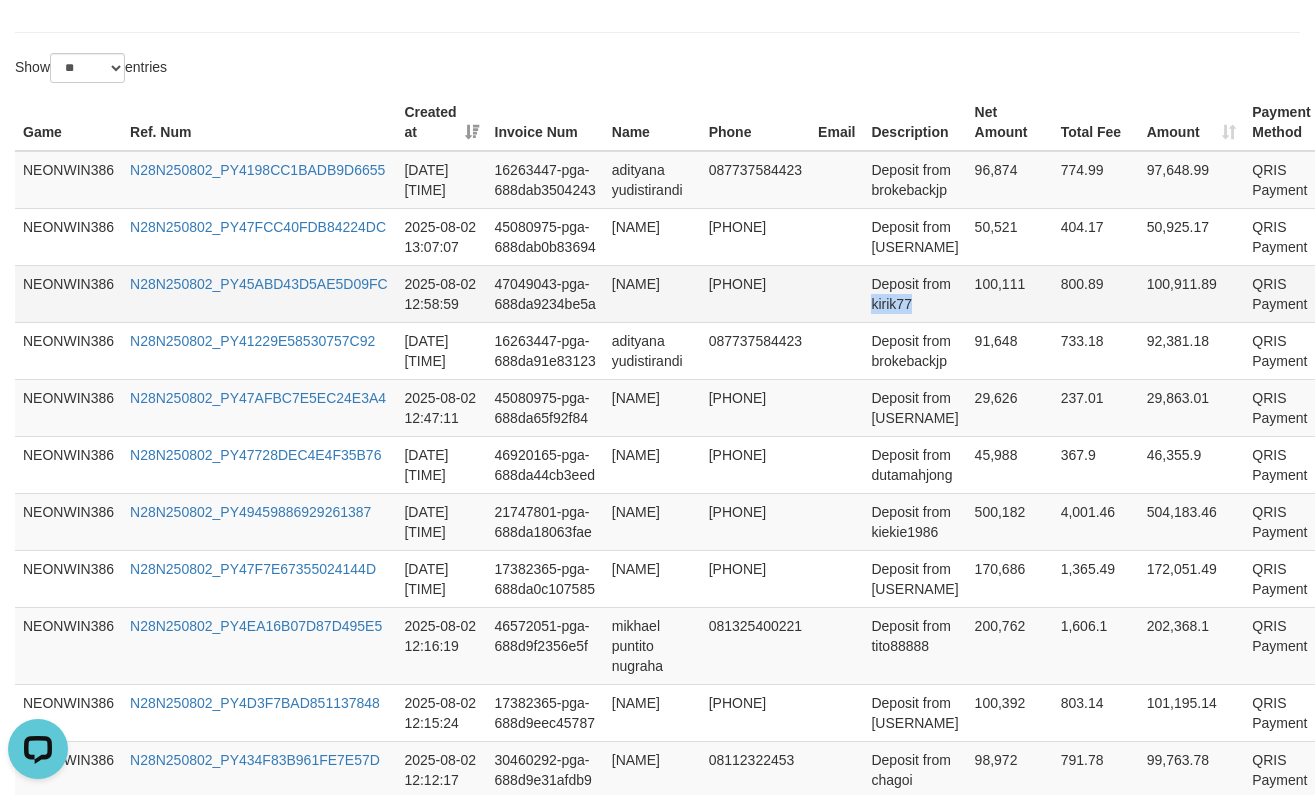 click on "Deposit from kirik77" at bounding box center (914, 293) 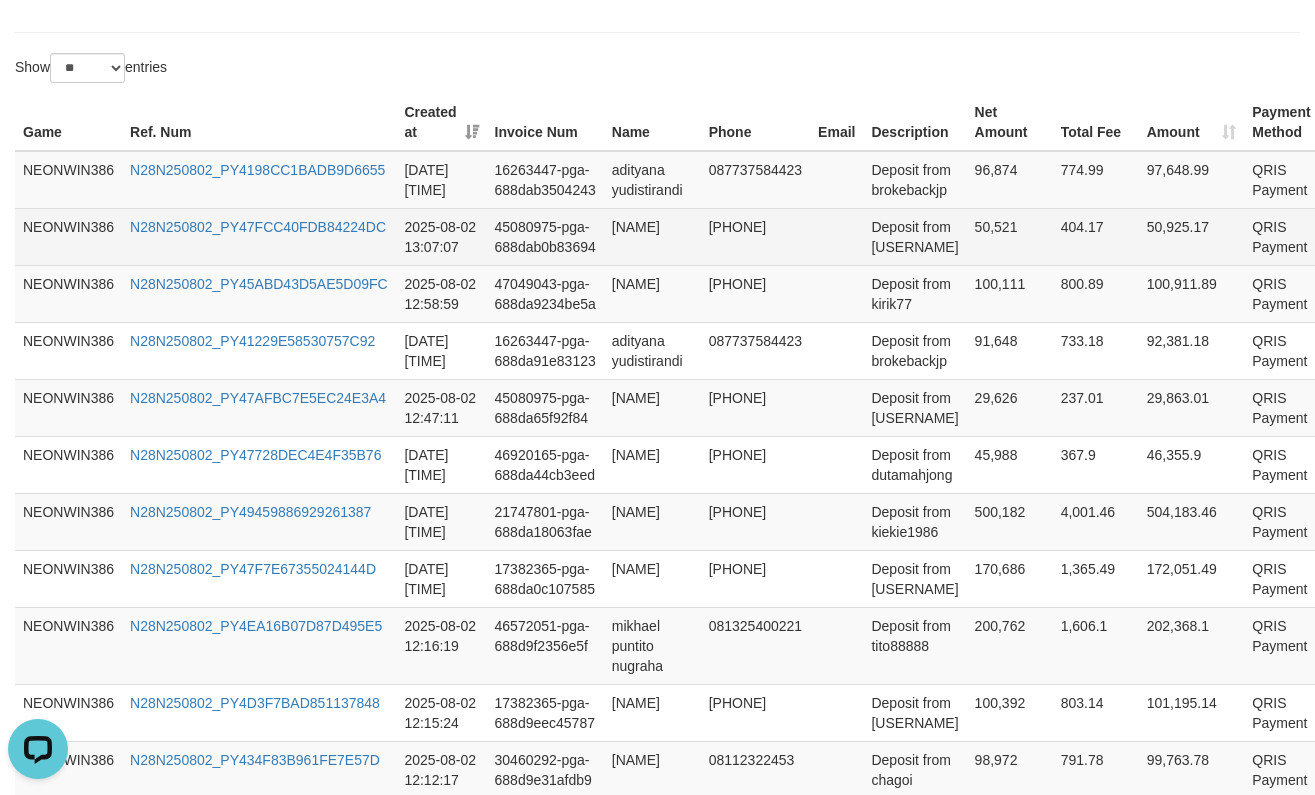 click on "Deposit from [USERNAME]" at bounding box center [914, 236] 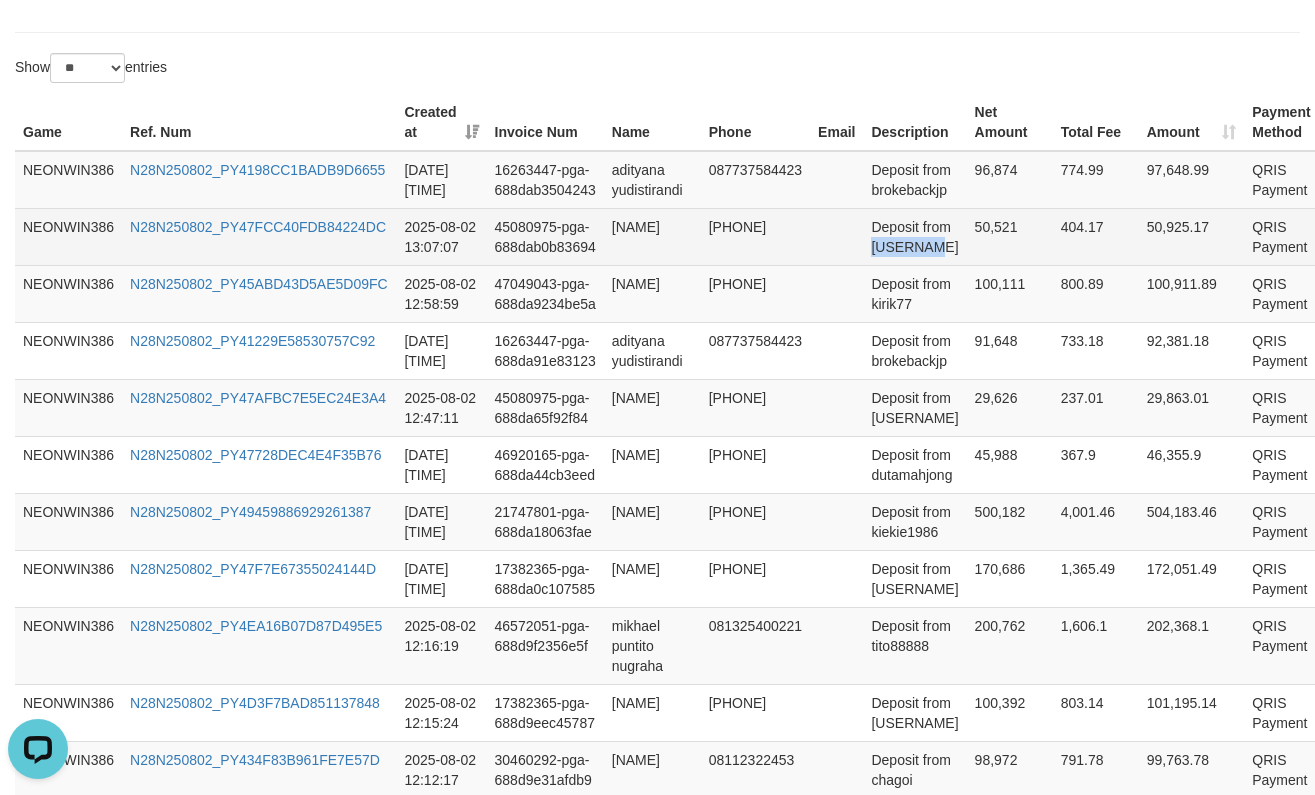 click on "Deposit from [USERNAME]" at bounding box center [914, 236] 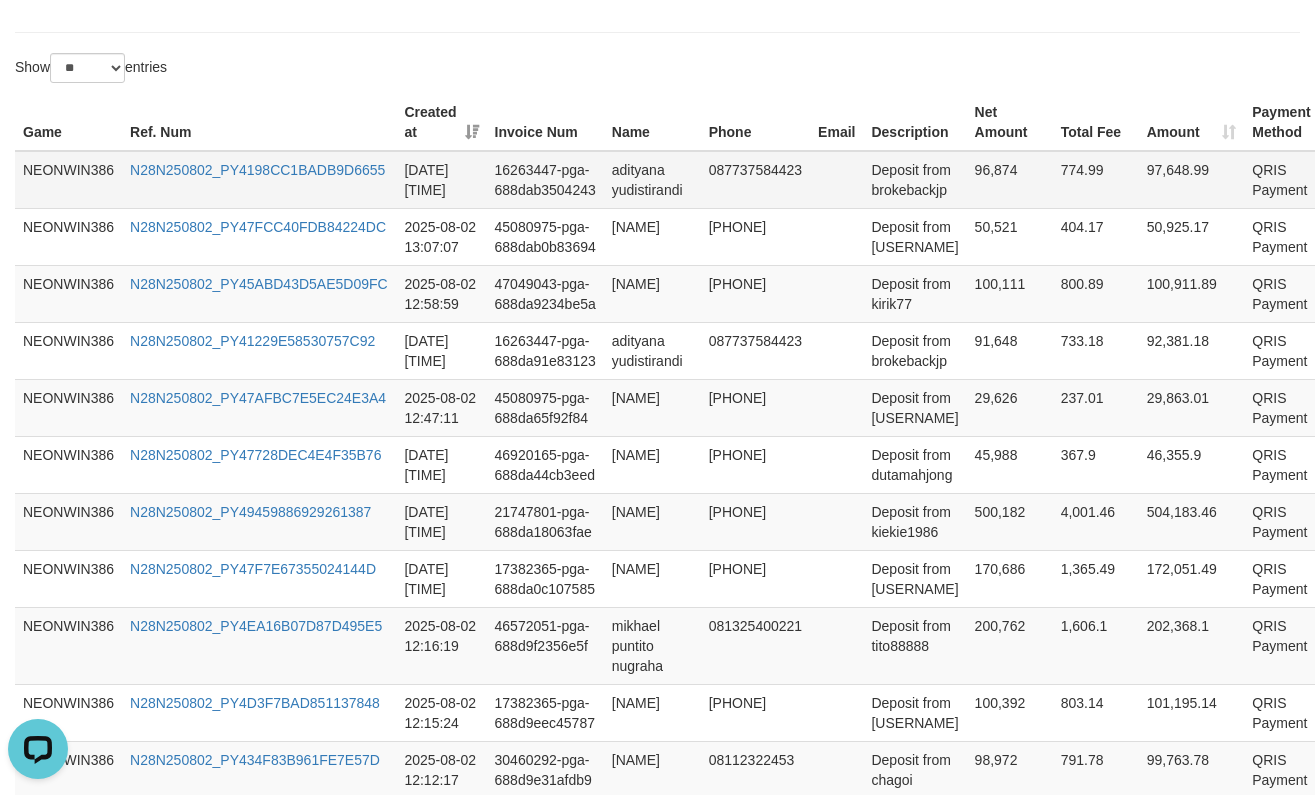 click on "Deposit from brokebackjp" at bounding box center (914, 180) 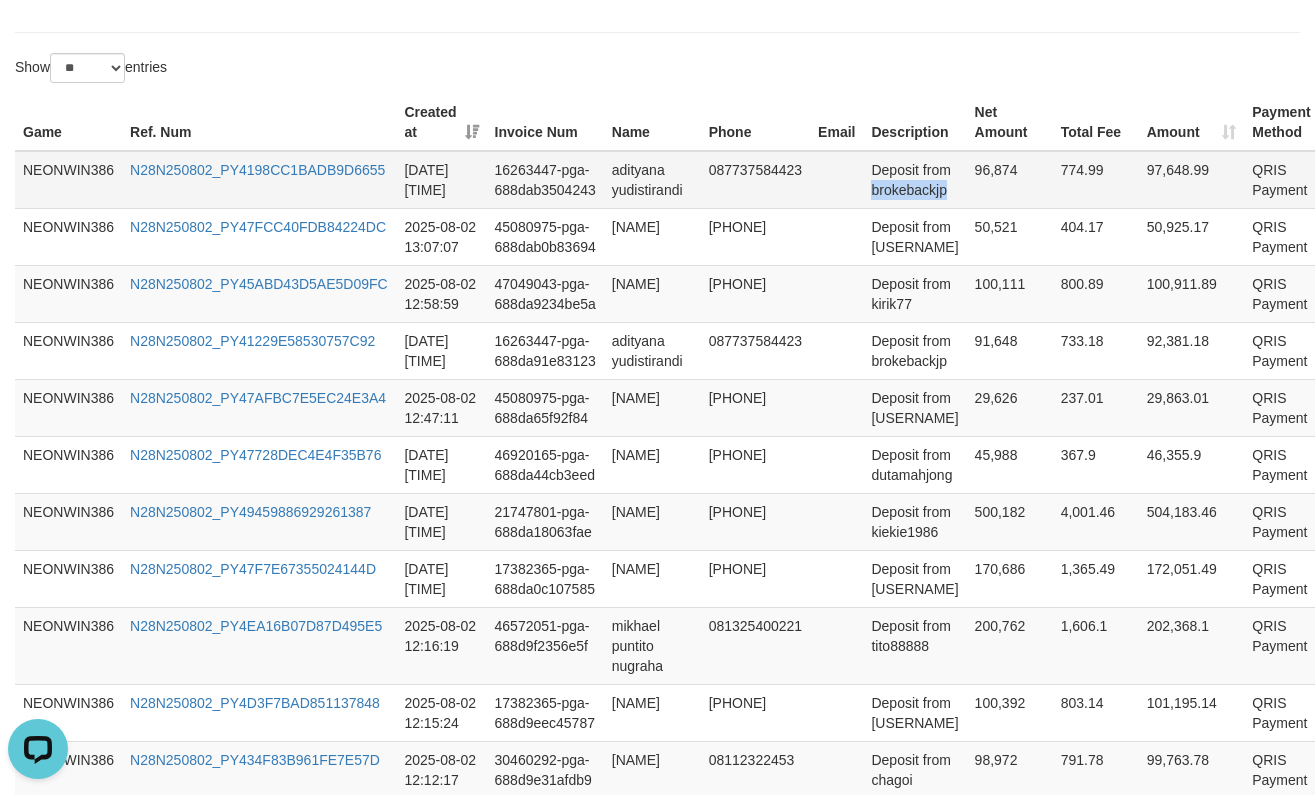 click on "Deposit from brokebackjp" at bounding box center [914, 180] 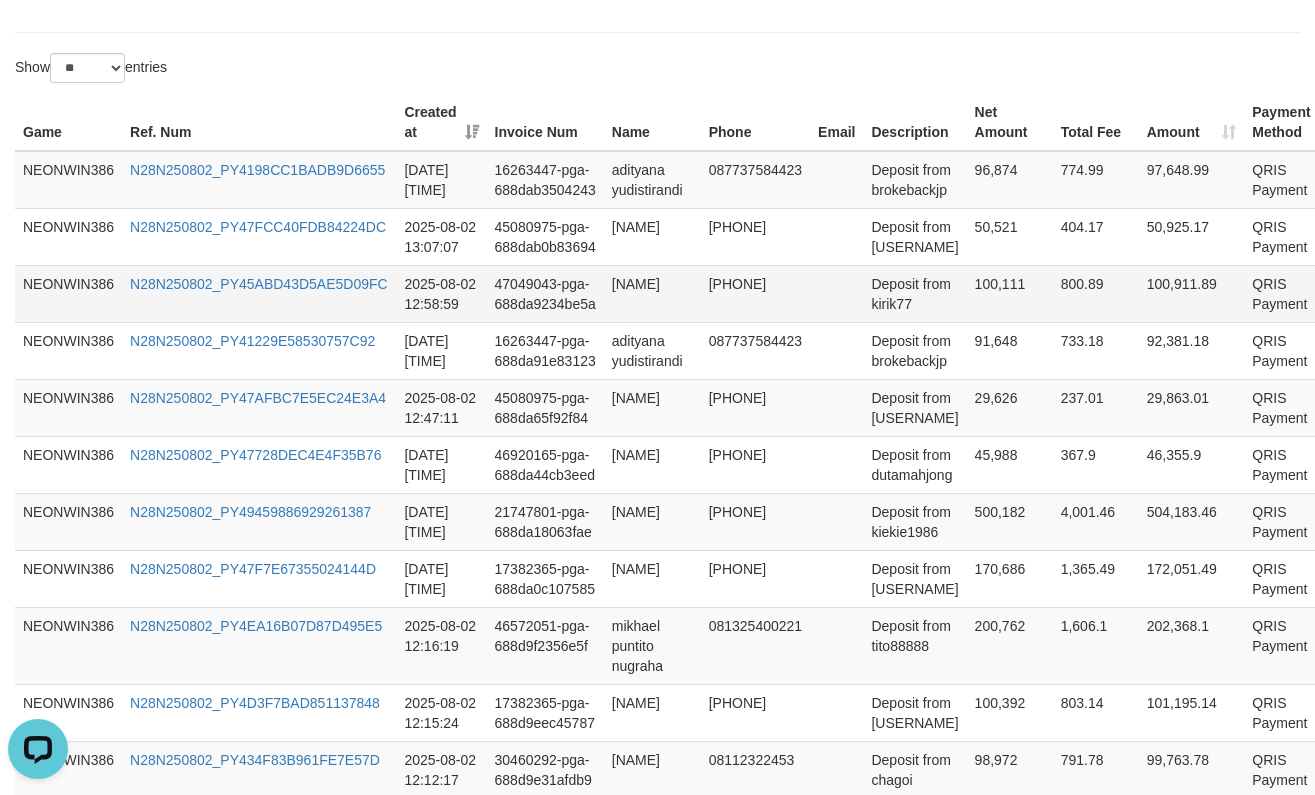 click on "Deposit from kirik77" at bounding box center [914, 293] 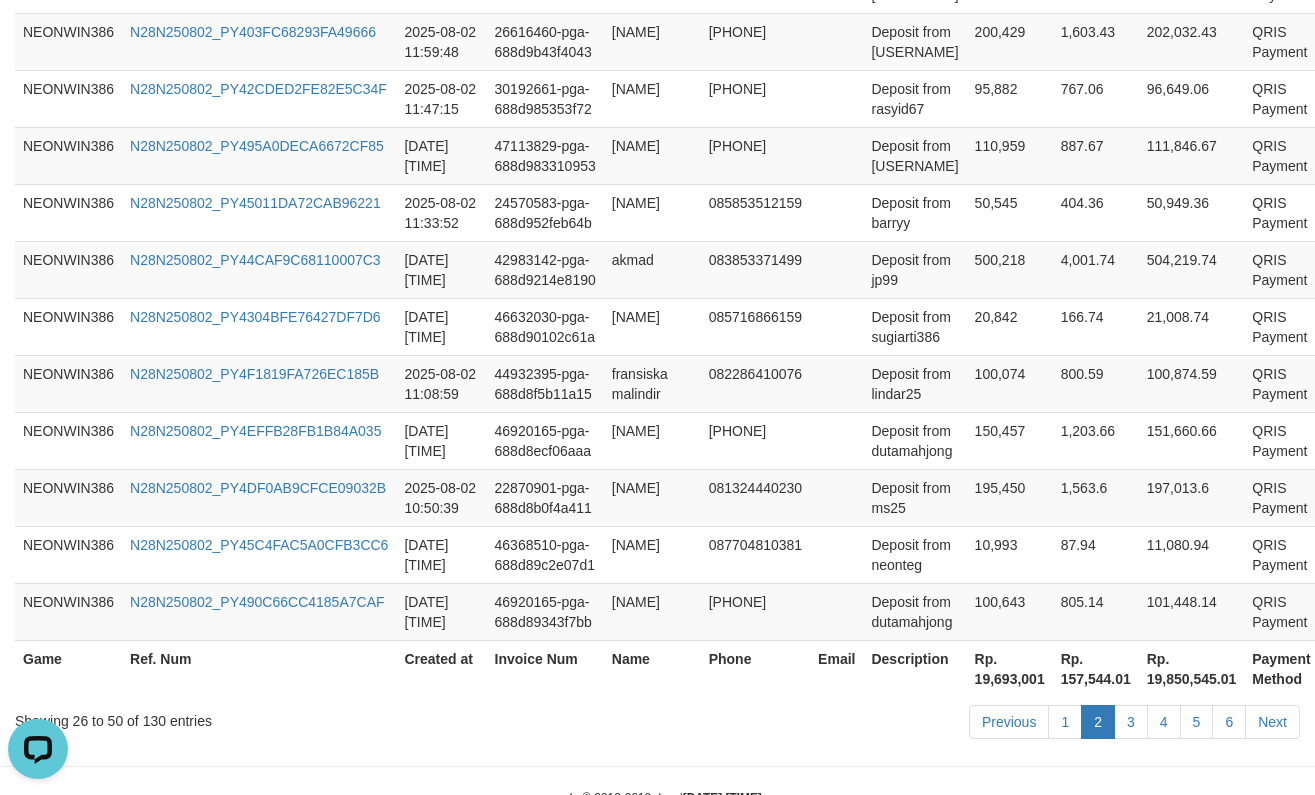 scroll, scrollTop: 1647, scrollLeft: 0, axis: vertical 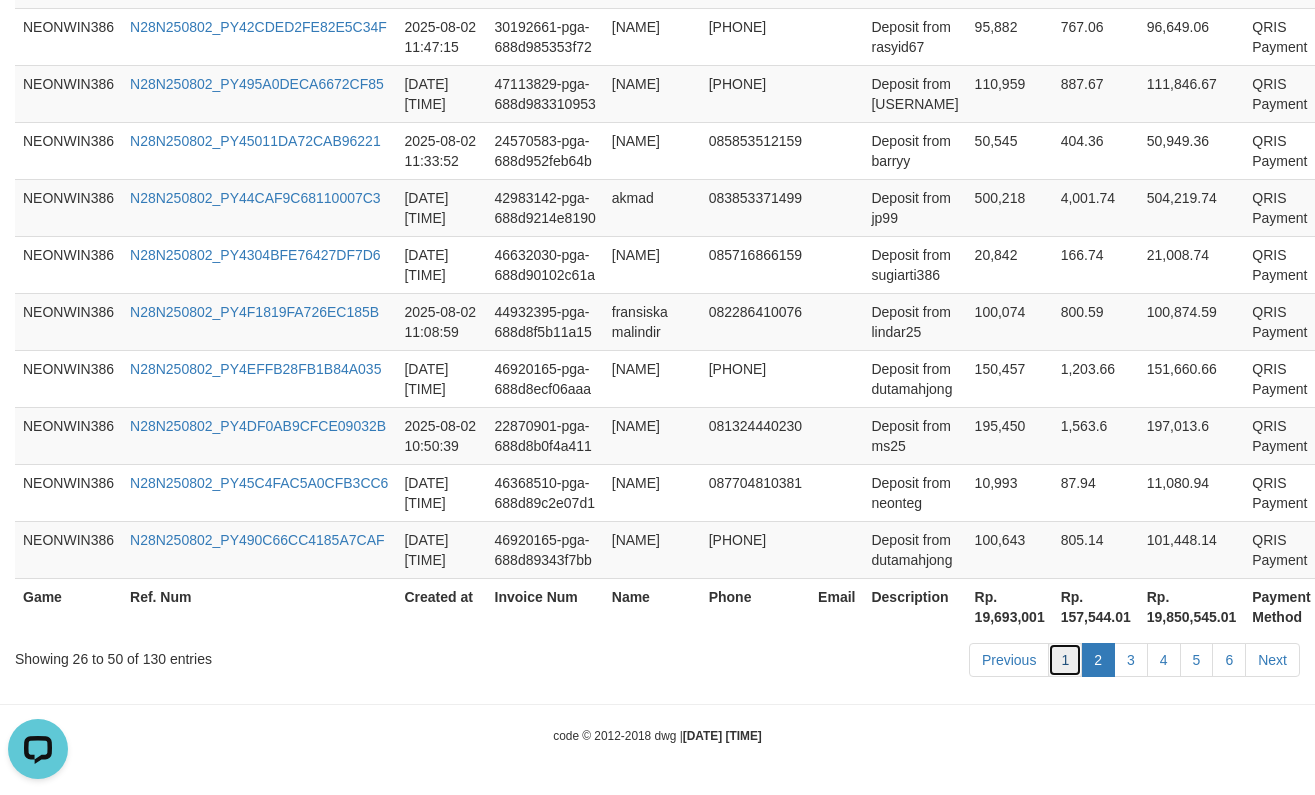 click on "1" at bounding box center (1065, 660) 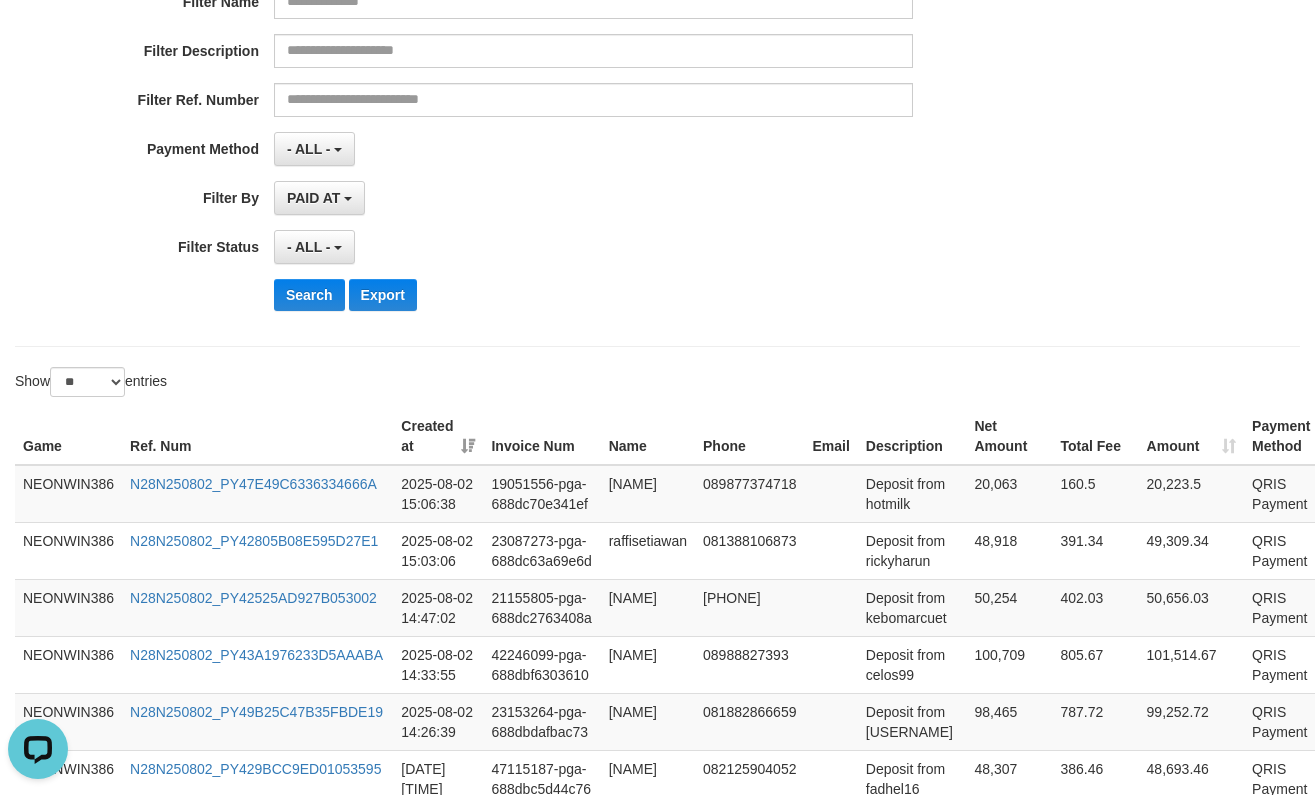 scroll, scrollTop: 333, scrollLeft: 0, axis: vertical 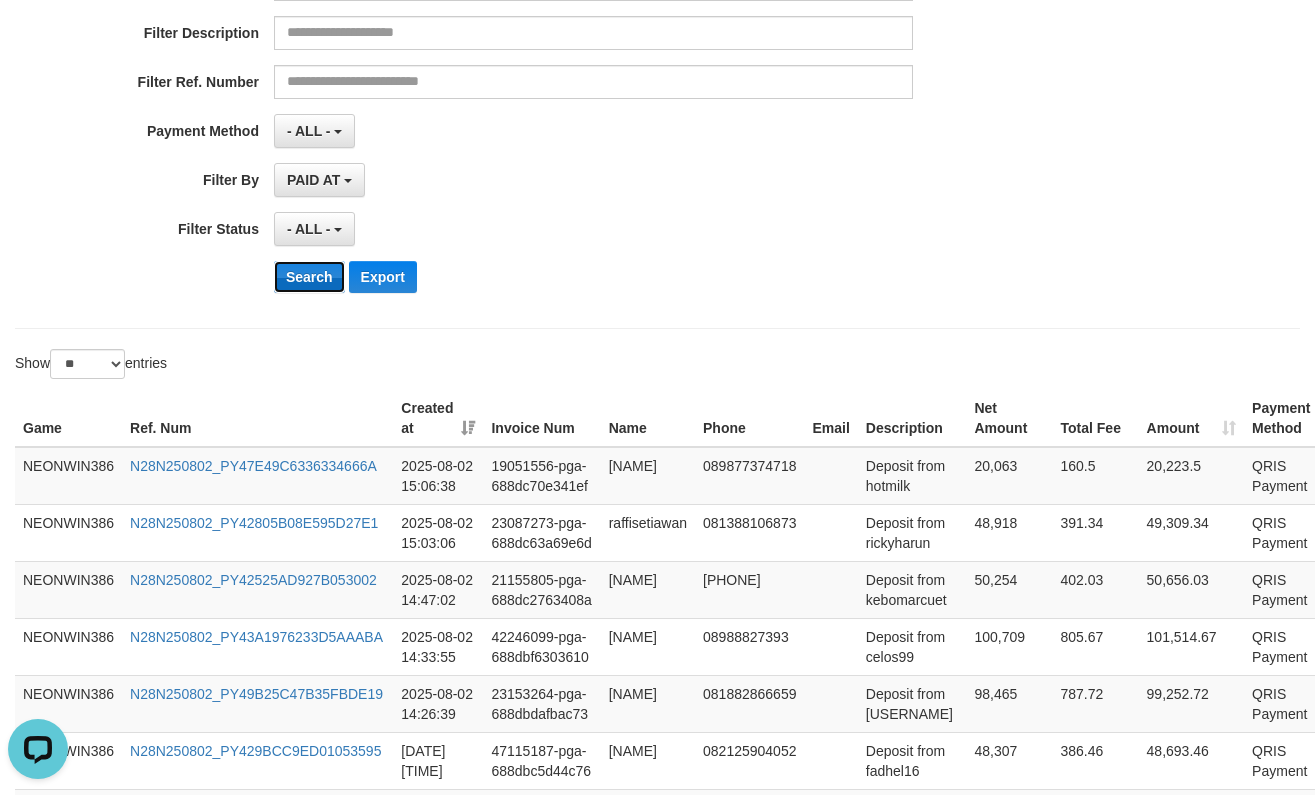 click on "Search" at bounding box center (309, 277) 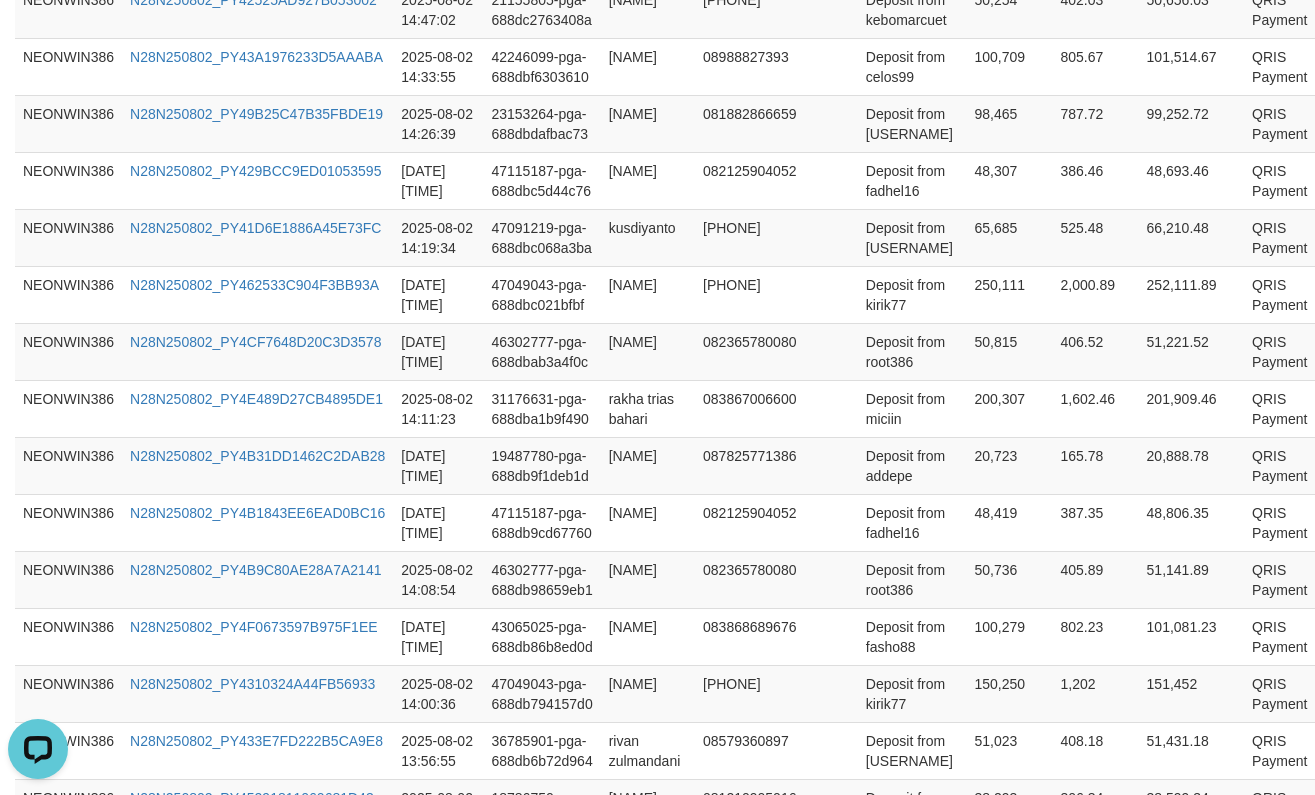 scroll, scrollTop: 1707, scrollLeft: 0, axis: vertical 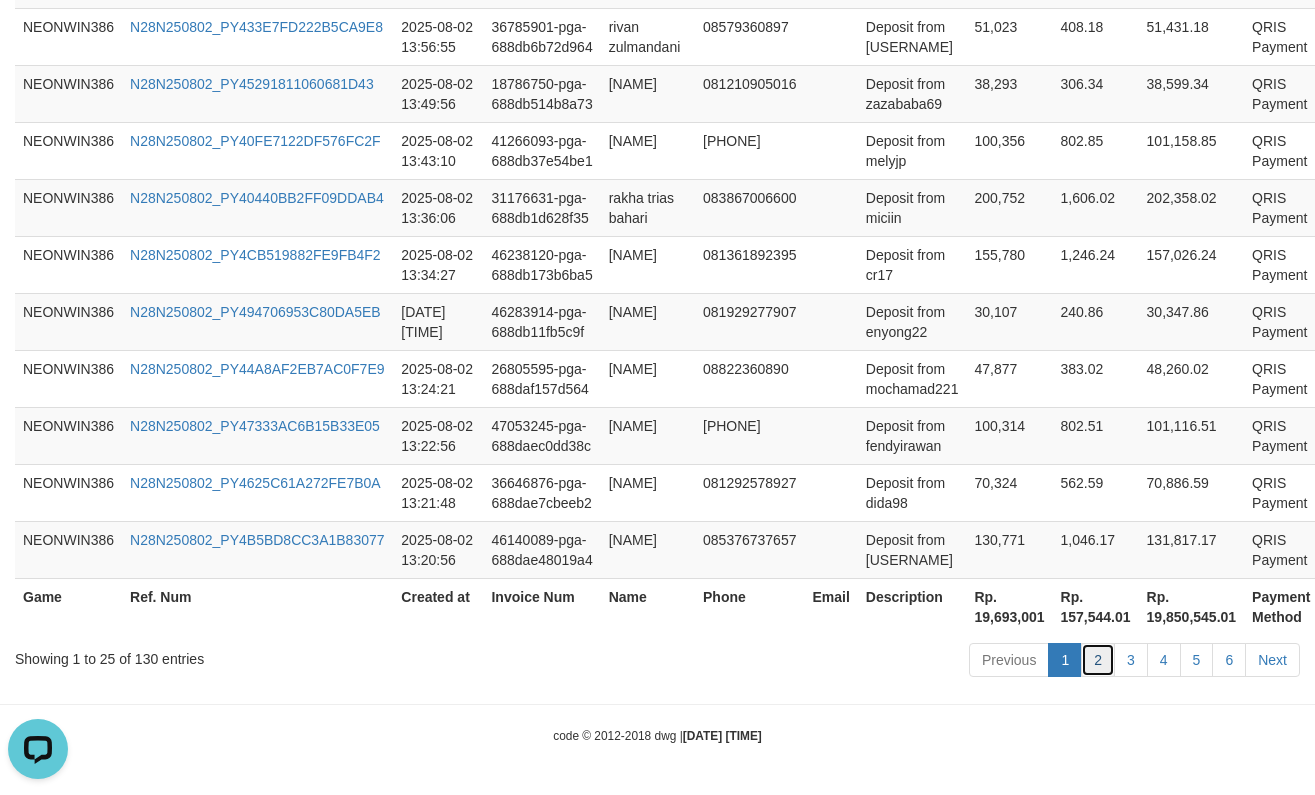 click on "2" at bounding box center (1098, 660) 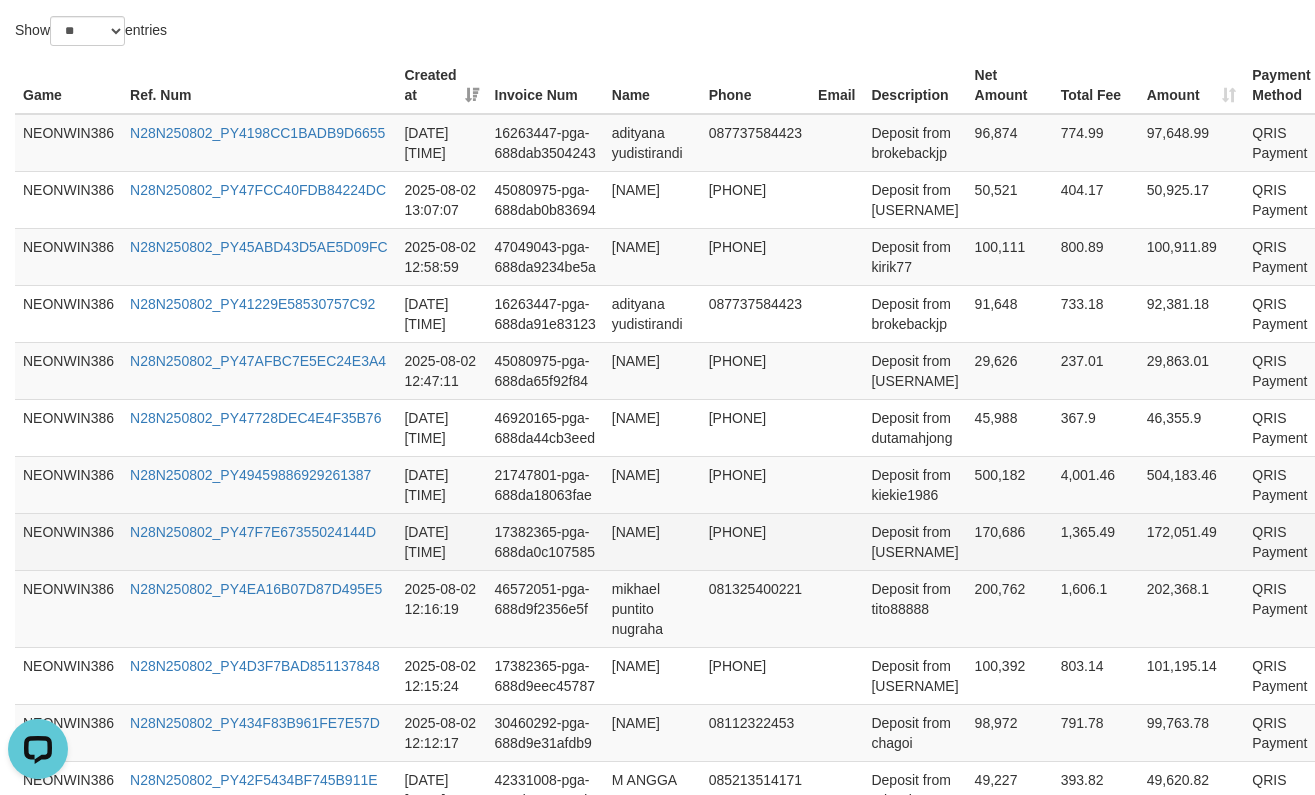 scroll, scrollTop: 1647, scrollLeft: 0, axis: vertical 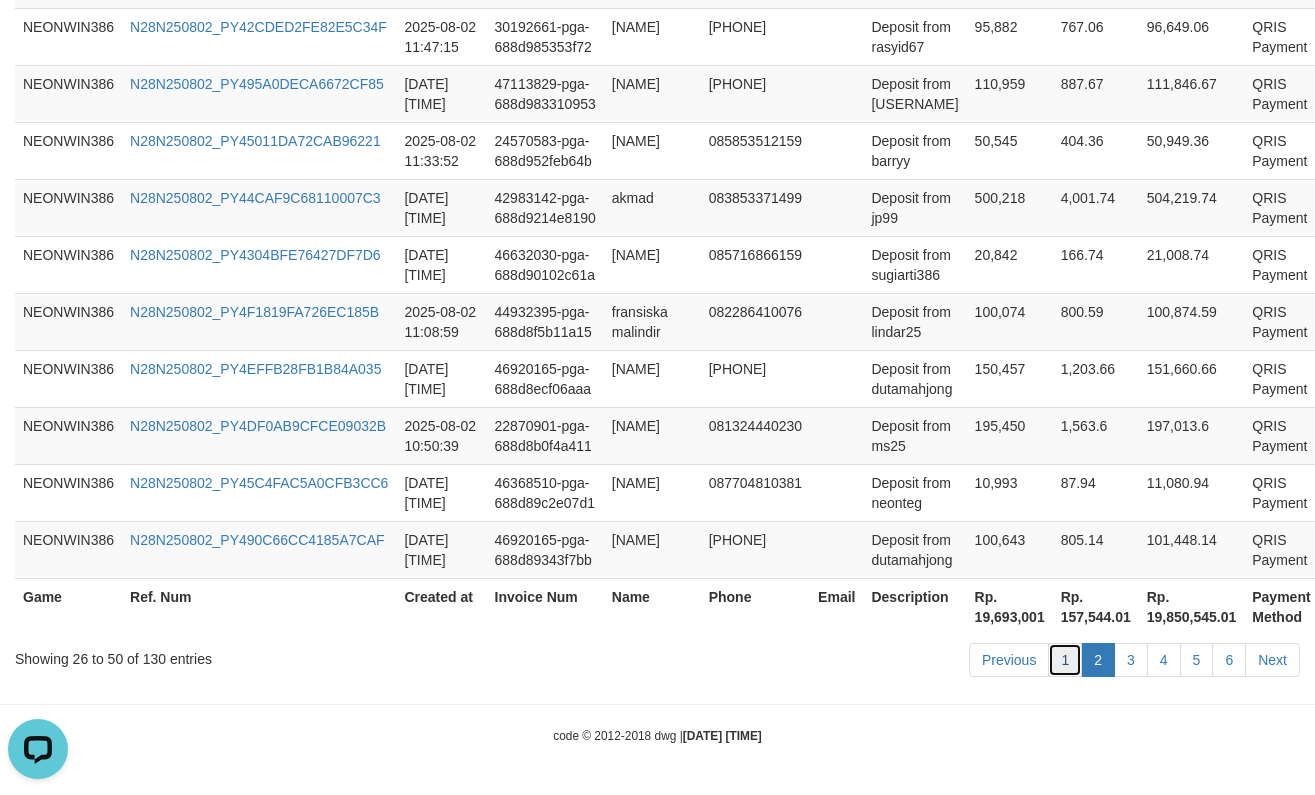 click on "1" at bounding box center (1065, 660) 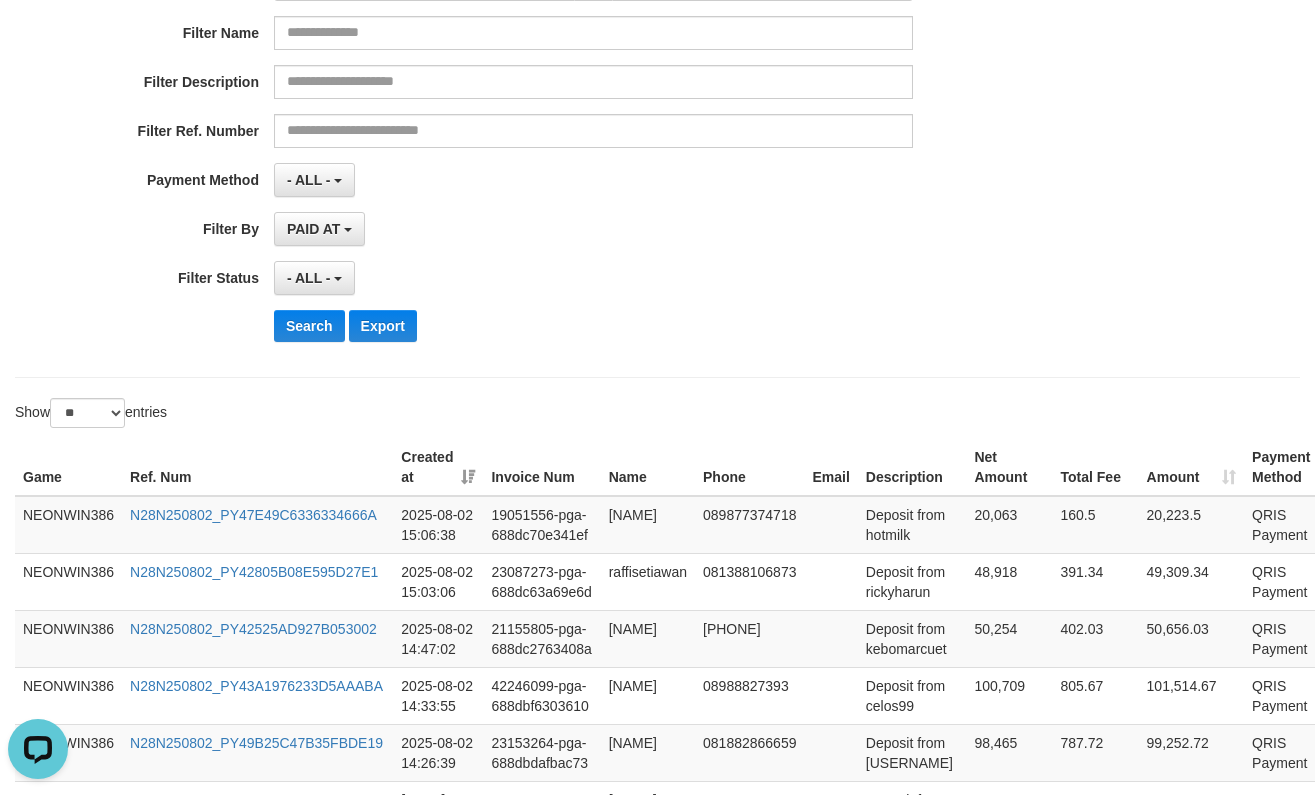 scroll, scrollTop: 333, scrollLeft: 0, axis: vertical 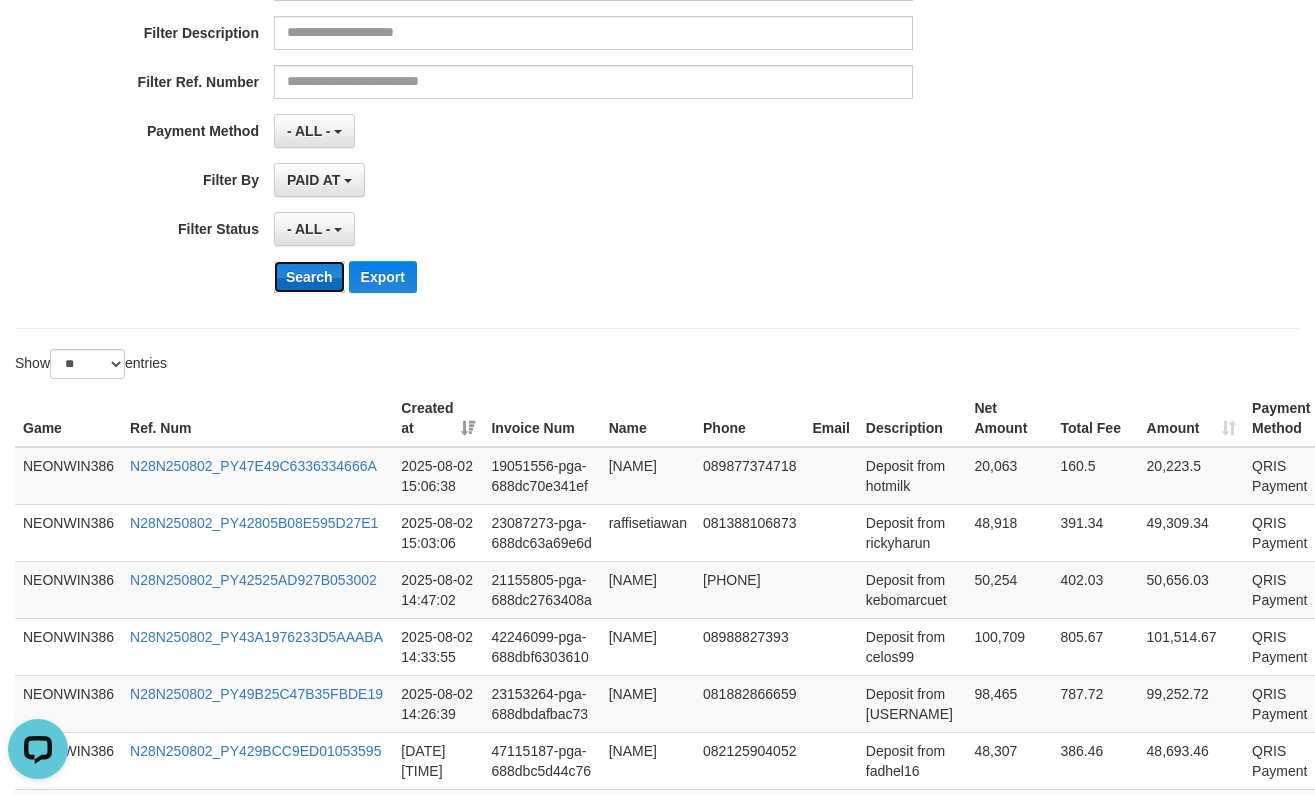 click on "Search" at bounding box center (309, 277) 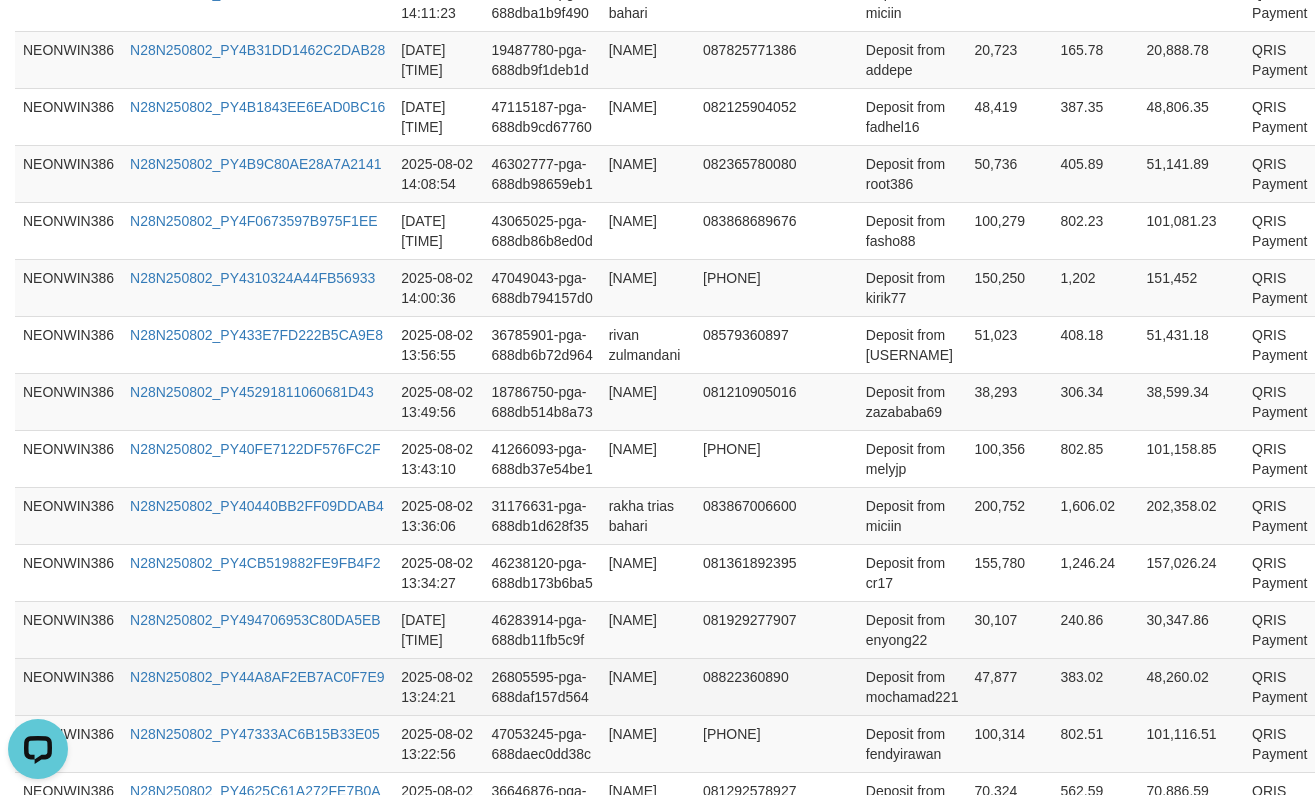 scroll, scrollTop: 1707, scrollLeft: 0, axis: vertical 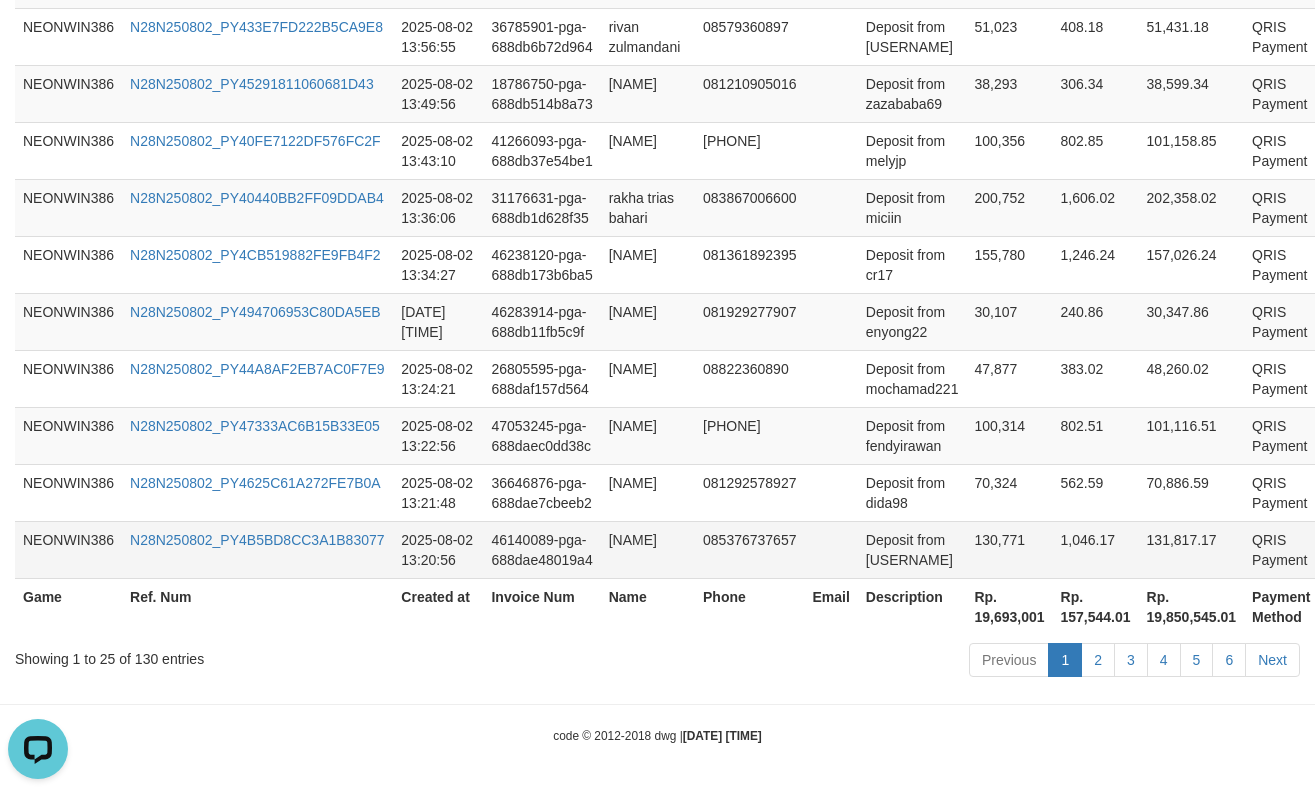 click on "130,771" at bounding box center [1009, 549] 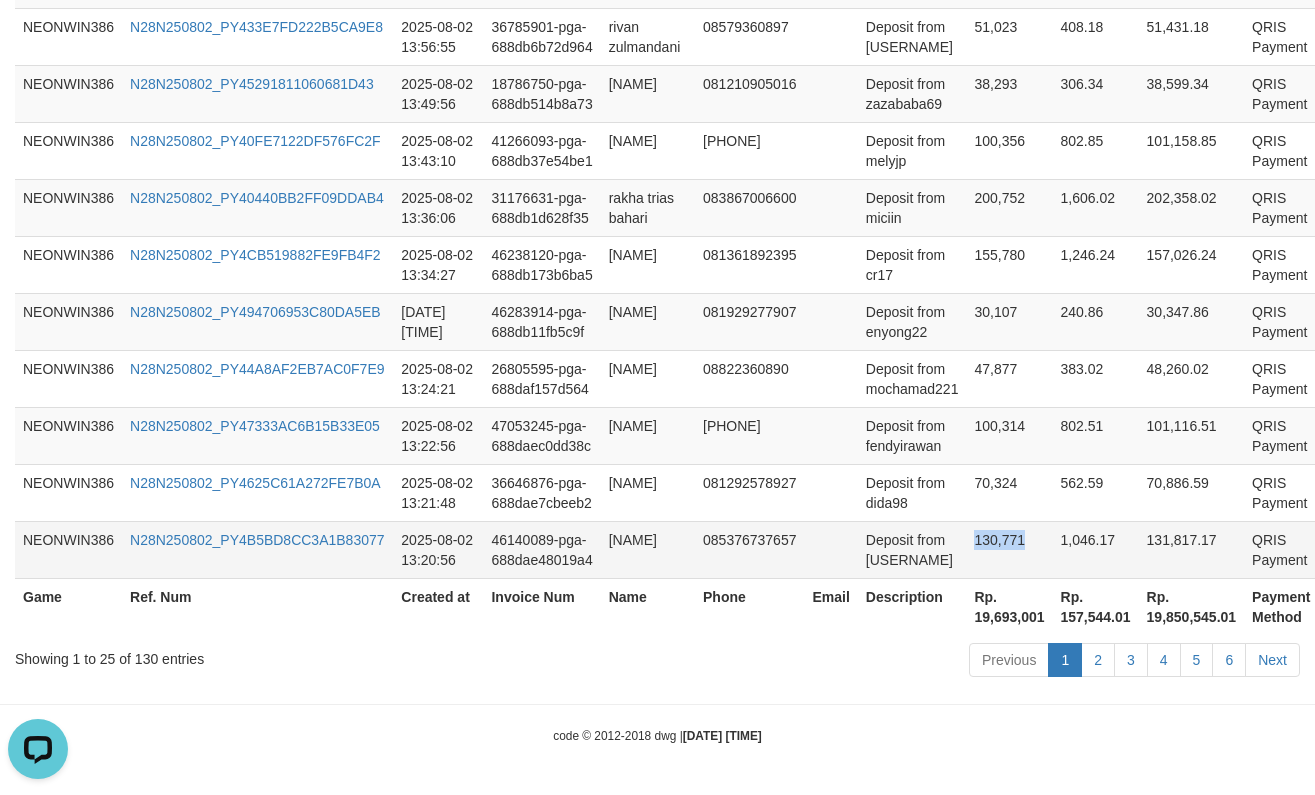 click on "130,771" at bounding box center [1009, 549] 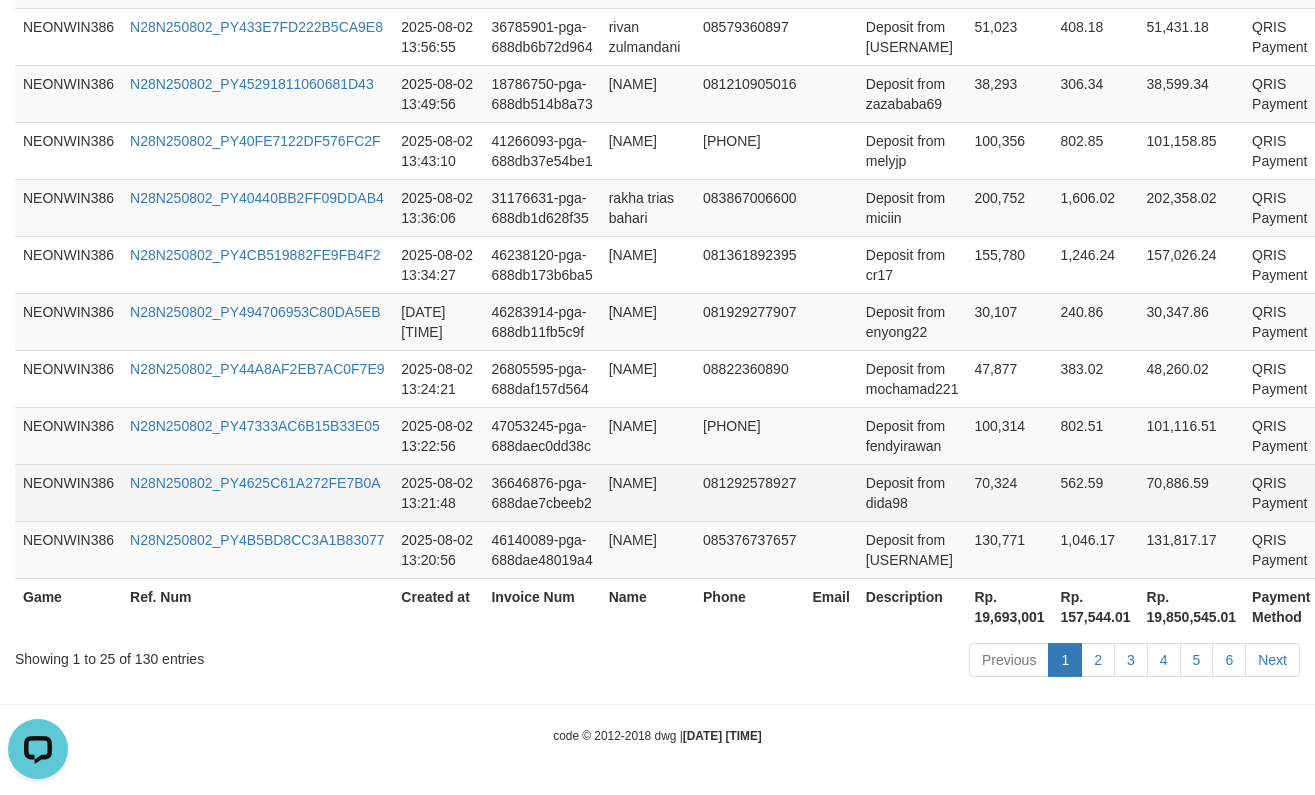 click on "70,324" at bounding box center [1009, 492] 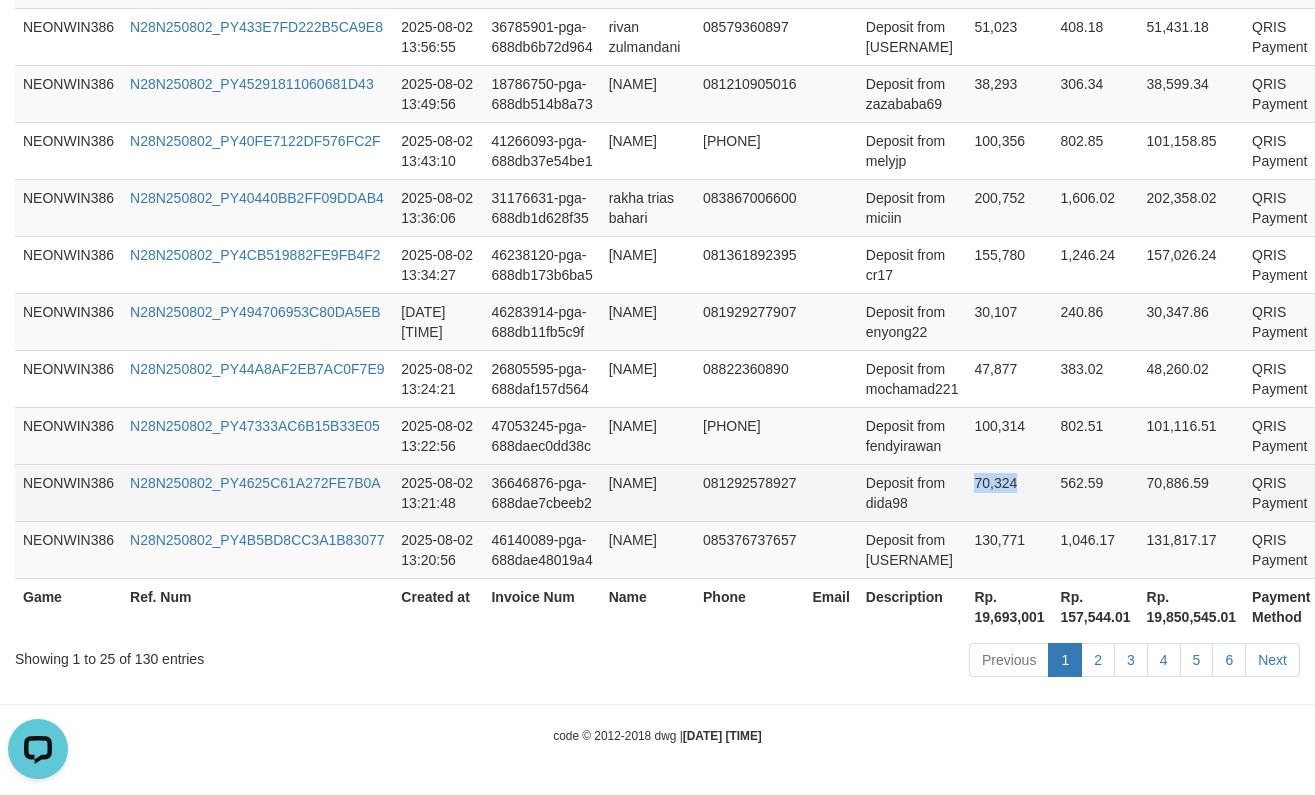 click on "70,324" at bounding box center (1009, 492) 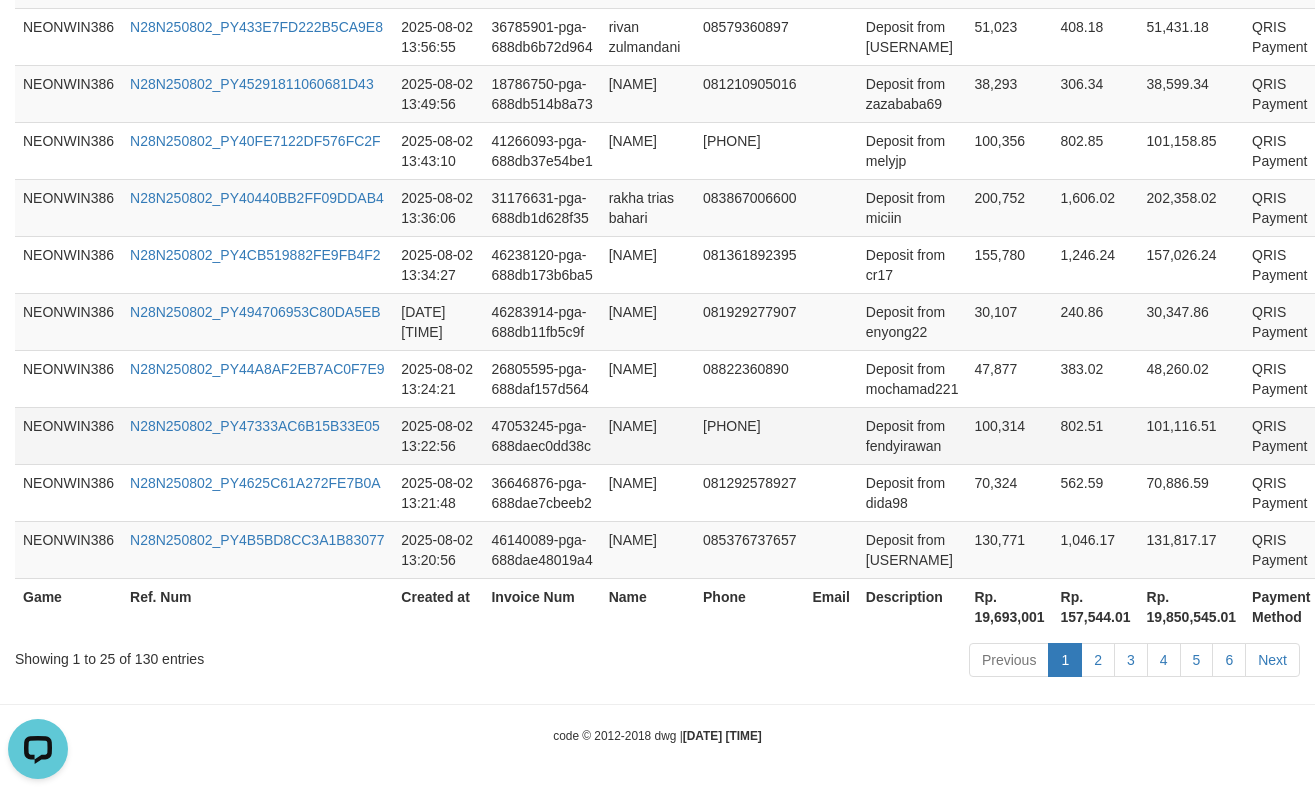 click on "100,314" at bounding box center [1009, 435] 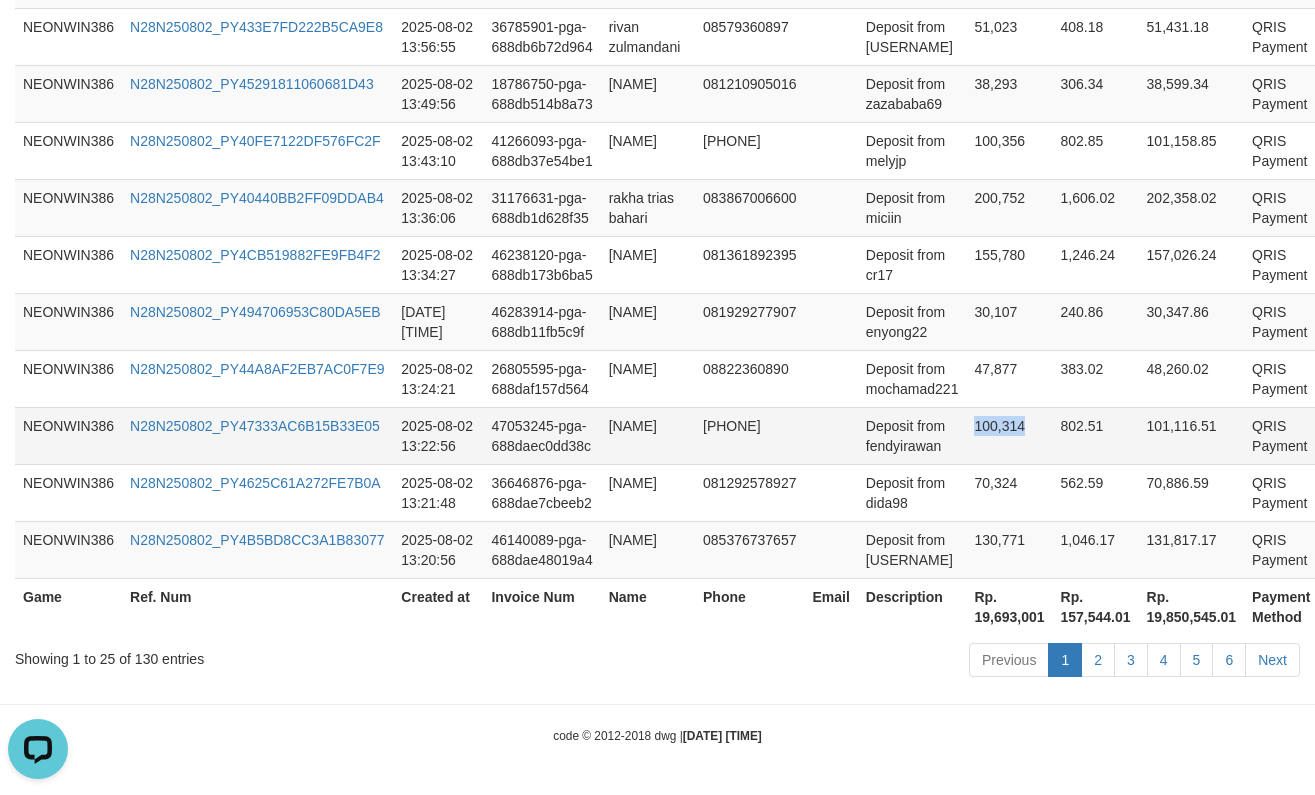 click on "100,314" at bounding box center (1009, 435) 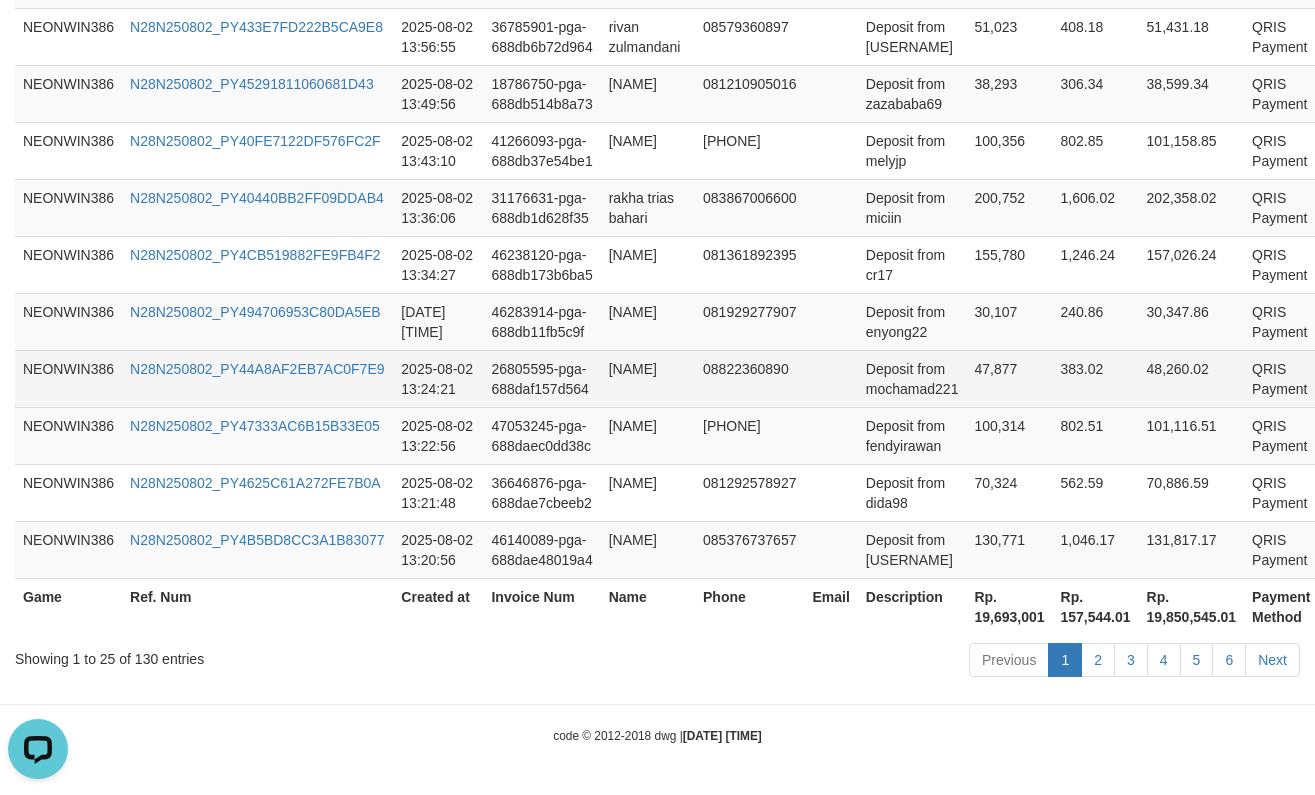 click on "47,877" at bounding box center (1009, 378) 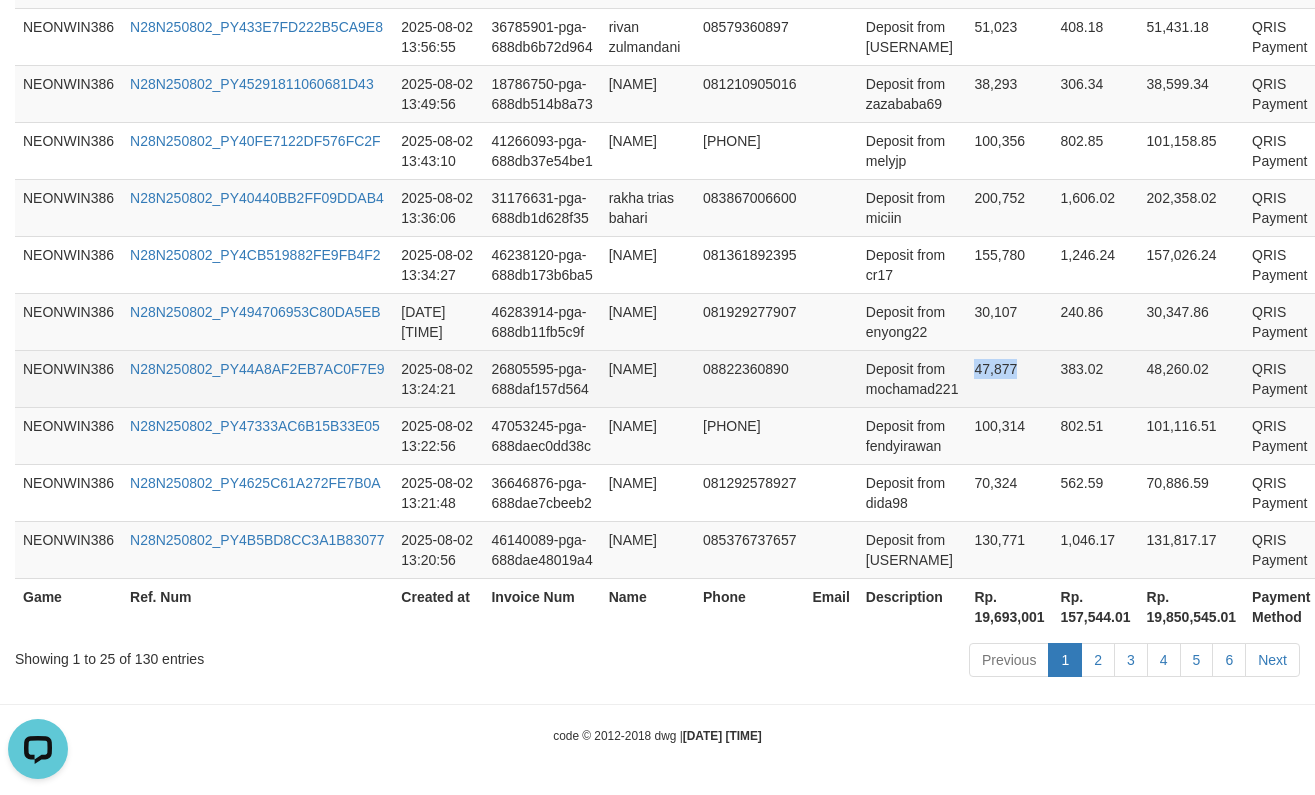 click on "47,877" at bounding box center [1009, 378] 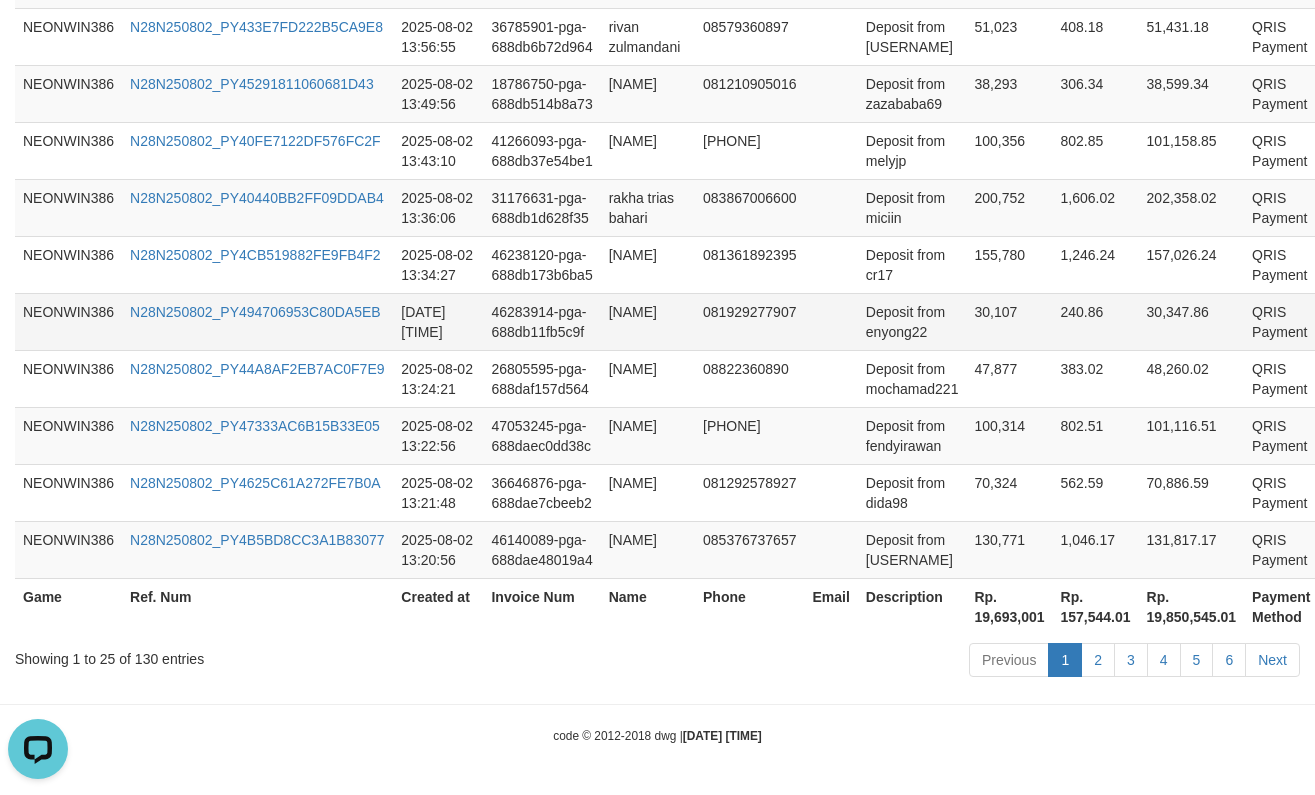 click on "30,107" at bounding box center [1009, 321] 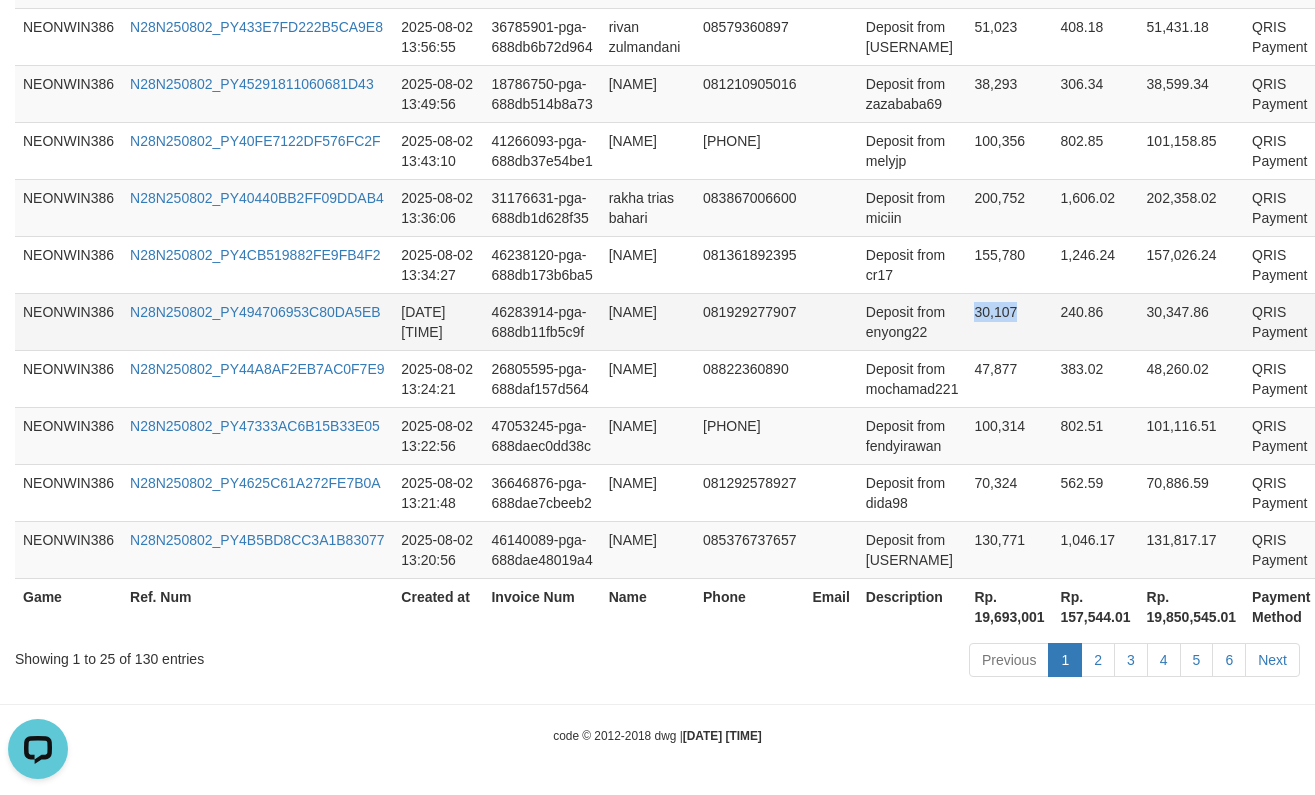 click on "30,107" at bounding box center (1009, 321) 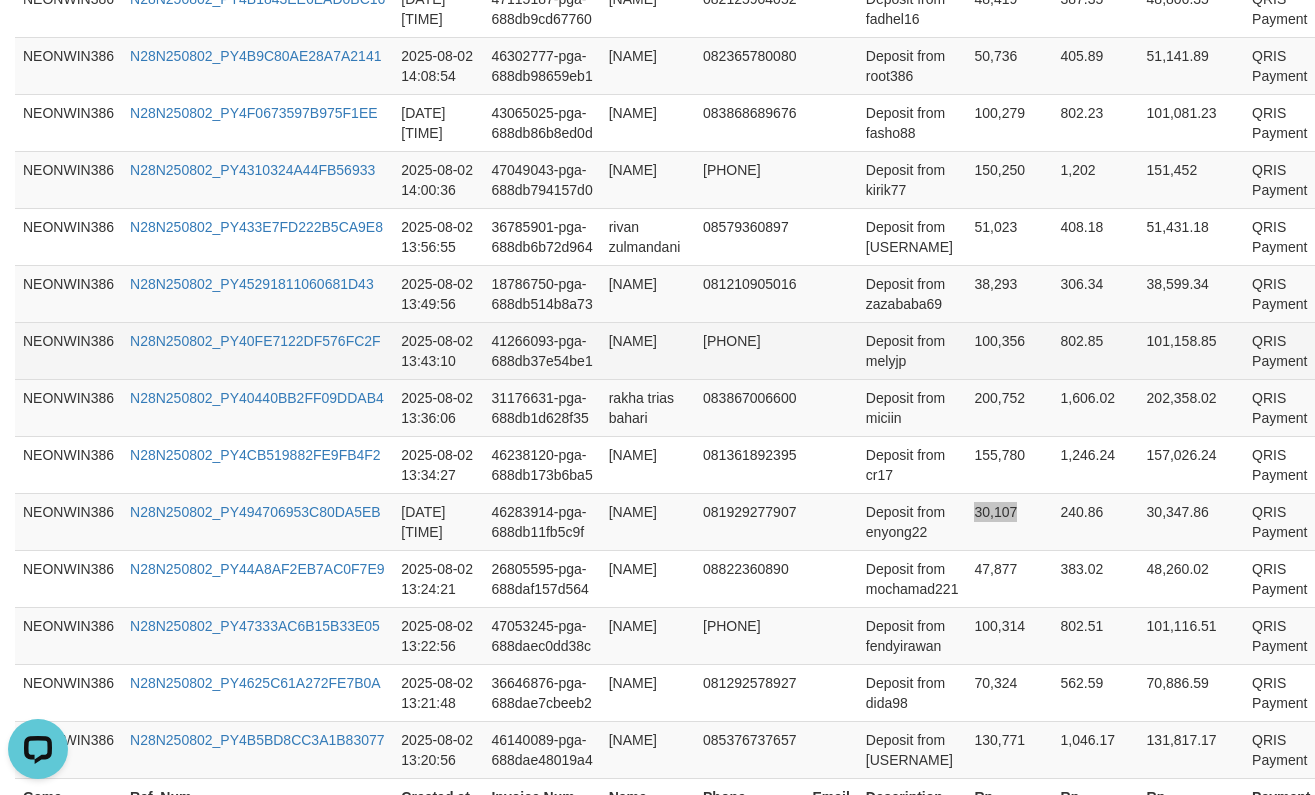 scroll, scrollTop: 1374, scrollLeft: 0, axis: vertical 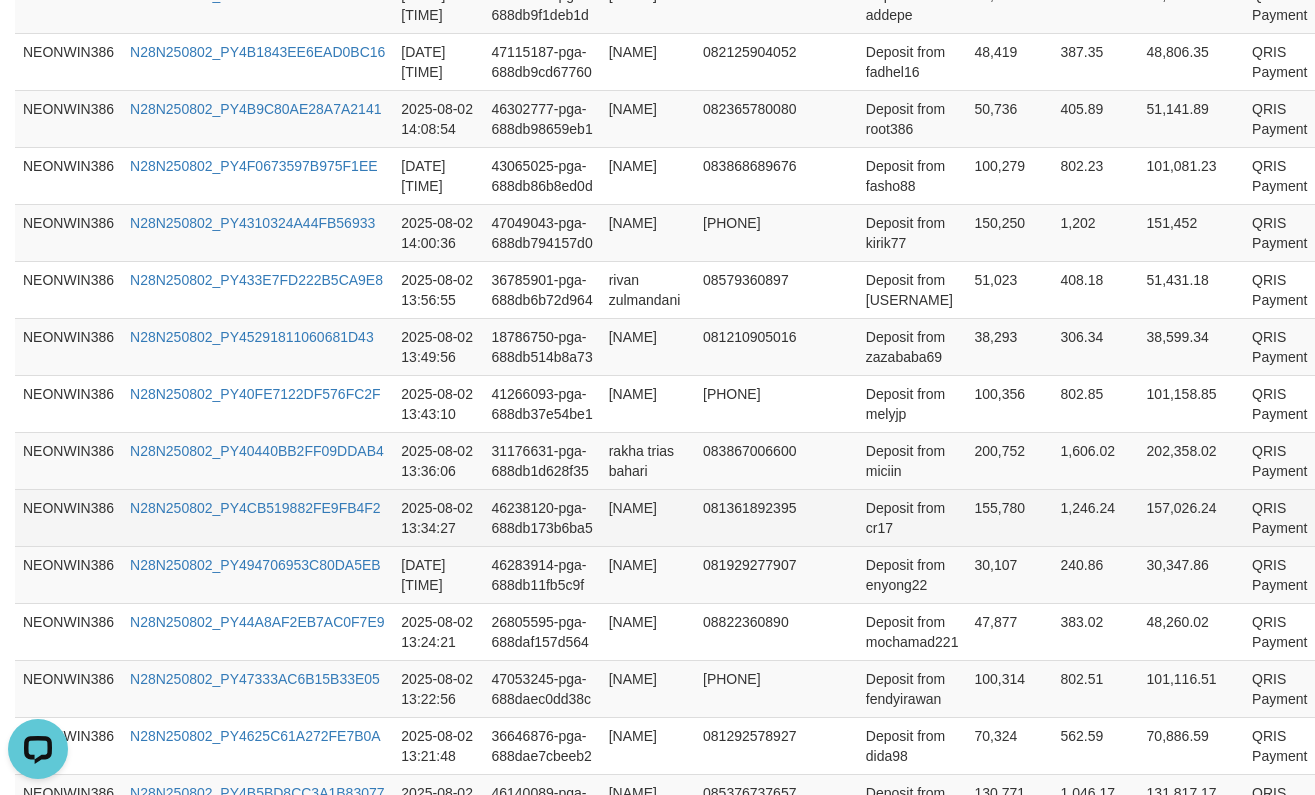 click on "155,780" at bounding box center [1009, 517] 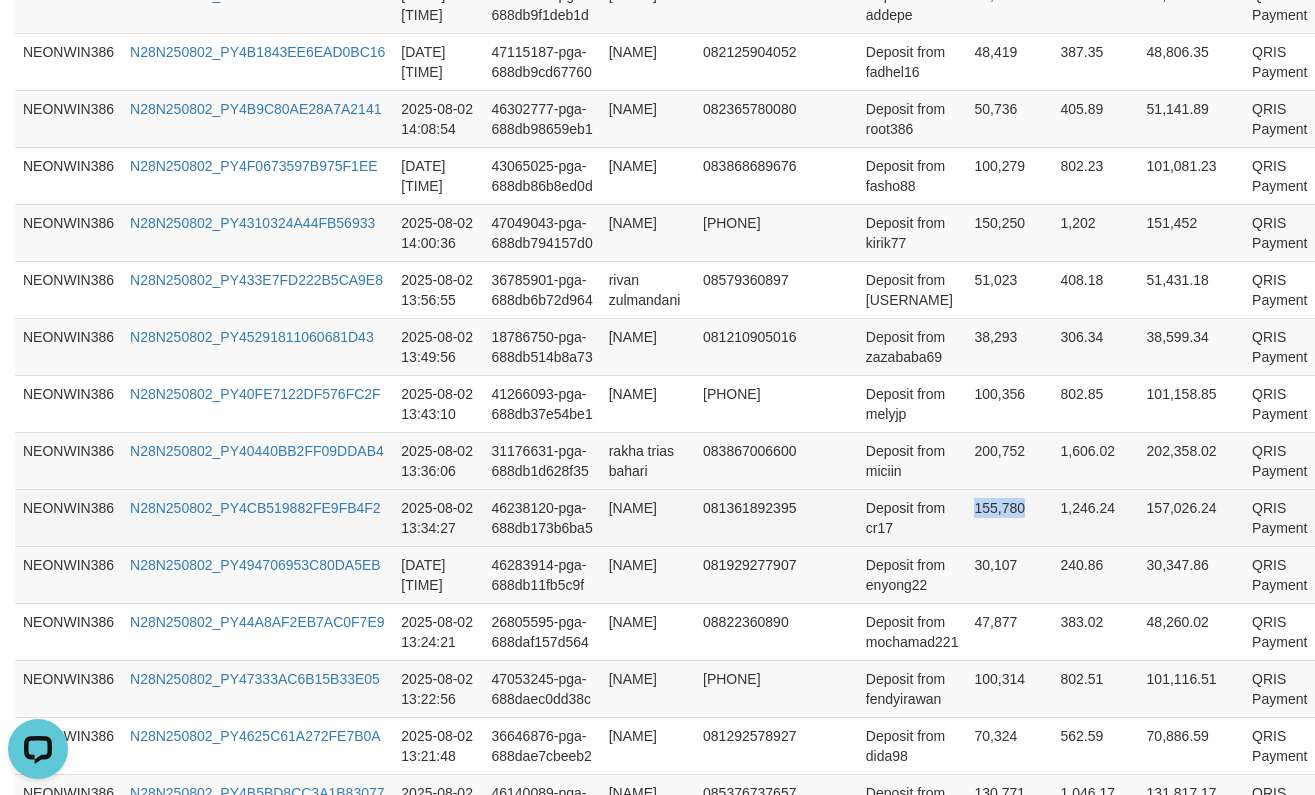 click on "155,780" at bounding box center (1009, 517) 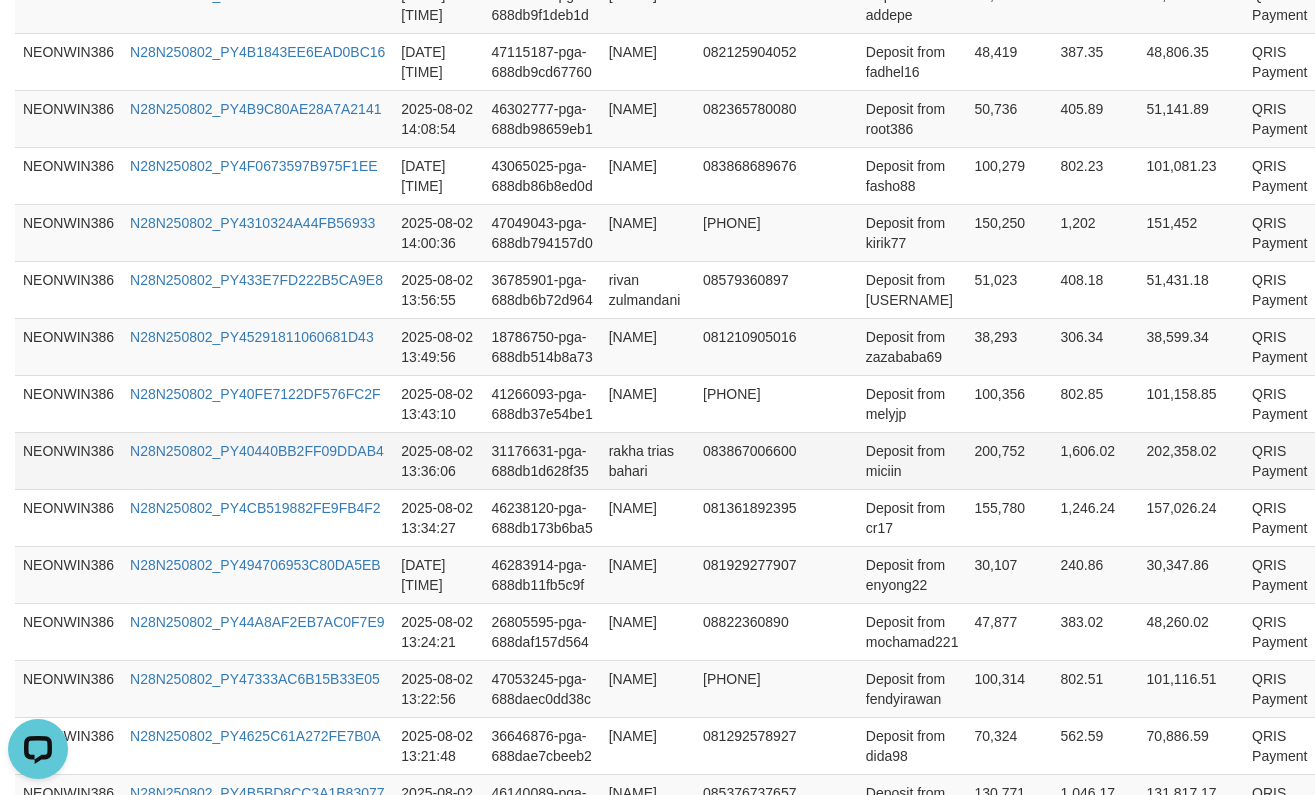 click on "200,752" at bounding box center [1009, 460] 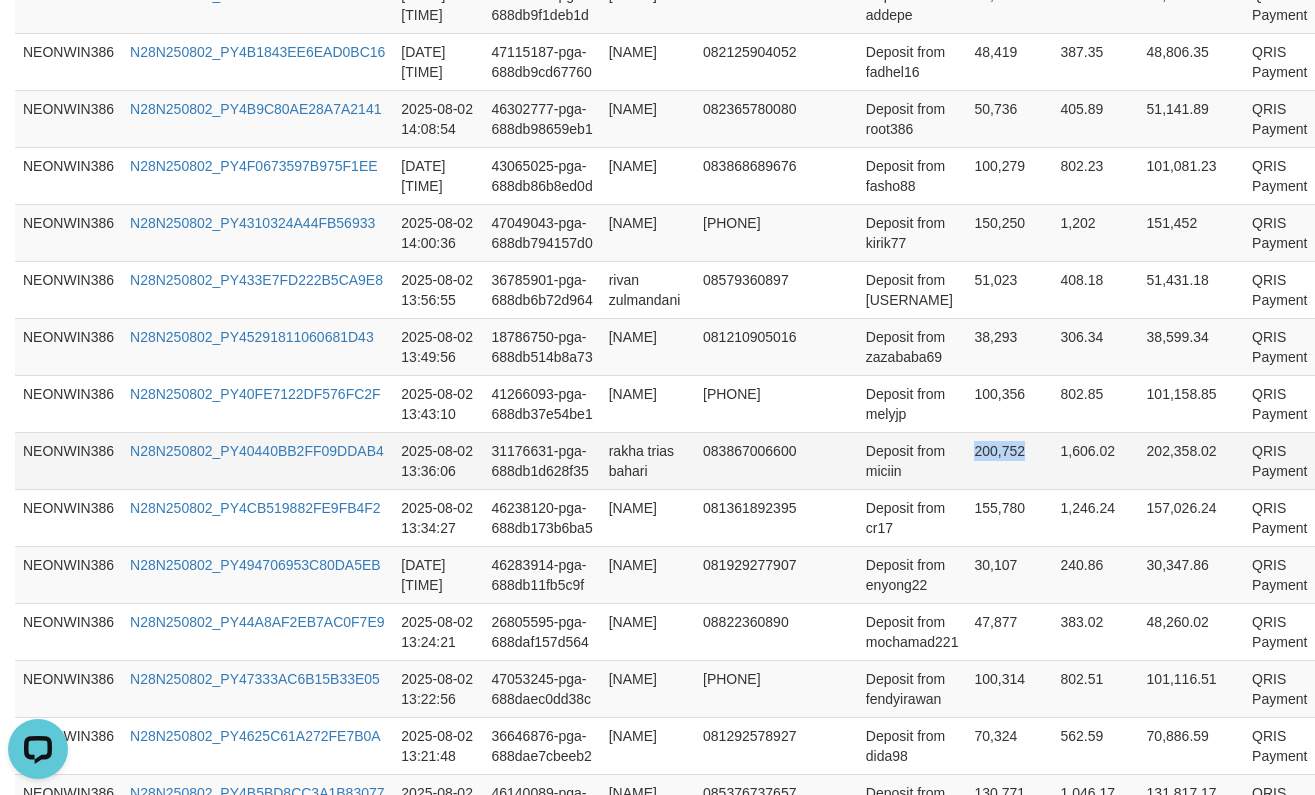 click on "200,752" at bounding box center [1009, 460] 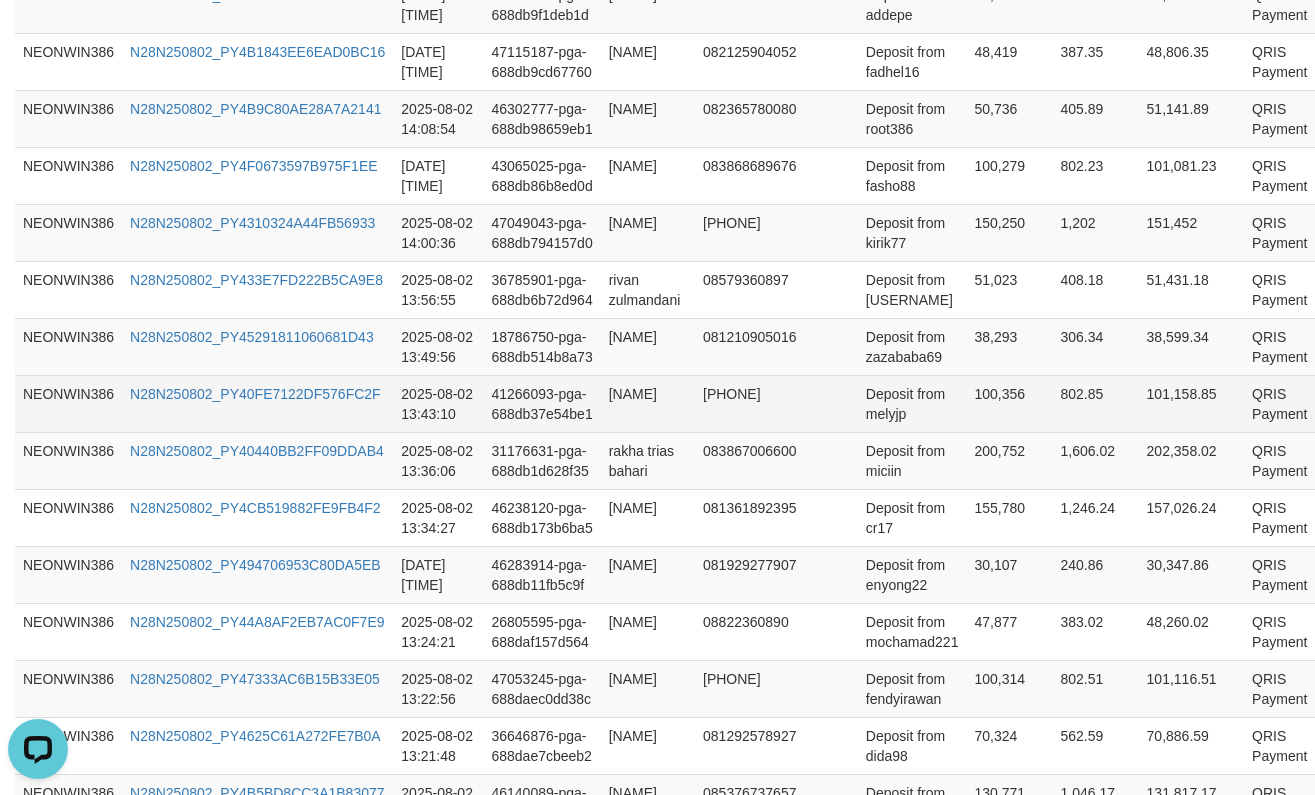 click on "100,356" at bounding box center [1009, 403] 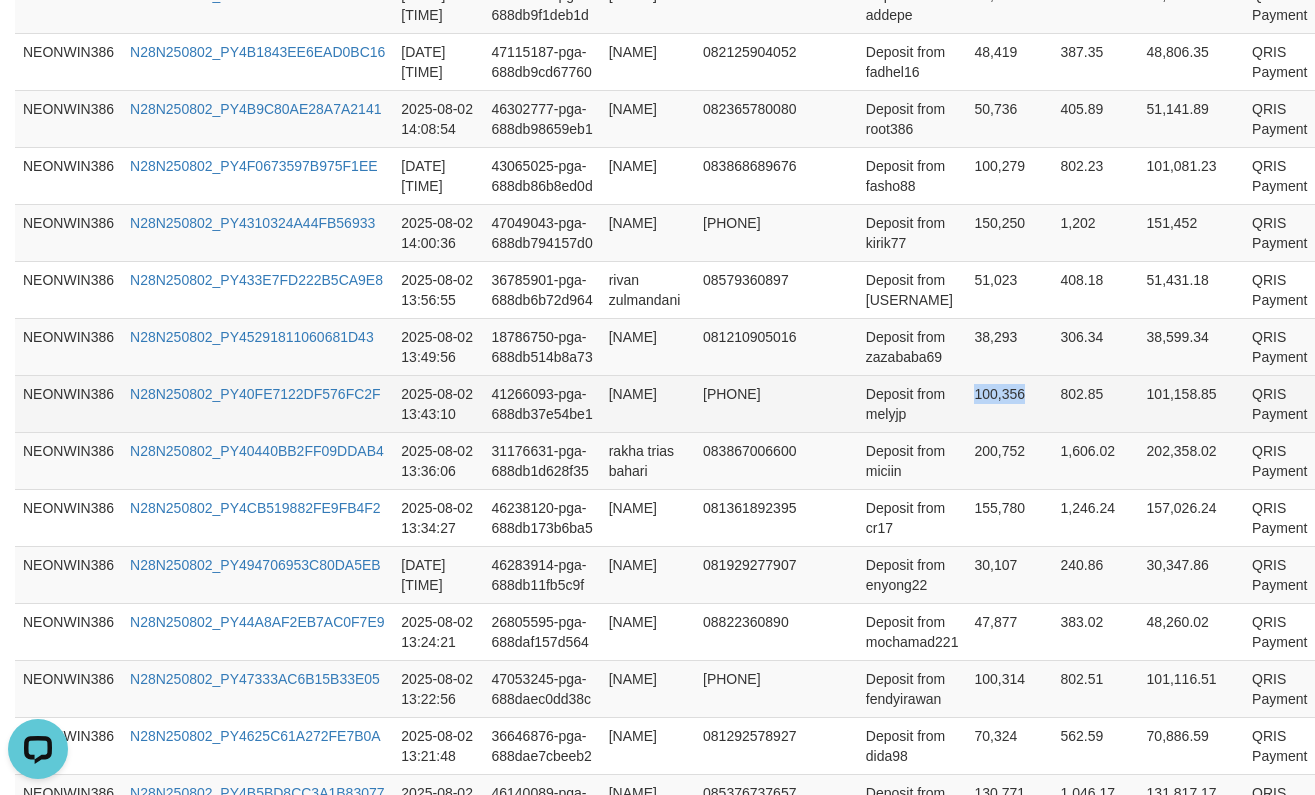 click on "100,356" at bounding box center (1009, 403) 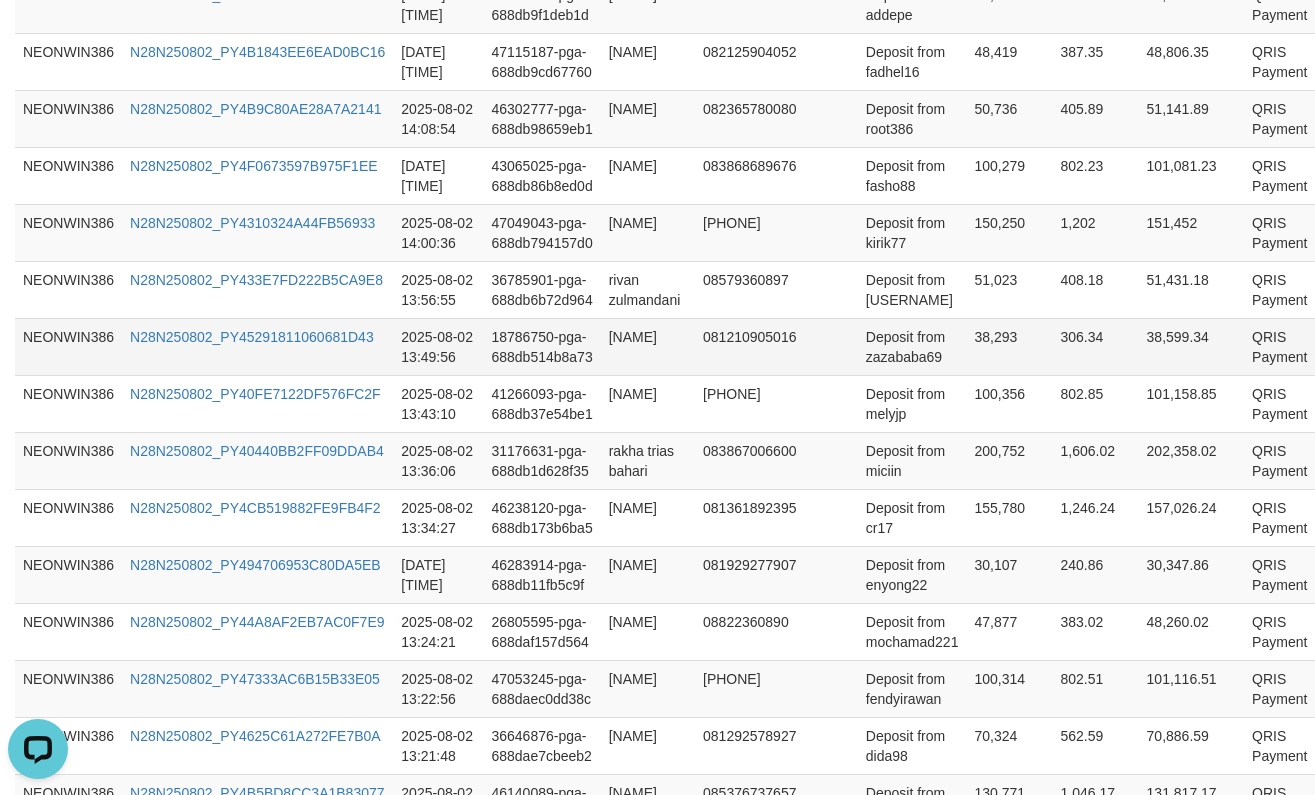 click on "38,293" at bounding box center (1009, 346) 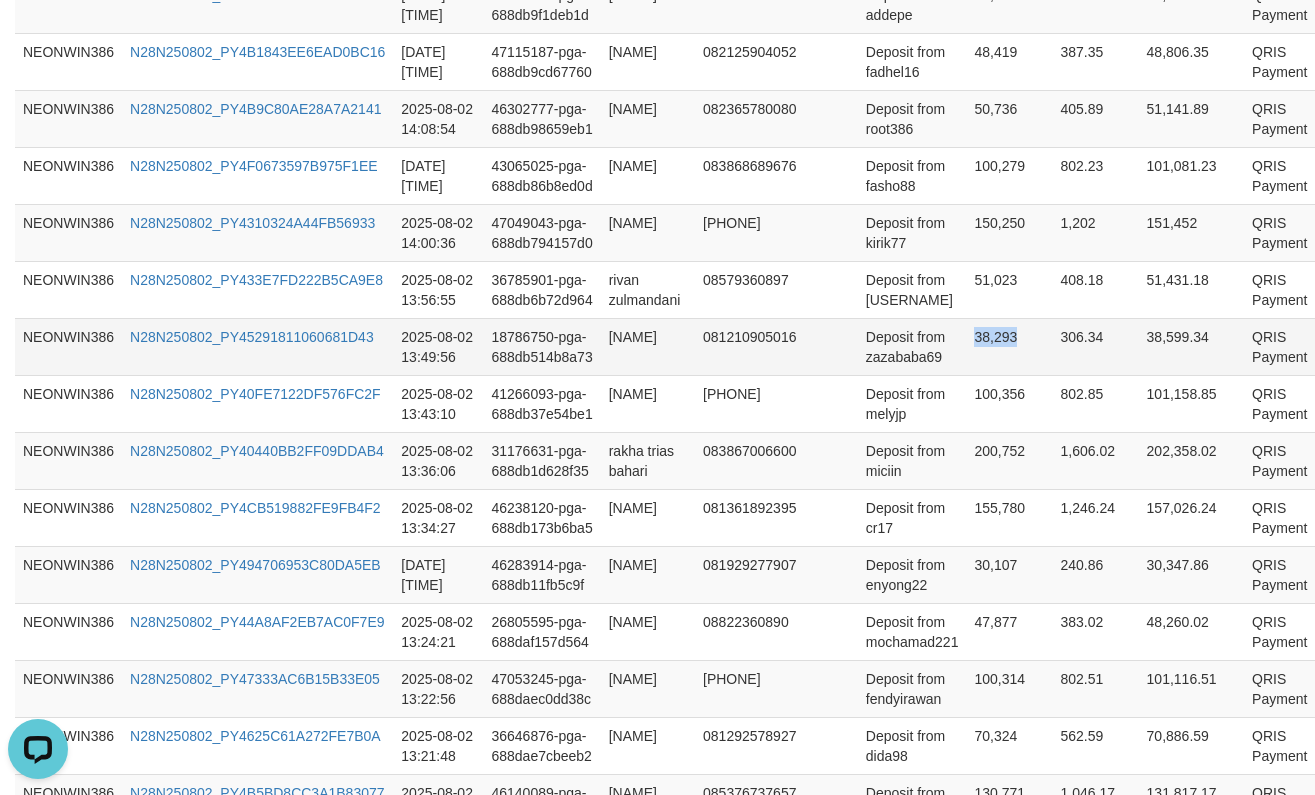 click on "38,293" at bounding box center (1009, 346) 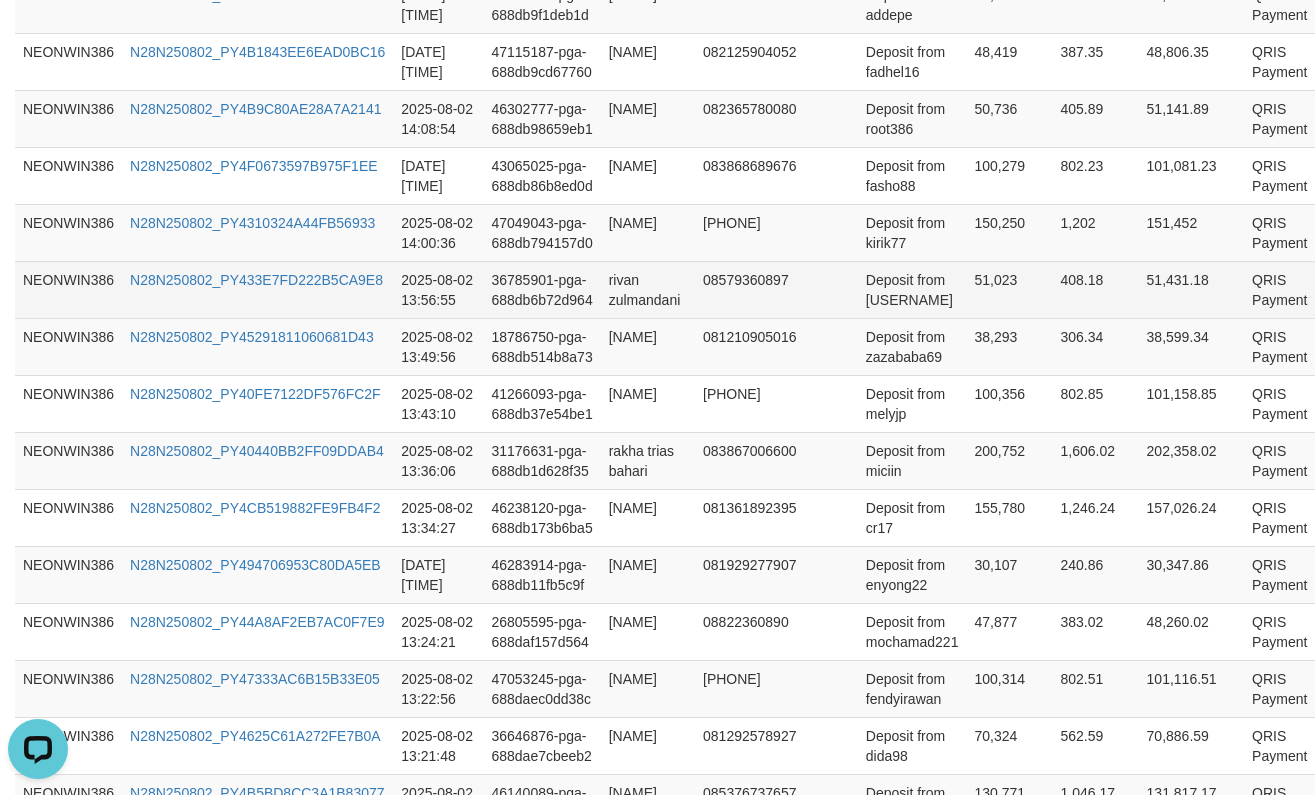 click on "51,023" at bounding box center [1009, 289] 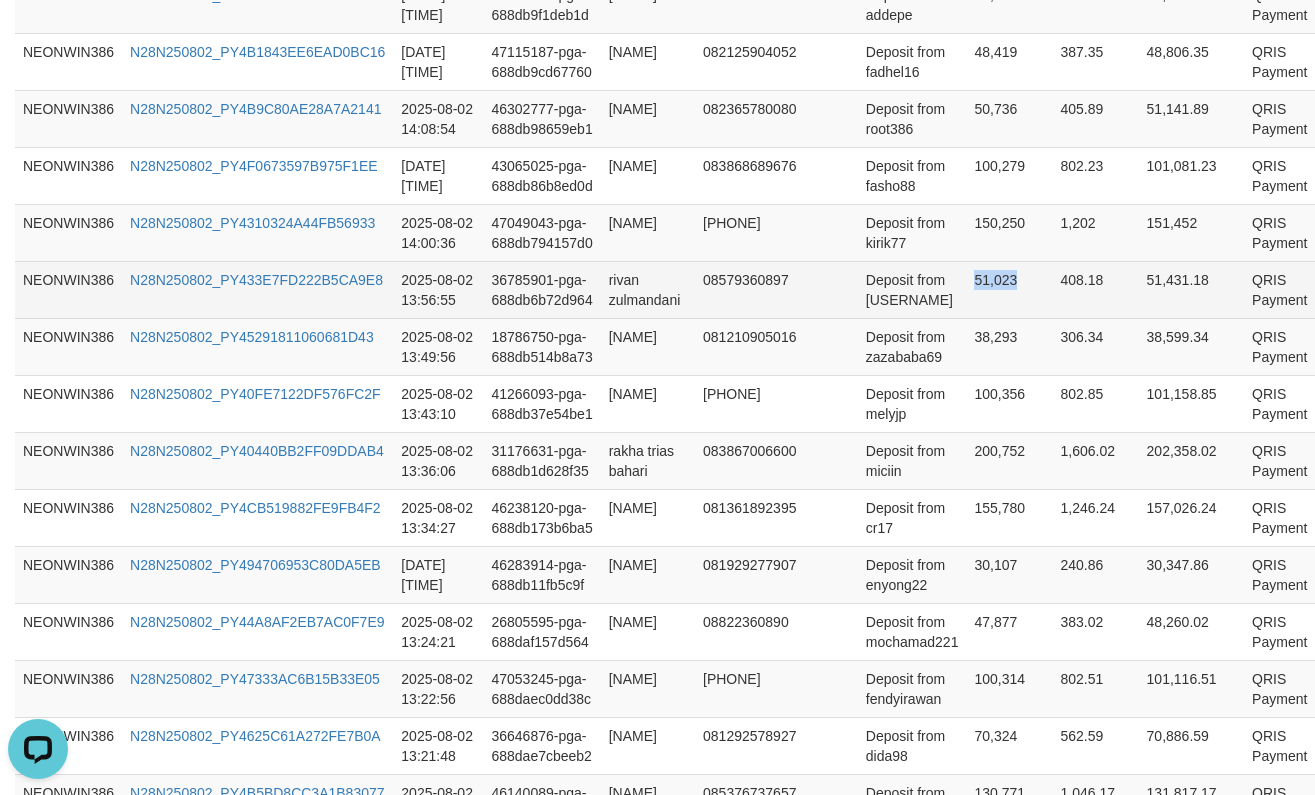 click on "51,023" at bounding box center (1009, 289) 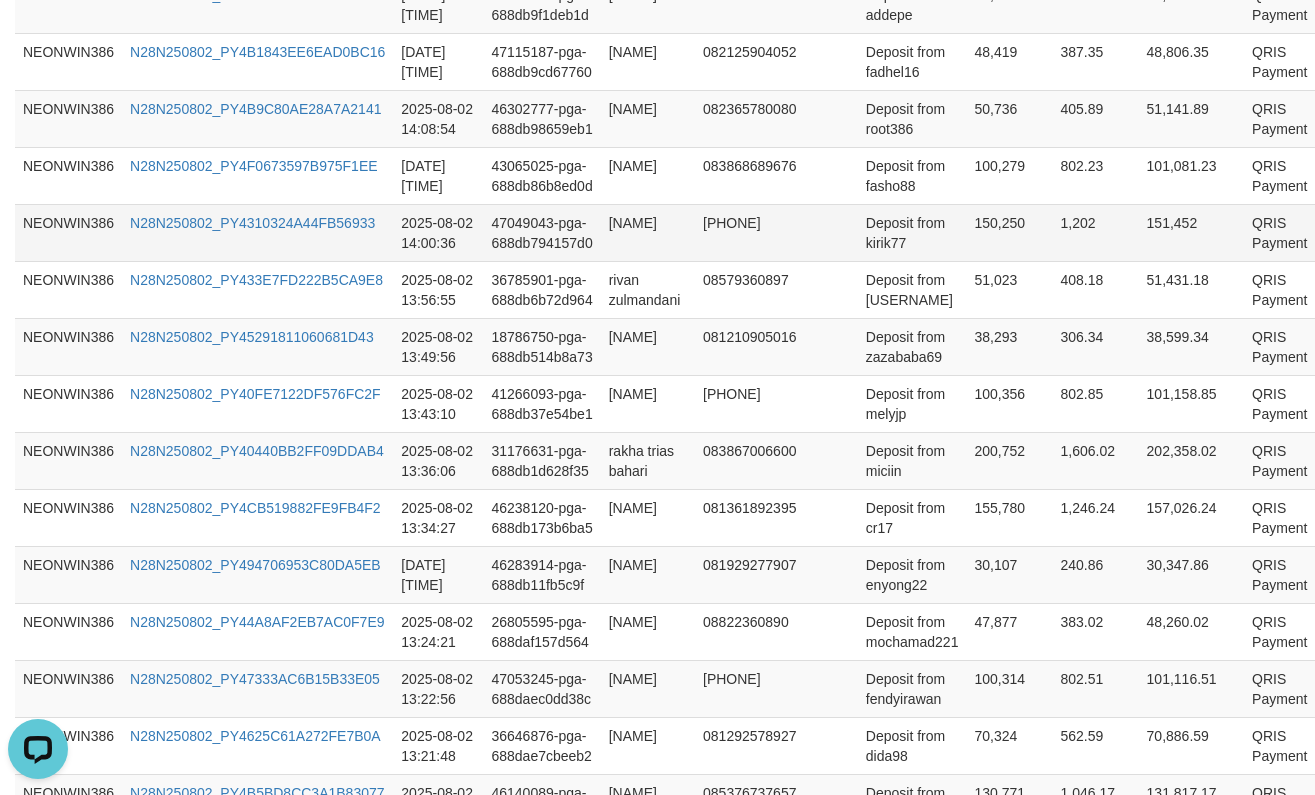 click on "150,250" at bounding box center [1009, 232] 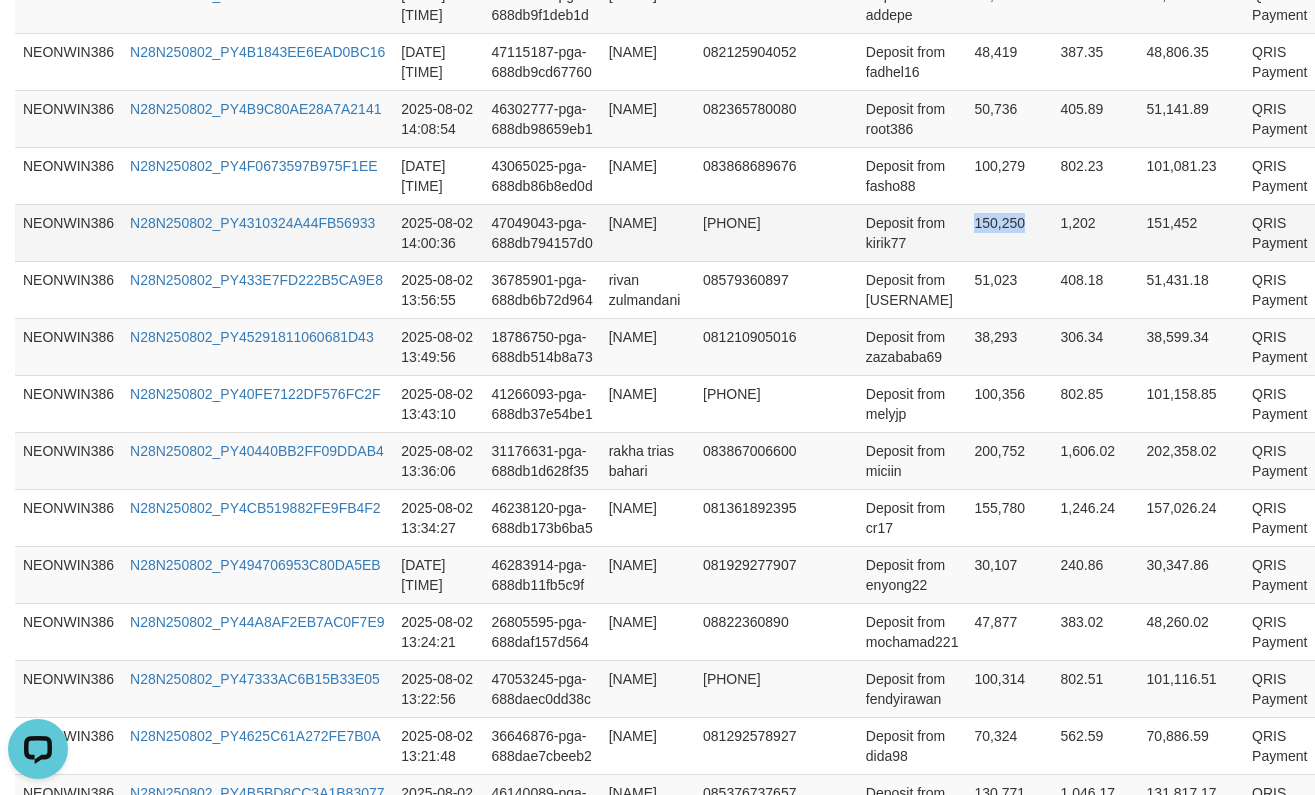 click on "150,250" at bounding box center [1009, 232] 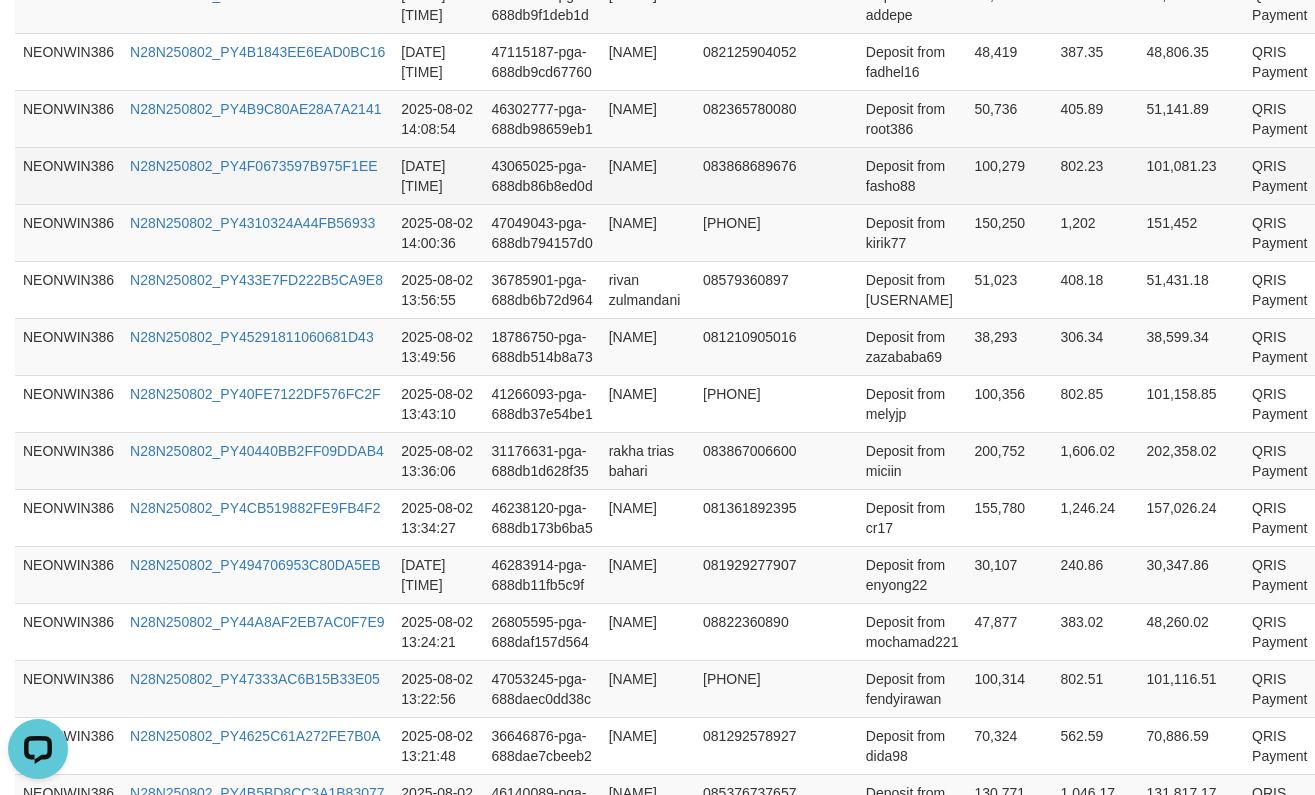 click on "100,279" at bounding box center (1009, 175) 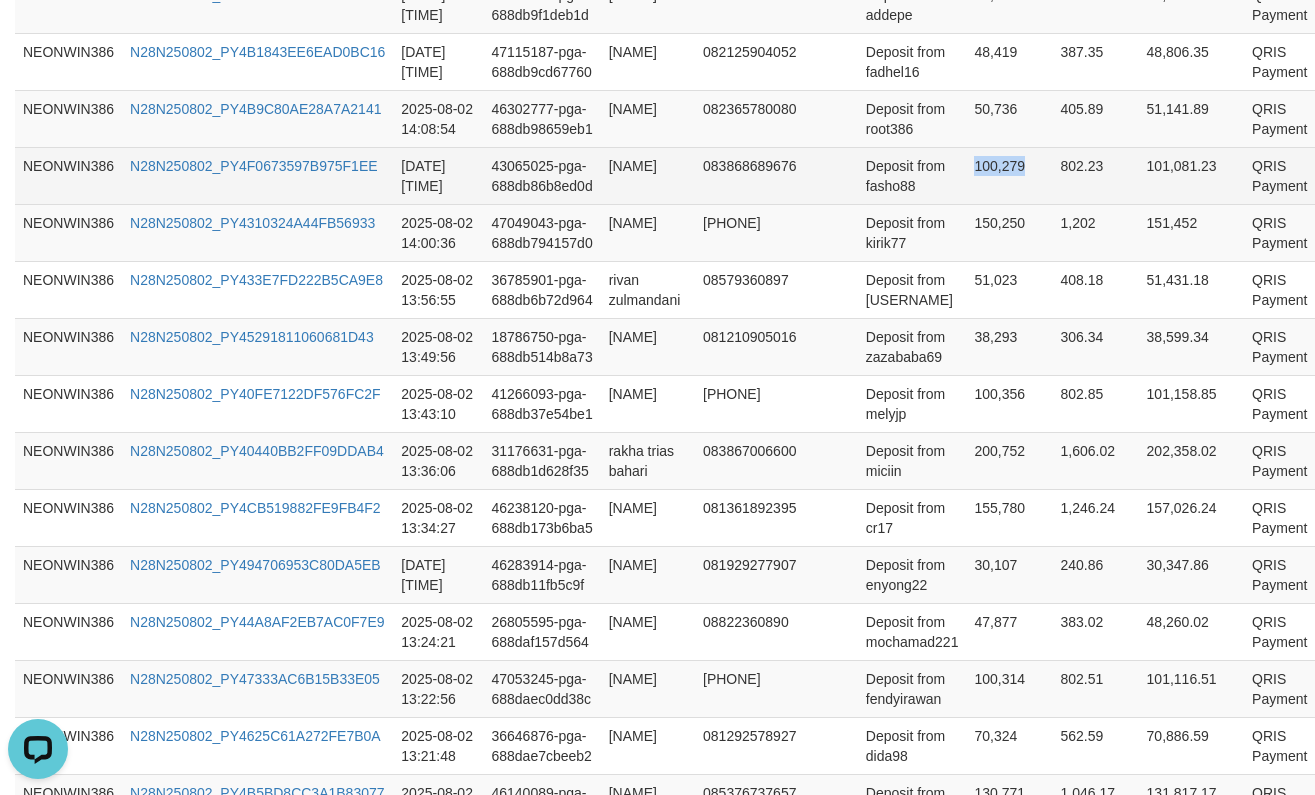 click on "100,279" at bounding box center [1009, 175] 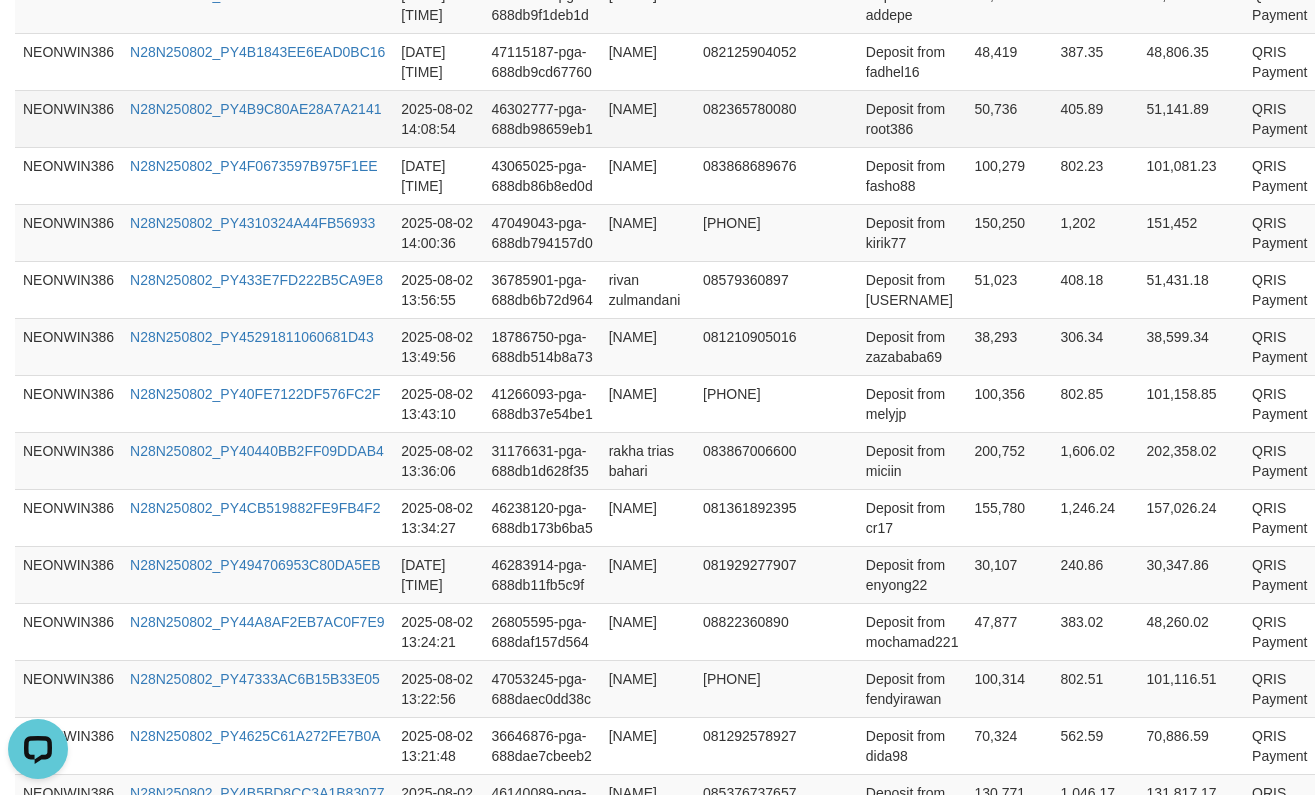 click on "50,736" at bounding box center (1009, 118) 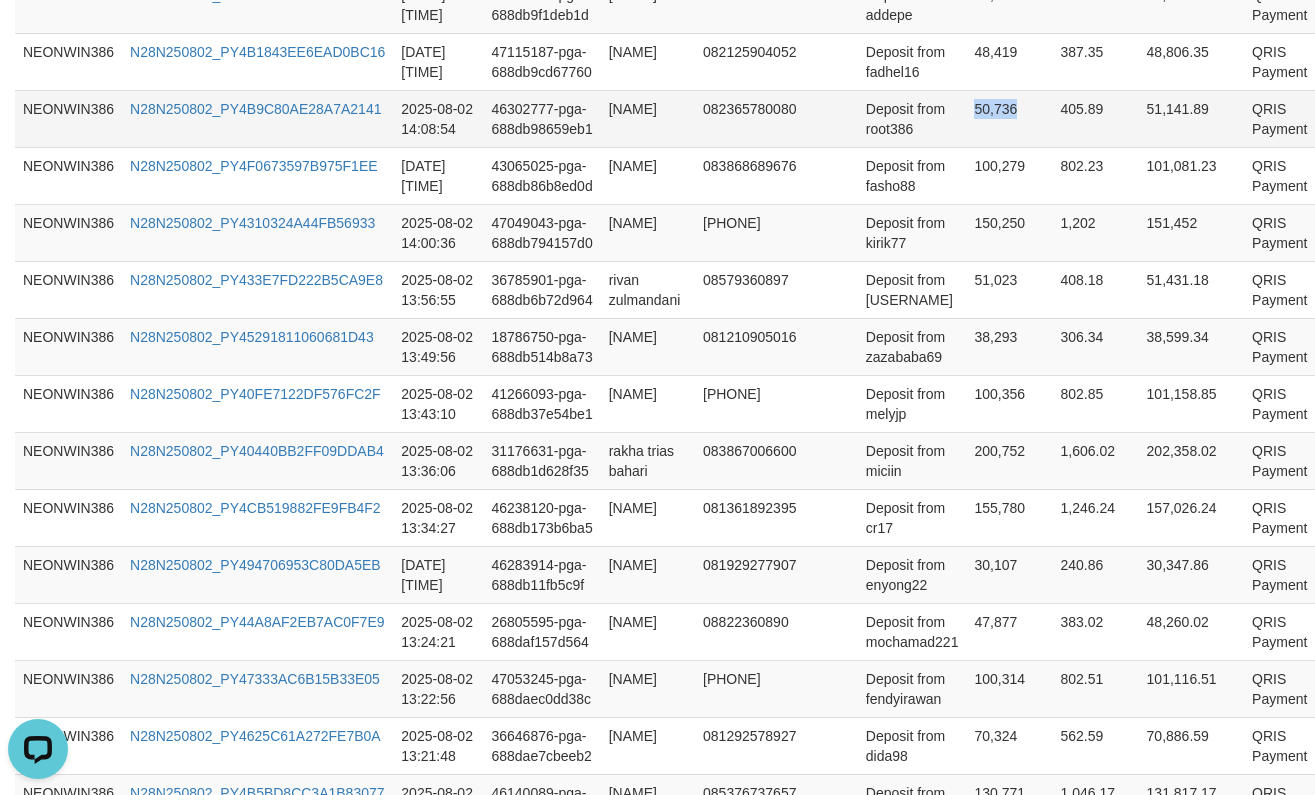 click on "50,736" at bounding box center [1009, 118] 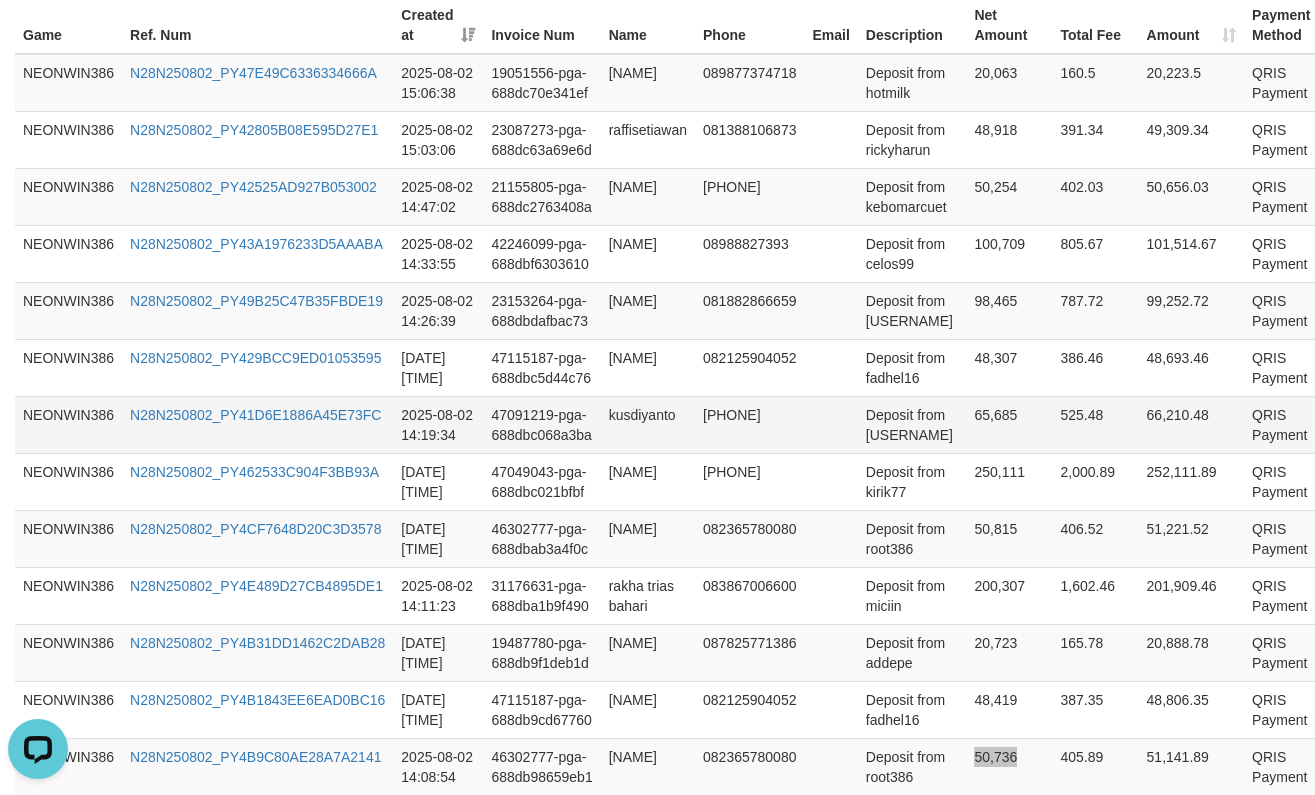 scroll, scrollTop: 707, scrollLeft: 0, axis: vertical 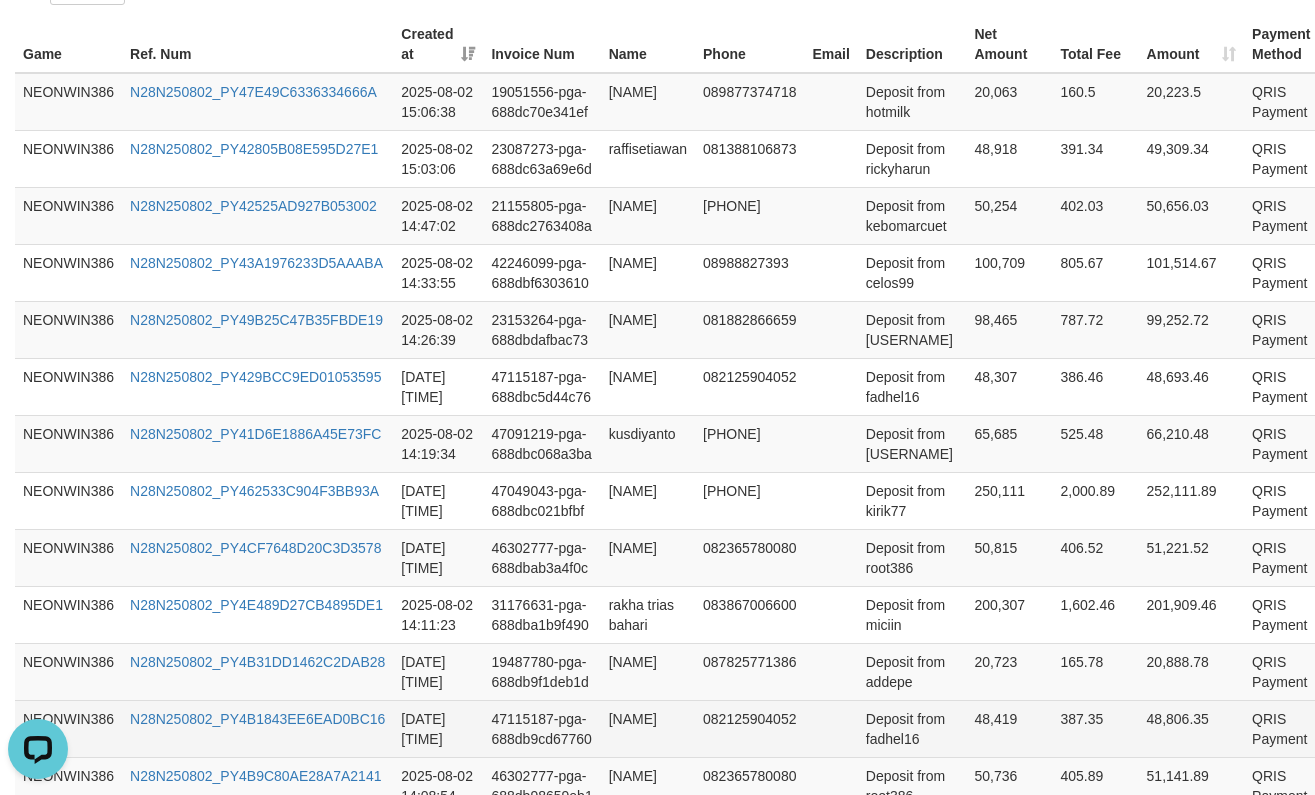 click on "48,419" at bounding box center [1009, 728] 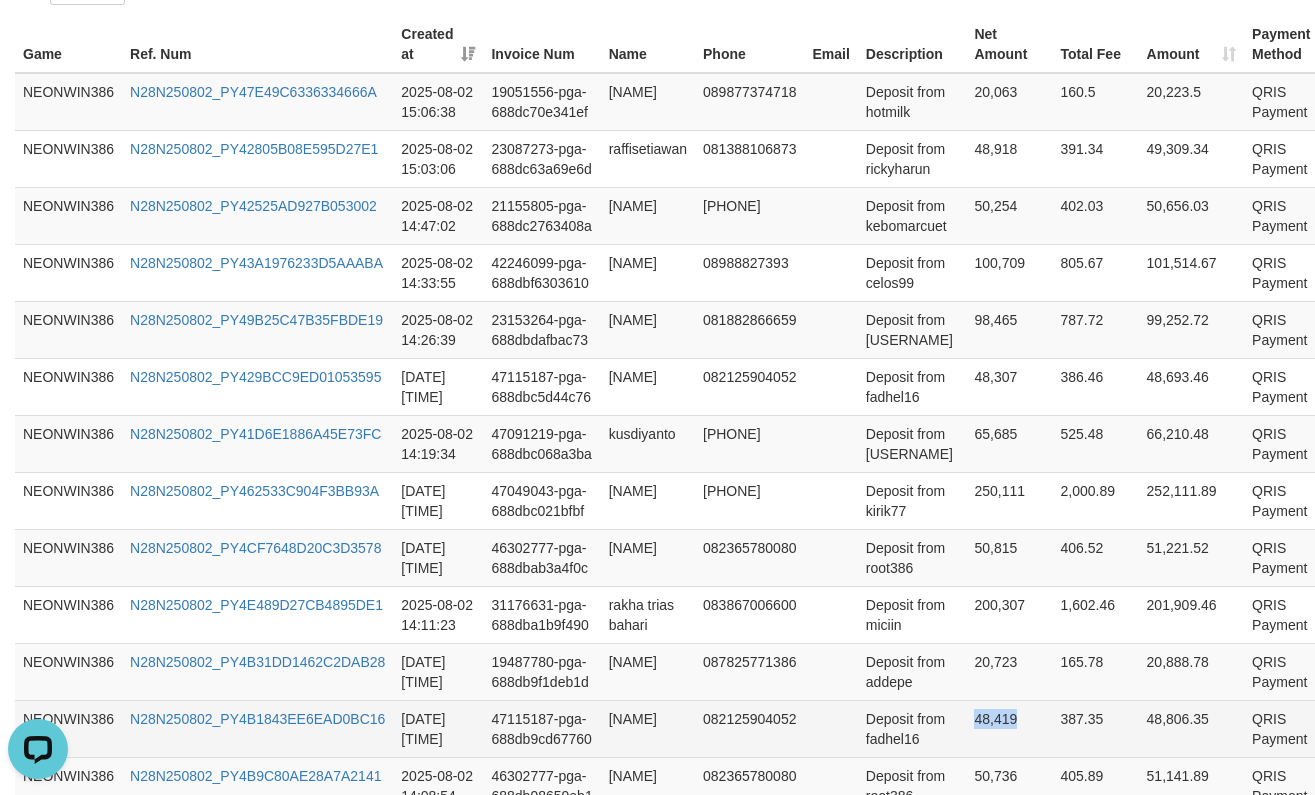 click on "48,419" at bounding box center [1009, 728] 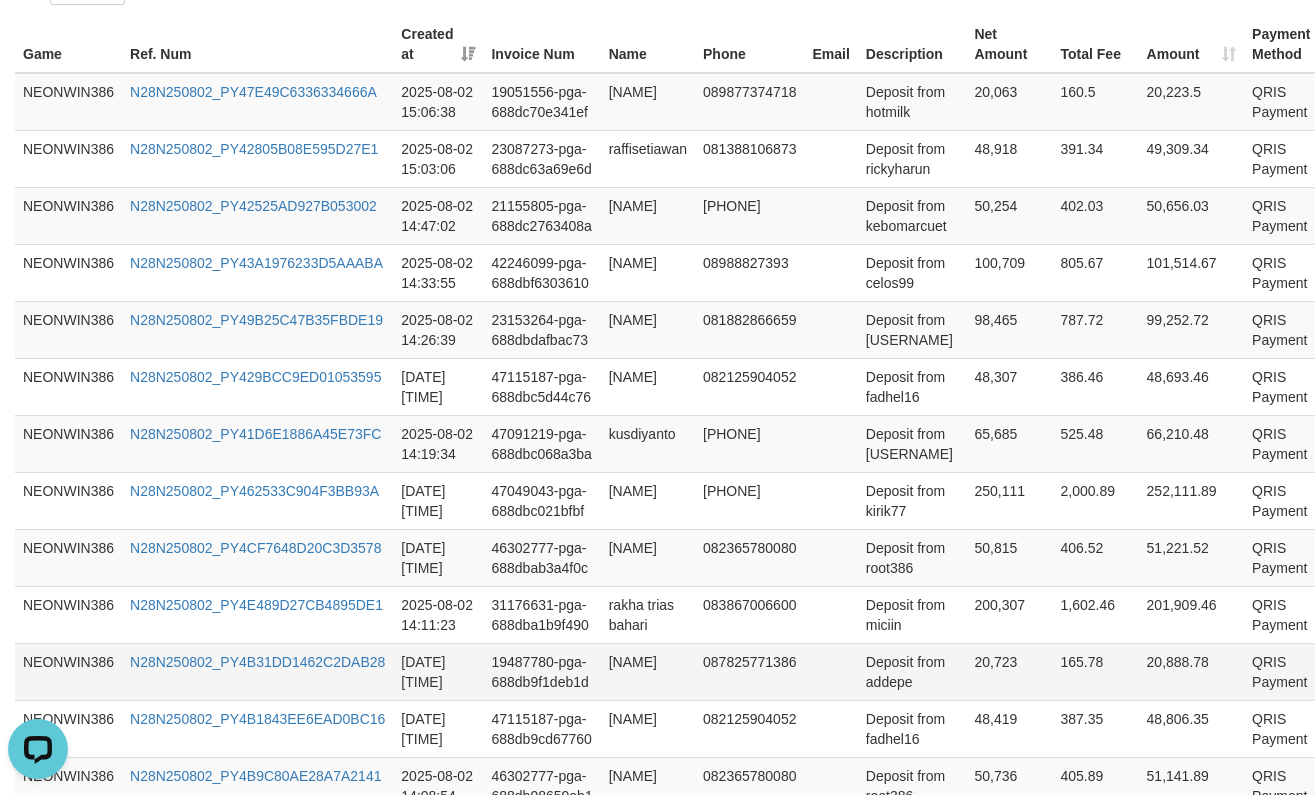 click on "20,723" at bounding box center [1009, 671] 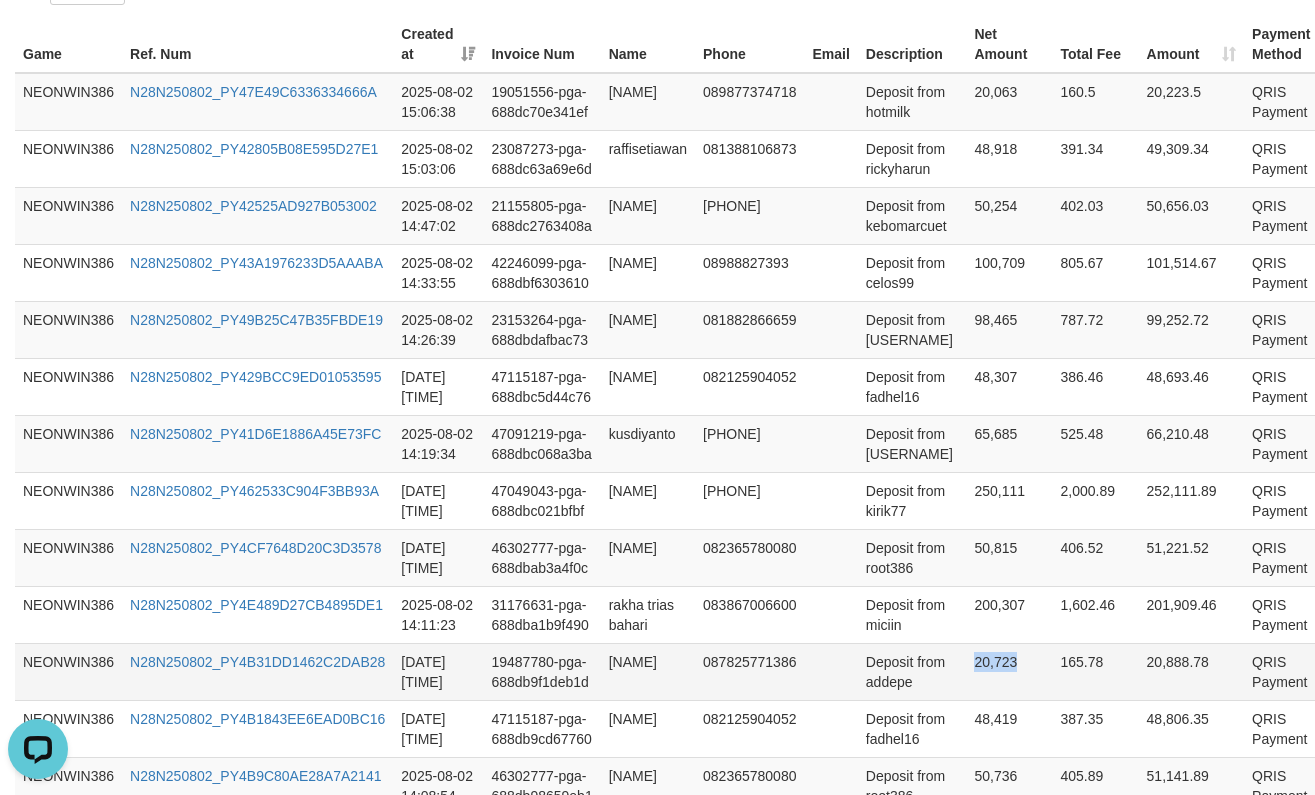 click on "20,723" at bounding box center [1009, 671] 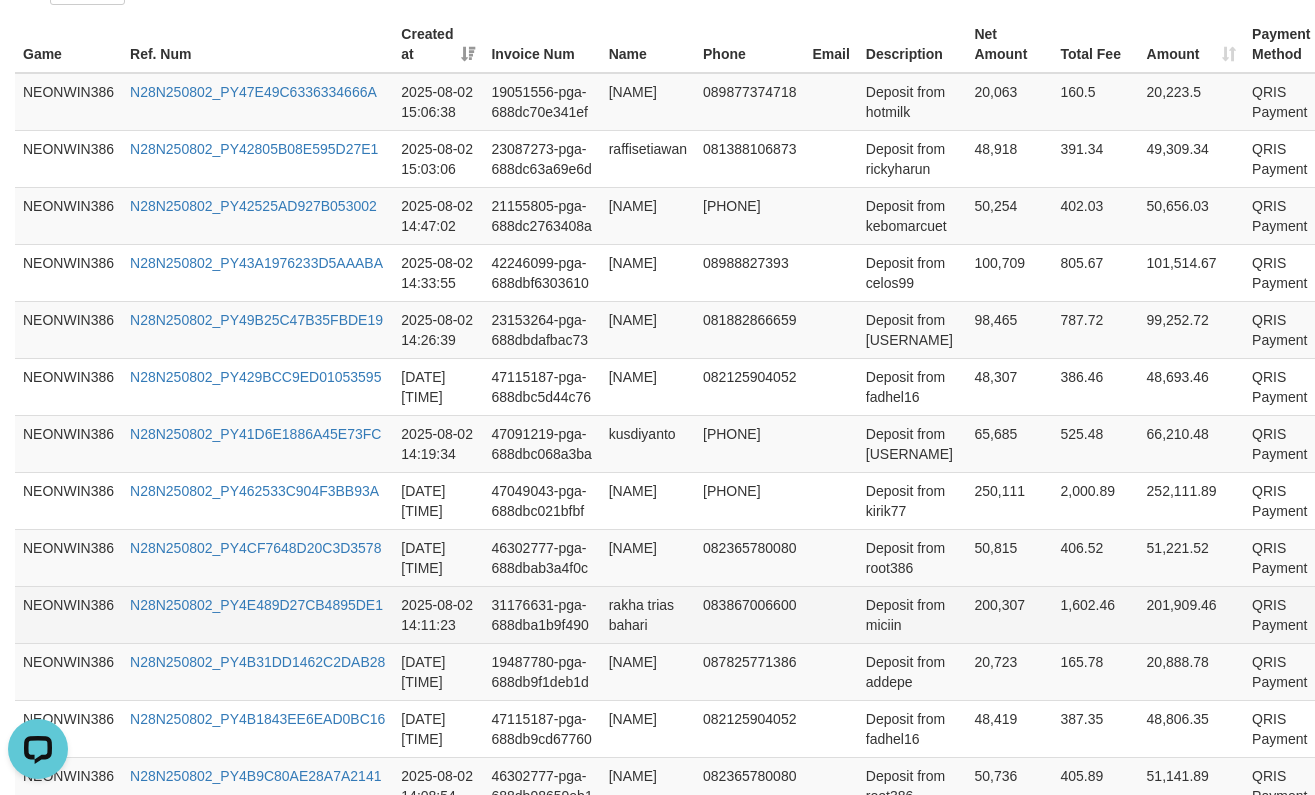 click on "200,307" at bounding box center (1009, 614) 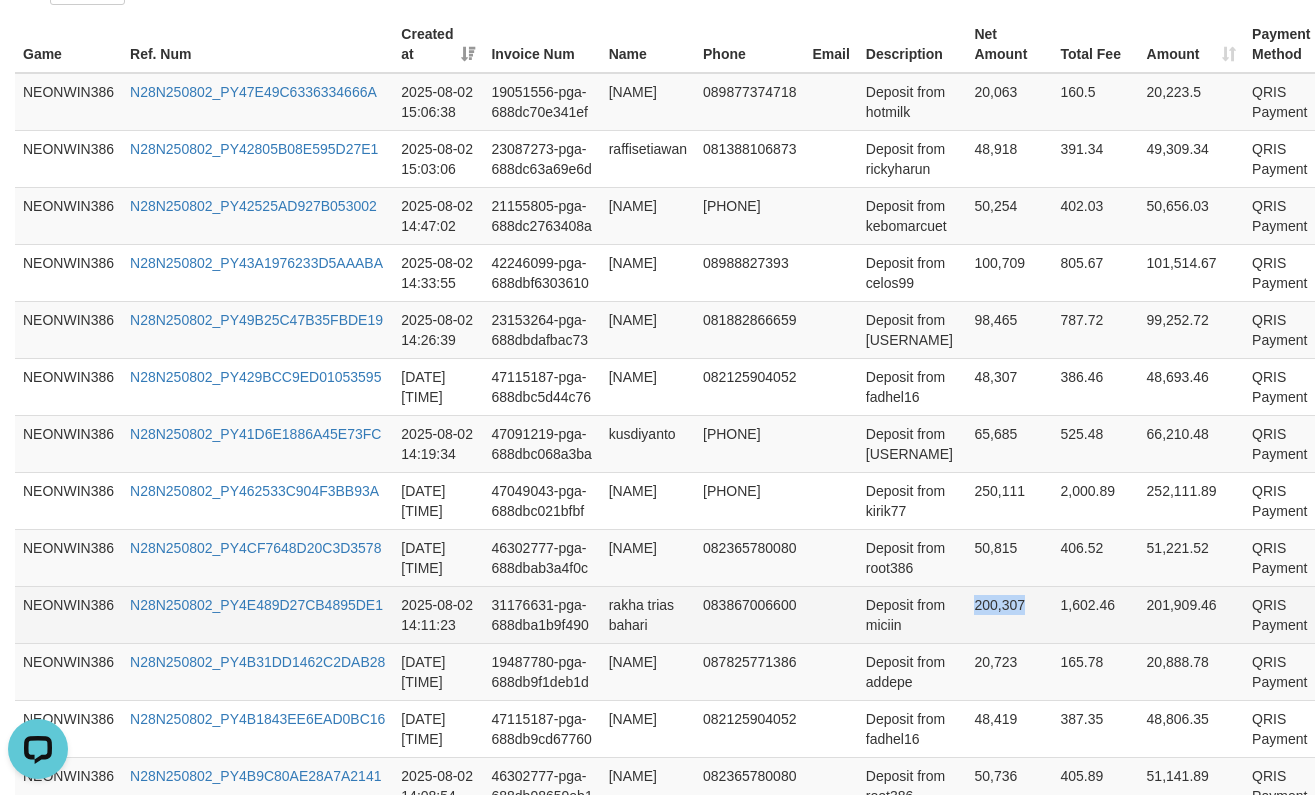 click on "200,307" at bounding box center [1009, 614] 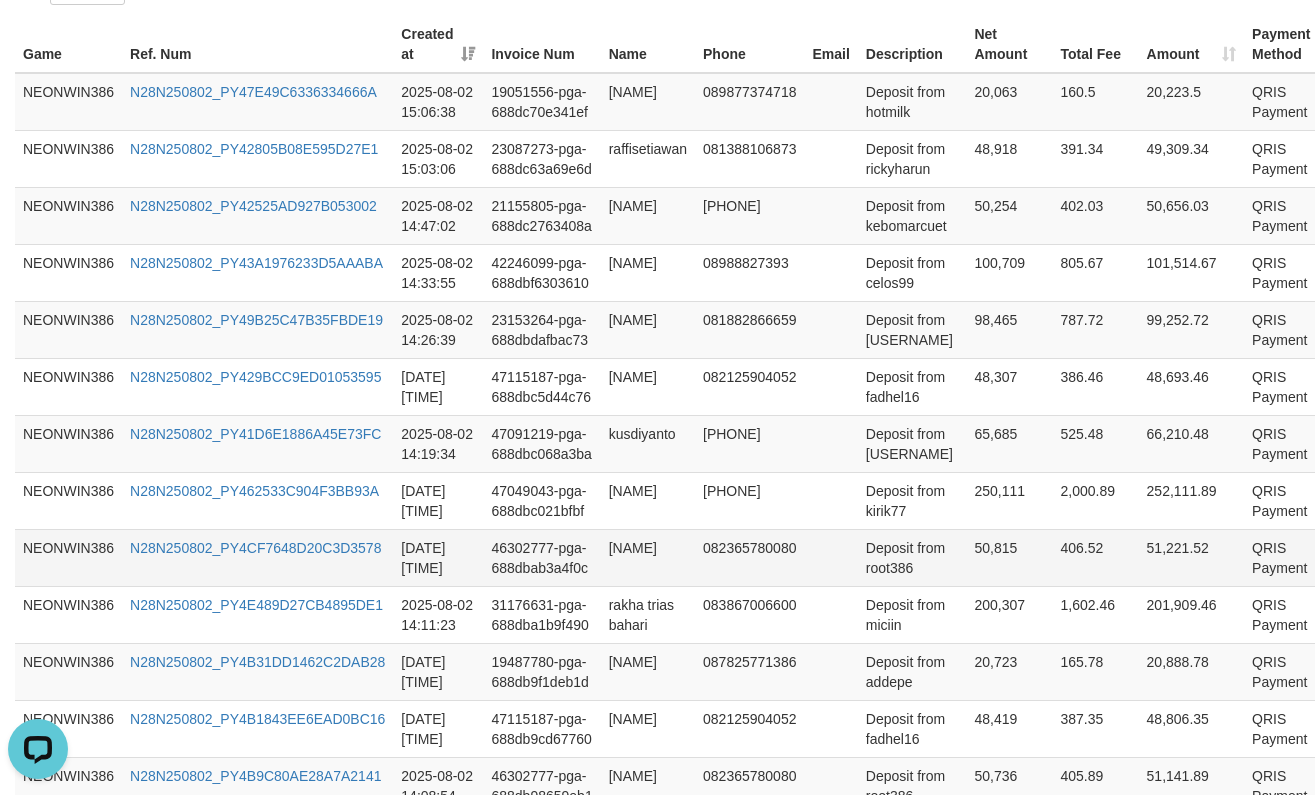 click on "50,815" at bounding box center [1009, 557] 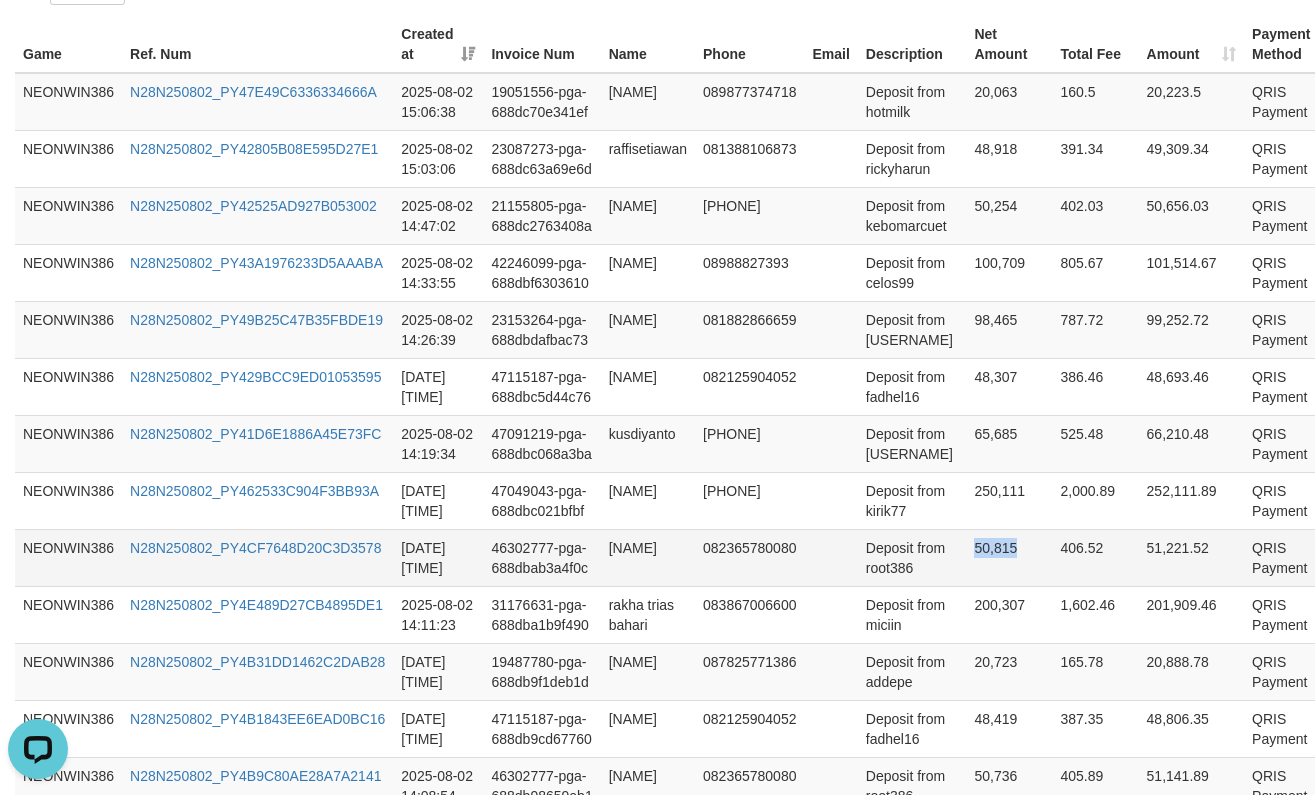 click on "50,815" at bounding box center [1009, 557] 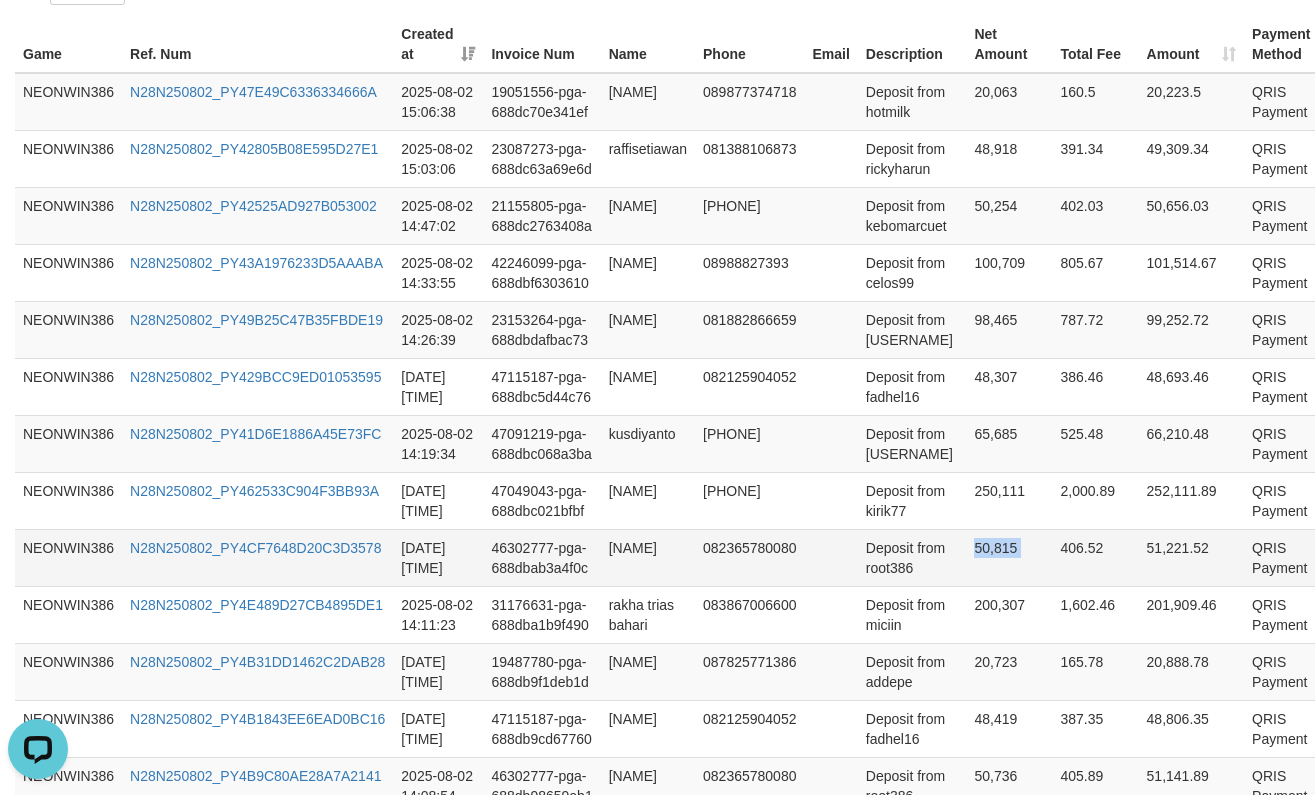 click on "50,815" at bounding box center [1009, 557] 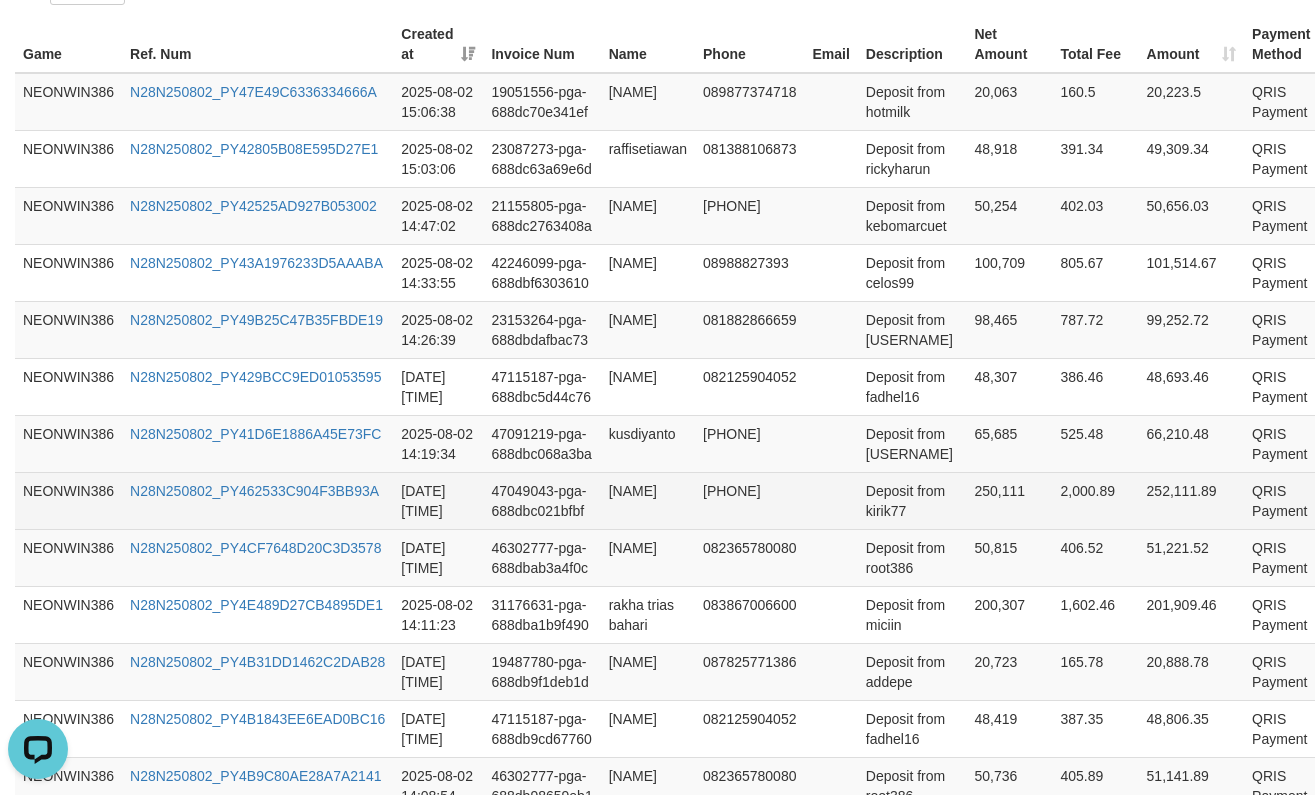 click on "250,111" at bounding box center [1009, 500] 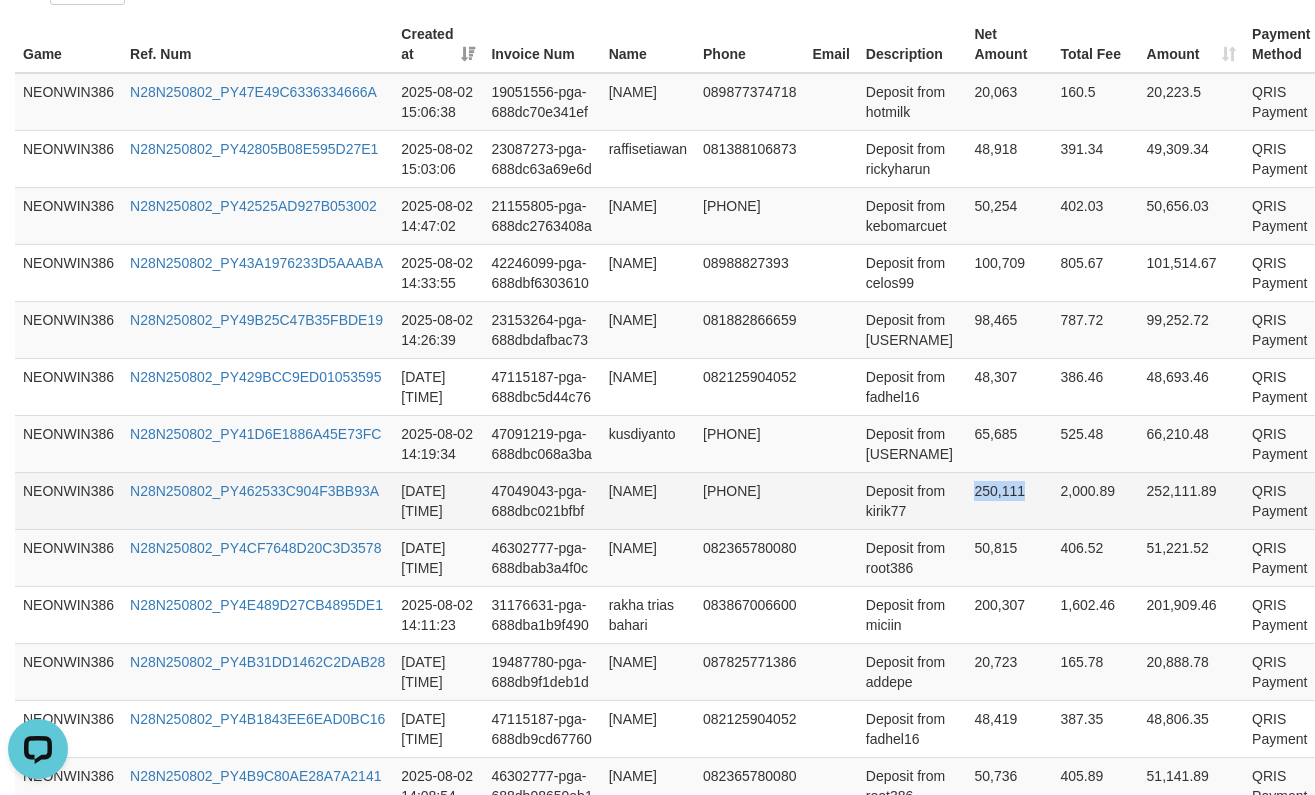 click on "250,111" at bounding box center [1009, 500] 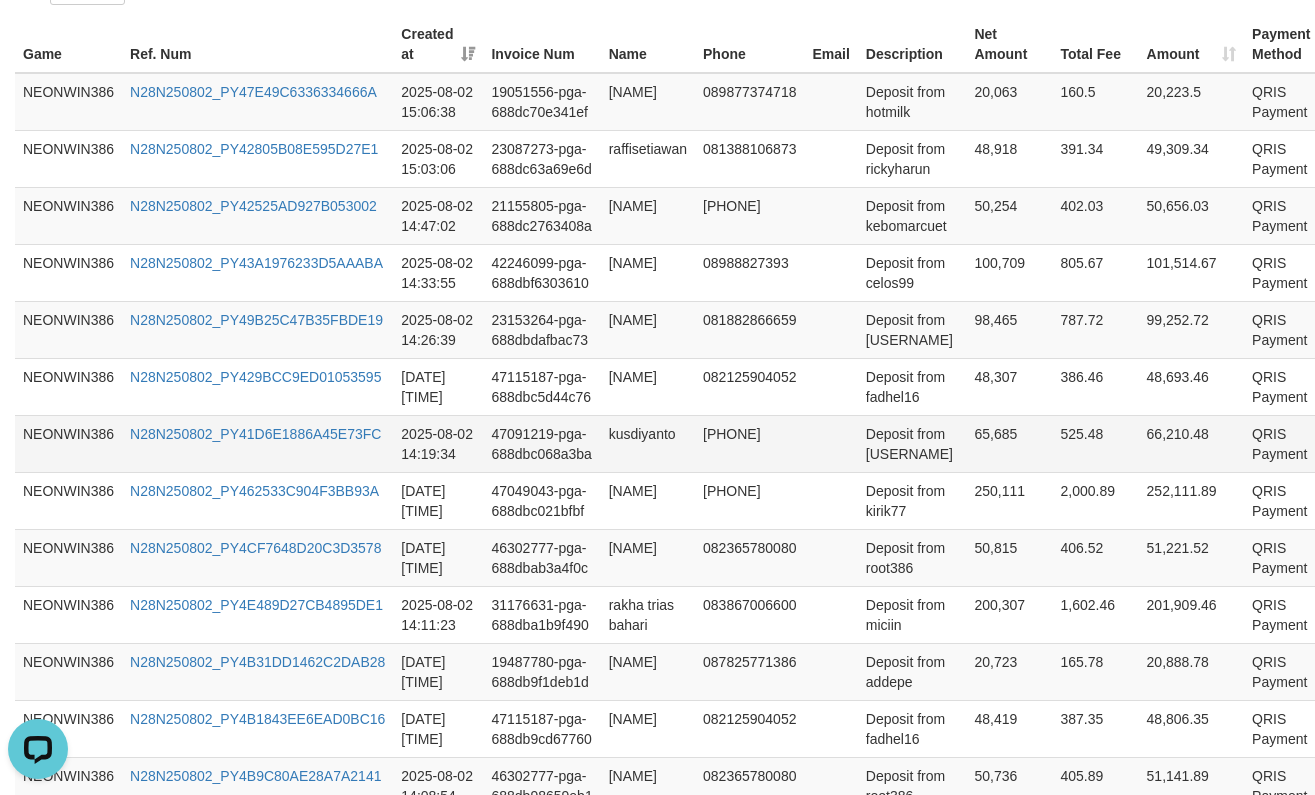 click on "65,685" at bounding box center [1009, 443] 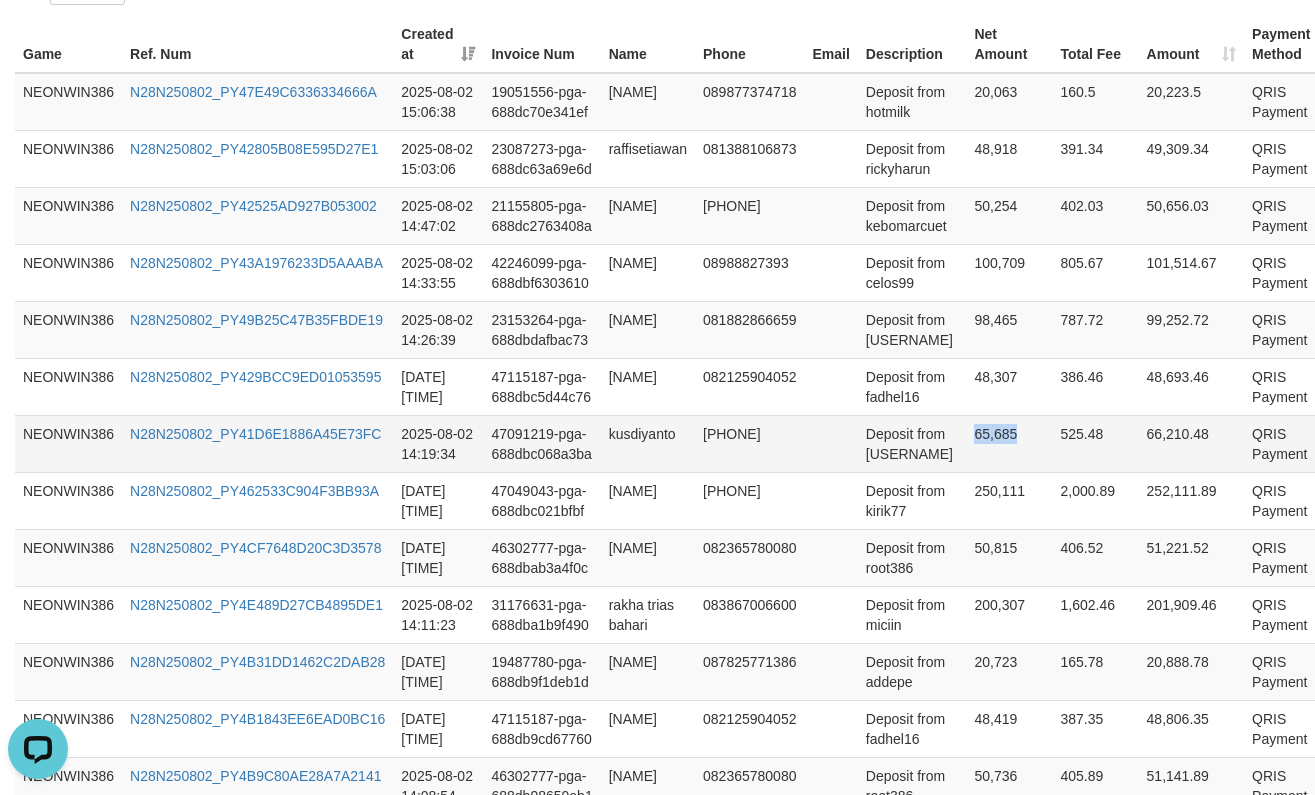 click on "65,685" at bounding box center (1009, 443) 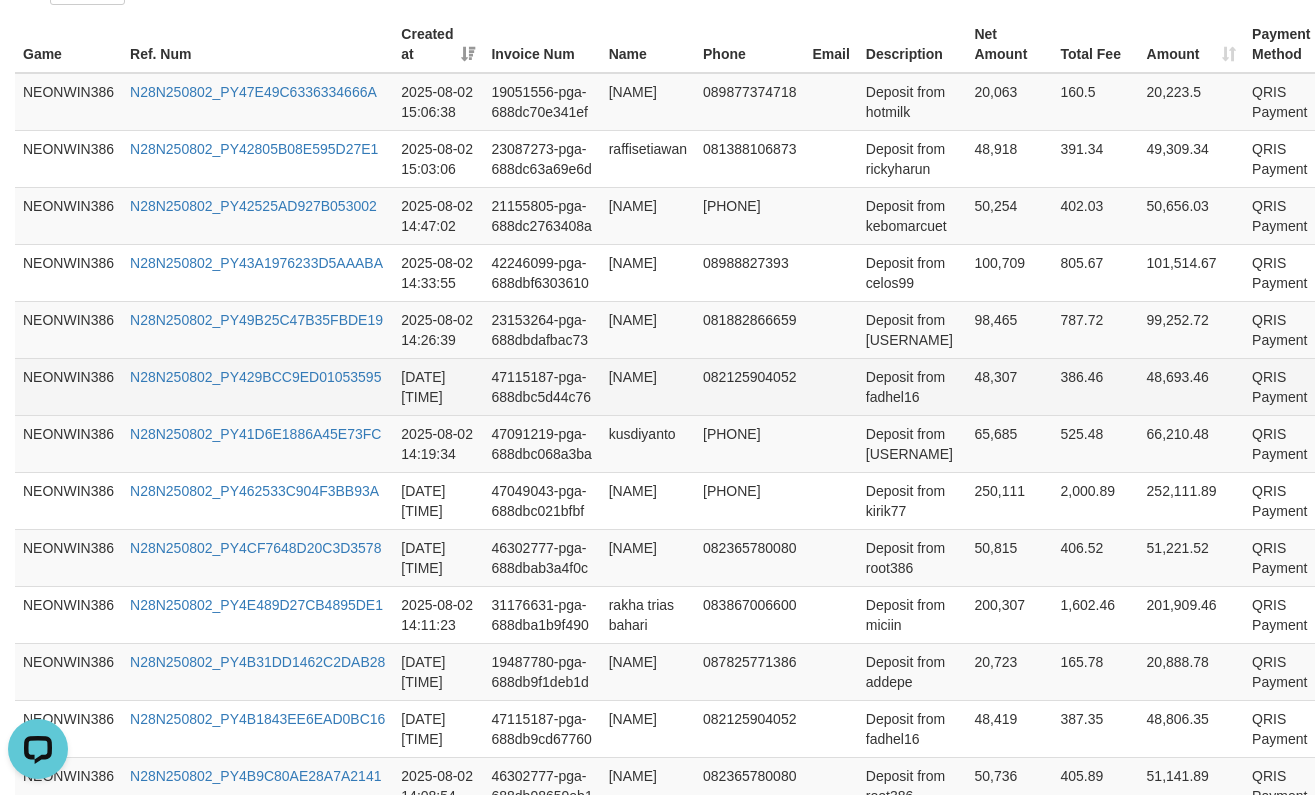 click on "48,307" at bounding box center [1009, 386] 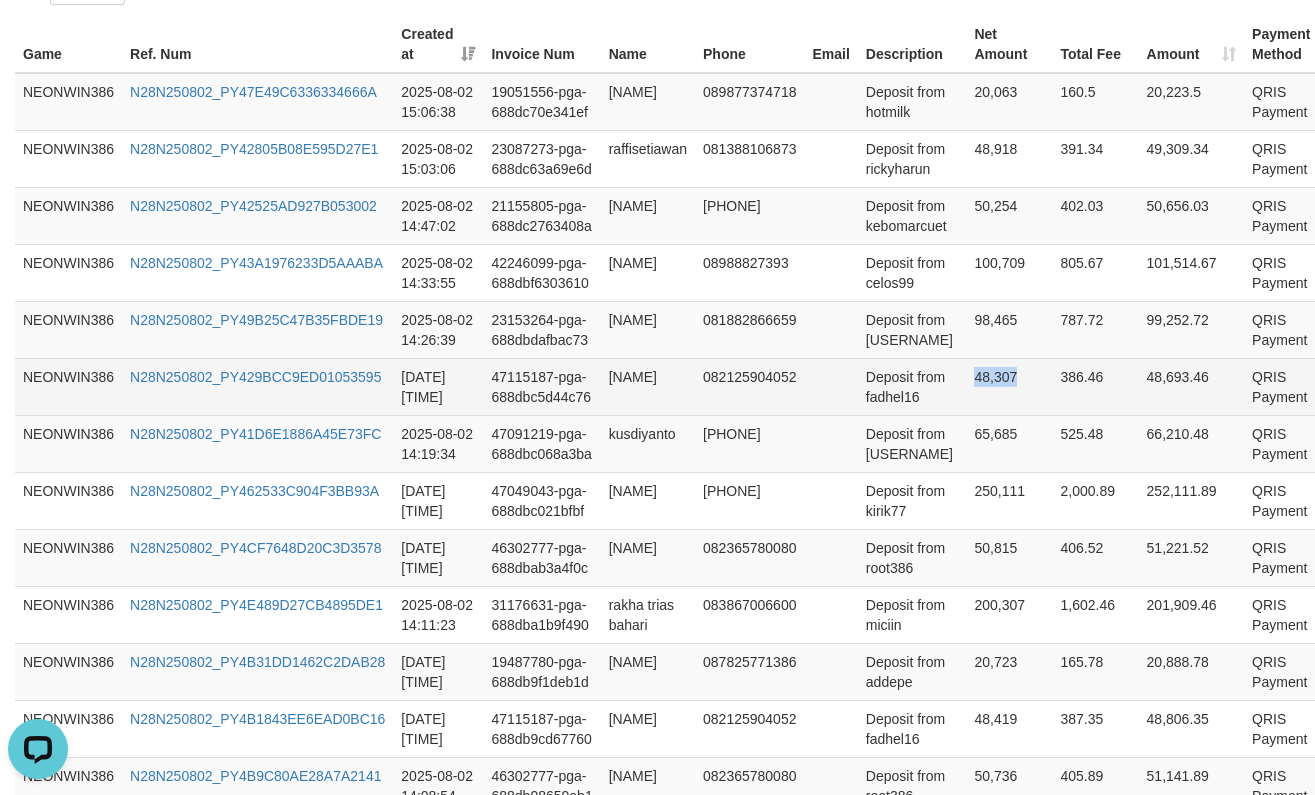 click on "48,307" at bounding box center [1009, 386] 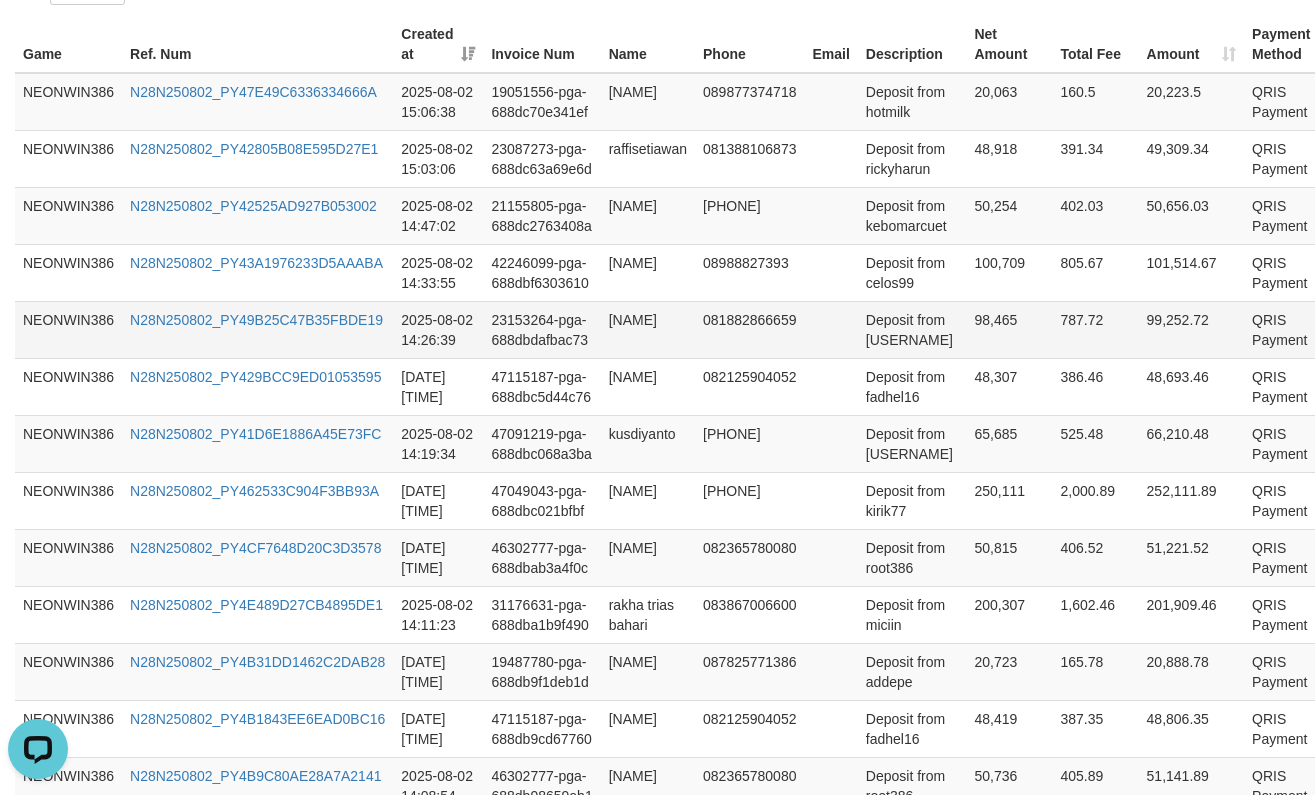 click on "98,465" at bounding box center (1009, 329) 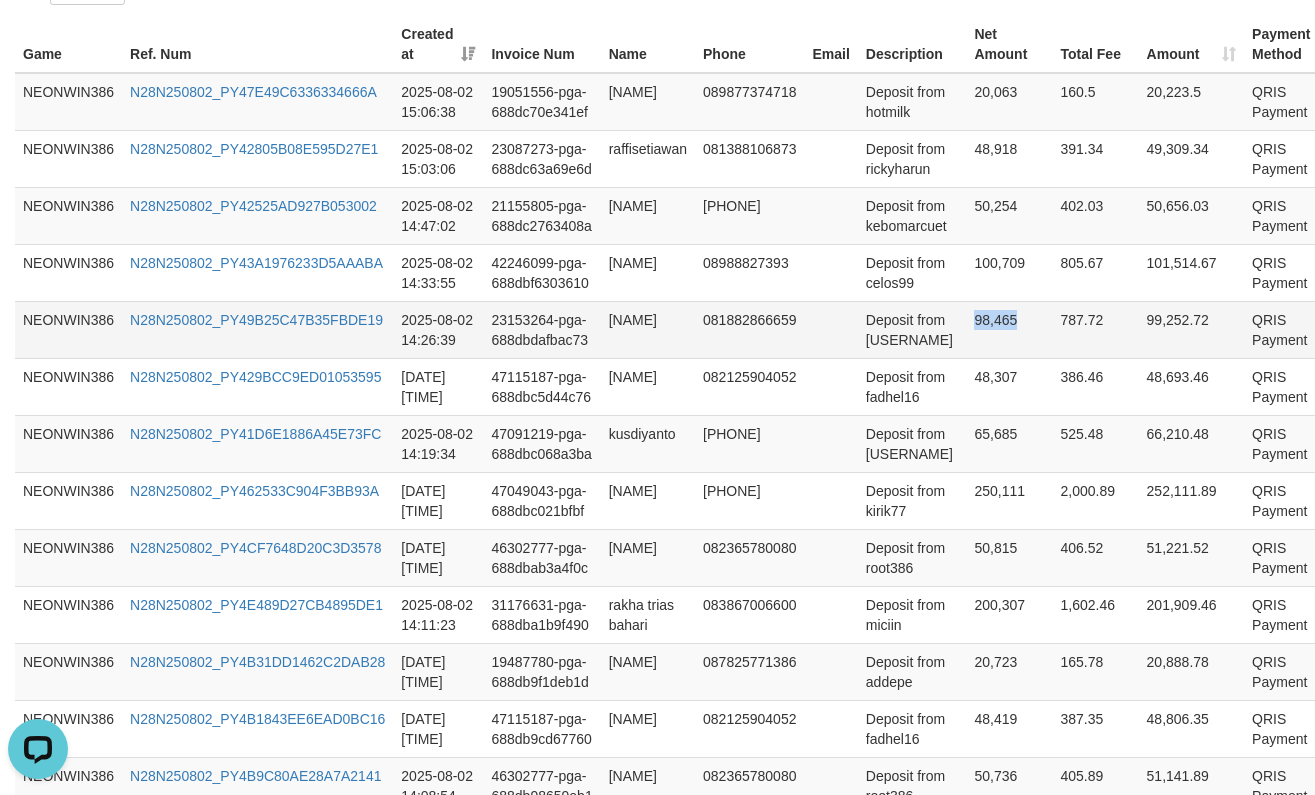 click on "98,465" at bounding box center (1009, 329) 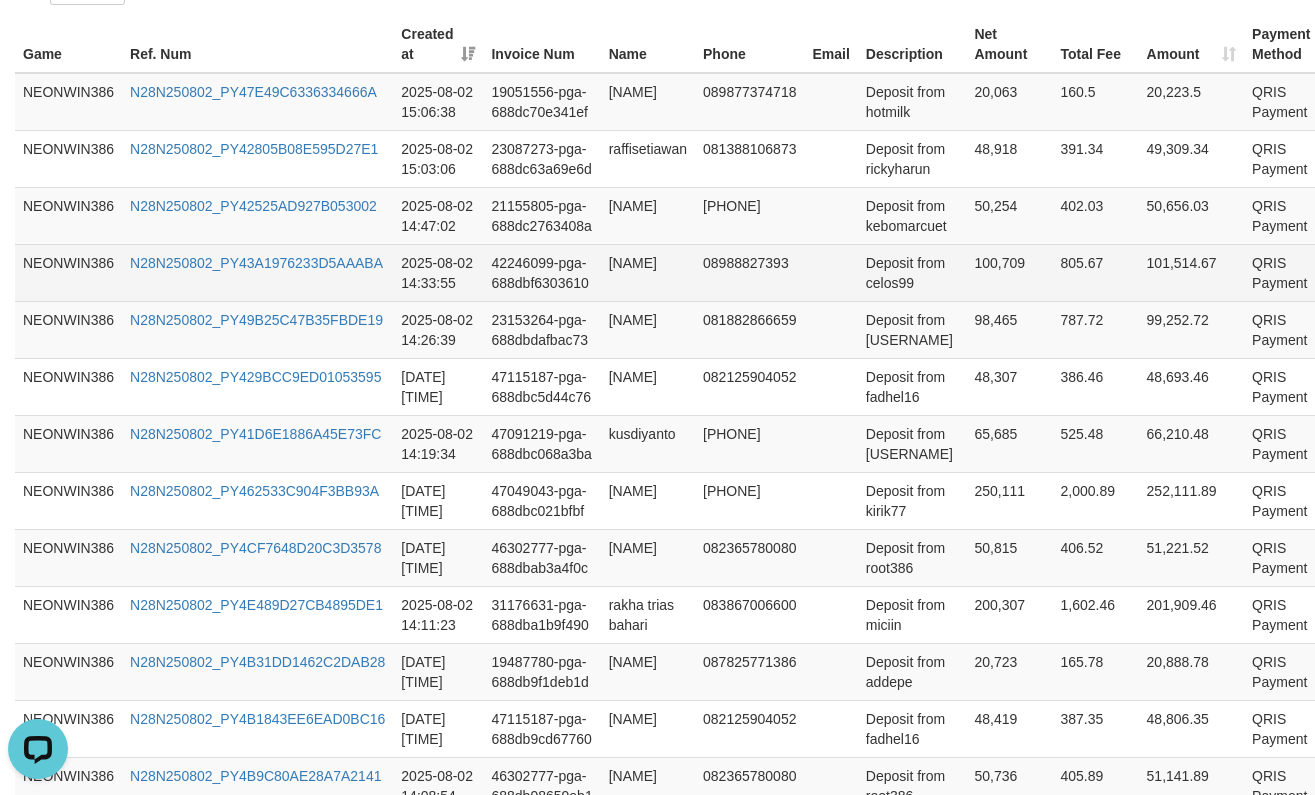 click on "100,709" at bounding box center [1009, 272] 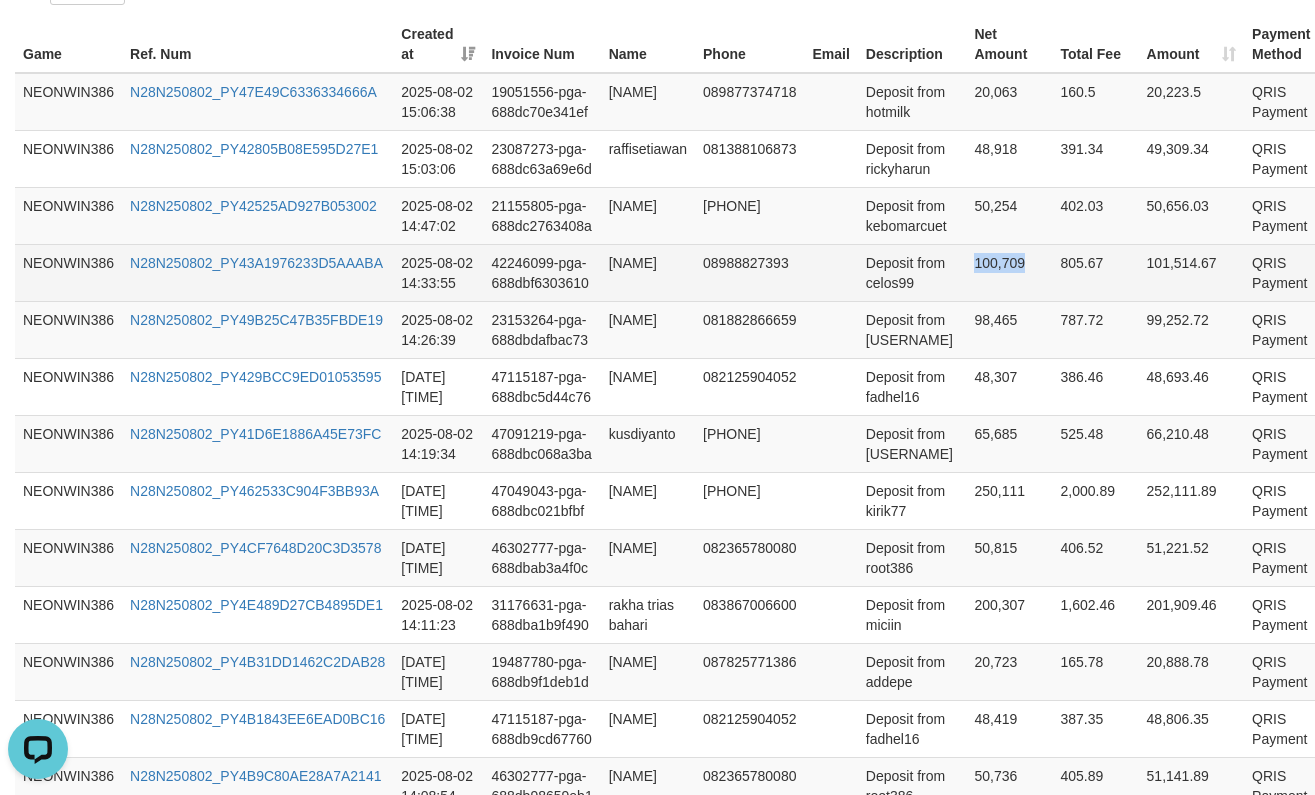 click on "100,709" at bounding box center [1009, 272] 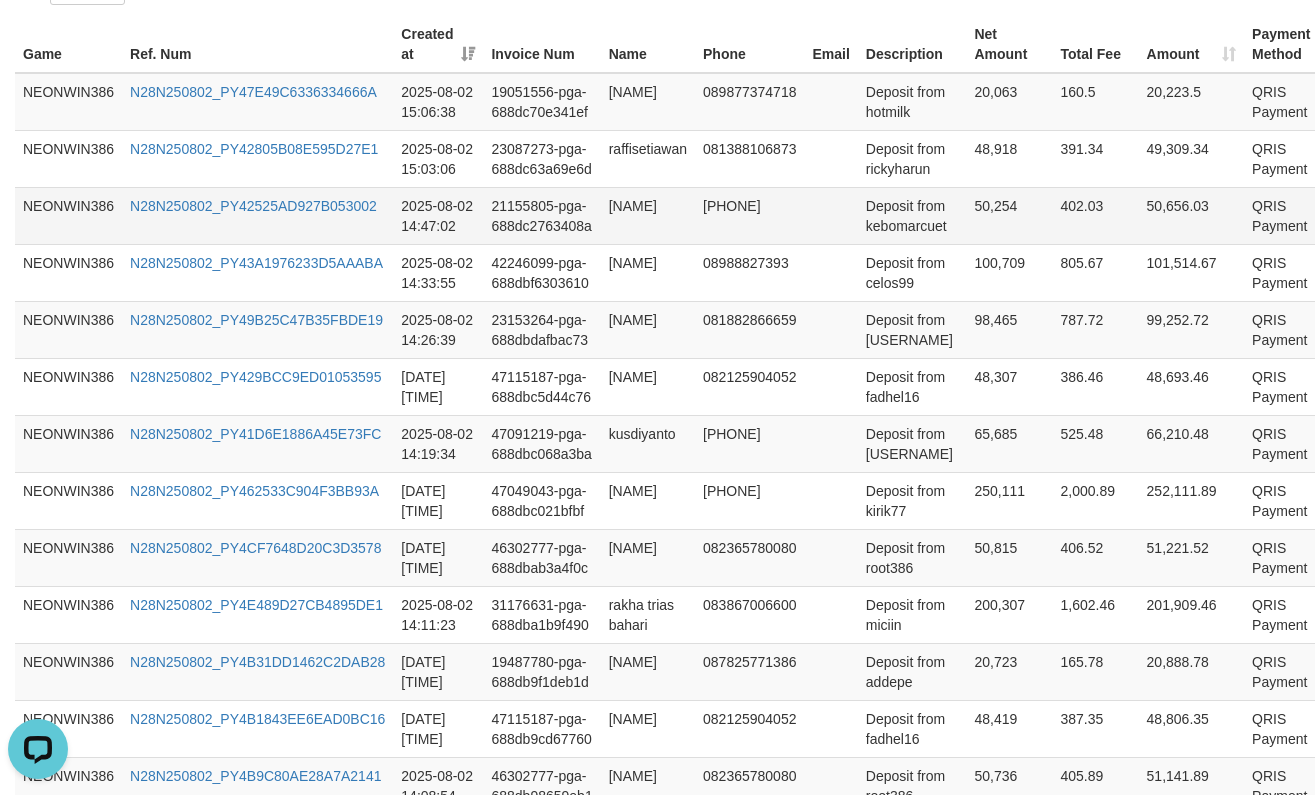 click on "50,254" at bounding box center (1009, 215) 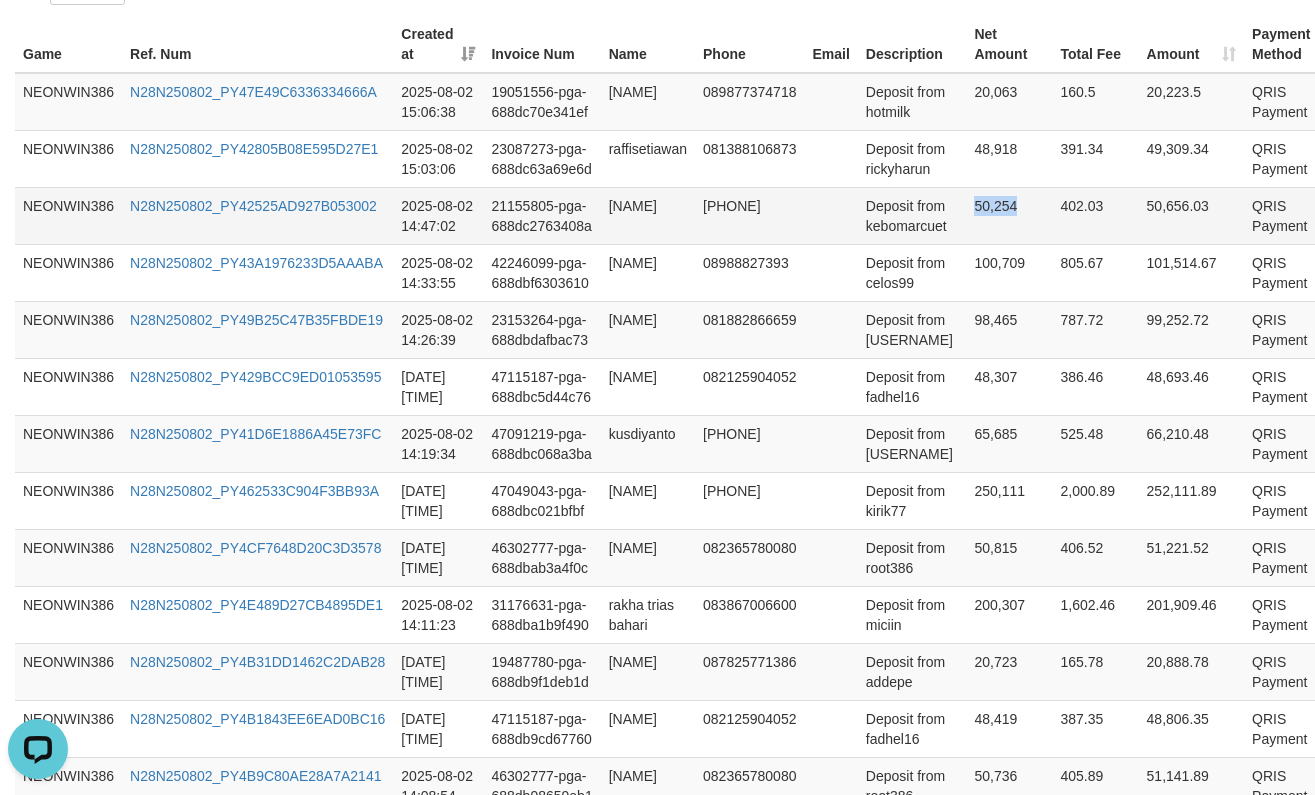 click on "50,254" at bounding box center [1009, 215] 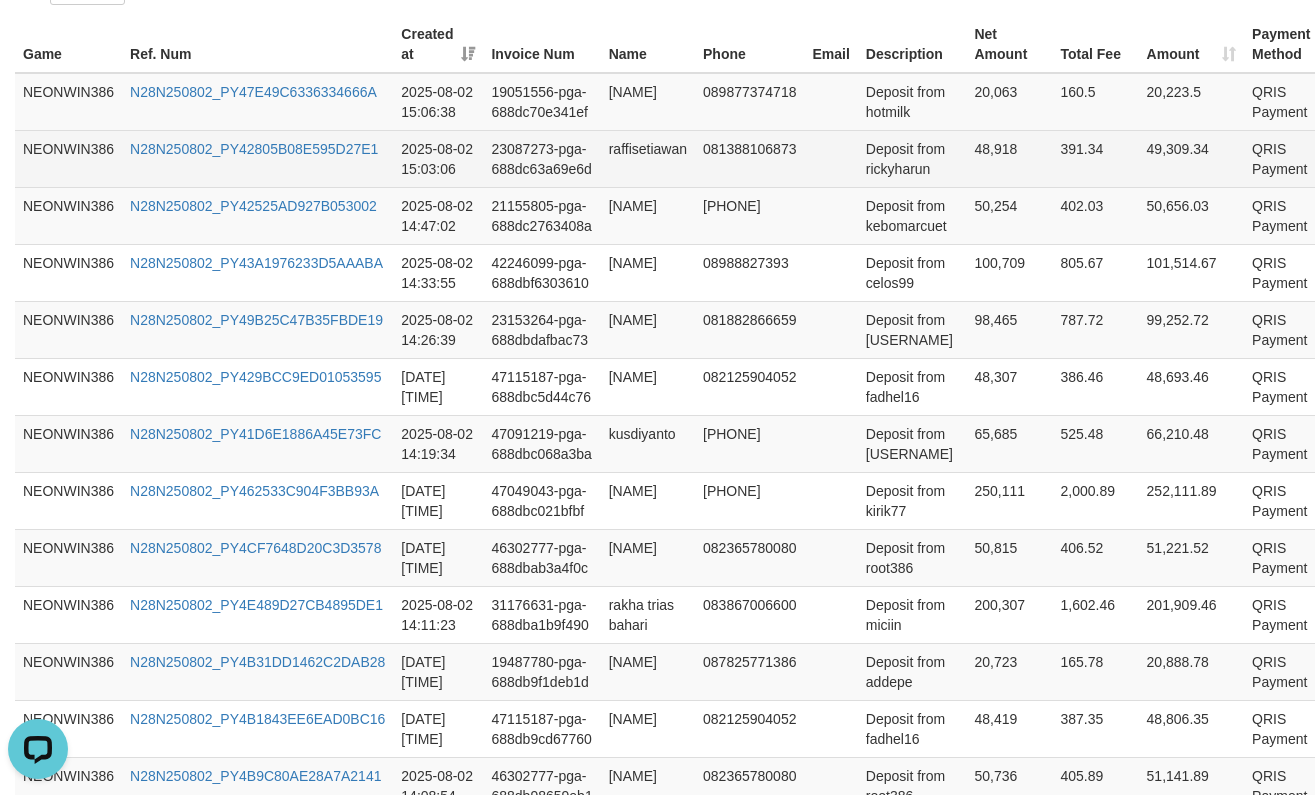click on "48,918" at bounding box center (1009, 158) 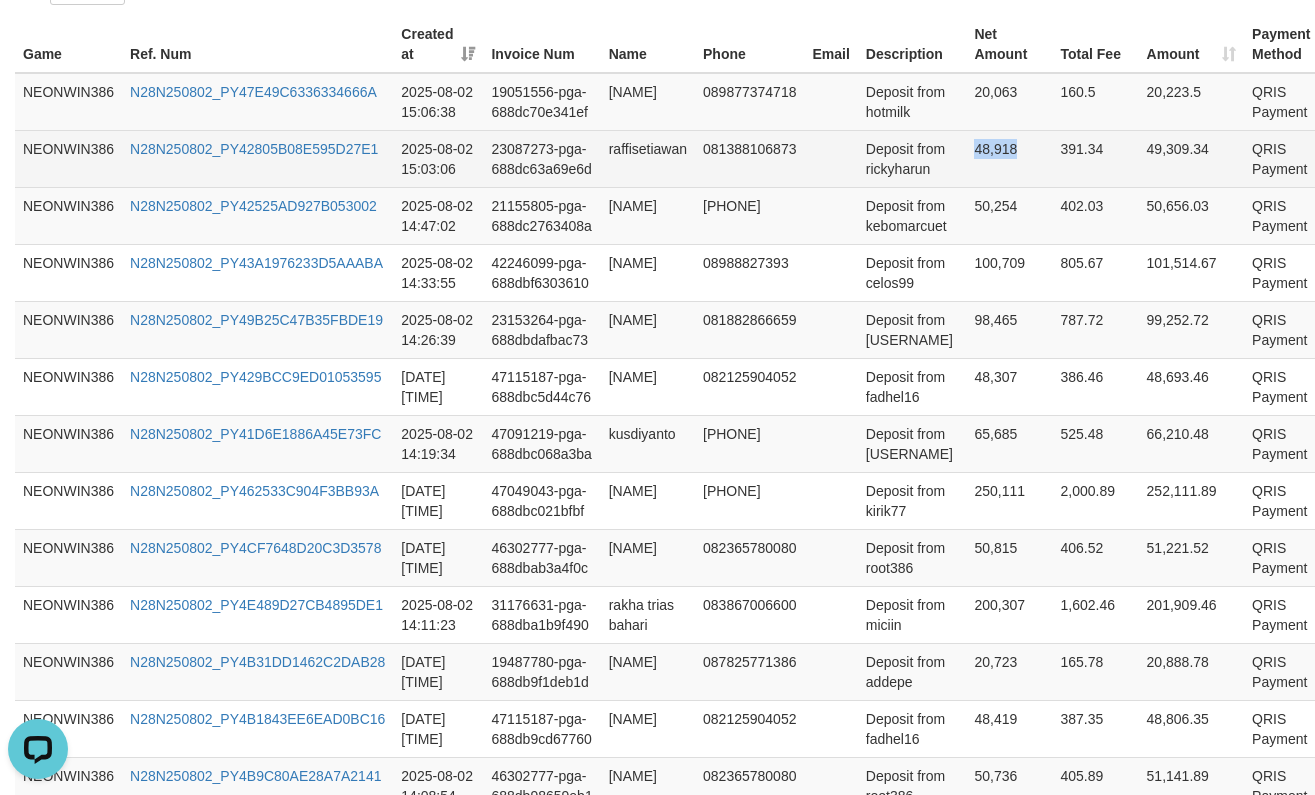 click on "48,918" at bounding box center [1009, 158] 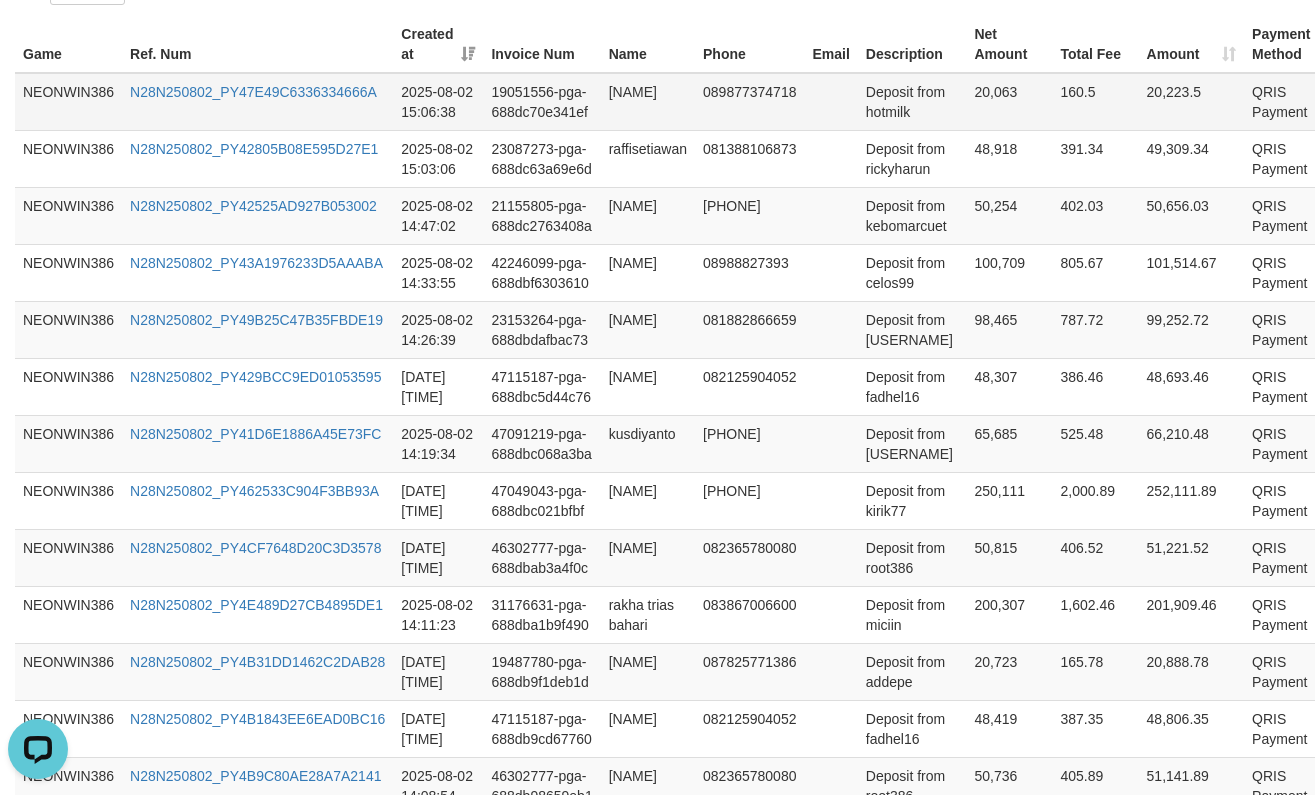 click on "20,063" at bounding box center [1009, 102] 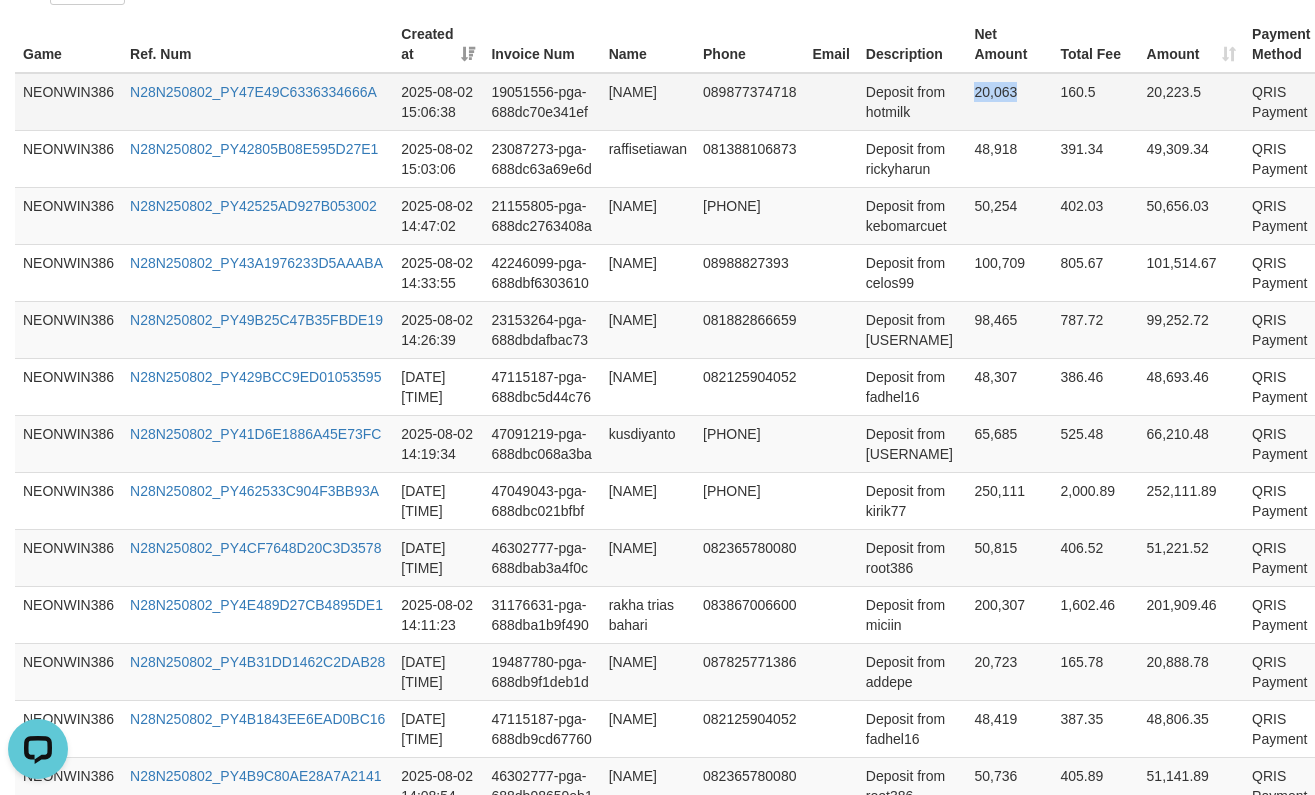click on "20,063" at bounding box center (1009, 102) 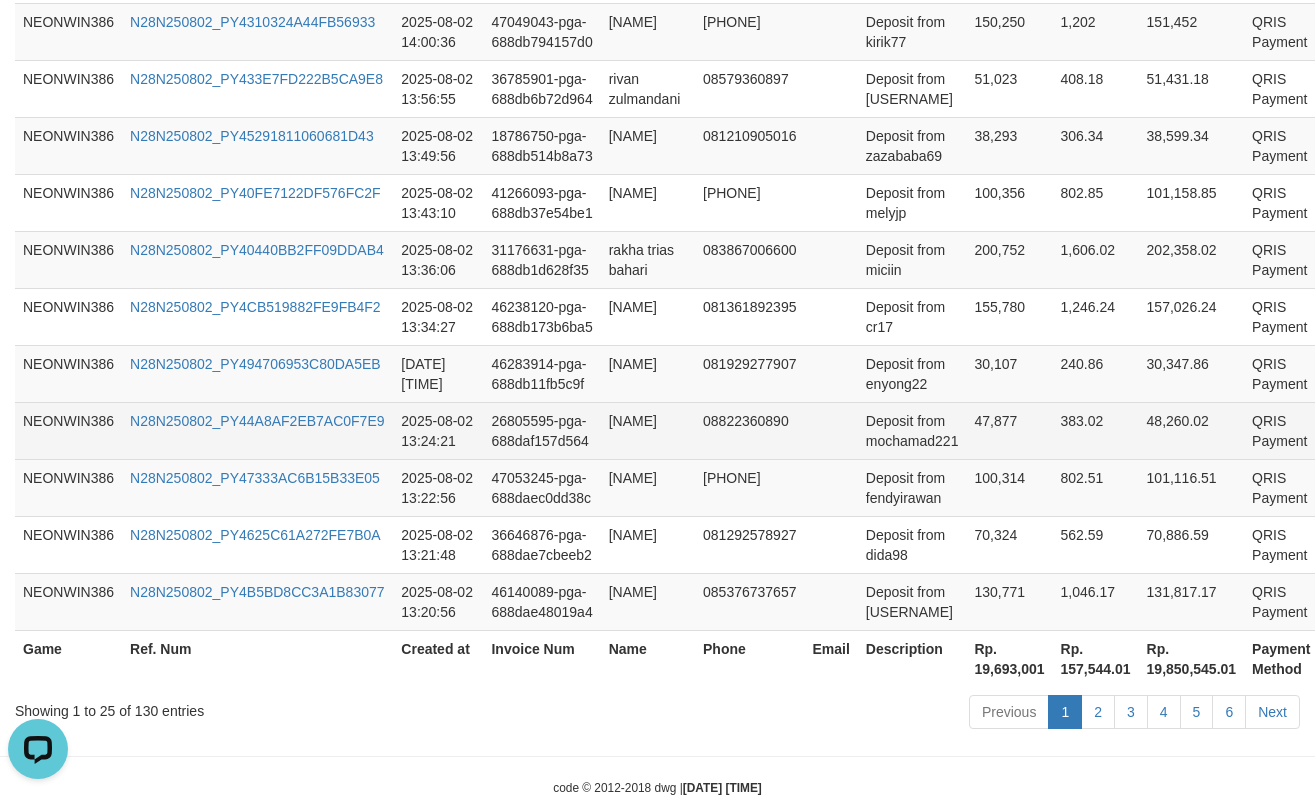 scroll, scrollTop: 1707, scrollLeft: 0, axis: vertical 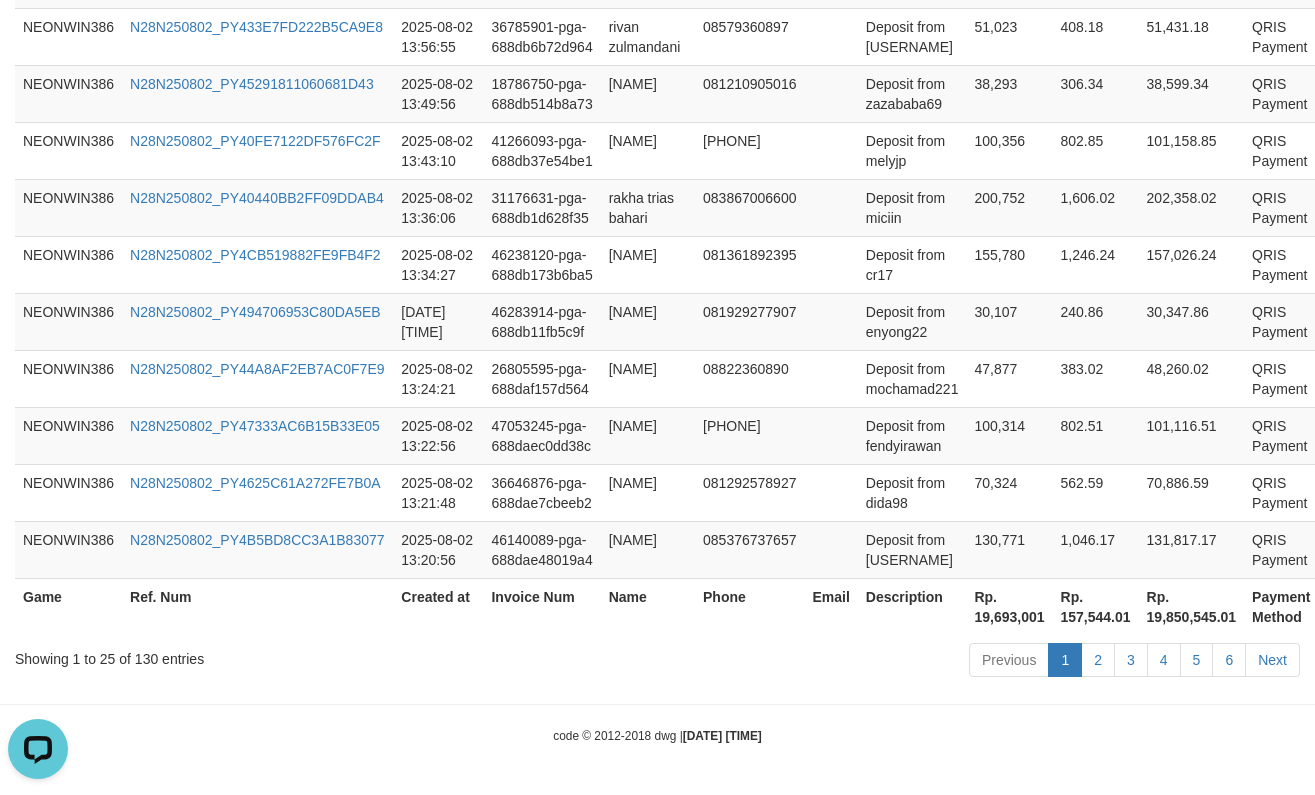 click on "Rp. 19,693,001" at bounding box center (1009, 606) 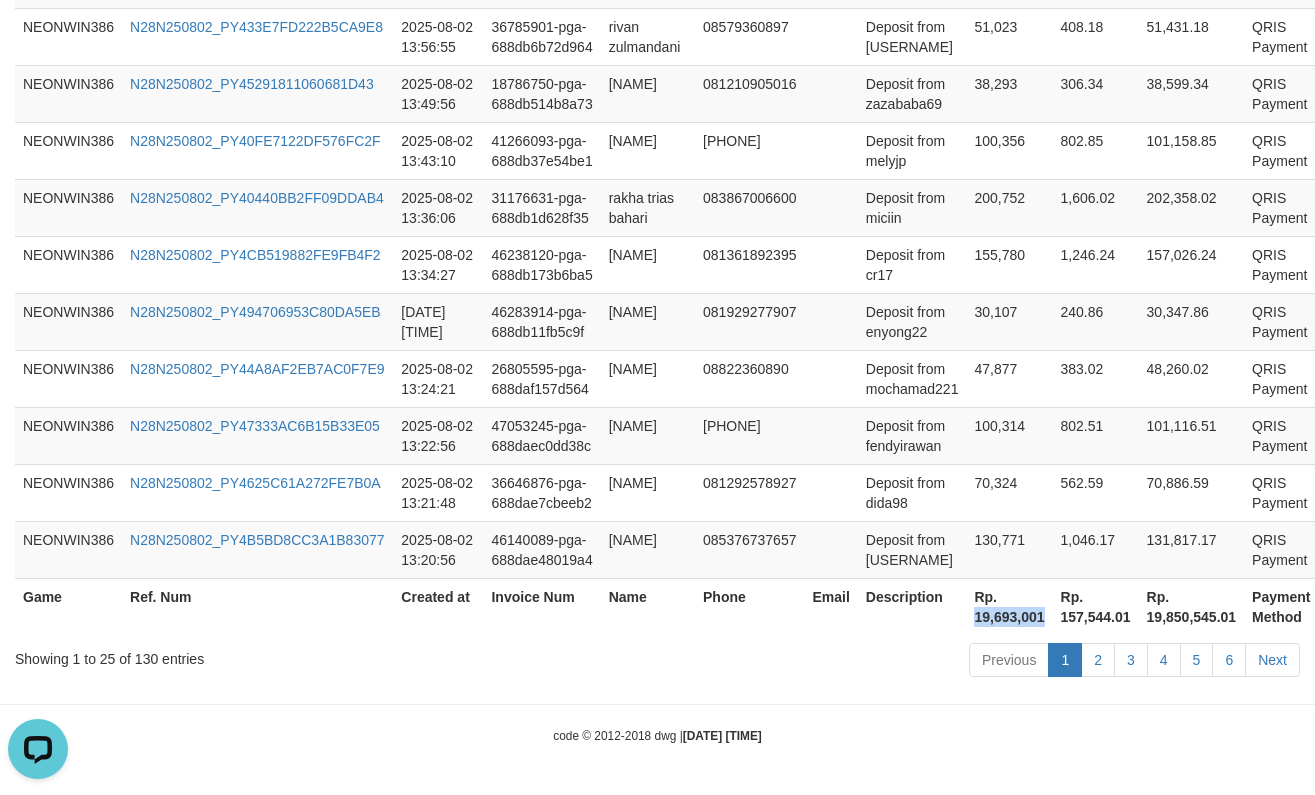 click on "Rp. 19,693,001" at bounding box center (1009, 606) 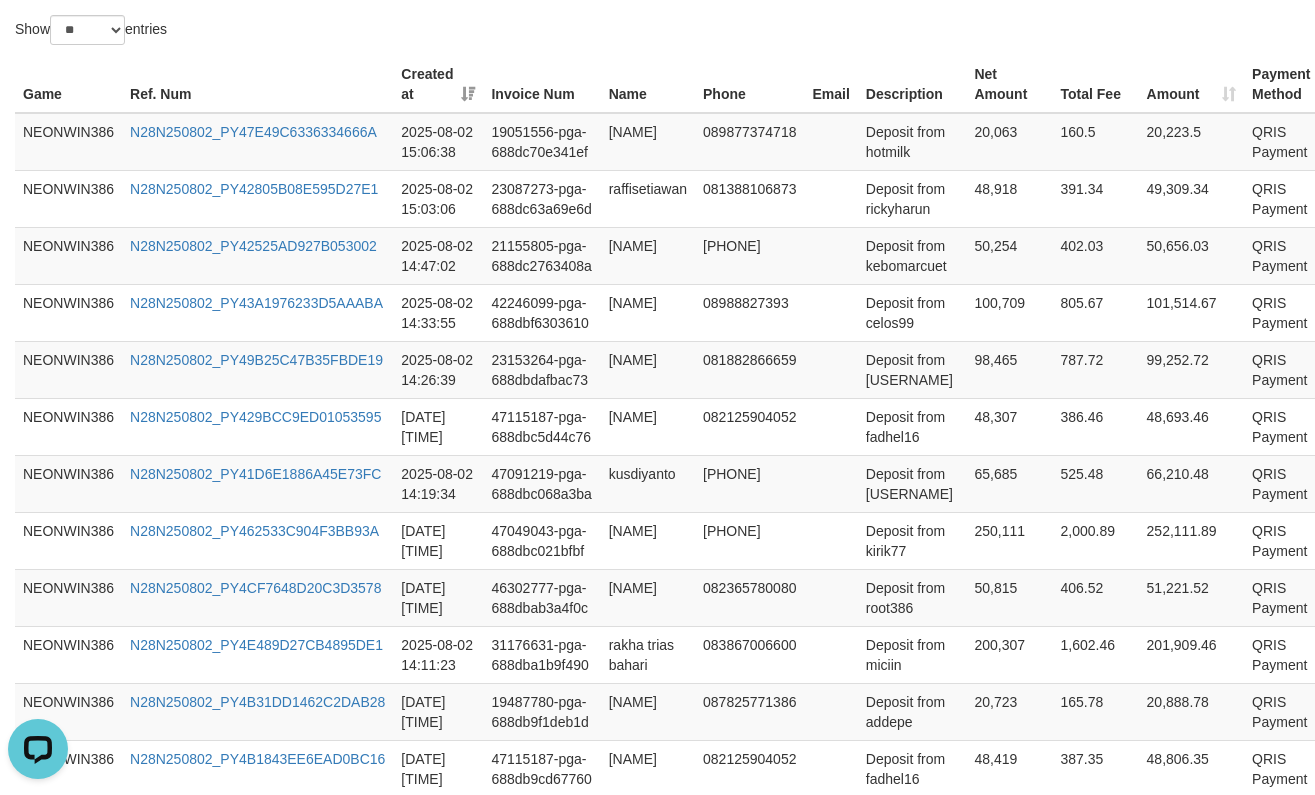 scroll, scrollTop: 333, scrollLeft: 0, axis: vertical 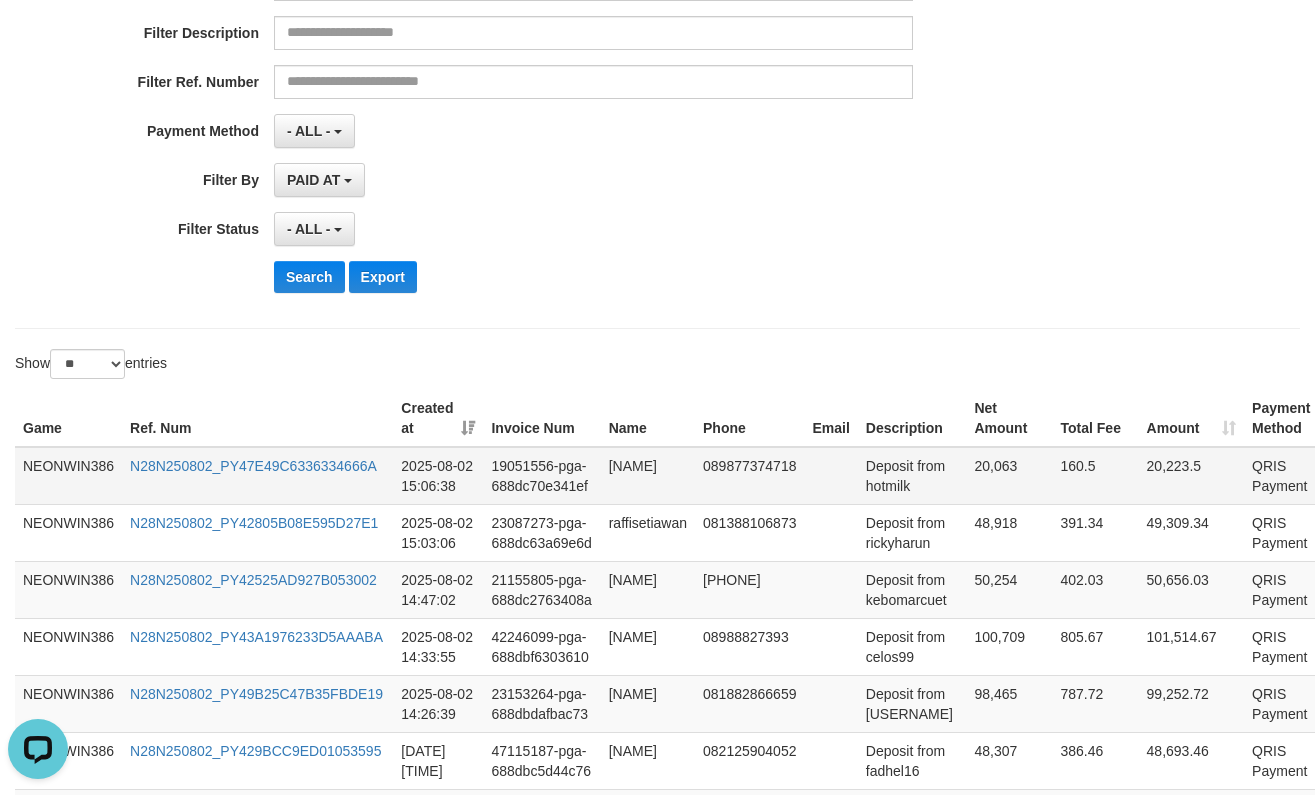 click on "[NAME]" at bounding box center (648, 476) 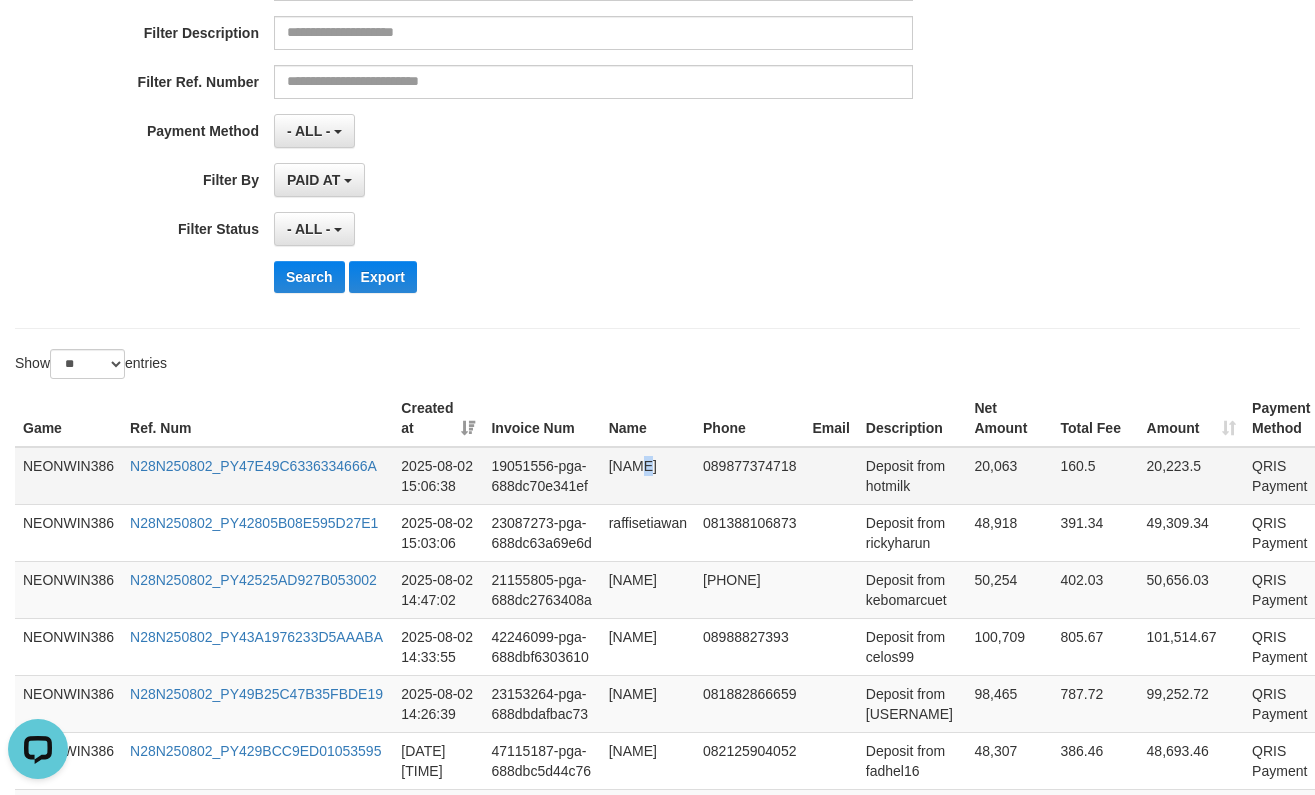 click on "[NAME]" at bounding box center [648, 476] 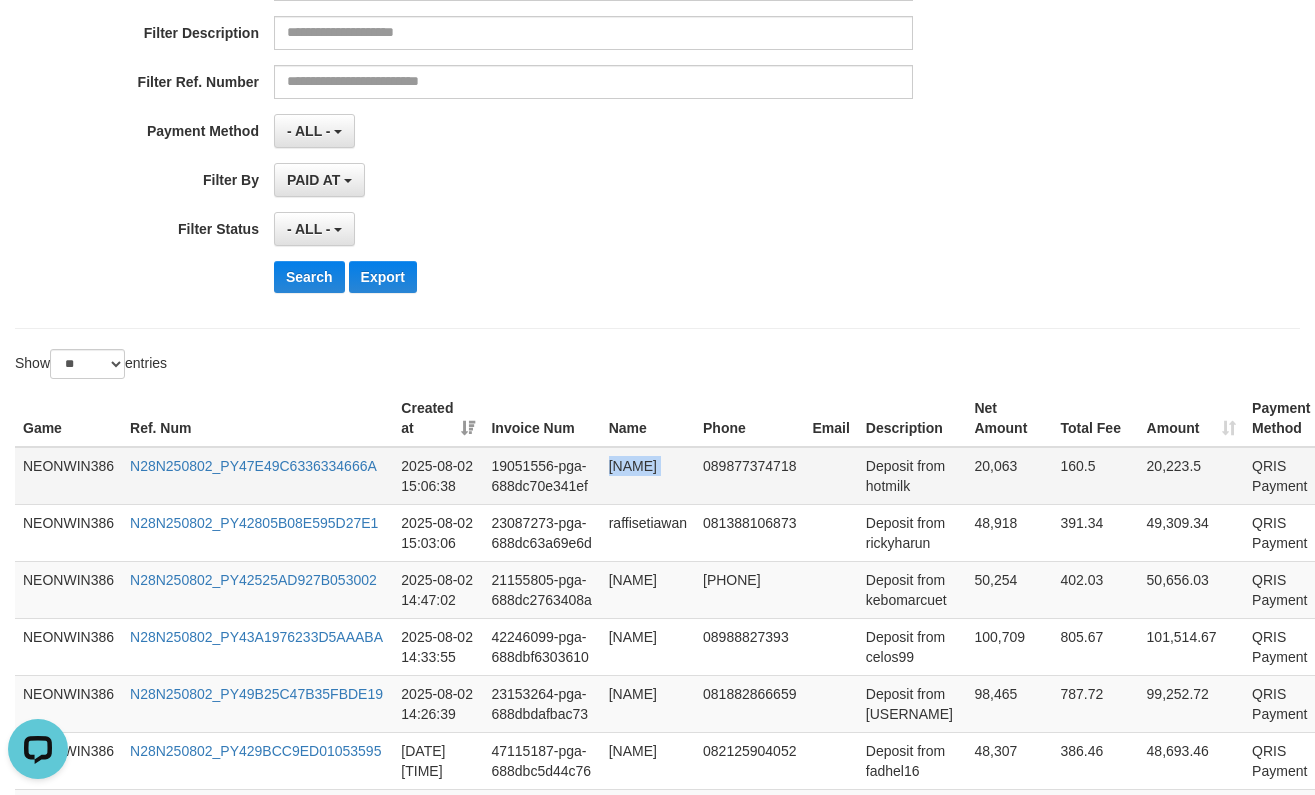 click on "[NAME]" at bounding box center [648, 476] 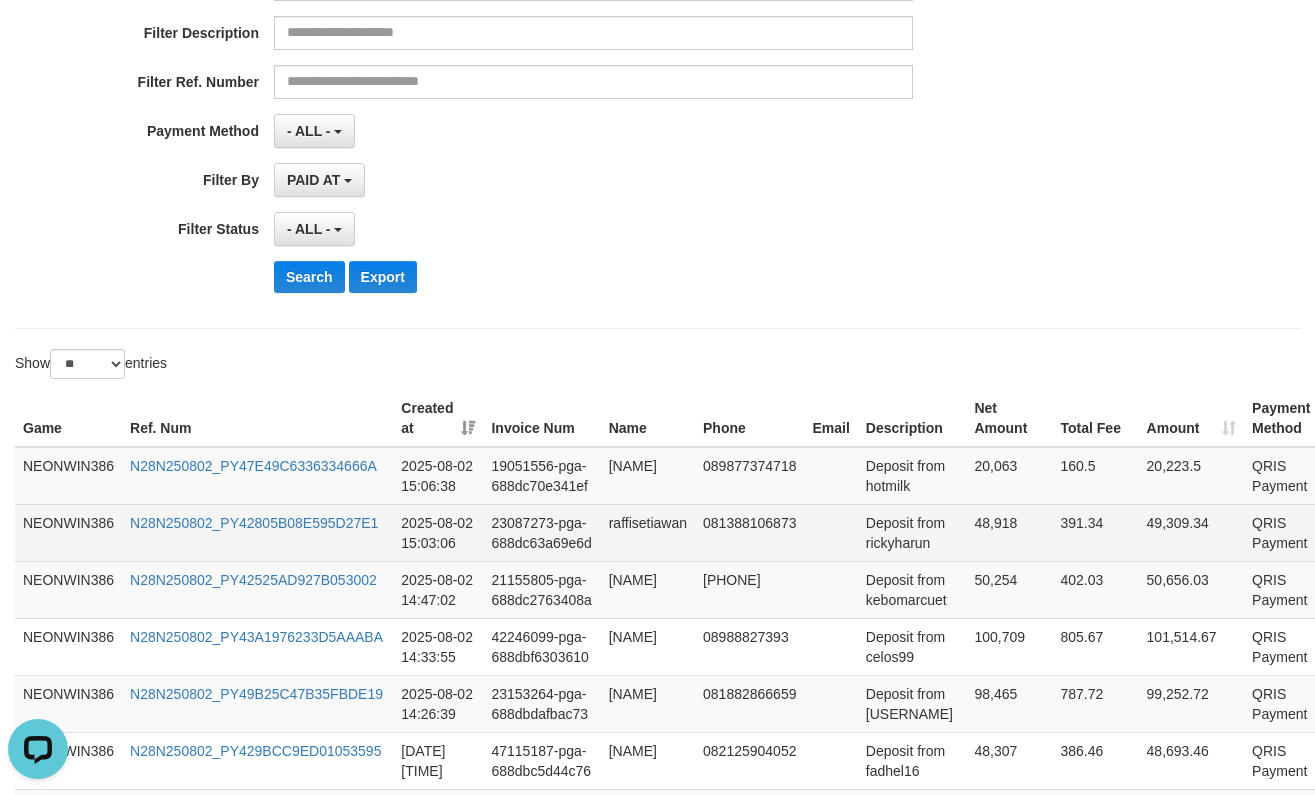 click on "raffisetiawan" at bounding box center [648, 532] 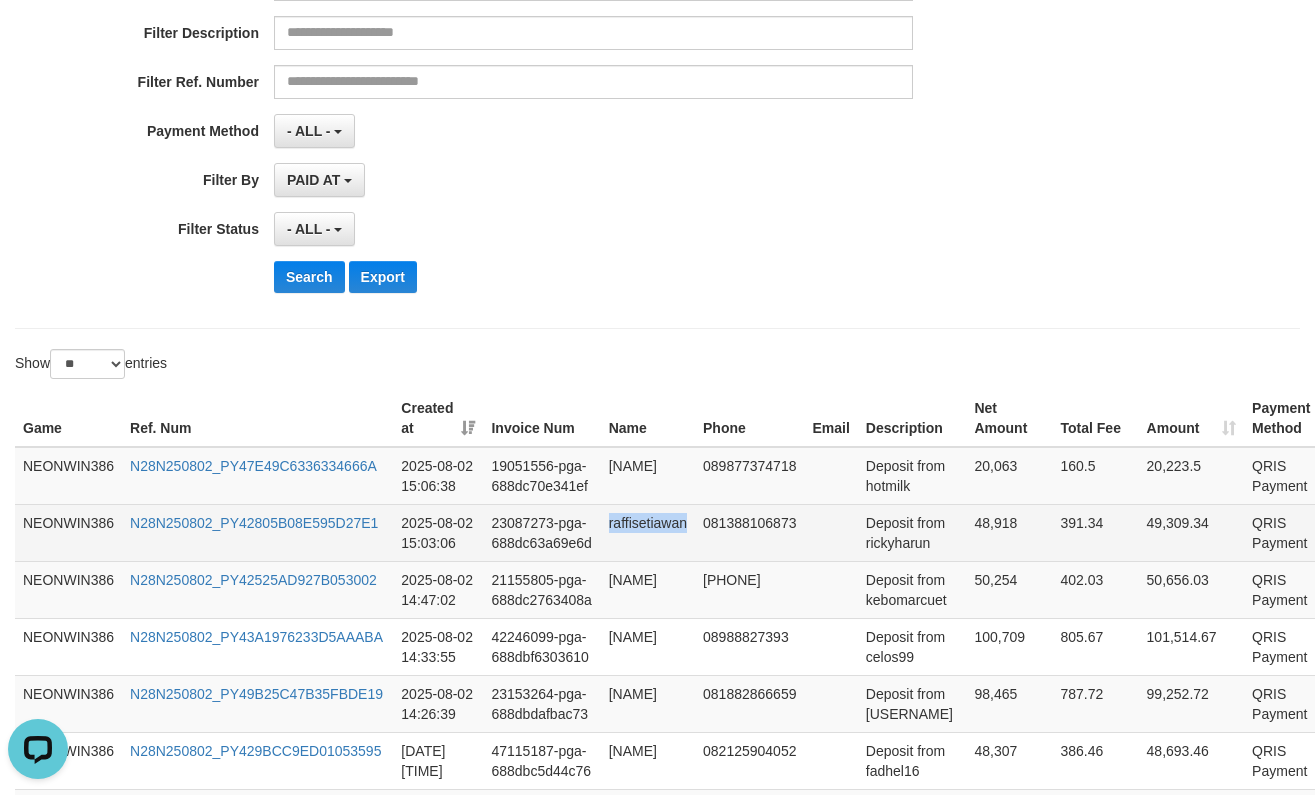 click on "raffisetiawan" at bounding box center (648, 532) 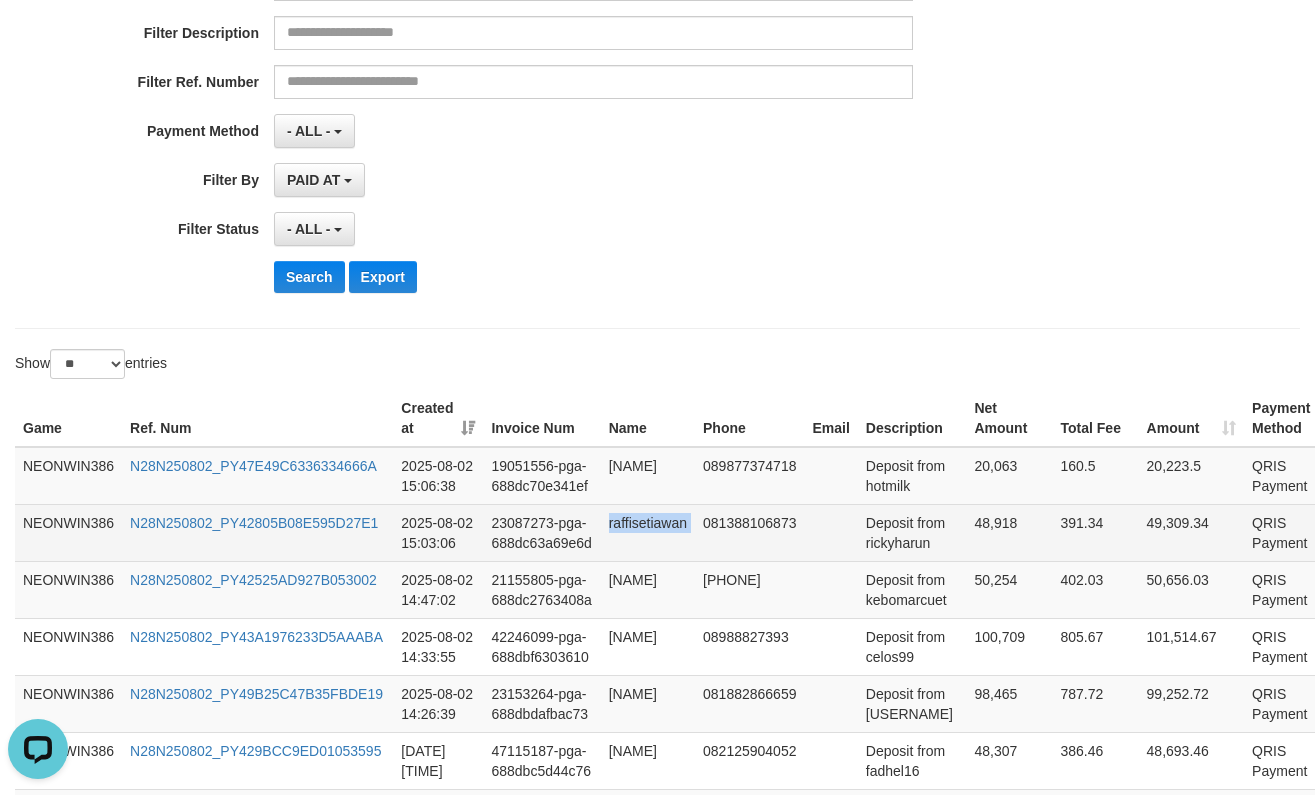 click on "raffisetiawan" at bounding box center (648, 532) 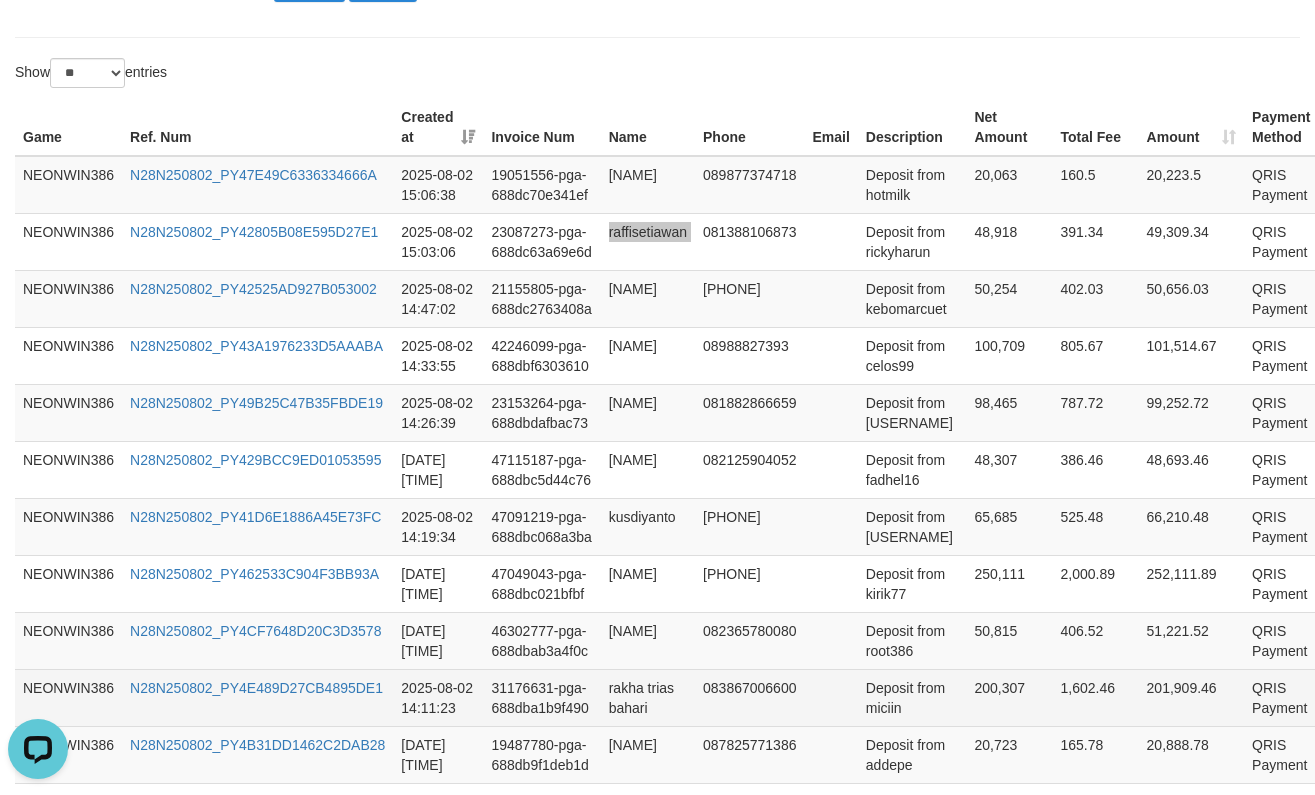 scroll, scrollTop: 667, scrollLeft: 0, axis: vertical 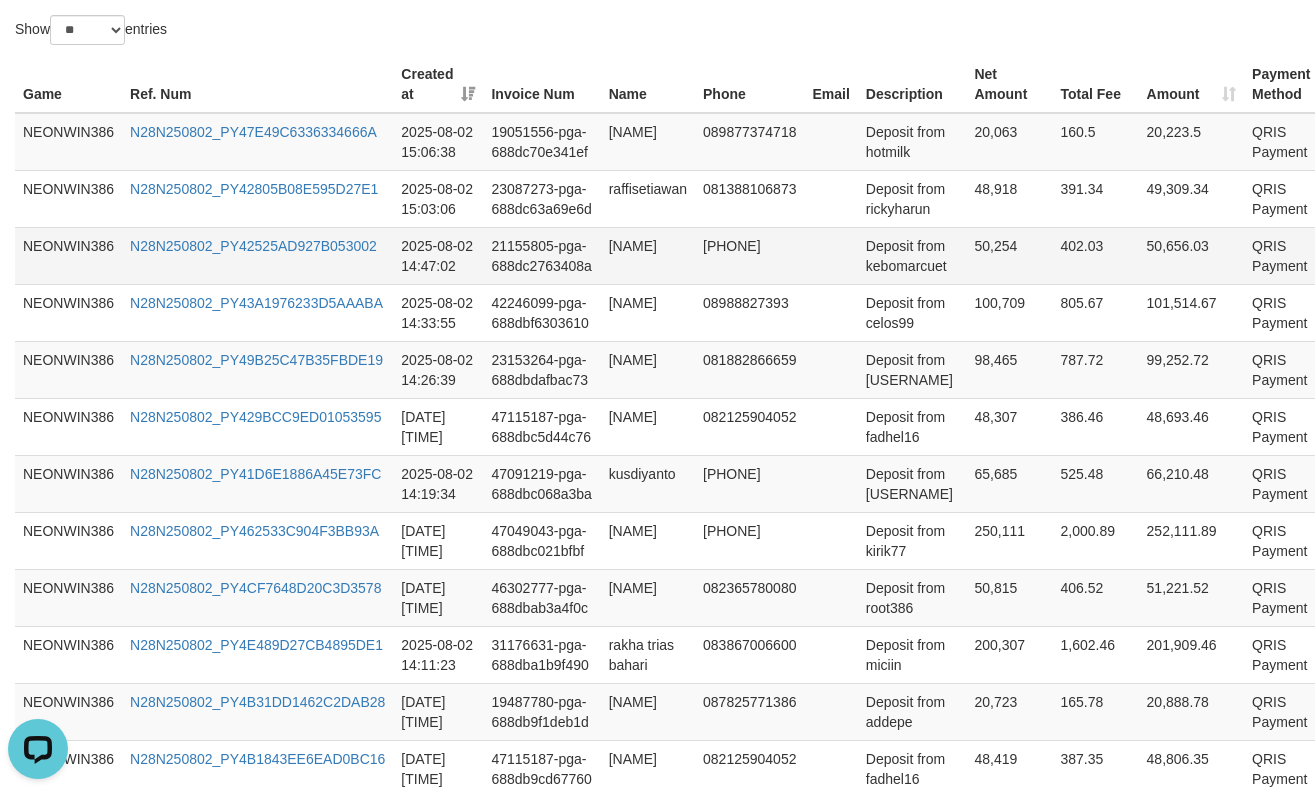 click on "[NAME]" at bounding box center [648, 255] 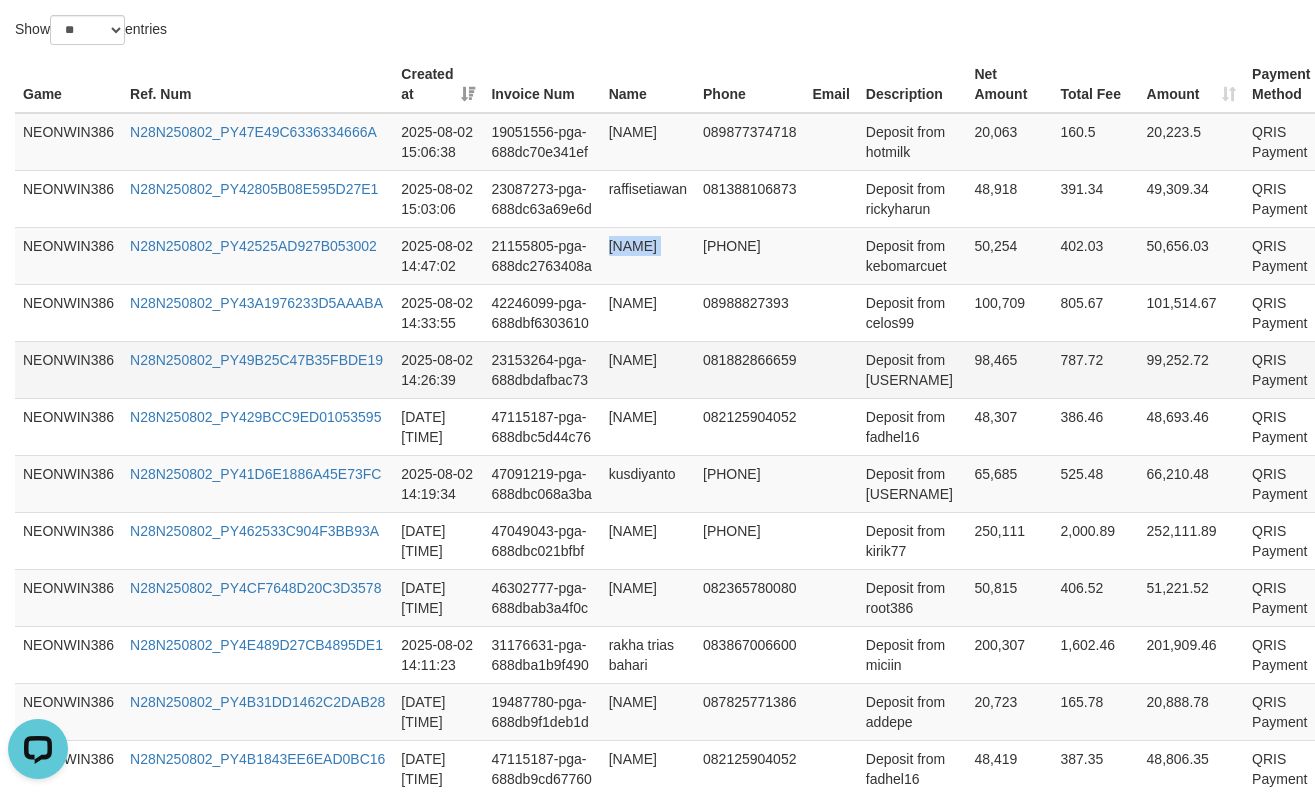 drag, startPoint x: 641, startPoint y: 270, endPoint x: 1012, endPoint y: 361, distance: 381.99738 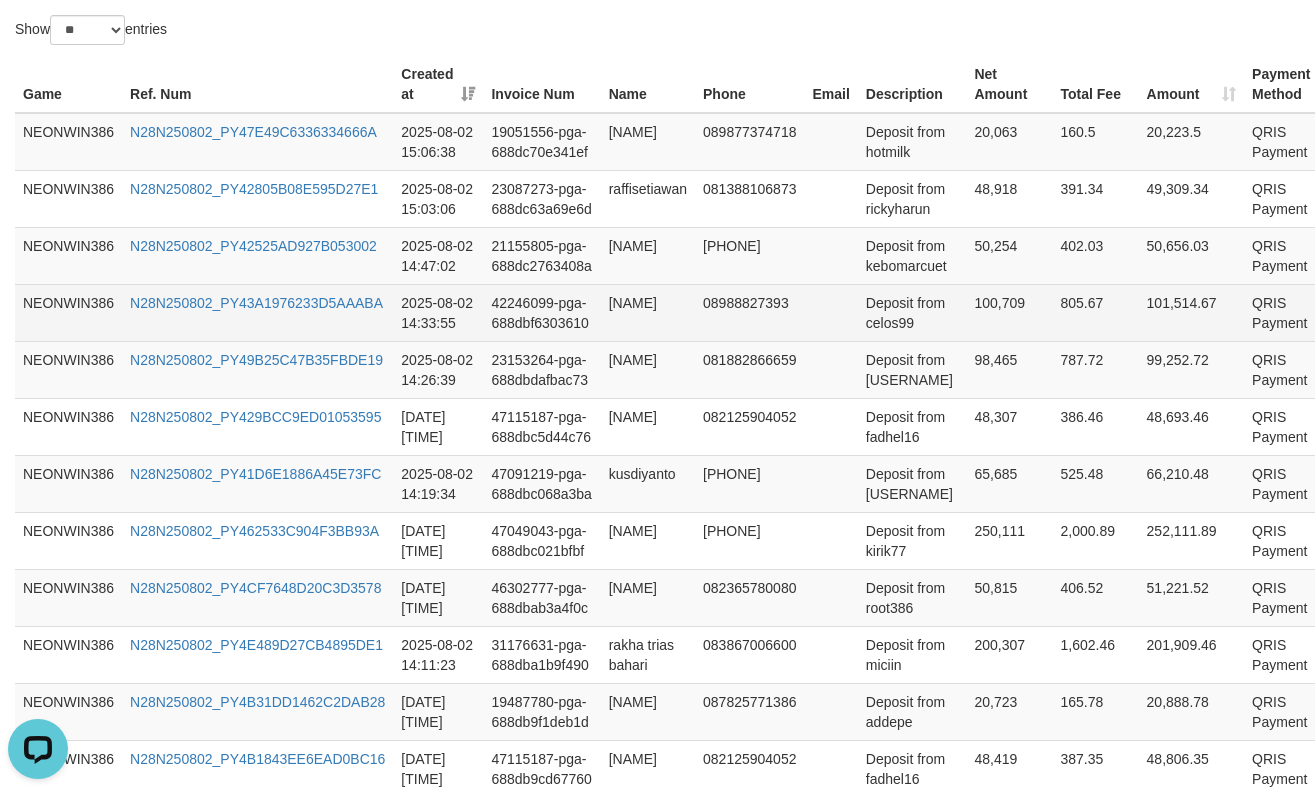 click on "[NAME]" at bounding box center (648, 312) 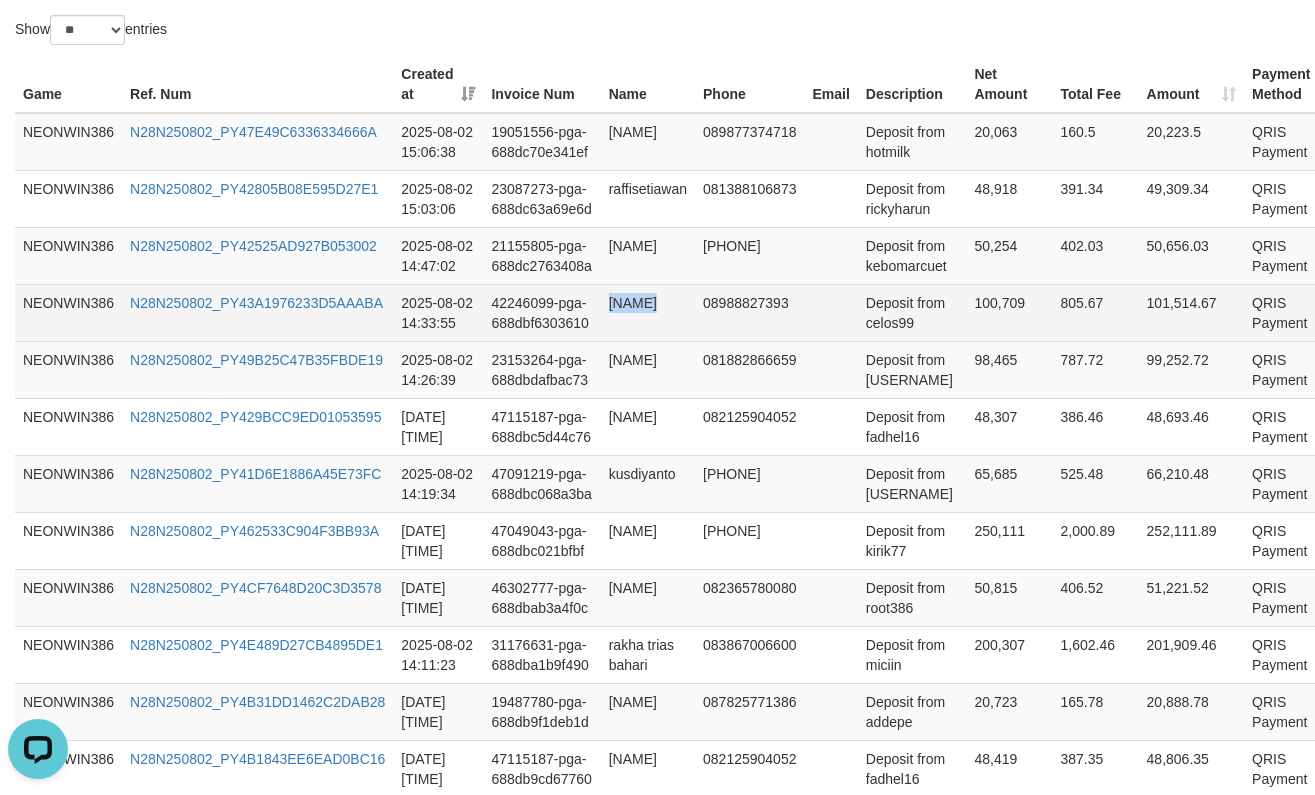 click on "[NAME]" at bounding box center (648, 312) 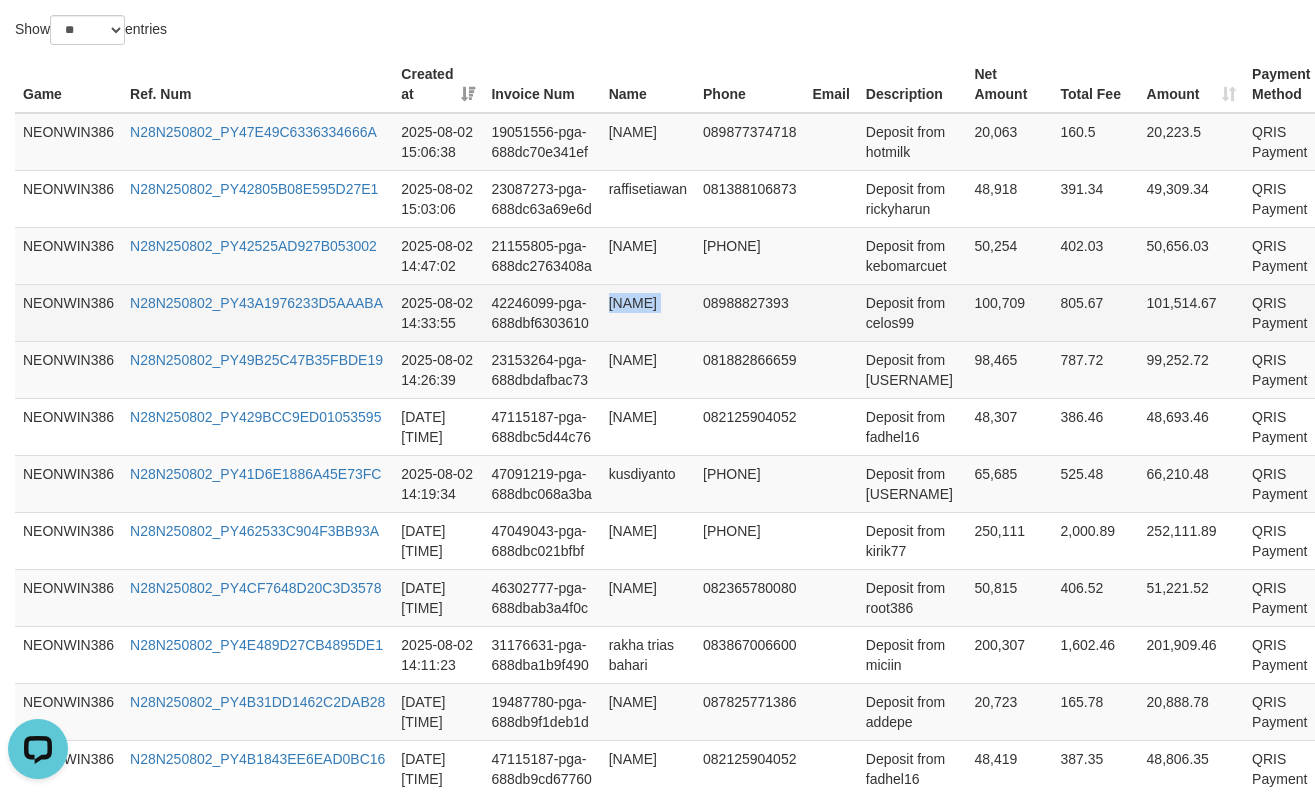 click on "[NAME]" at bounding box center (648, 312) 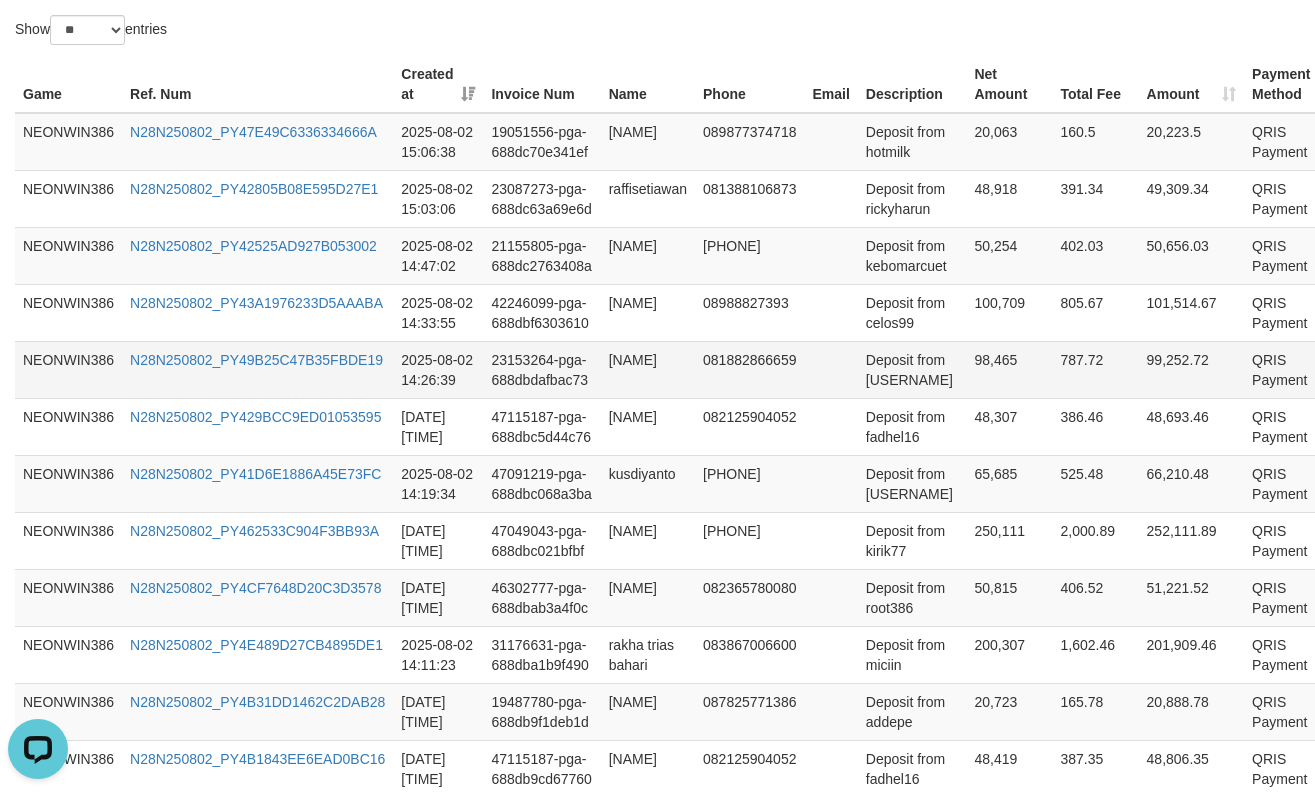 click on "[NAME]" at bounding box center (648, 369) 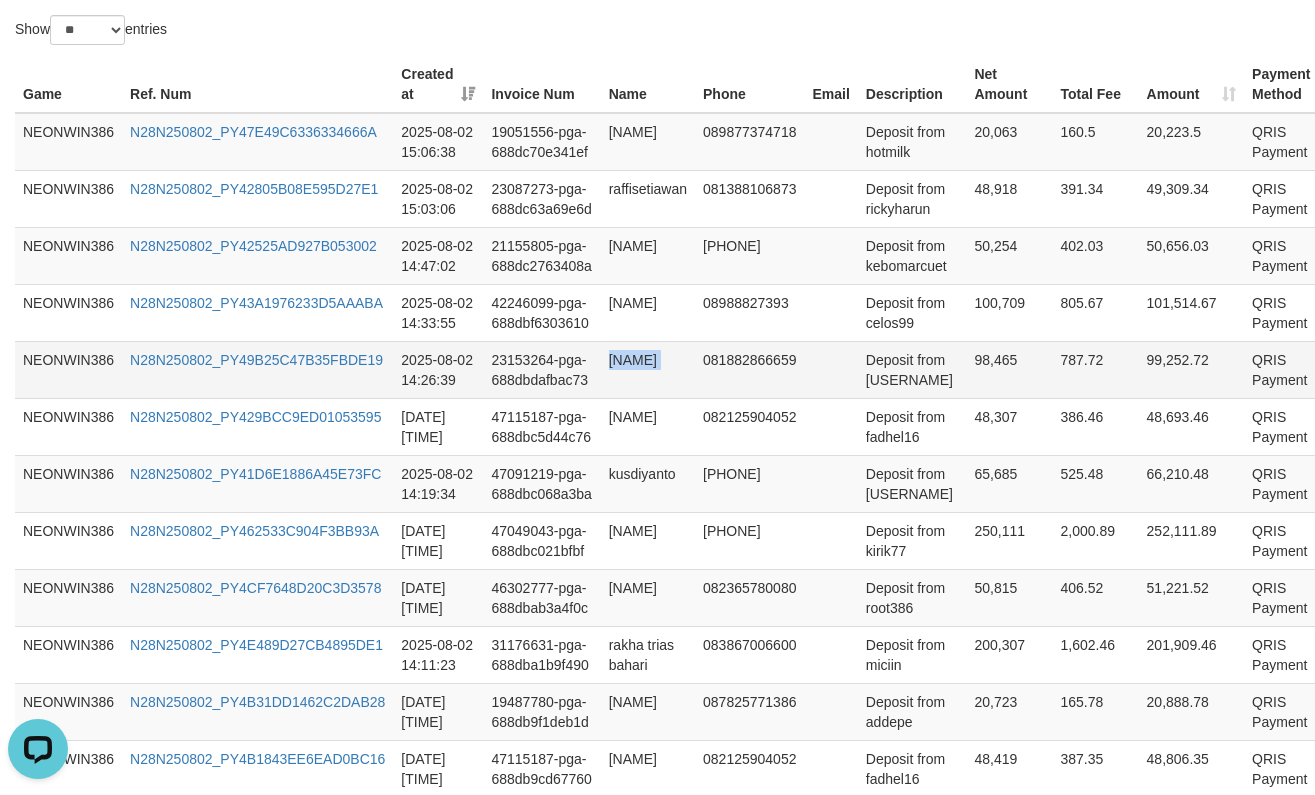 click on "[NAME]" at bounding box center [648, 369] 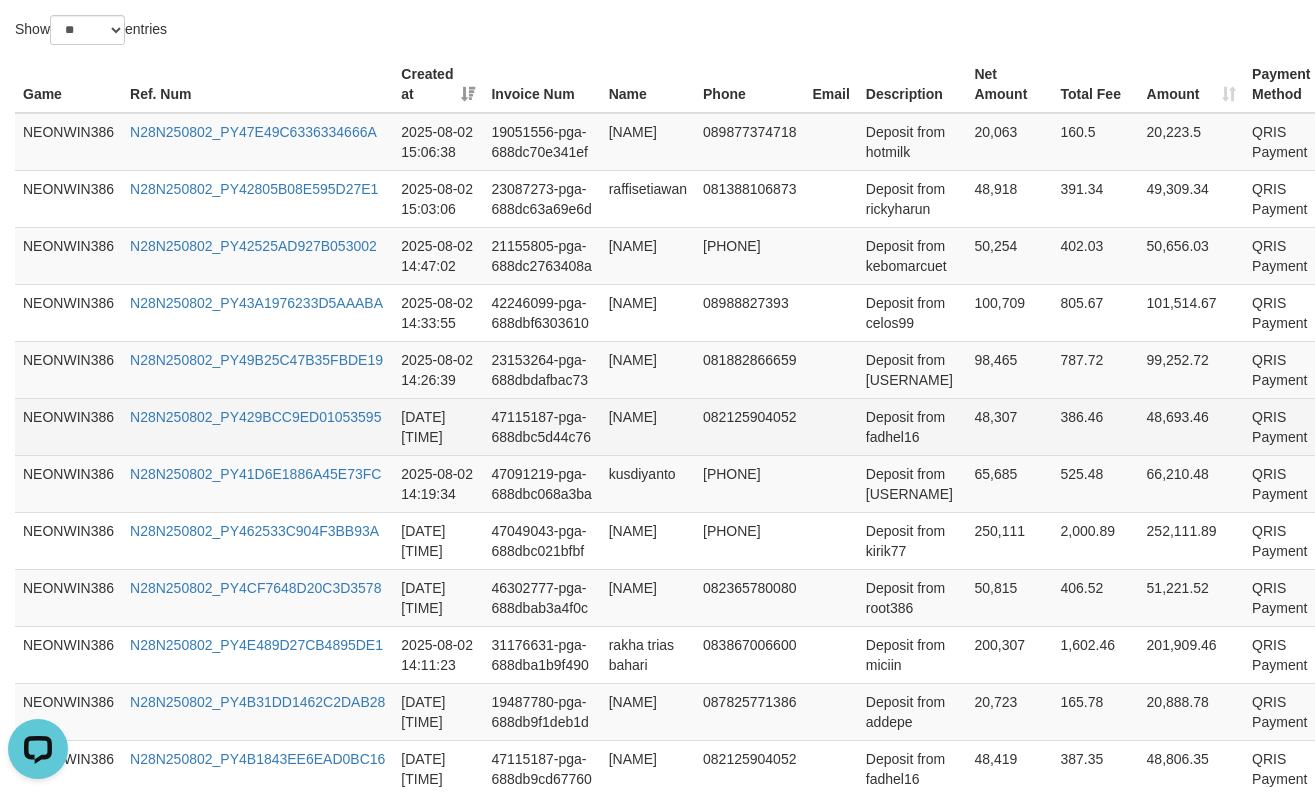 click on "[NAME]" at bounding box center [648, 426] 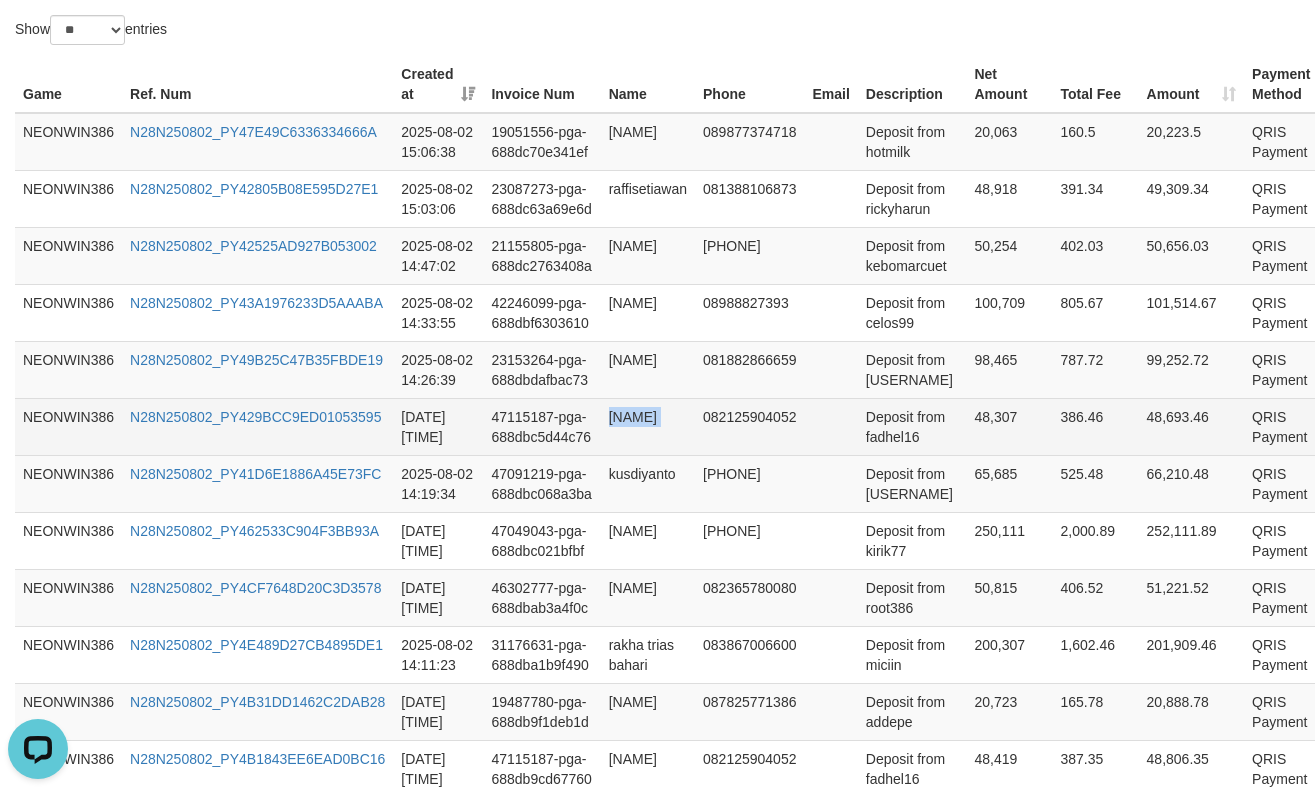 click on "[NAME]" at bounding box center (648, 426) 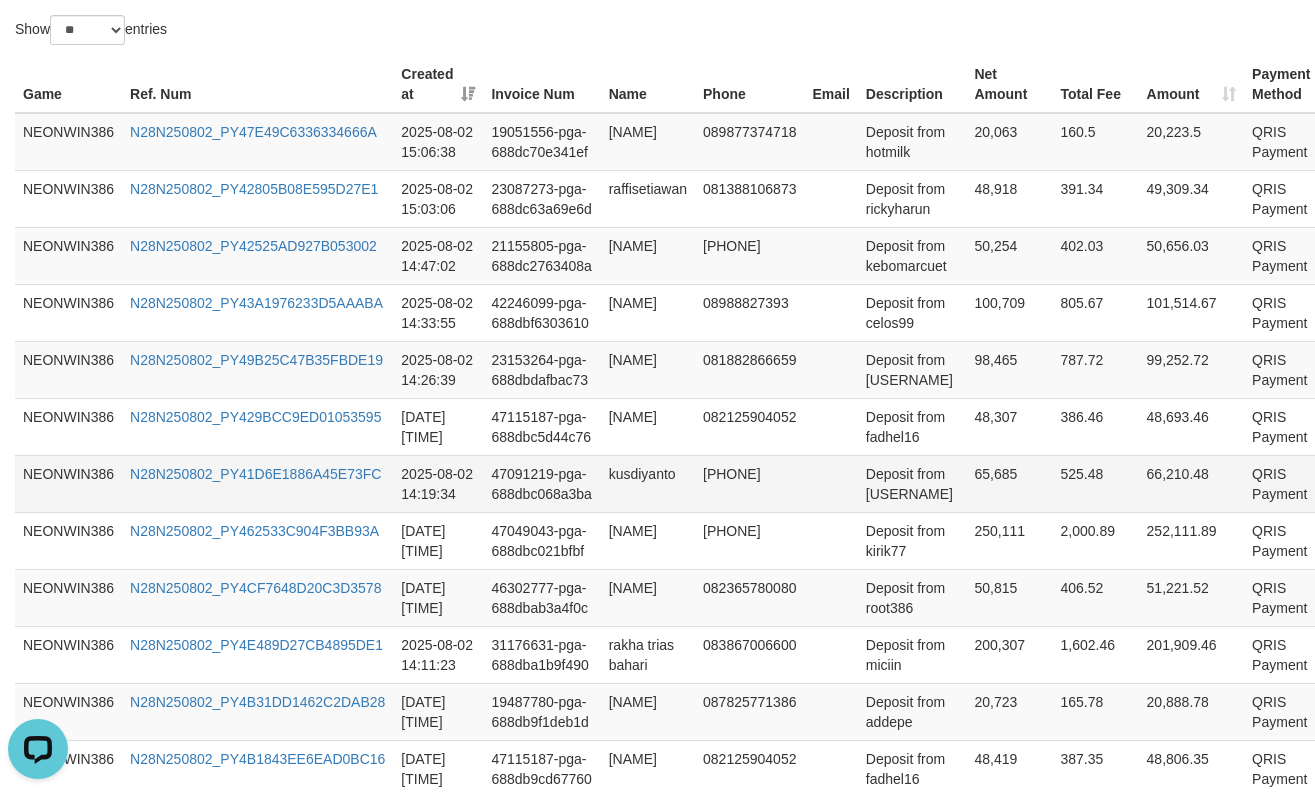 click on "kusdiyanto" at bounding box center (648, 483) 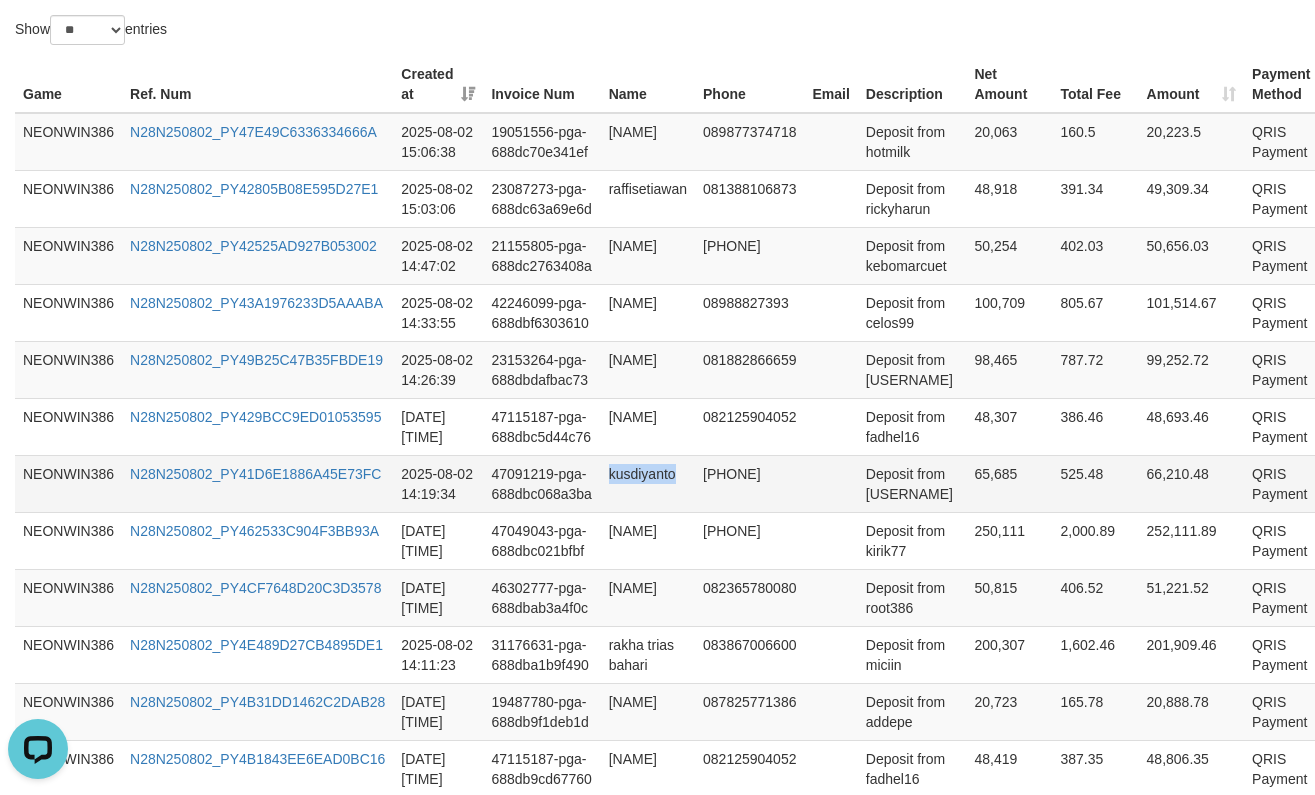 click on "kusdiyanto" at bounding box center (648, 483) 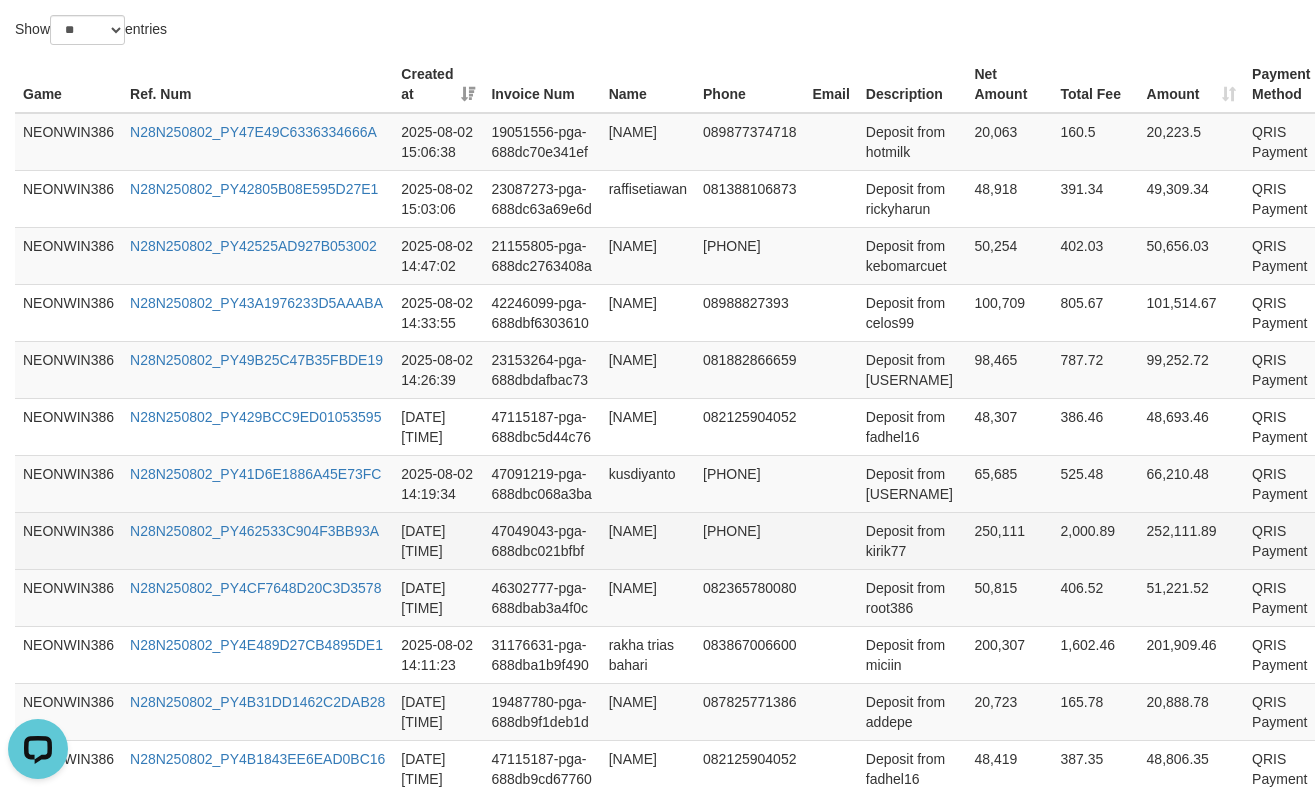 click on "[NAME]" at bounding box center (648, 540) 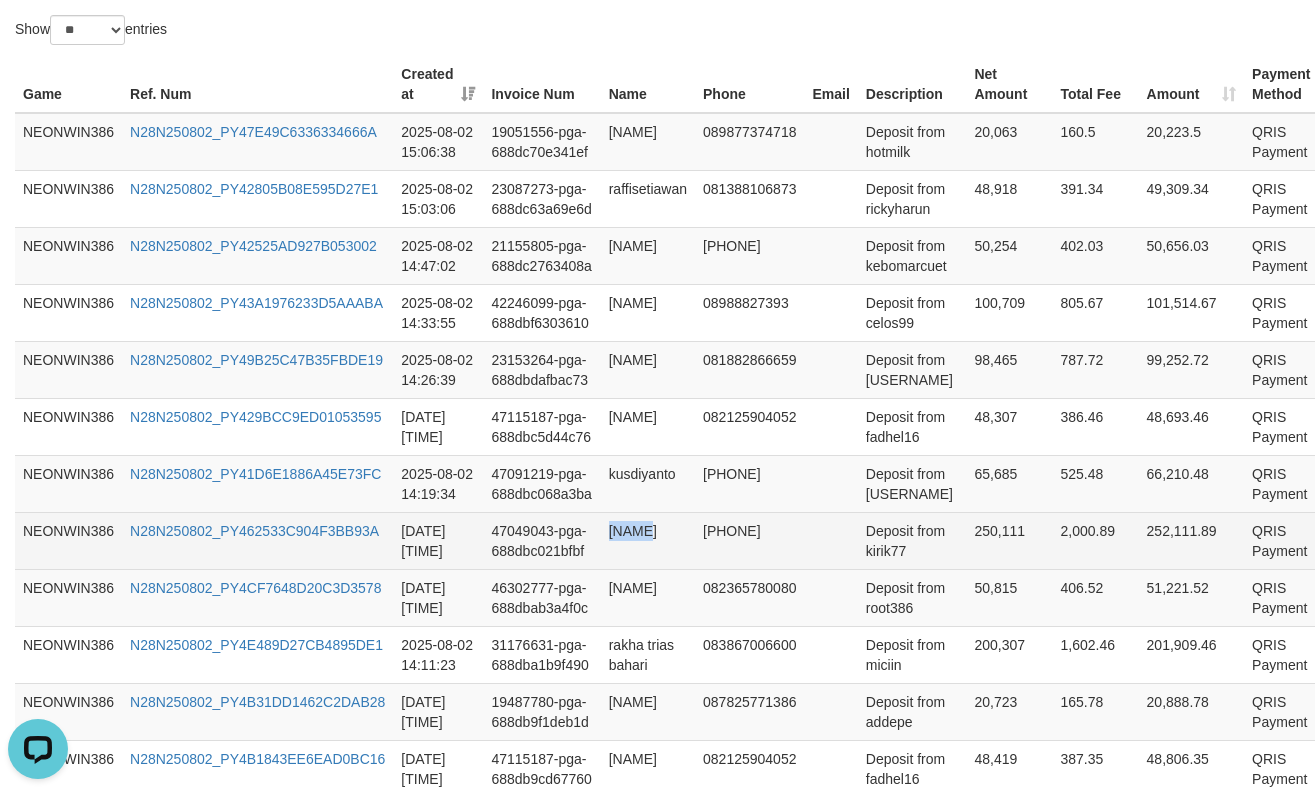 click on "[NAME]" at bounding box center [648, 540] 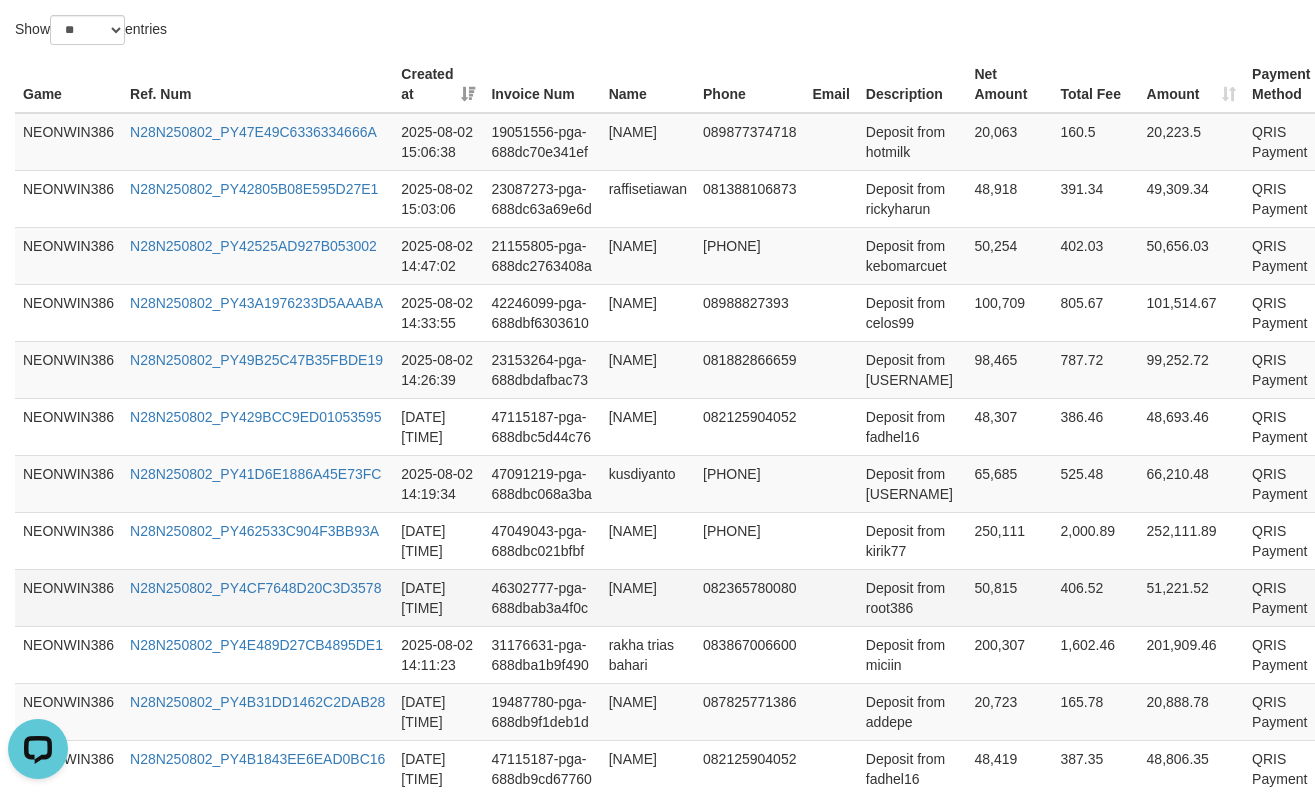 click on "[NAME]" at bounding box center (648, 597) 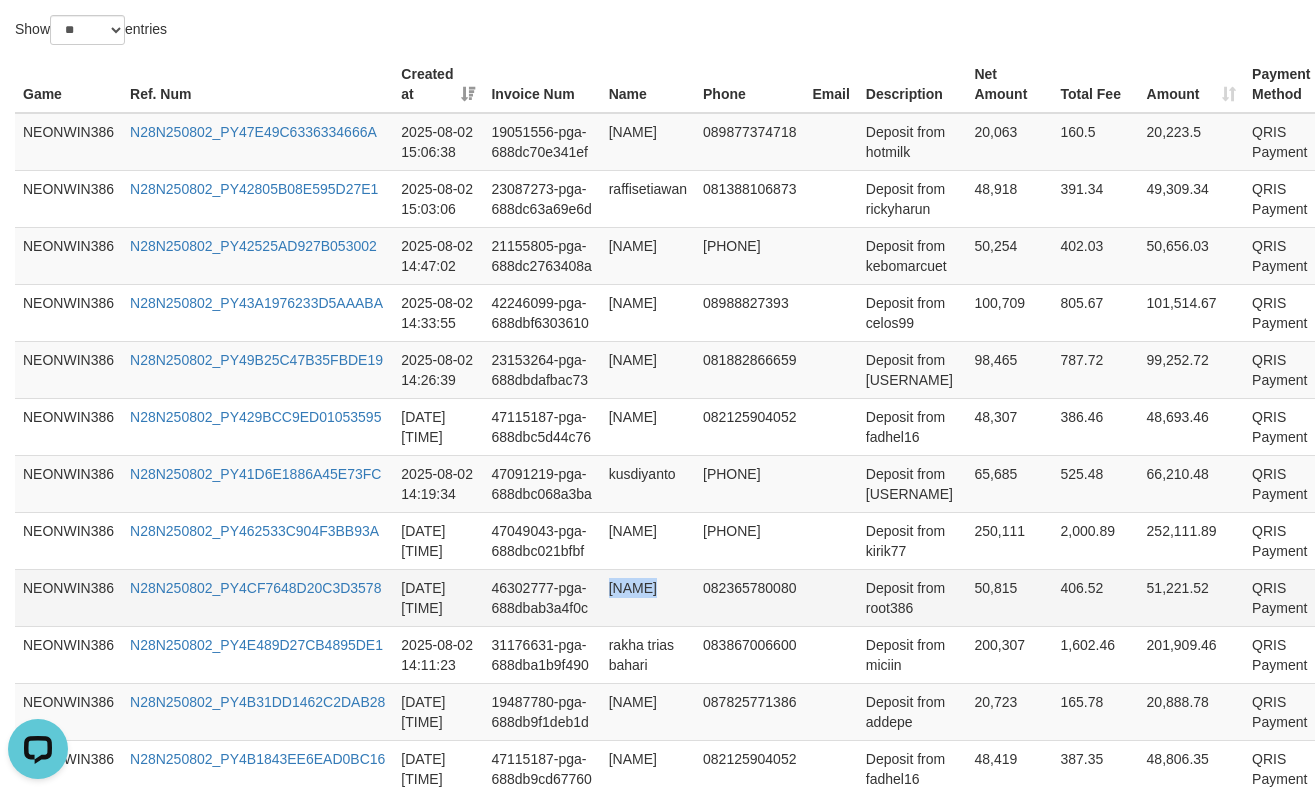 click on "[NAME]" at bounding box center (648, 597) 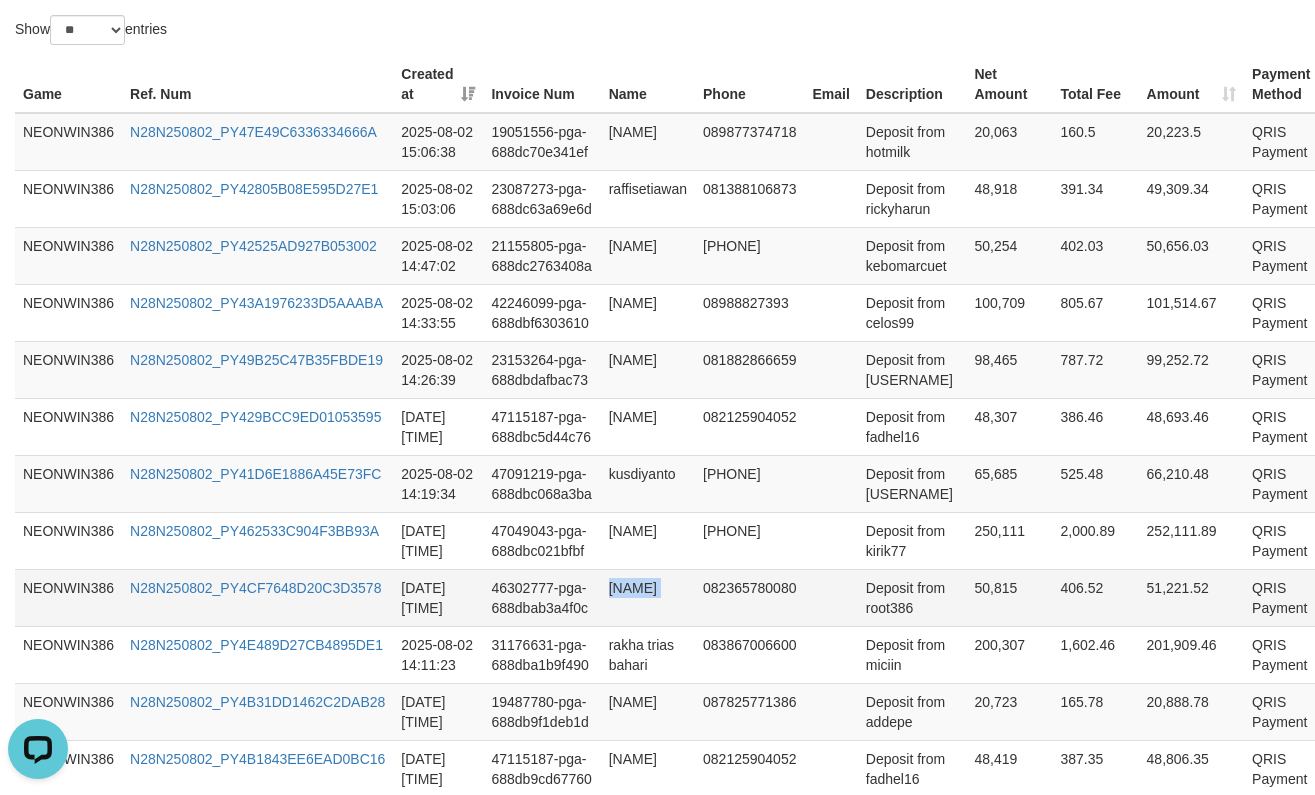 drag, startPoint x: 632, startPoint y: 609, endPoint x: 1202, endPoint y: 615, distance: 570.03156 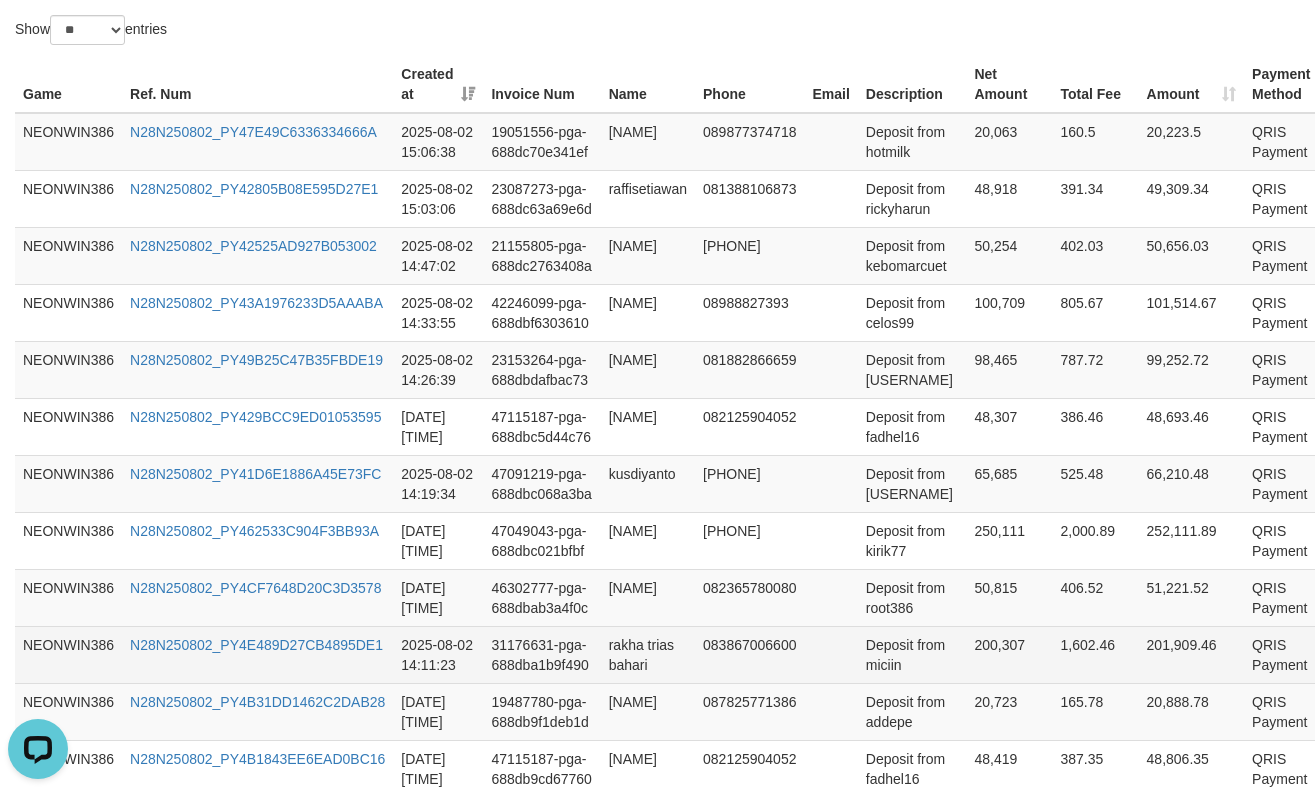 click on "rakha trias bahari" at bounding box center (648, 654) 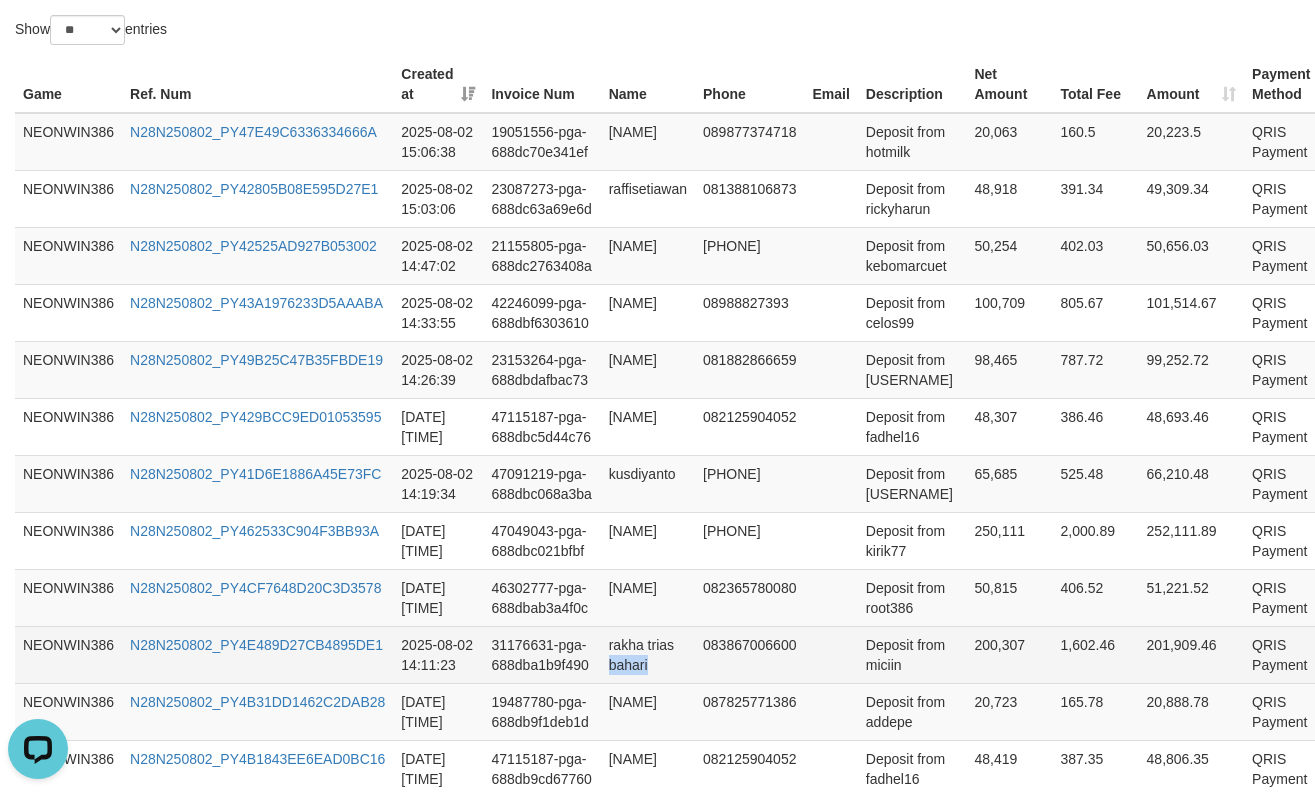 click on "rakha trias bahari" at bounding box center (648, 654) 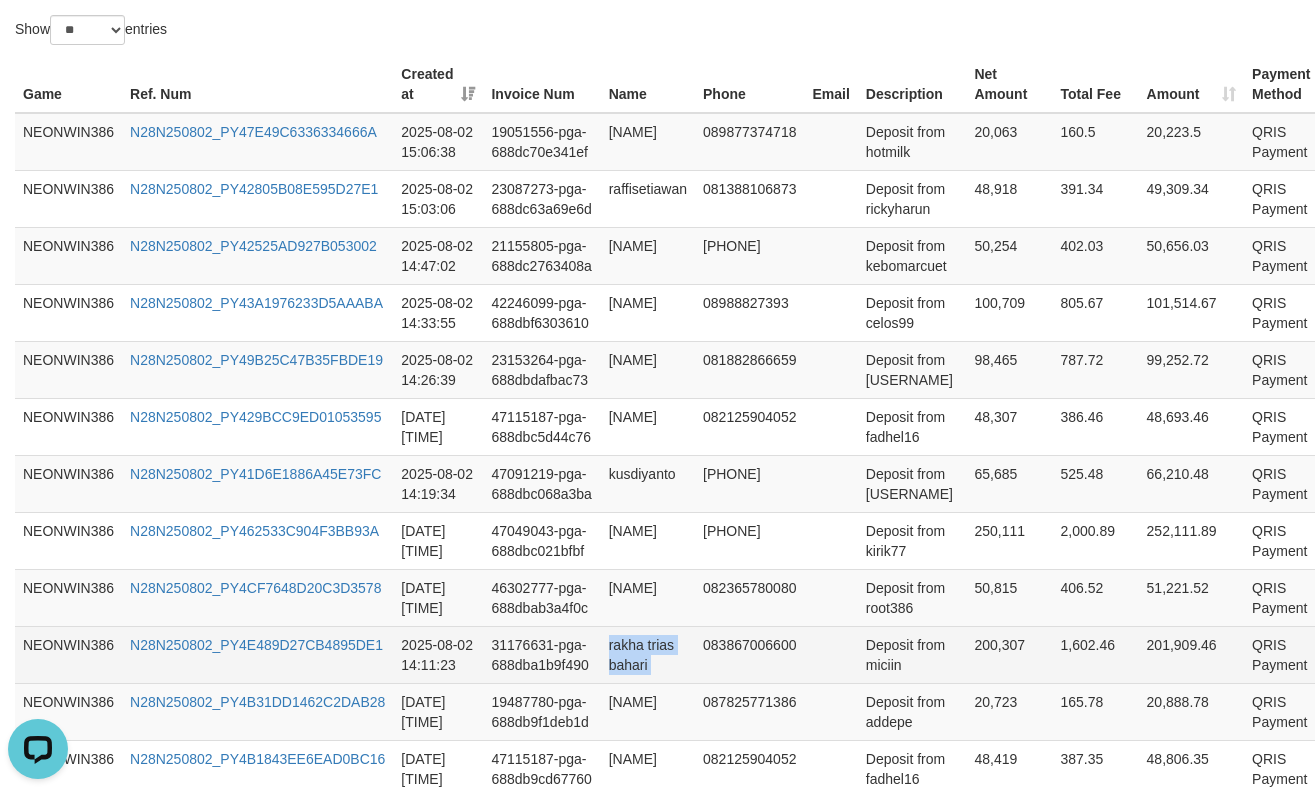 click on "rakha trias bahari" at bounding box center (648, 654) 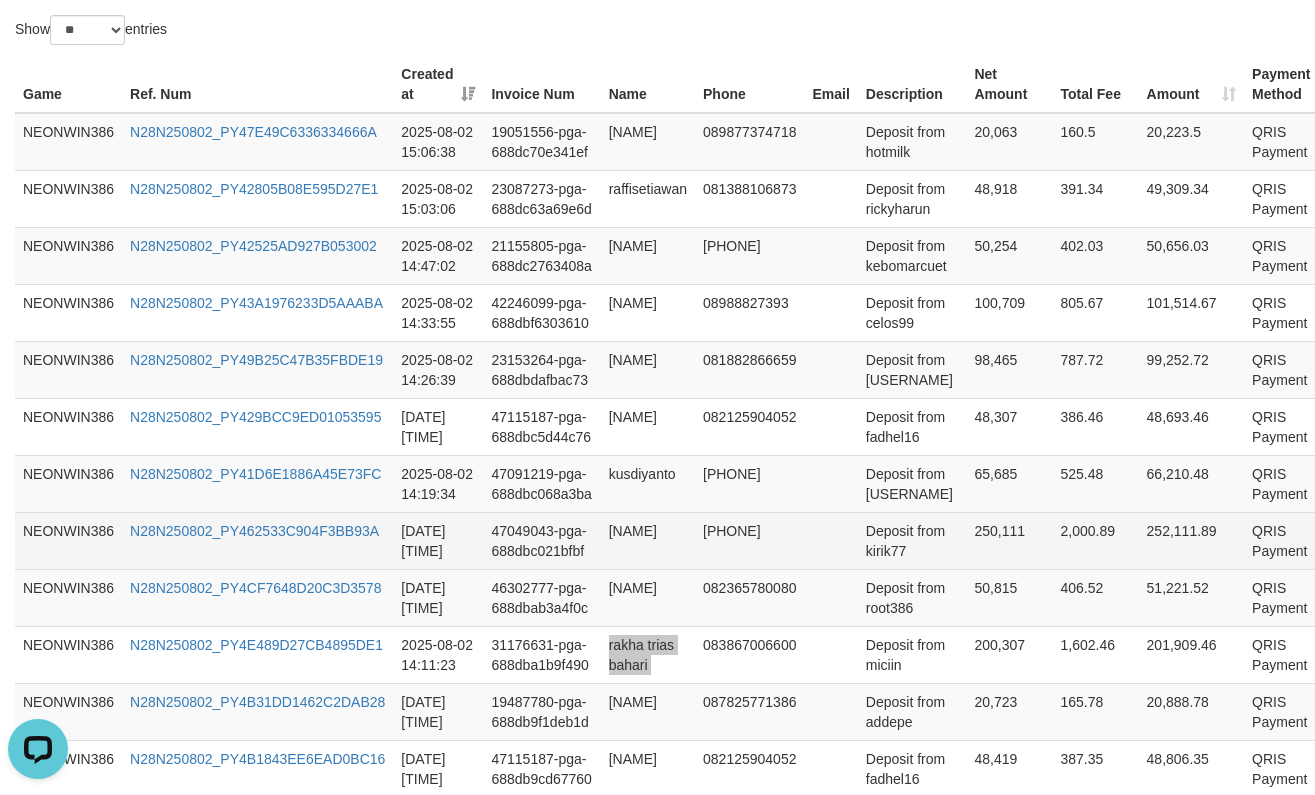 scroll, scrollTop: 1000, scrollLeft: 0, axis: vertical 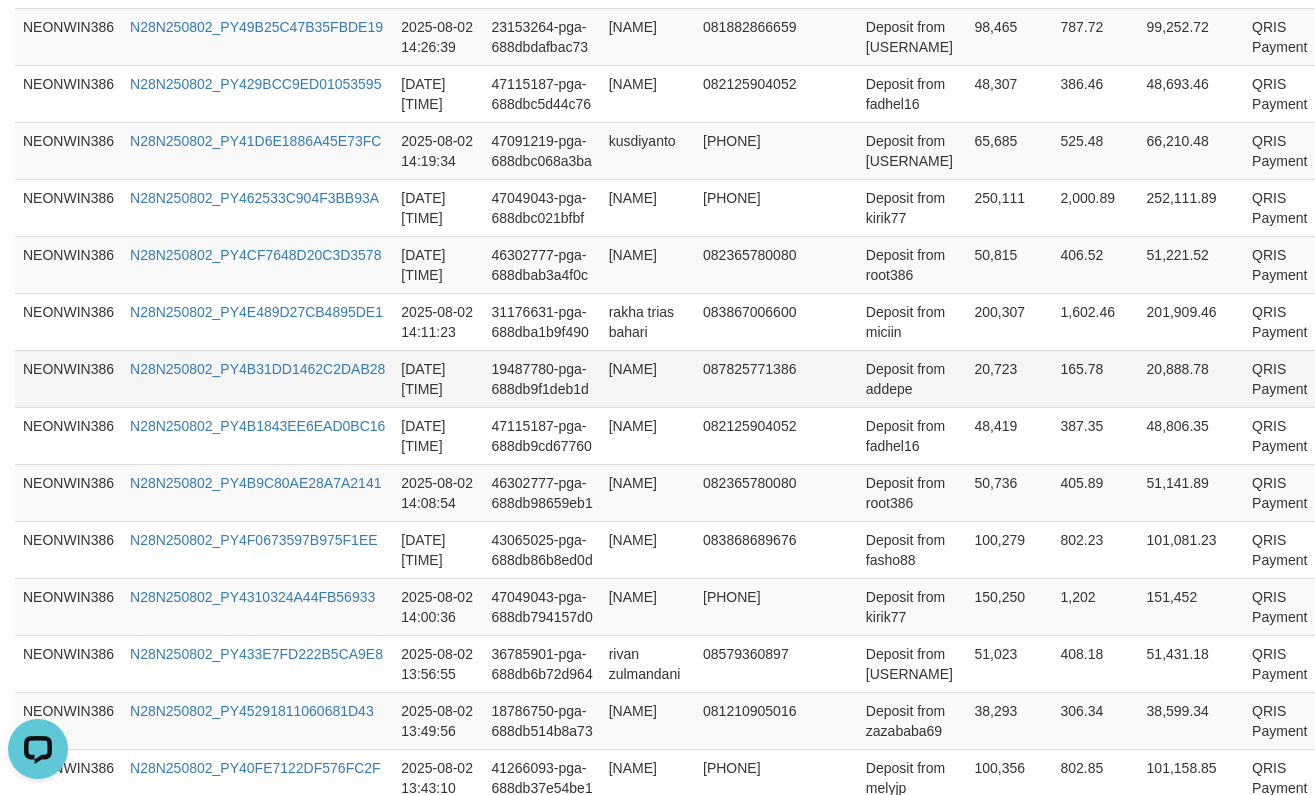 click on "[NAME]" at bounding box center (648, 378) 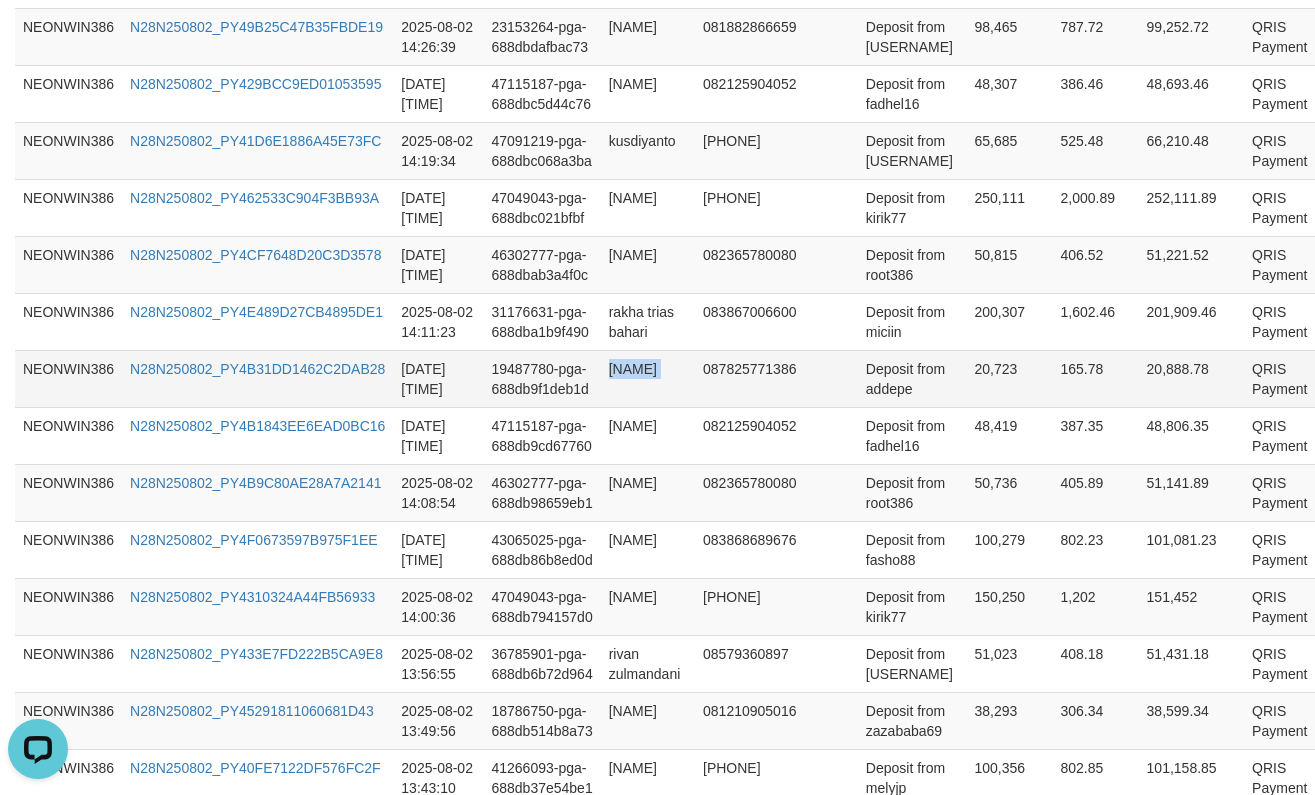 click on "[NAME]" at bounding box center [648, 378] 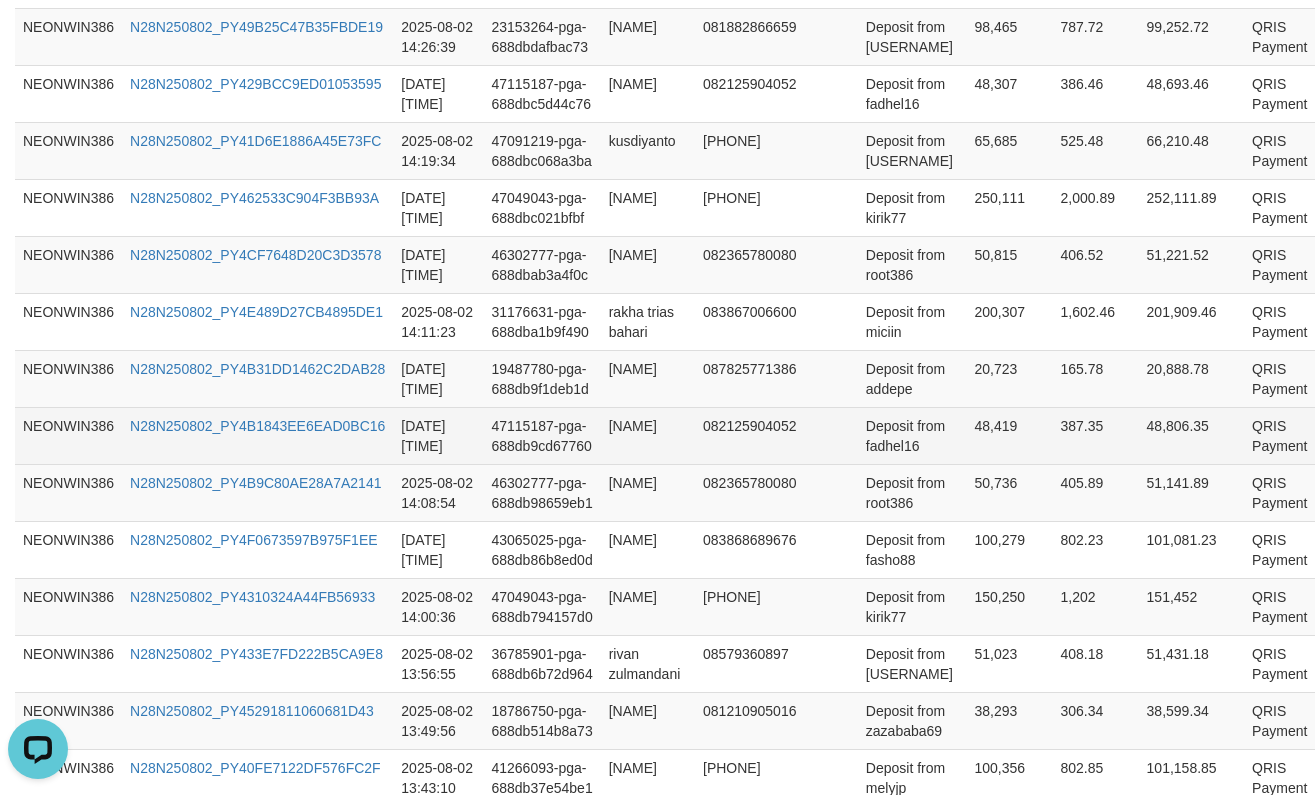click on "[NAME]" at bounding box center [648, 435] 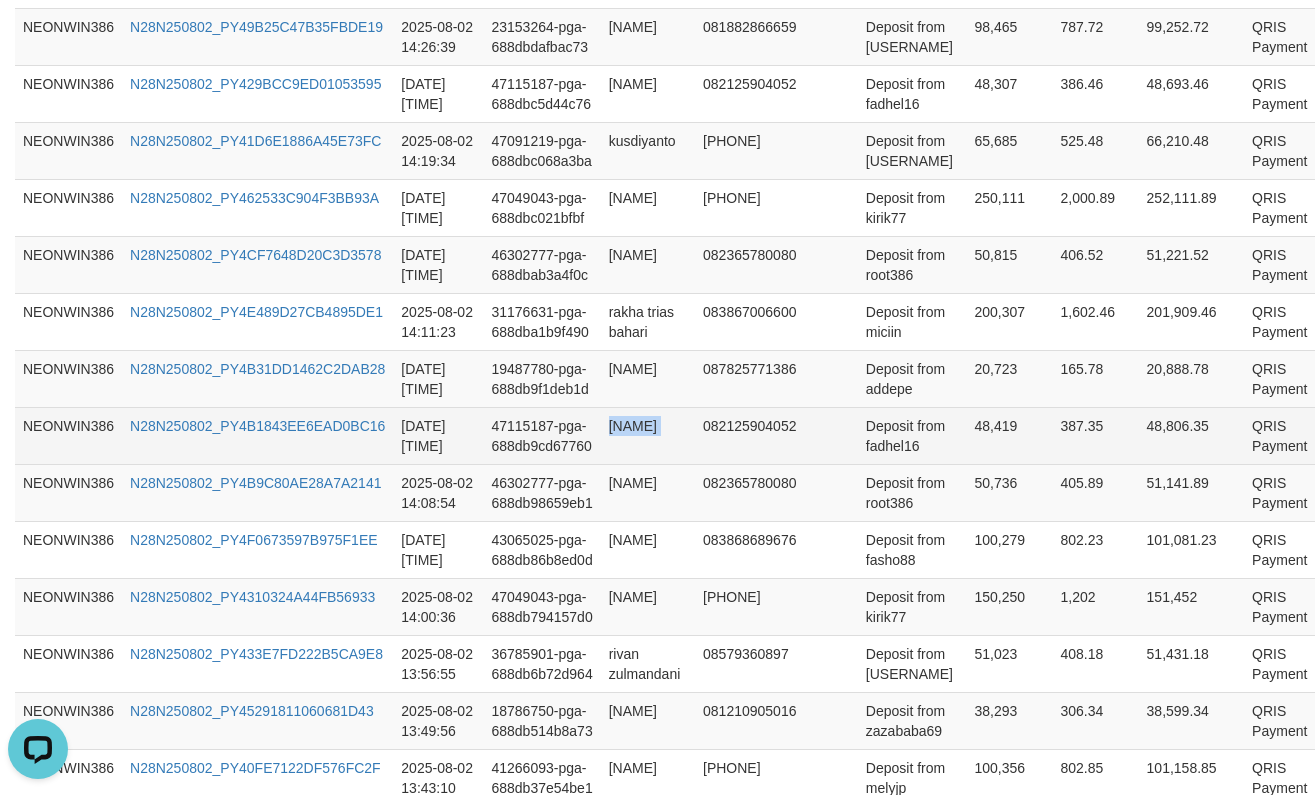 click on "[NAME]" at bounding box center [648, 435] 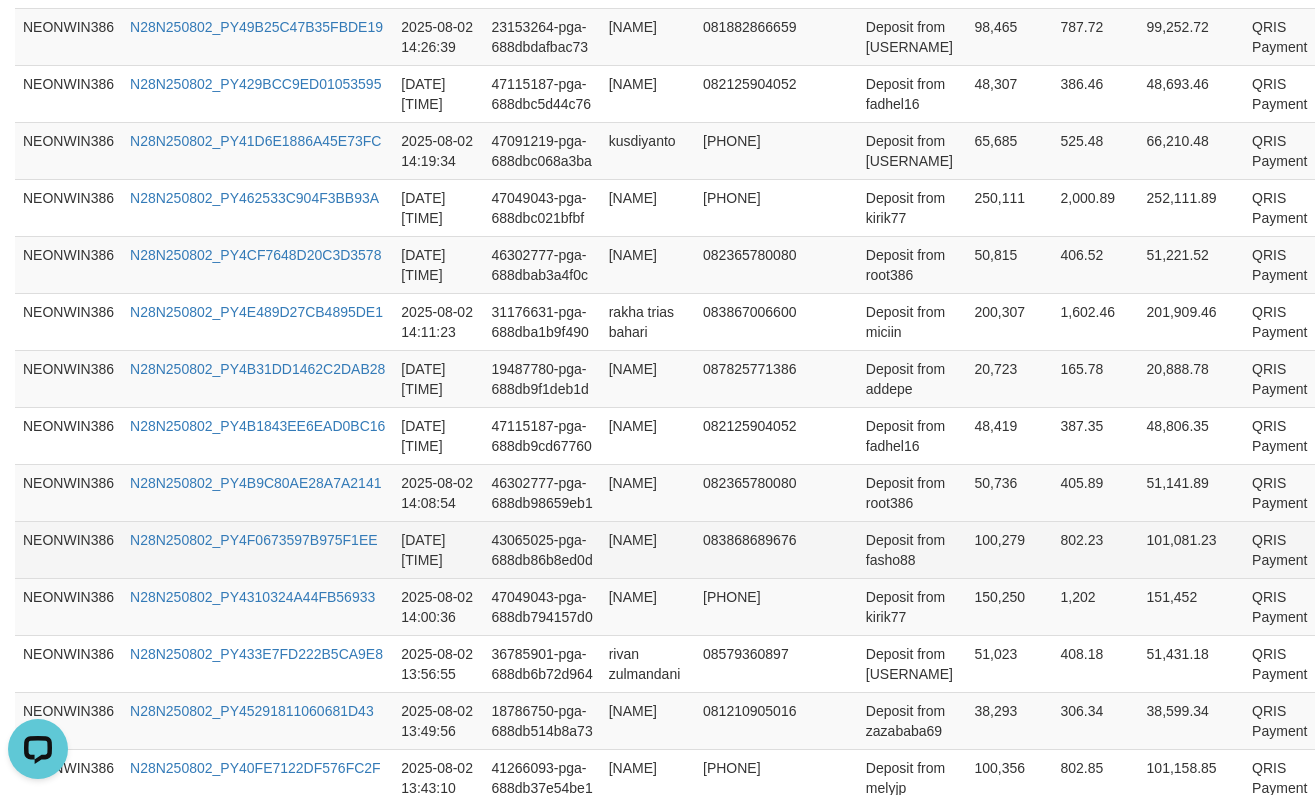 click on "[NAME]" at bounding box center (648, 549) 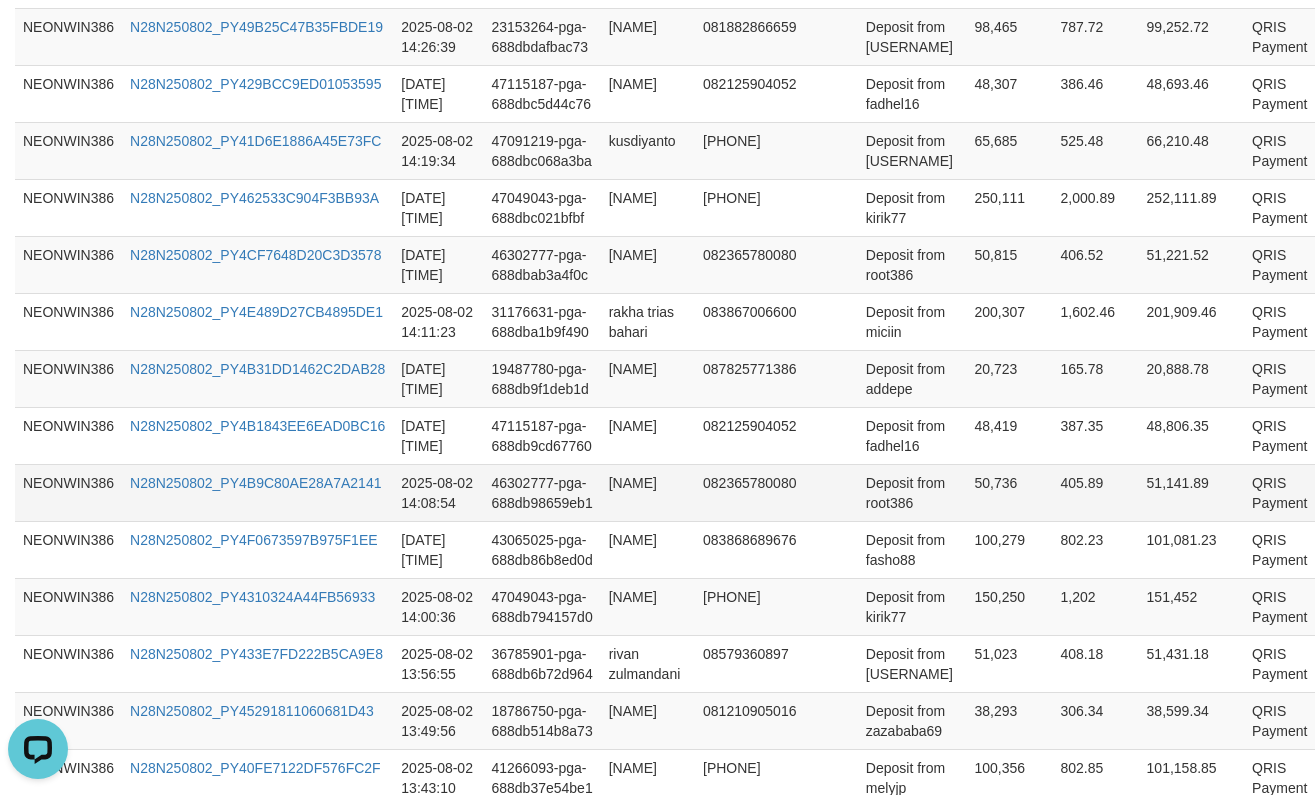 click on "[NAME]" at bounding box center [648, 492] 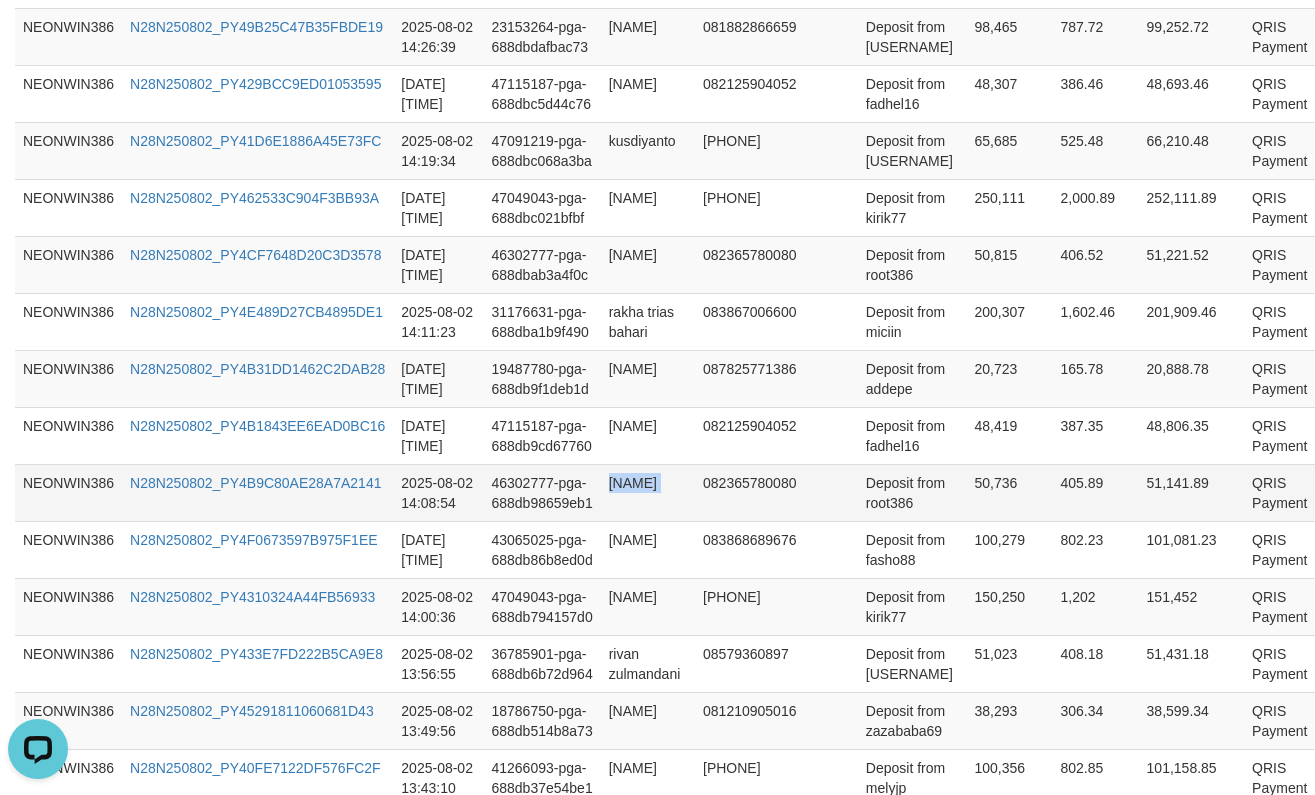 click on "[NAME]" at bounding box center (648, 492) 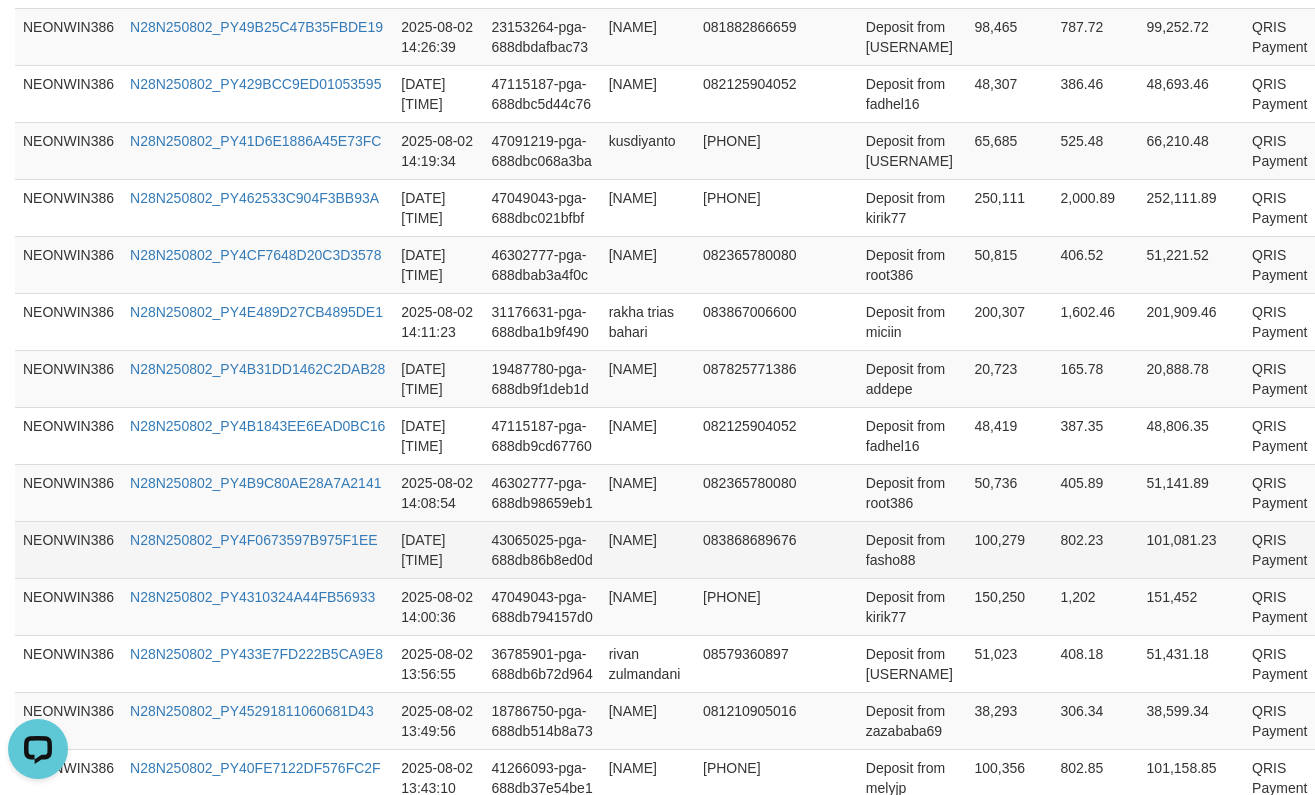 click on "[NAME]" at bounding box center [648, 549] 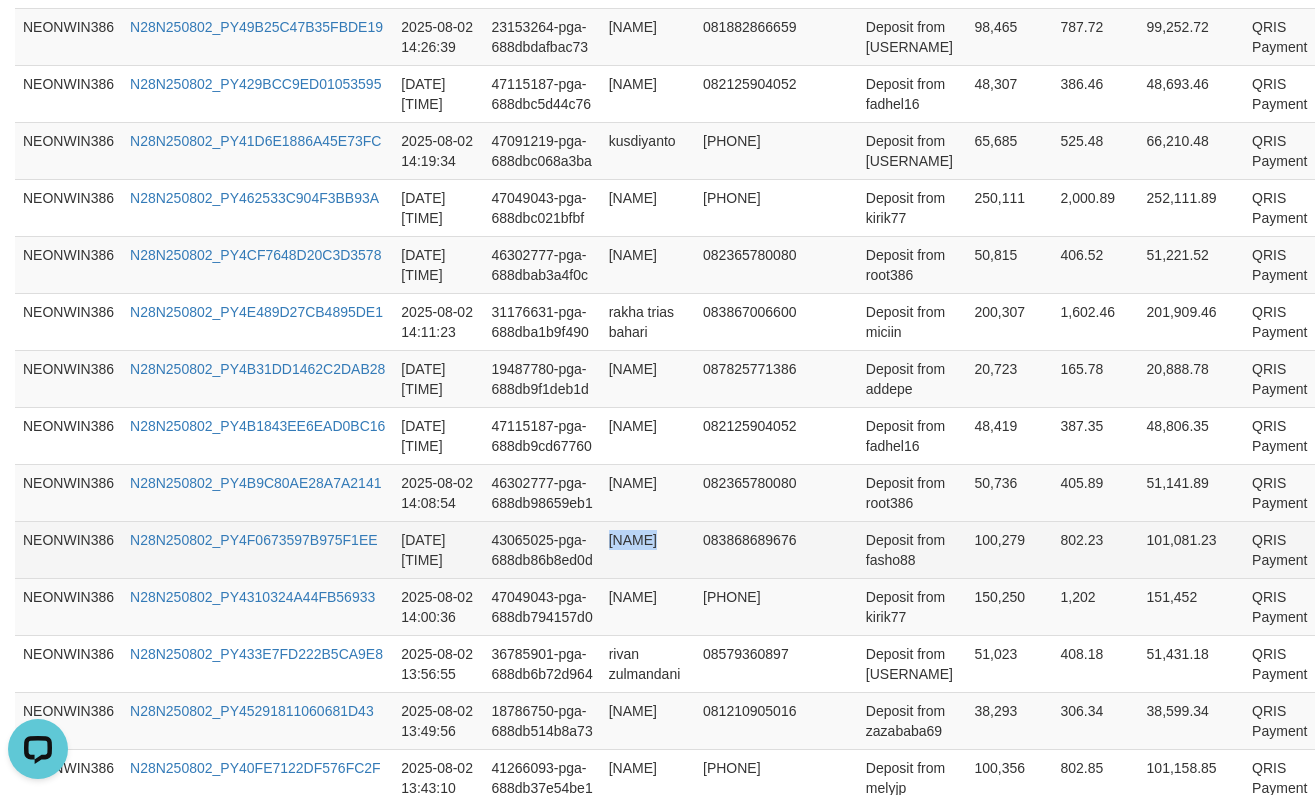 click on "[NAME]" at bounding box center (648, 549) 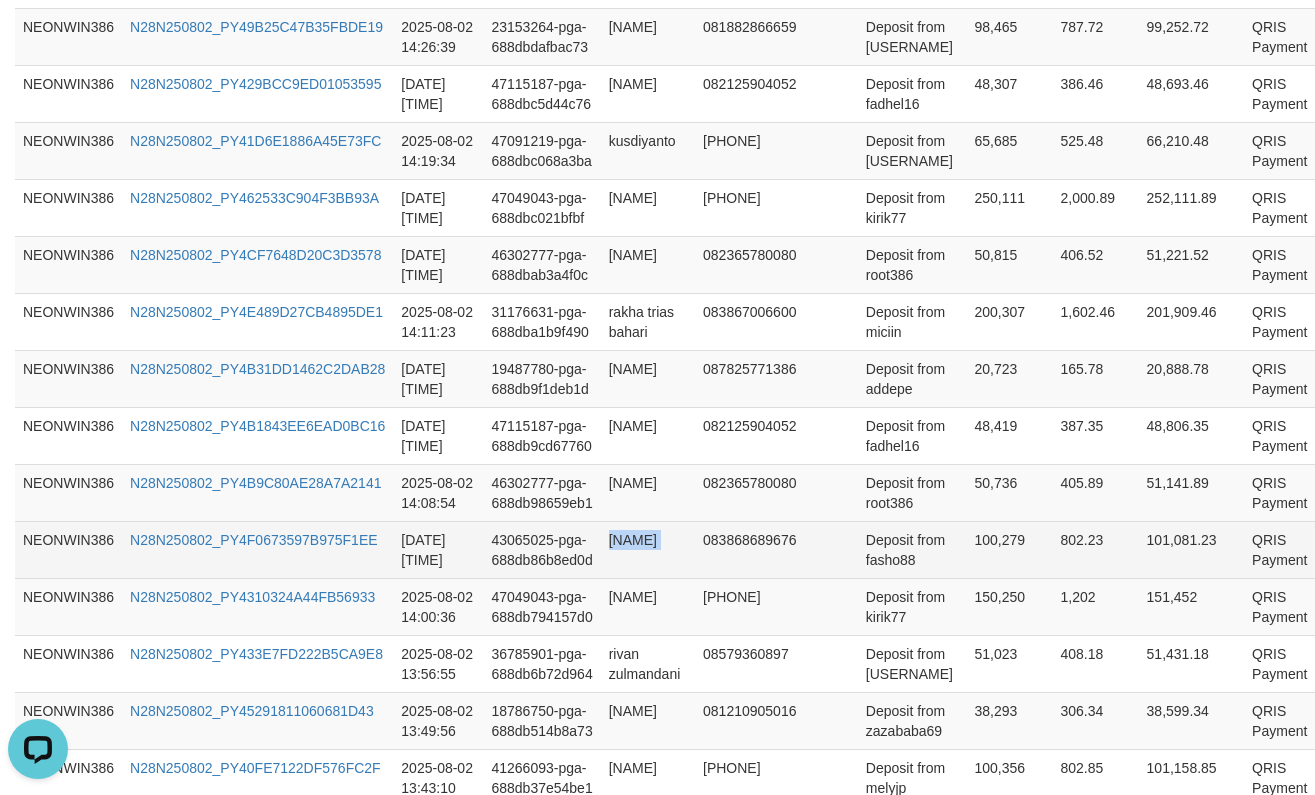 click on "[NAME]" at bounding box center [648, 549] 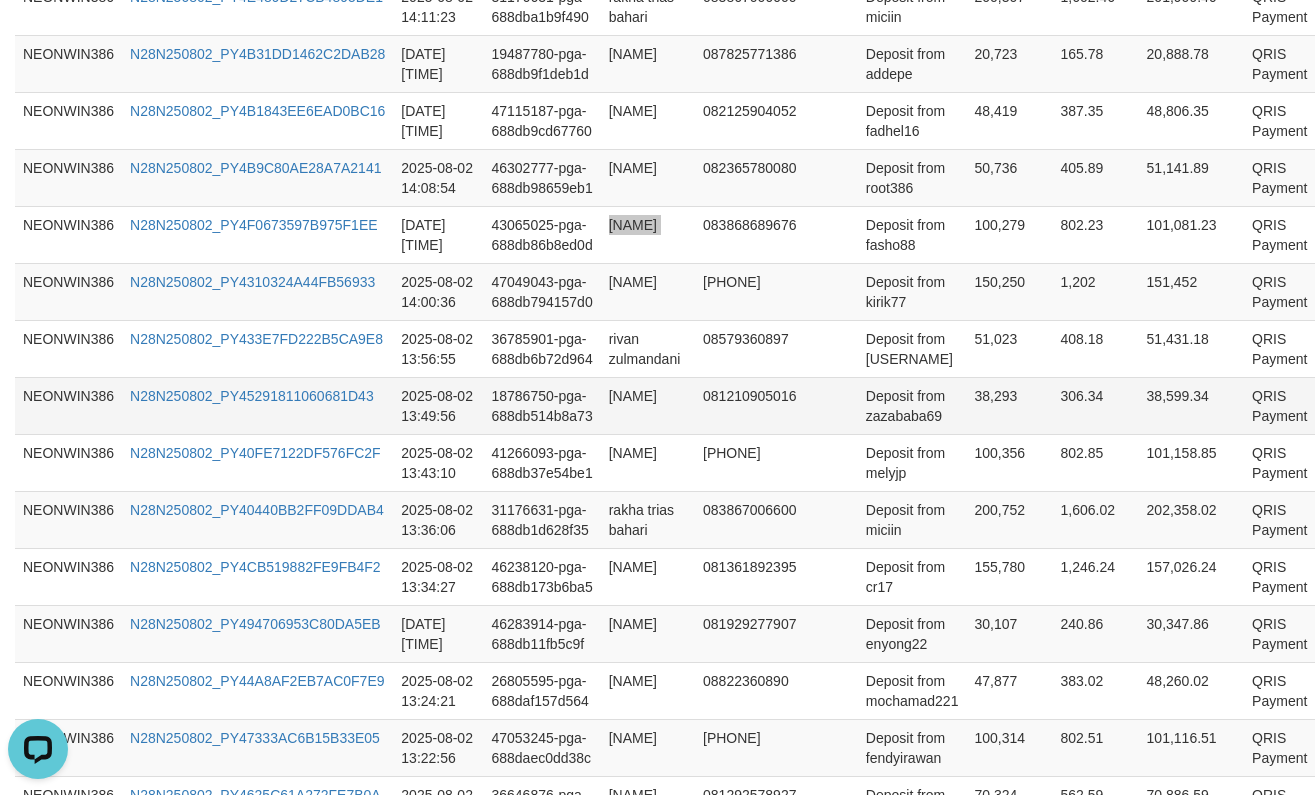 scroll, scrollTop: 1333, scrollLeft: 0, axis: vertical 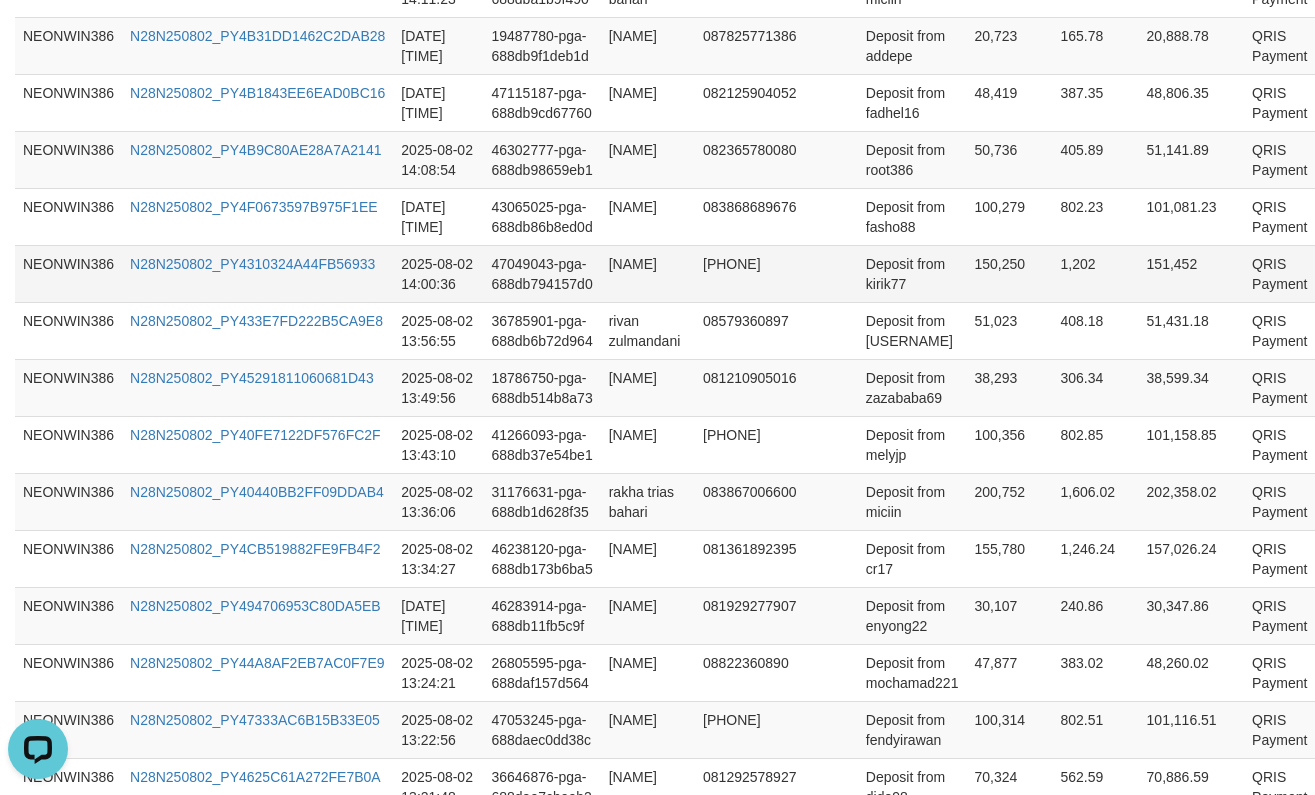 click on "[NAME]" at bounding box center (648, 273) 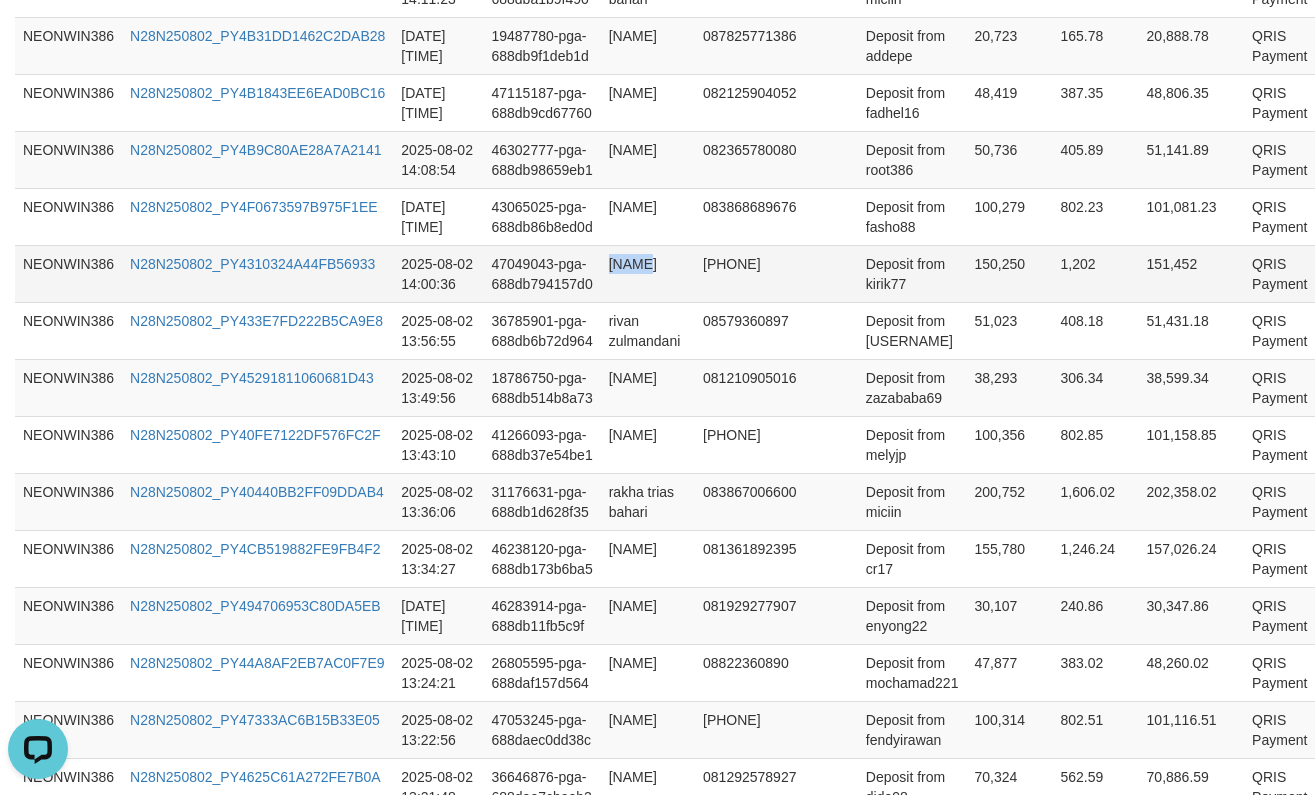 click on "[NAME]" at bounding box center (648, 273) 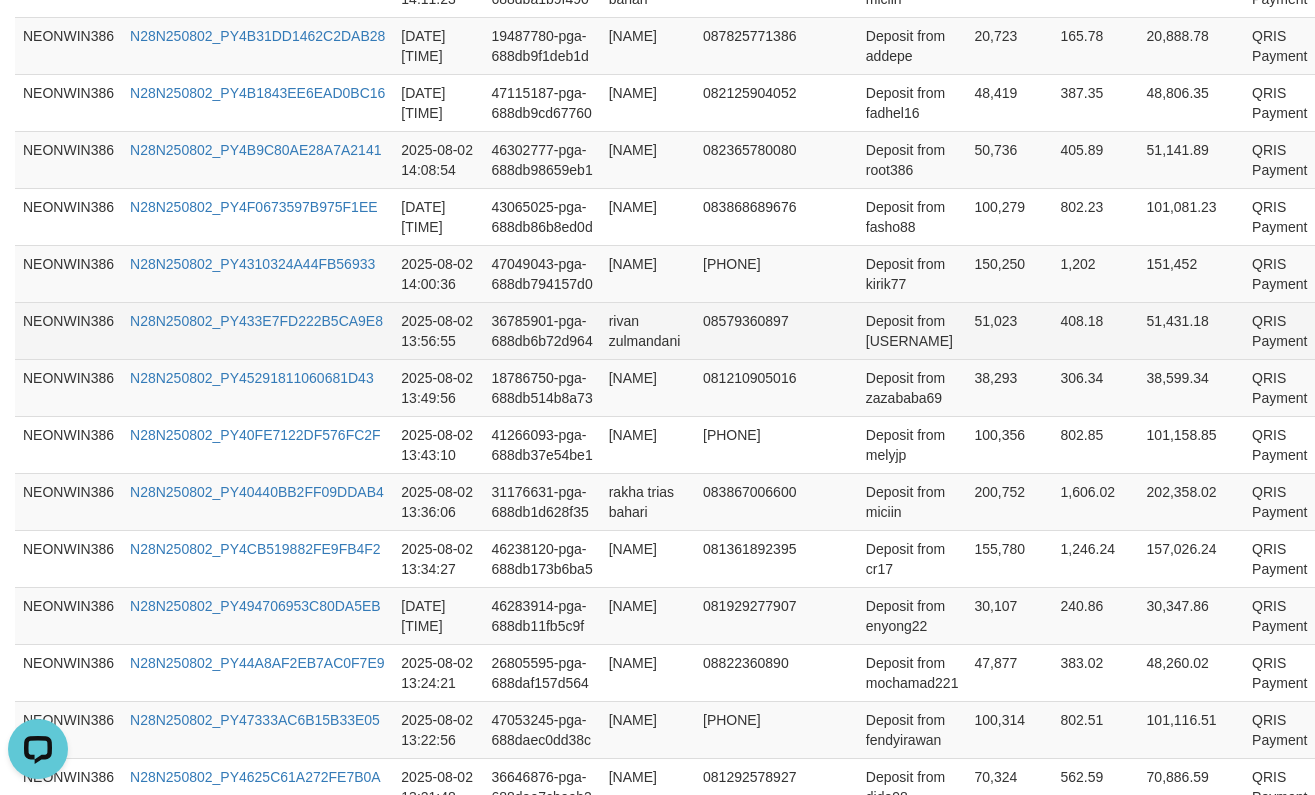 click on "rivan zulmandani" at bounding box center (648, 330) 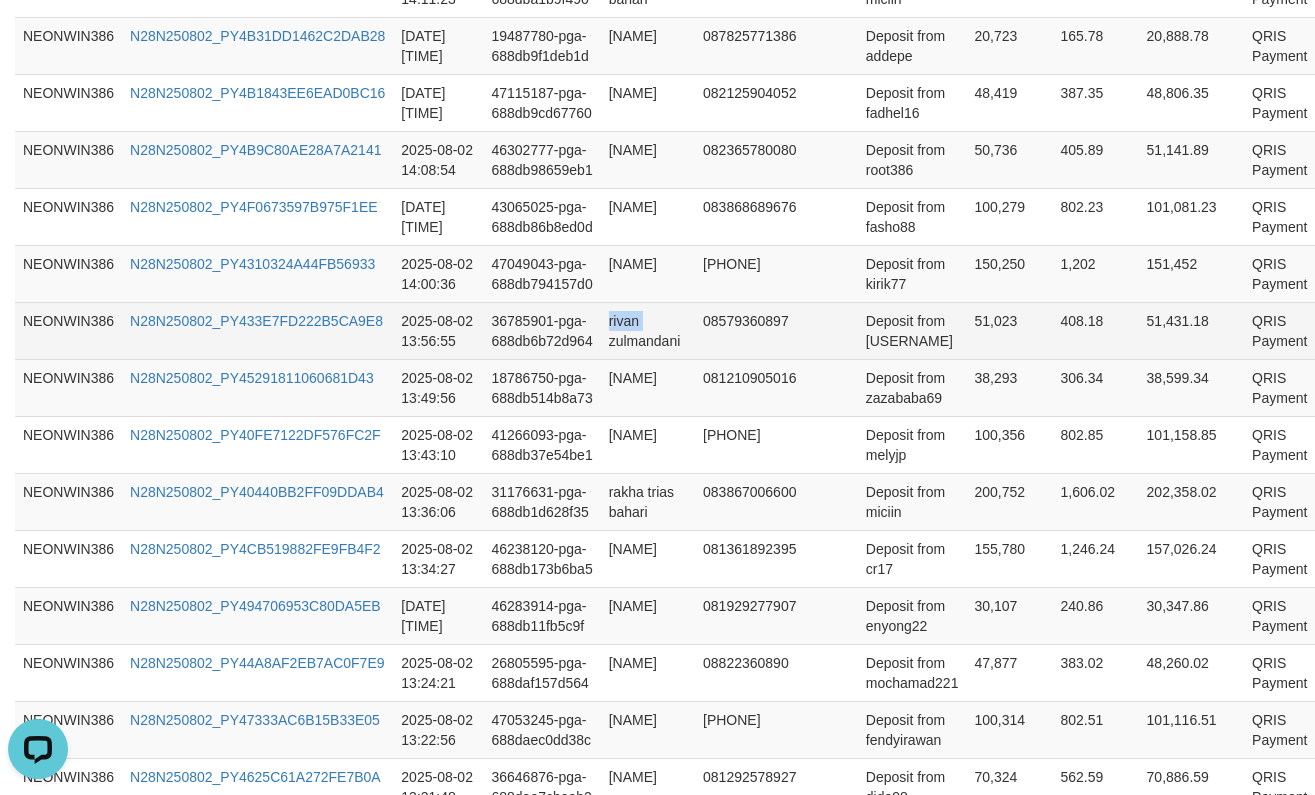 click on "rivan zulmandani" at bounding box center [648, 330] 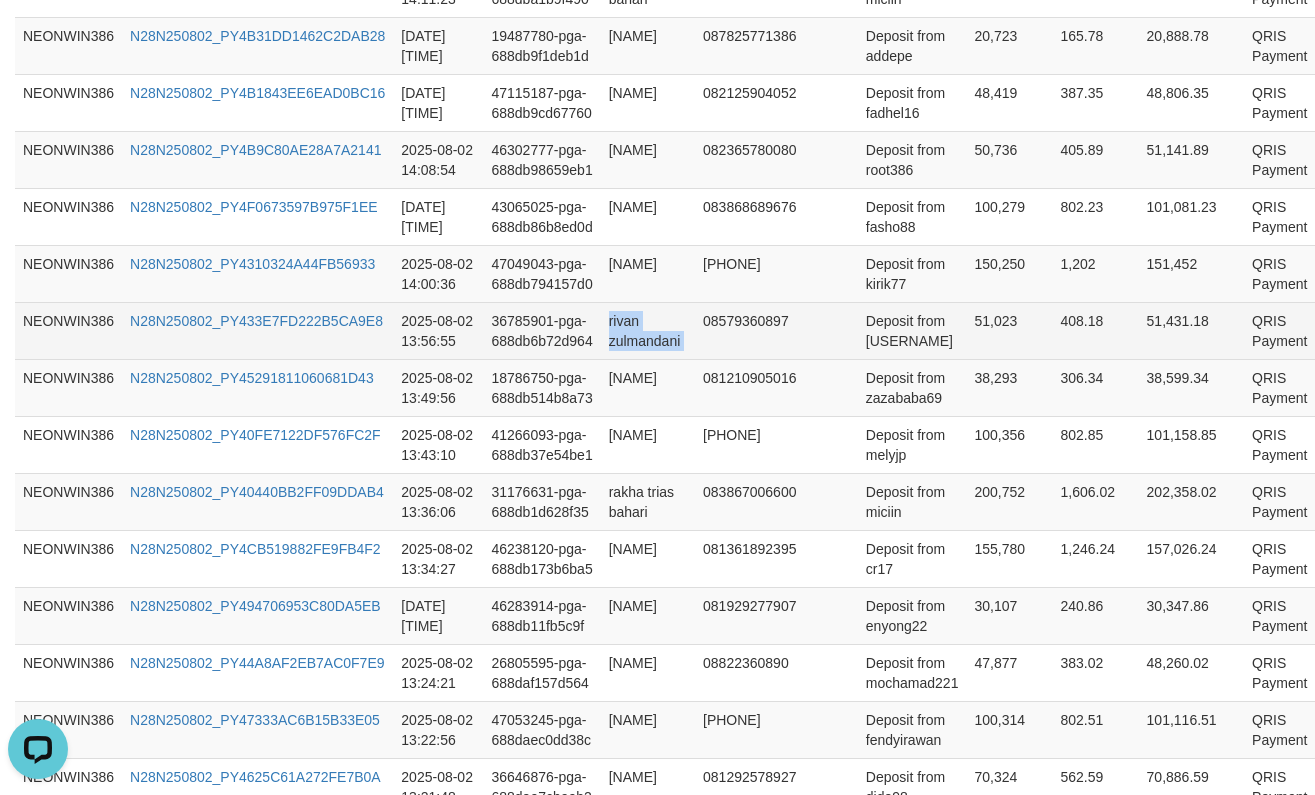 click on "rivan zulmandani" at bounding box center [648, 330] 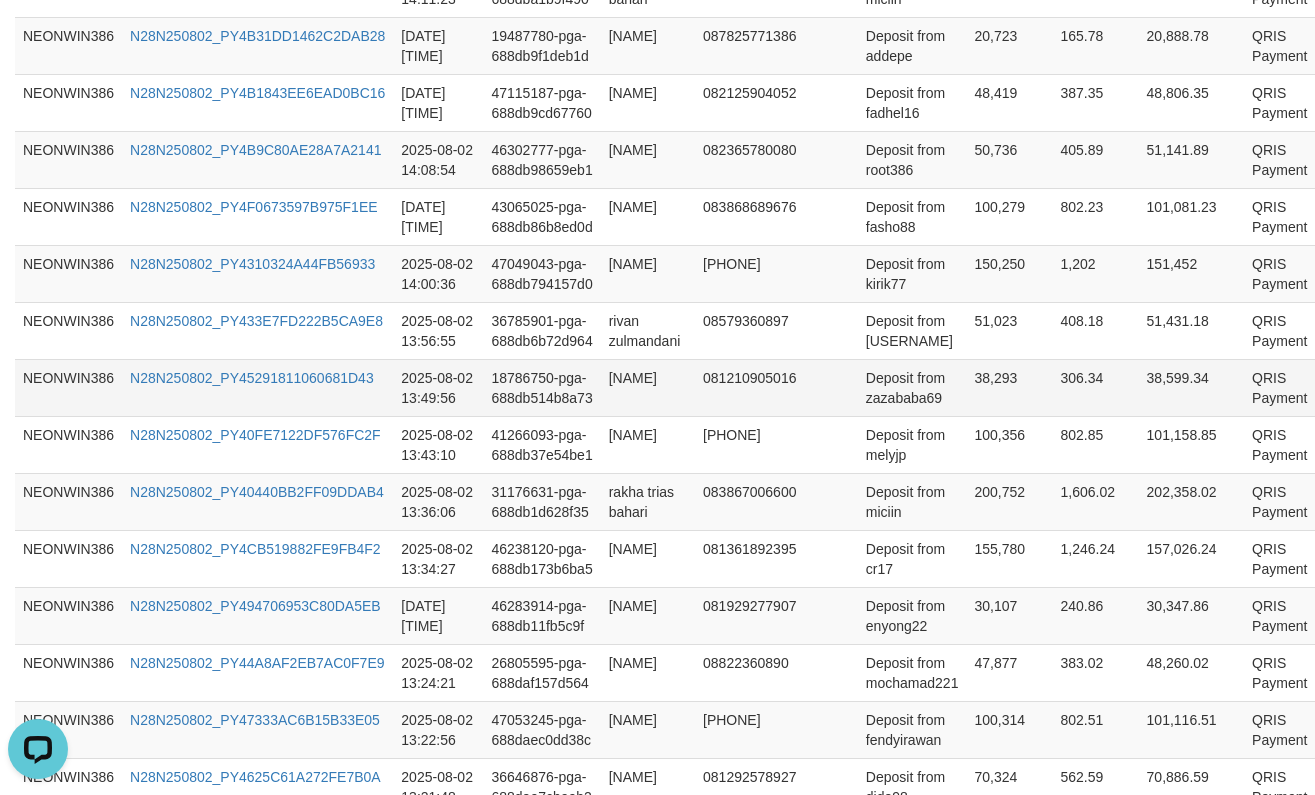 click on "[NAME]" at bounding box center [648, 387] 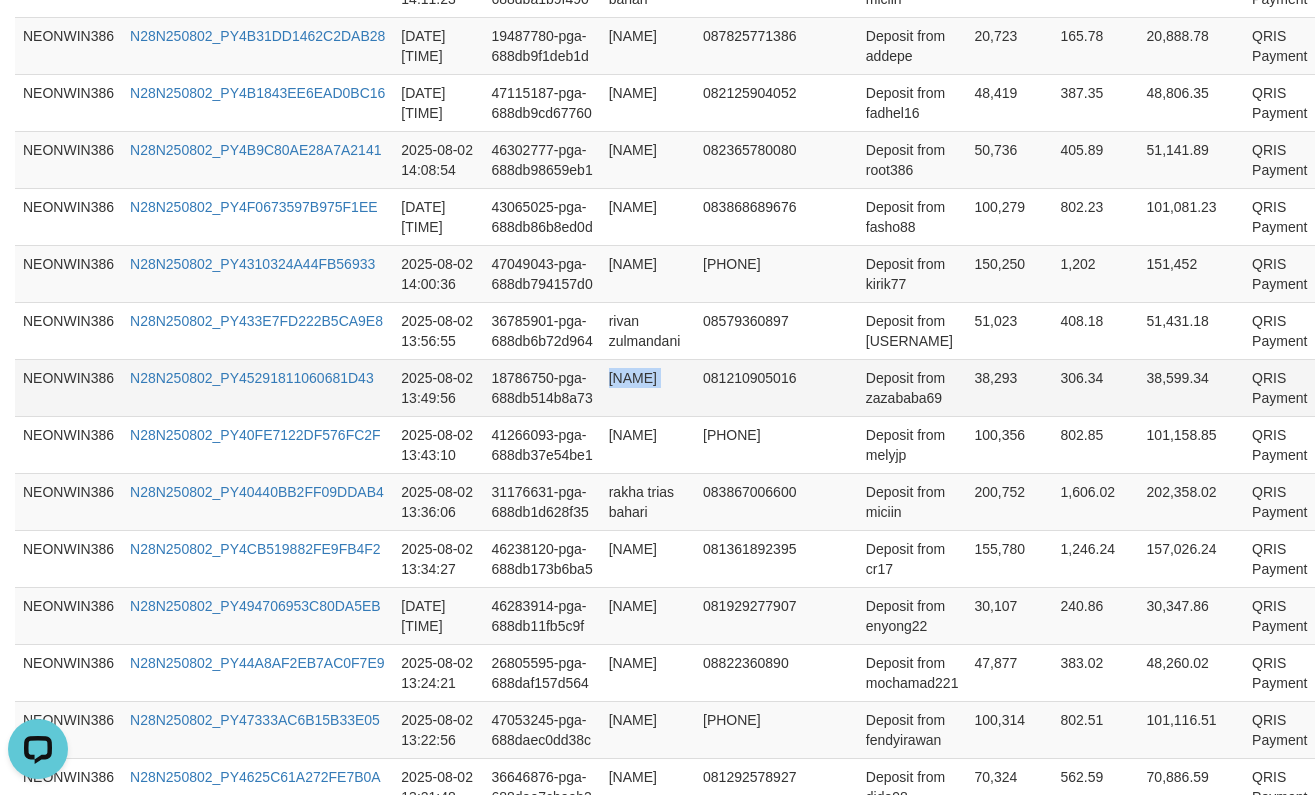 click on "[NAME]" at bounding box center (648, 387) 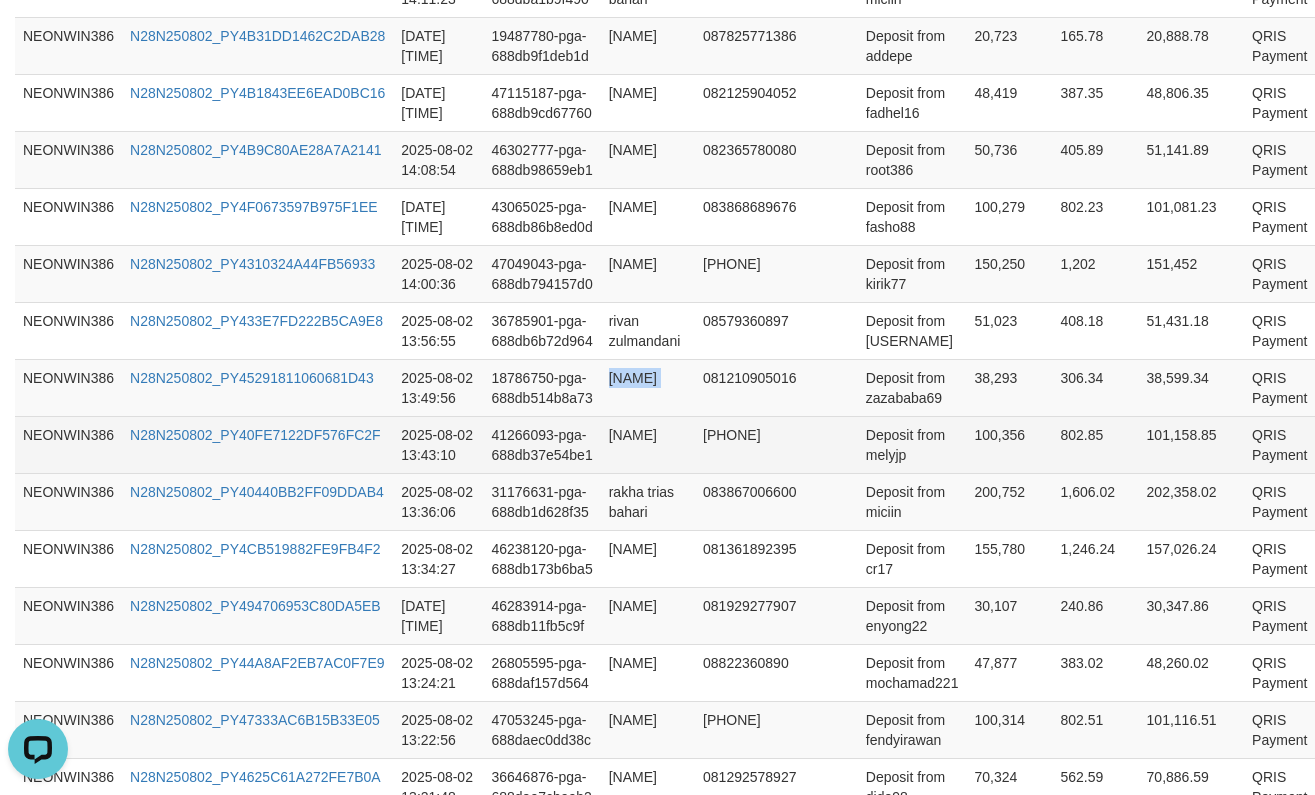 click on "[NAME]" at bounding box center [648, 444] 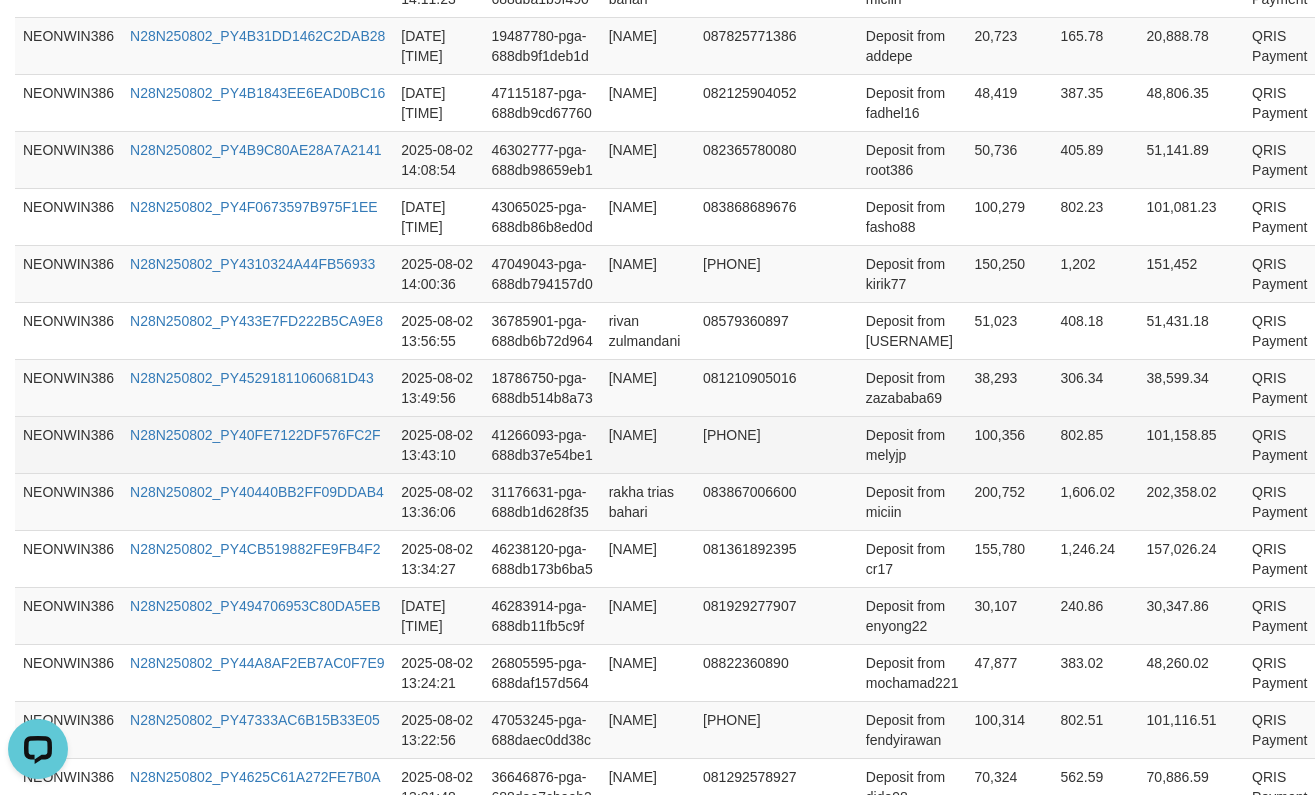 click on "[NAME]" at bounding box center (648, 444) 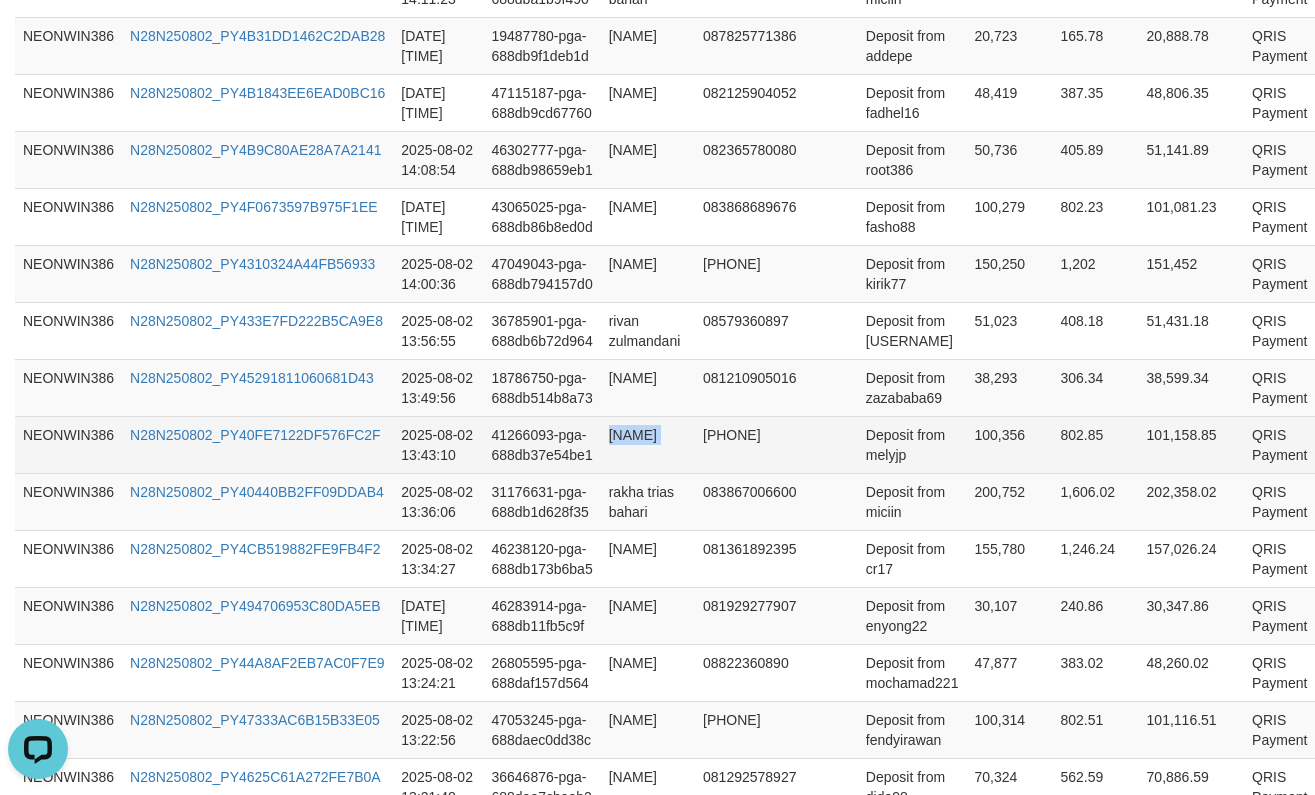 click on "[NAME]" at bounding box center (648, 444) 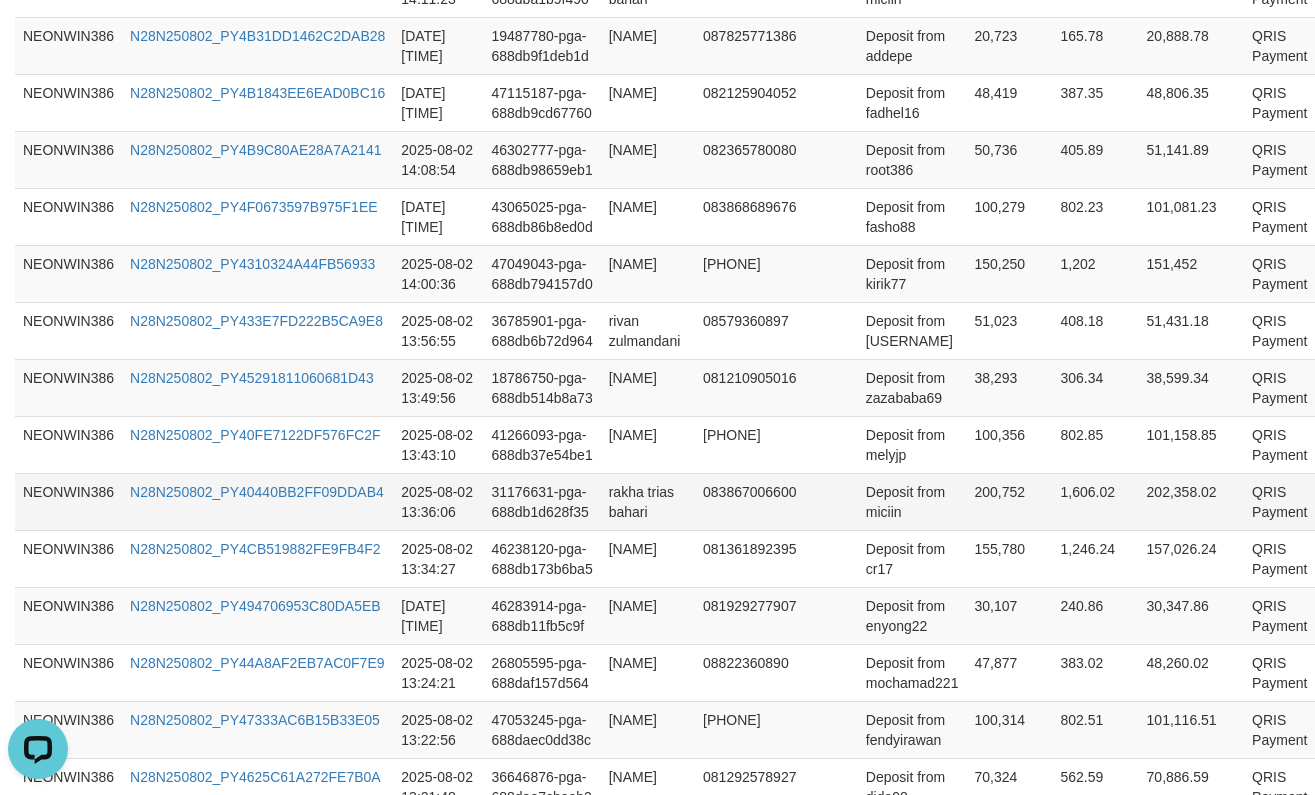 click on "rakha trias bahari" at bounding box center [648, 501] 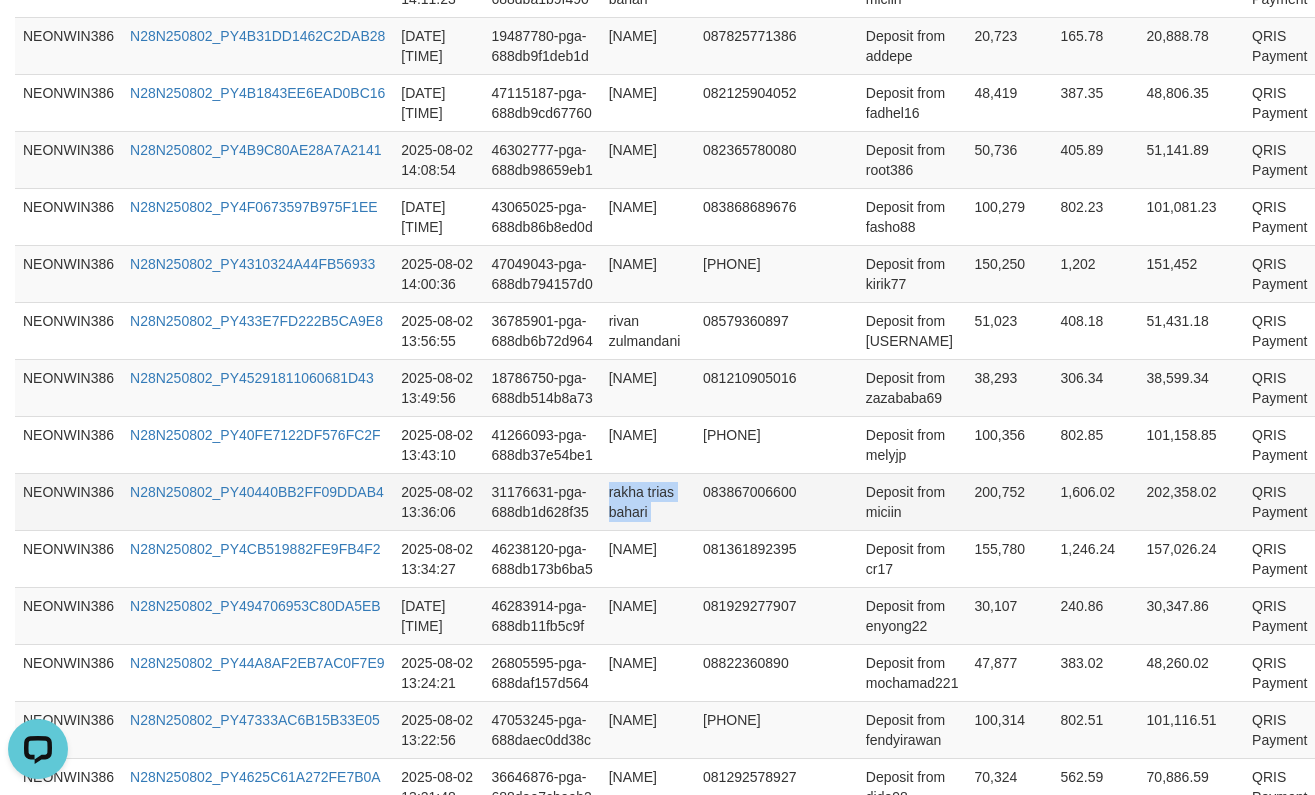 click on "rakha trias bahari" at bounding box center (648, 501) 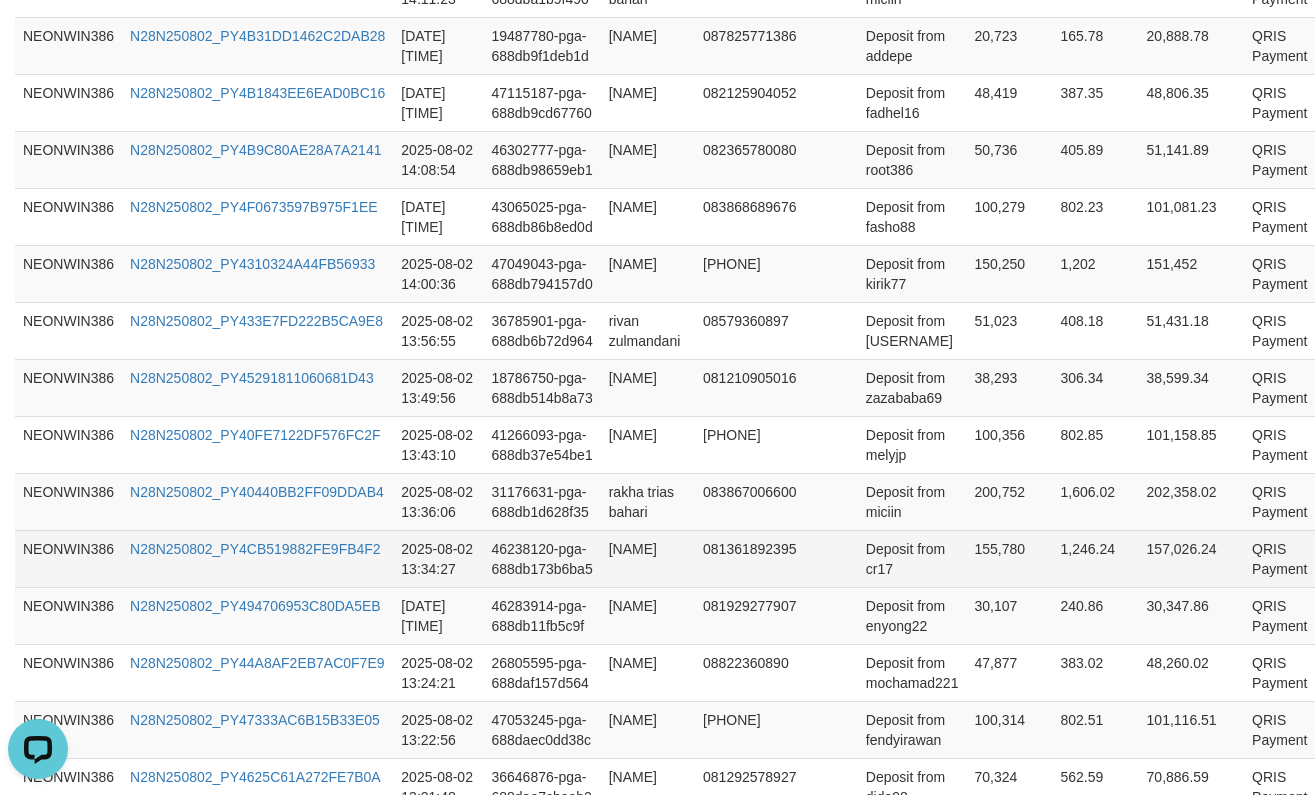 click on "[NAME]" at bounding box center [648, 558] 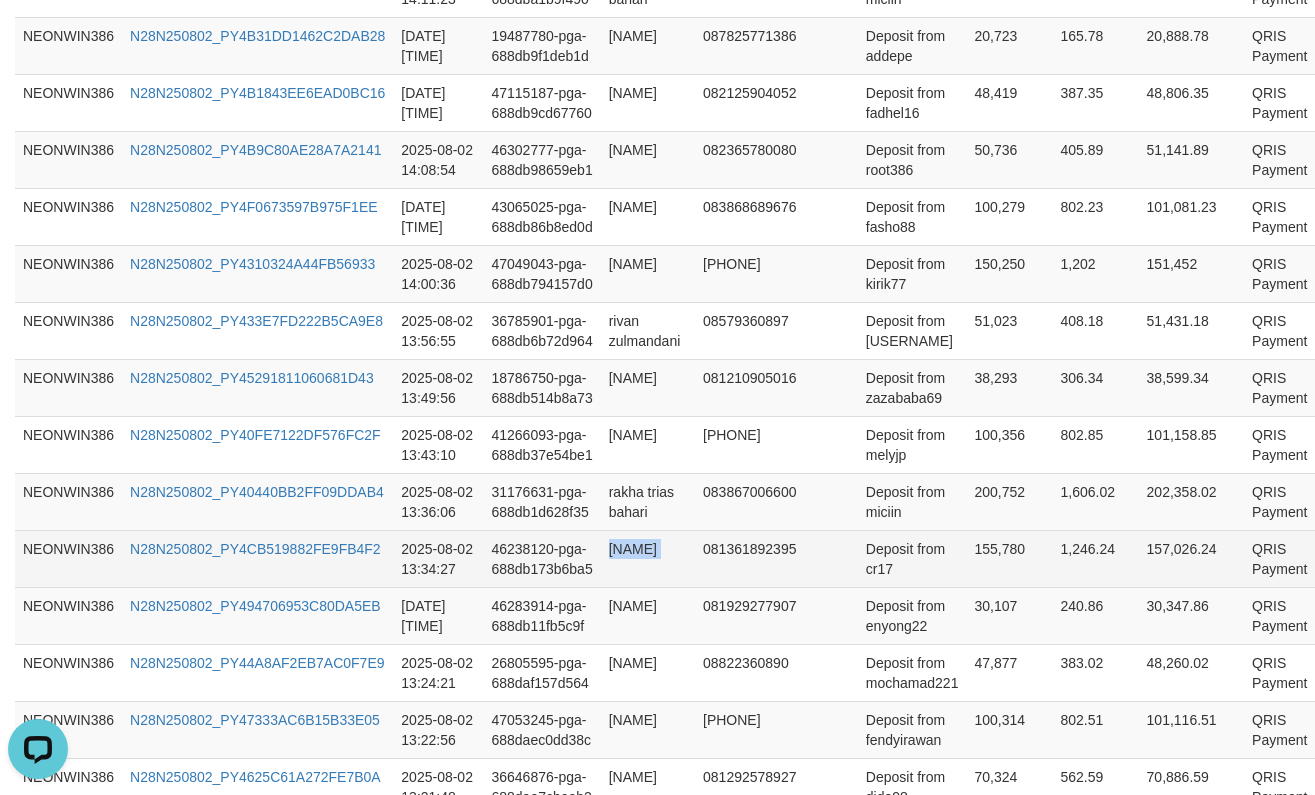 click on "[NAME]" at bounding box center [648, 558] 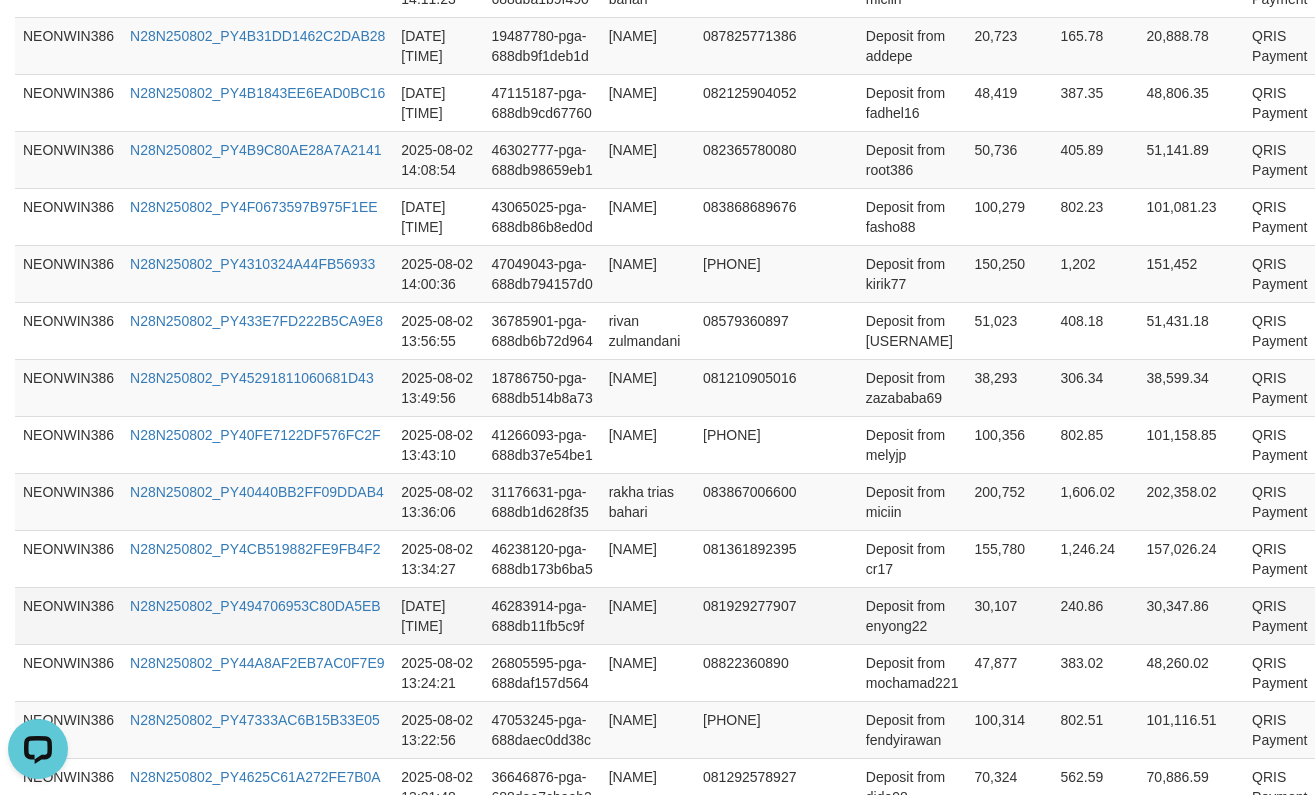 click on "[NAME]" at bounding box center (648, 615) 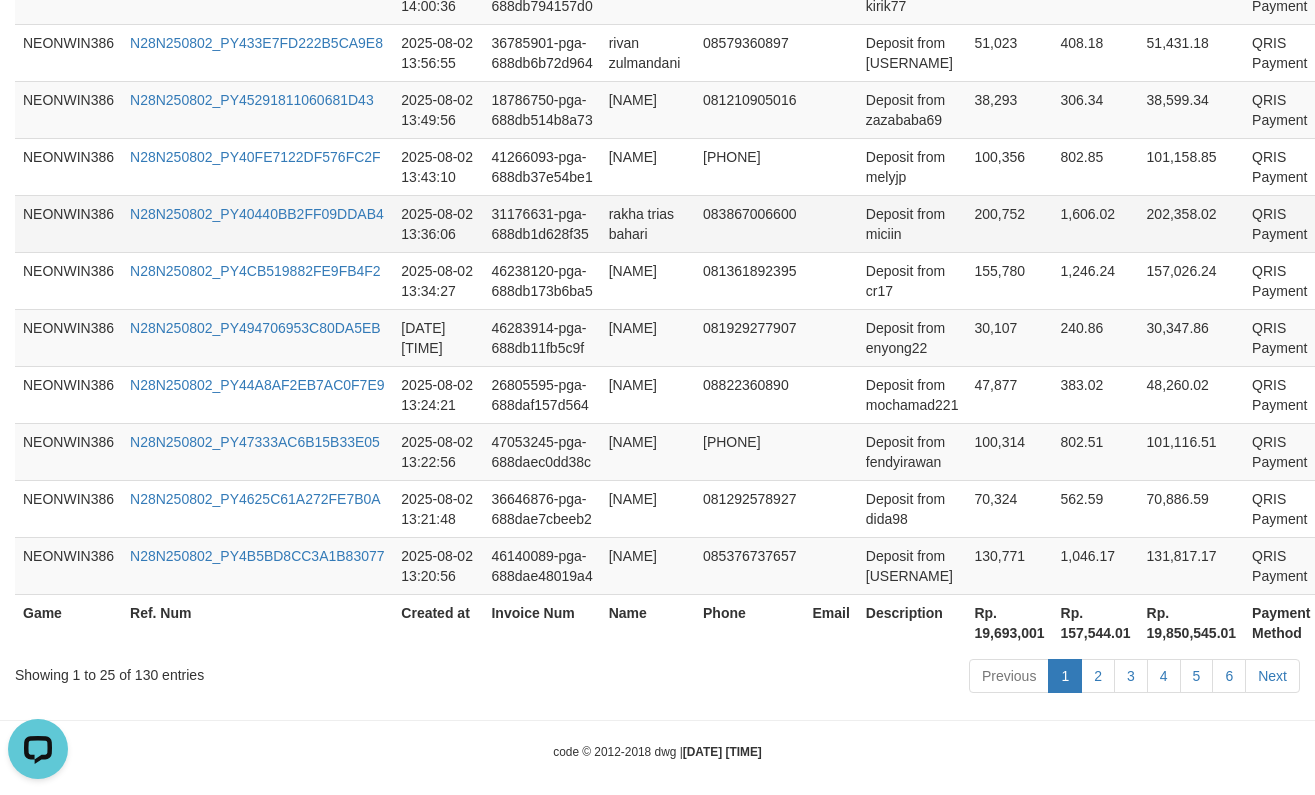 scroll, scrollTop: 1667, scrollLeft: 0, axis: vertical 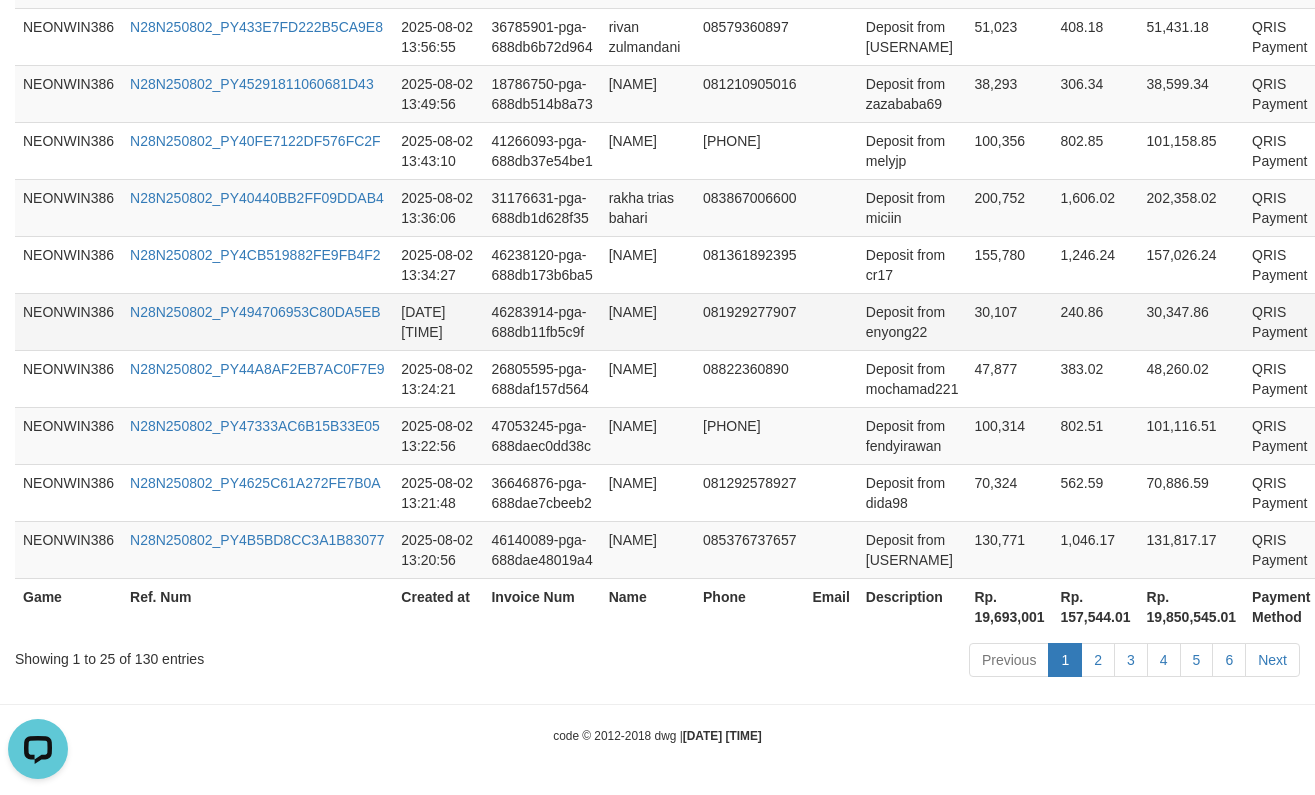 click on "[NAME]" at bounding box center (648, 321) 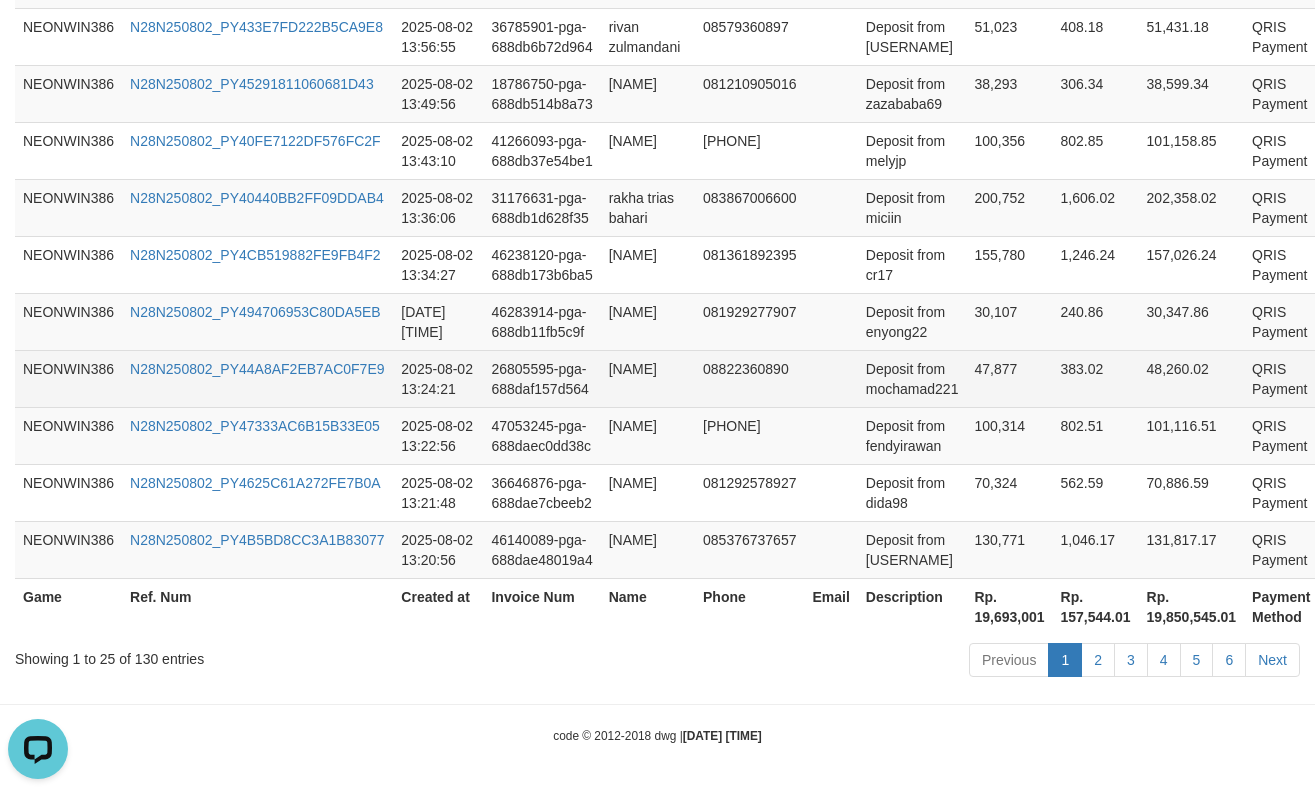 click on "[NAME]" at bounding box center (648, 378) 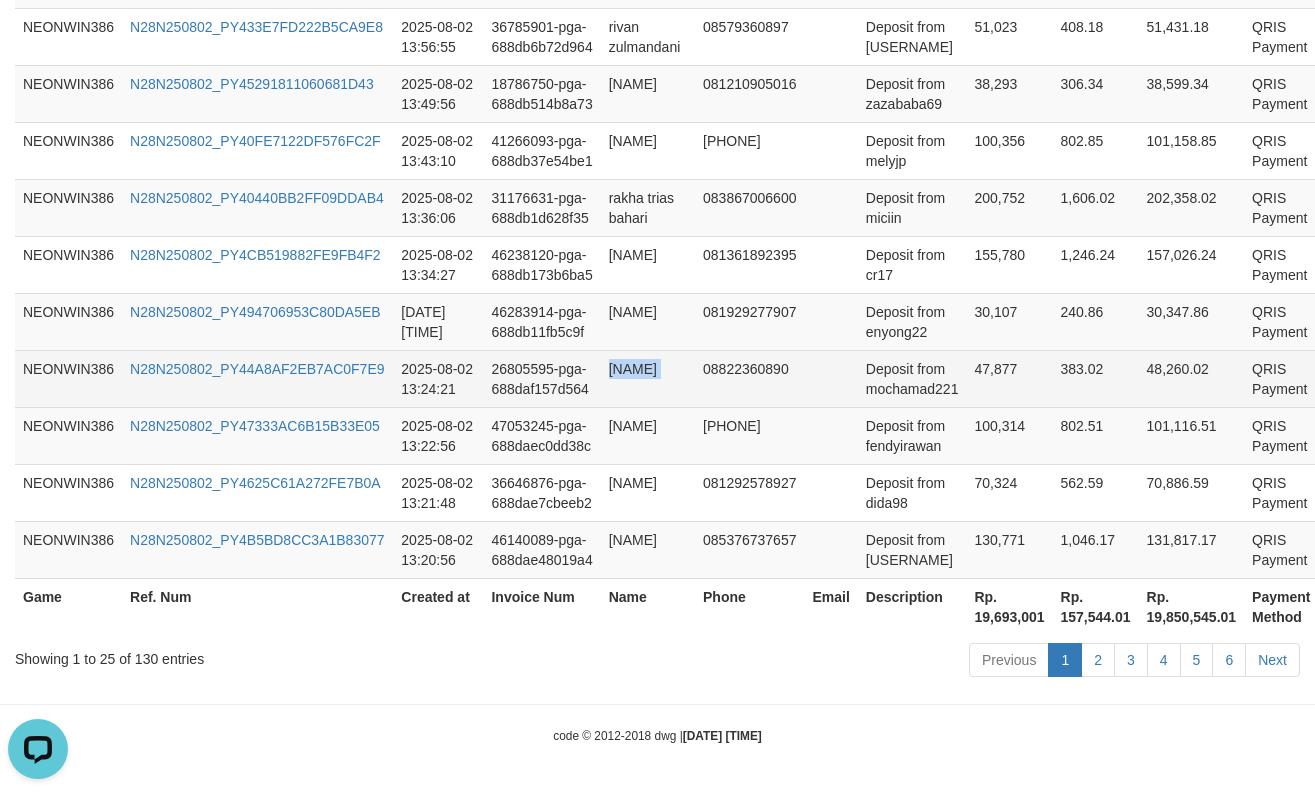 click on "[NAME]" at bounding box center [648, 378] 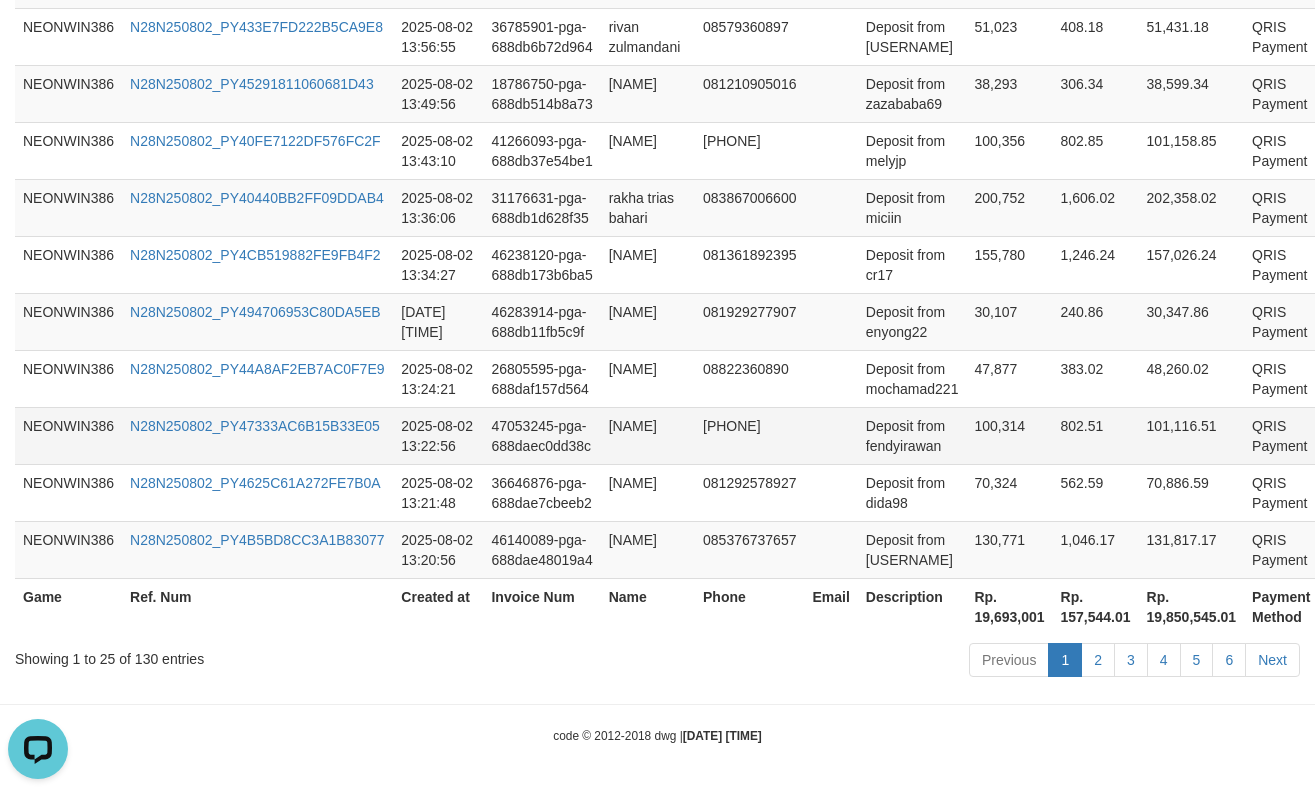 click on "[NAME]" at bounding box center [648, 435] 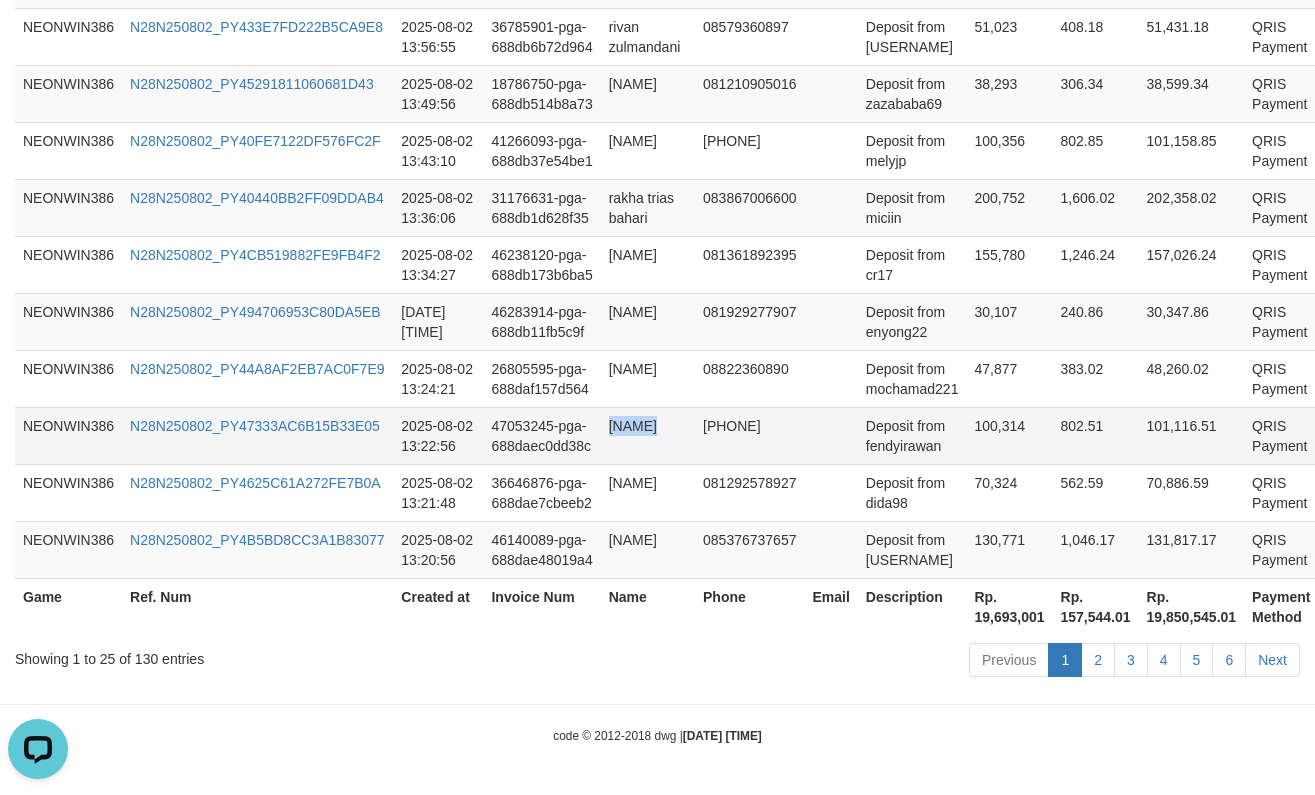 click on "[NAME]" at bounding box center [648, 435] 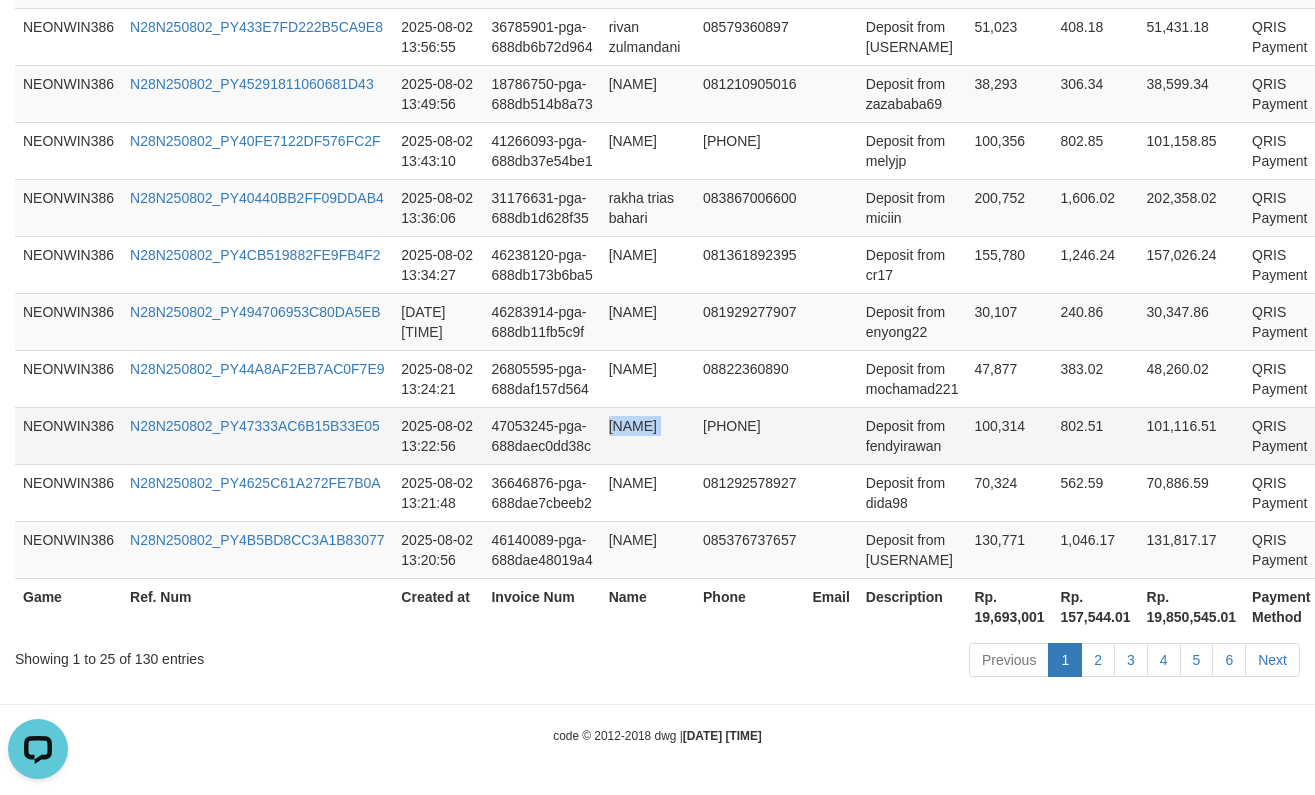 click on "[NAME]" at bounding box center (648, 435) 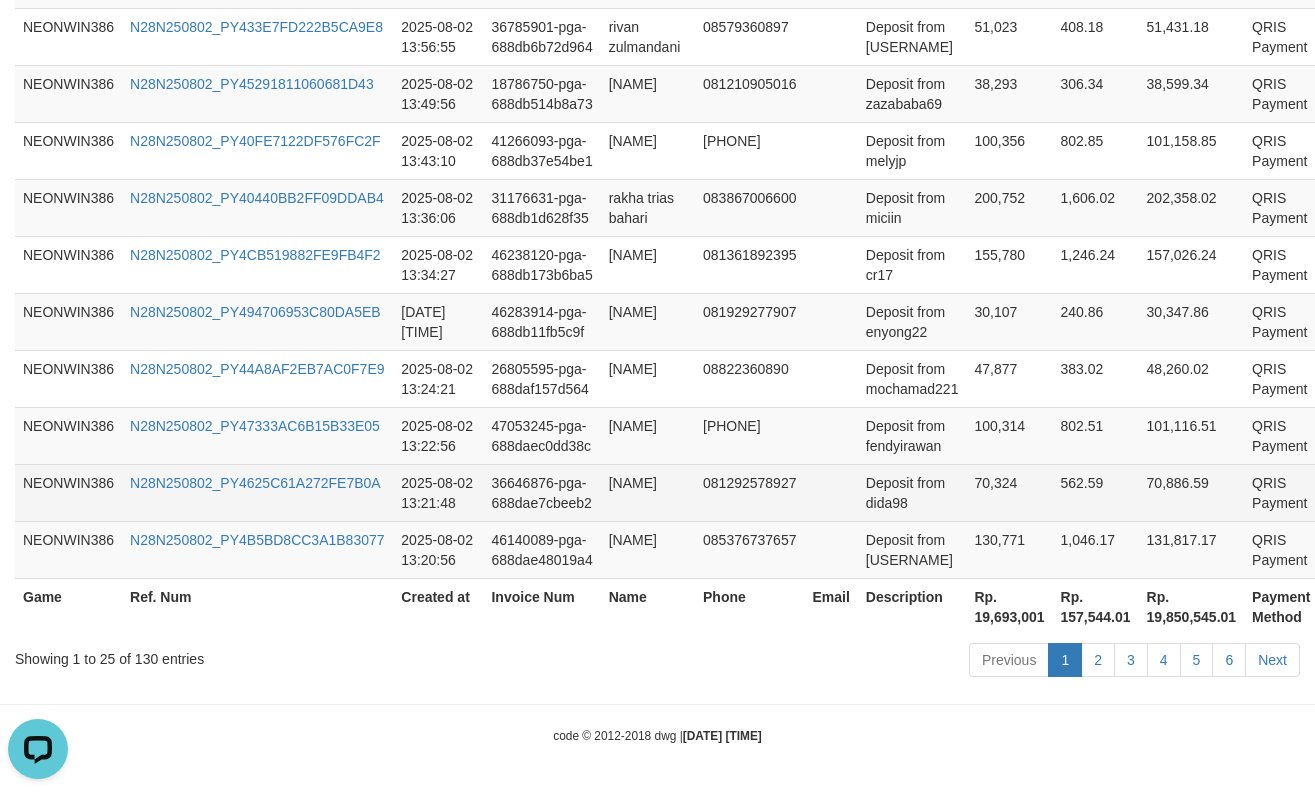 click on "[NAME]" at bounding box center (648, 492) 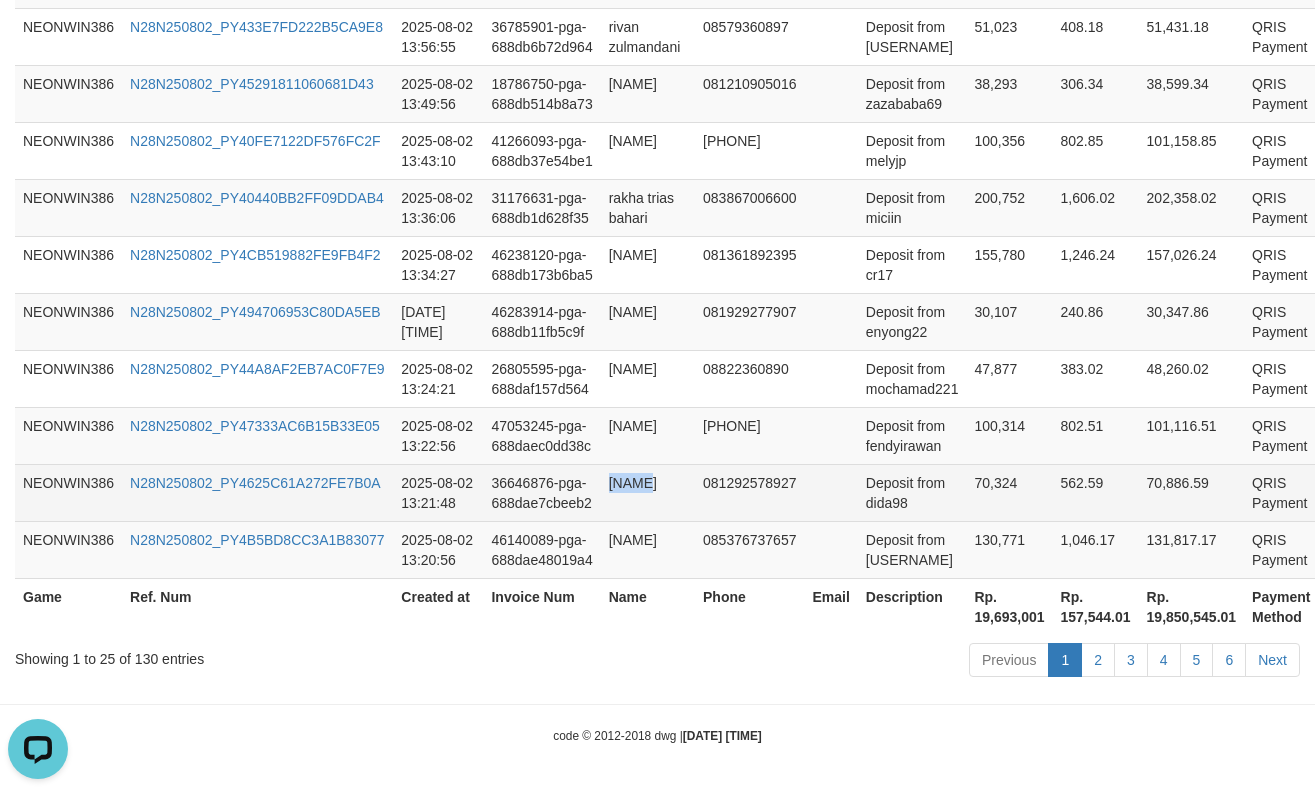 click on "[NAME]" at bounding box center (648, 492) 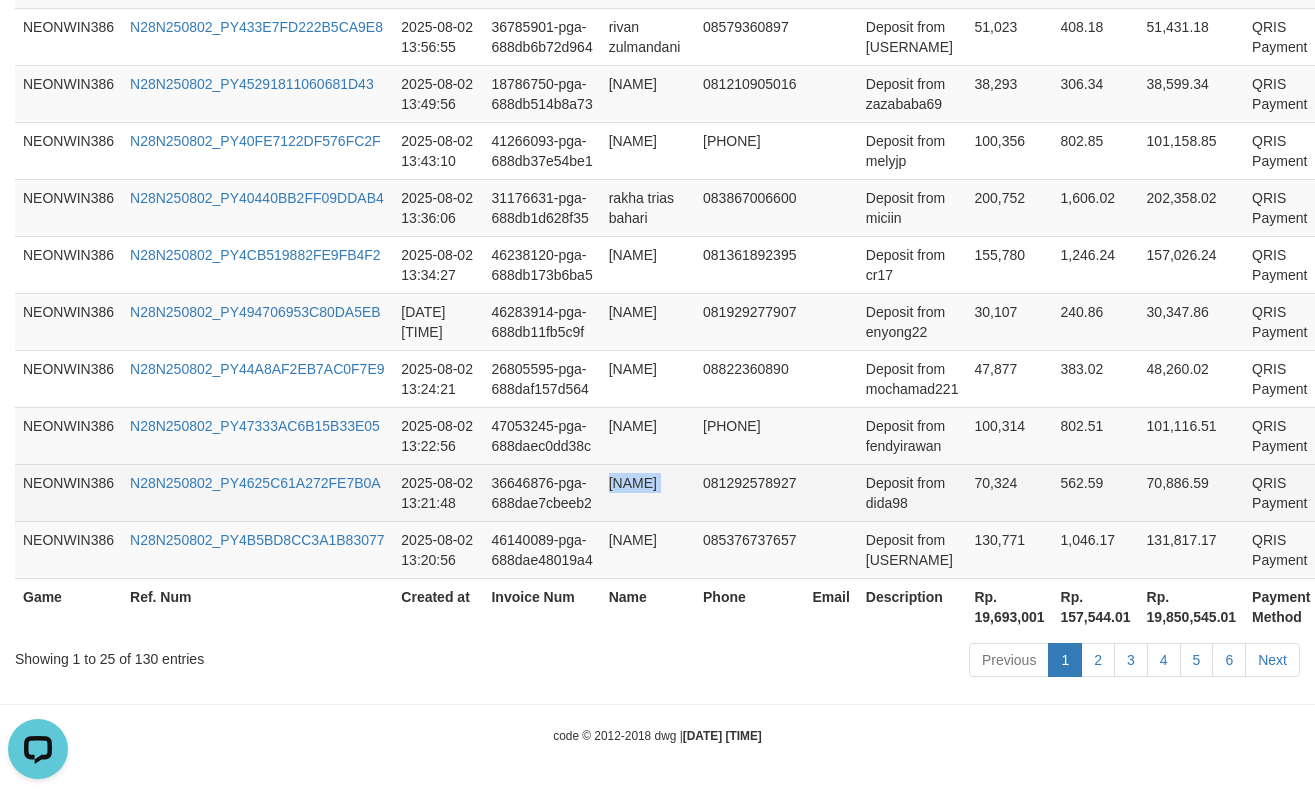 click on "[NAME]" at bounding box center [648, 492] 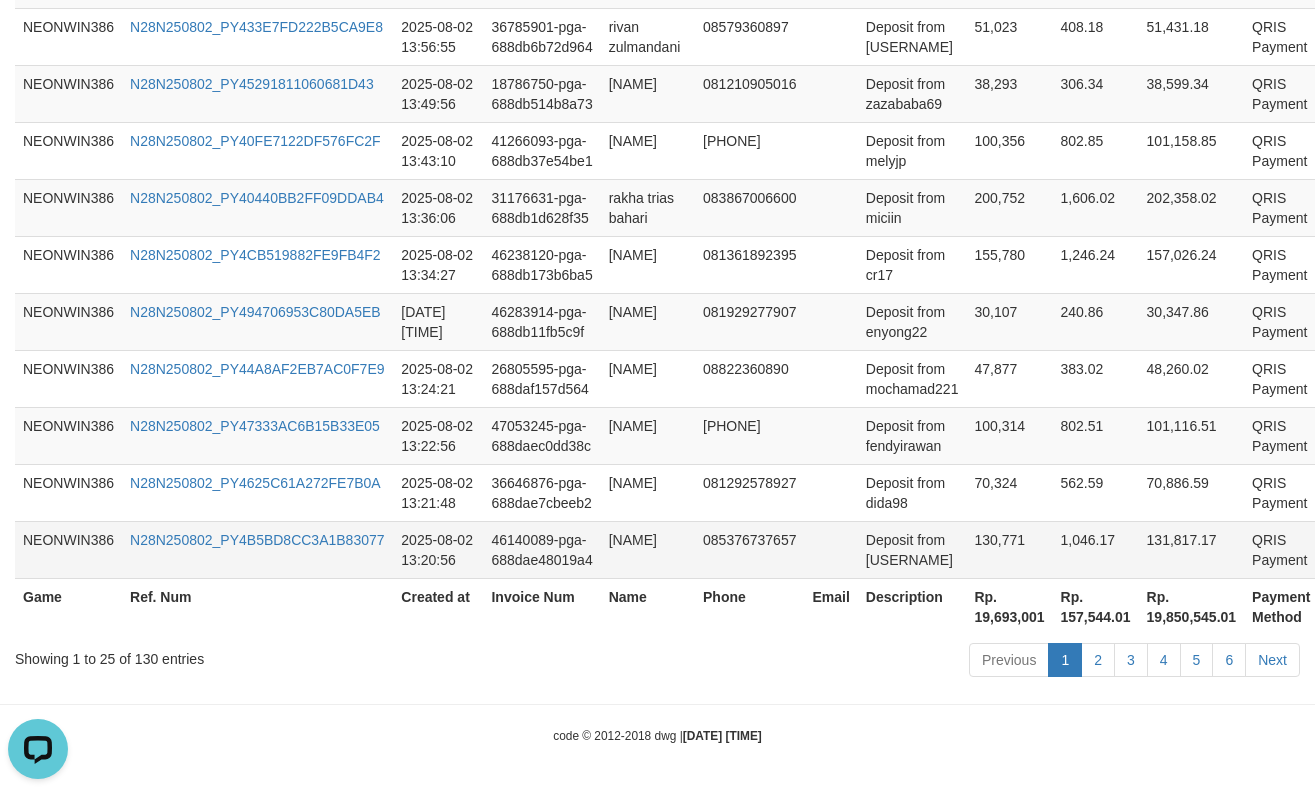 click on "[NAME]" at bounding box center (648, 549) 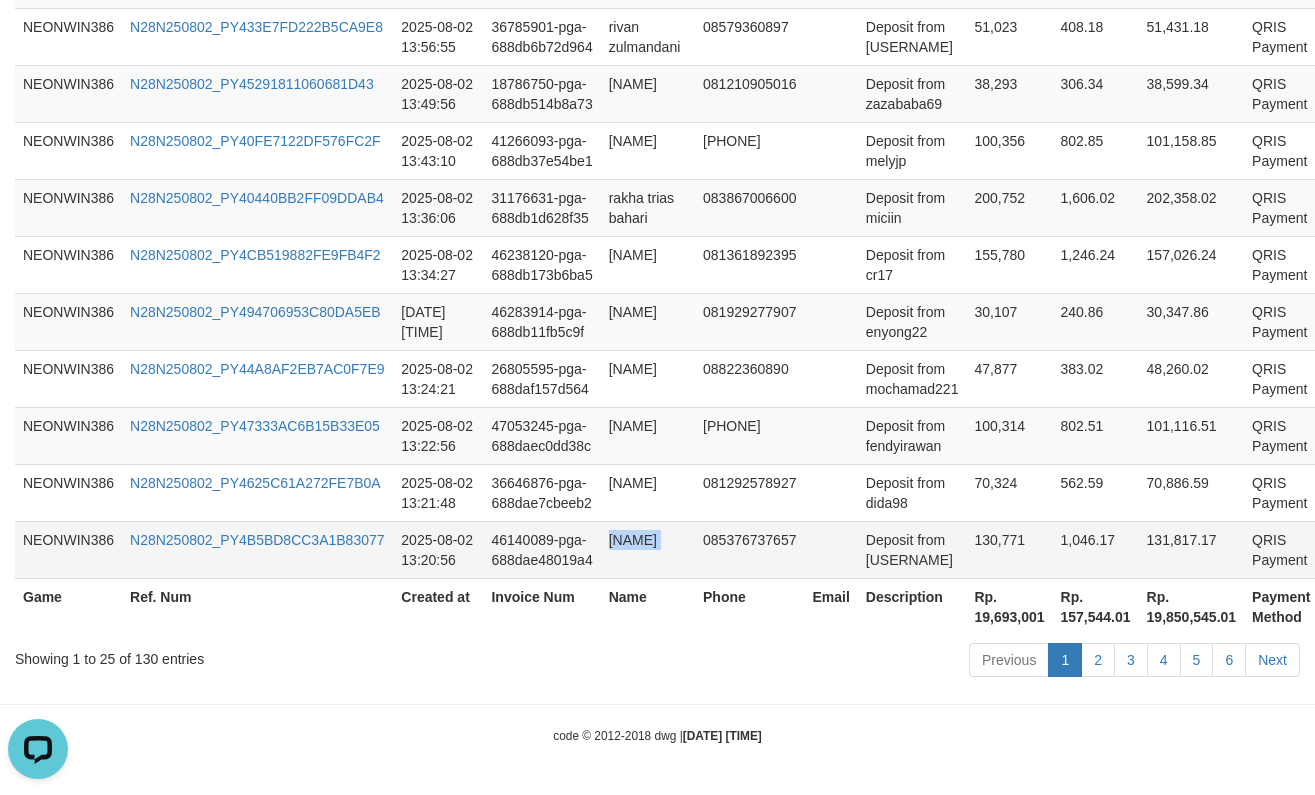 click on "[NAME]" at bounding box center (648, 549) 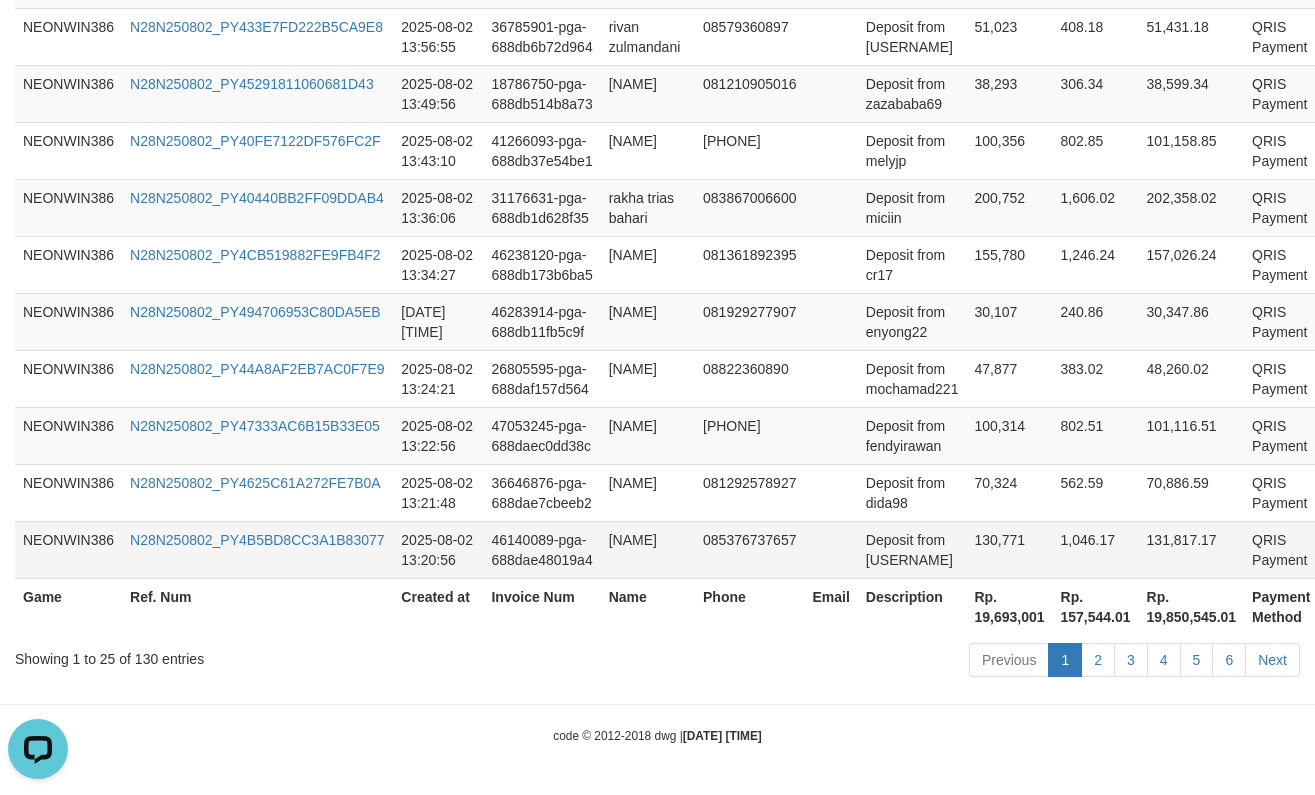click on "Deposit from [USERNAME]" at bounding box center (912, 549) 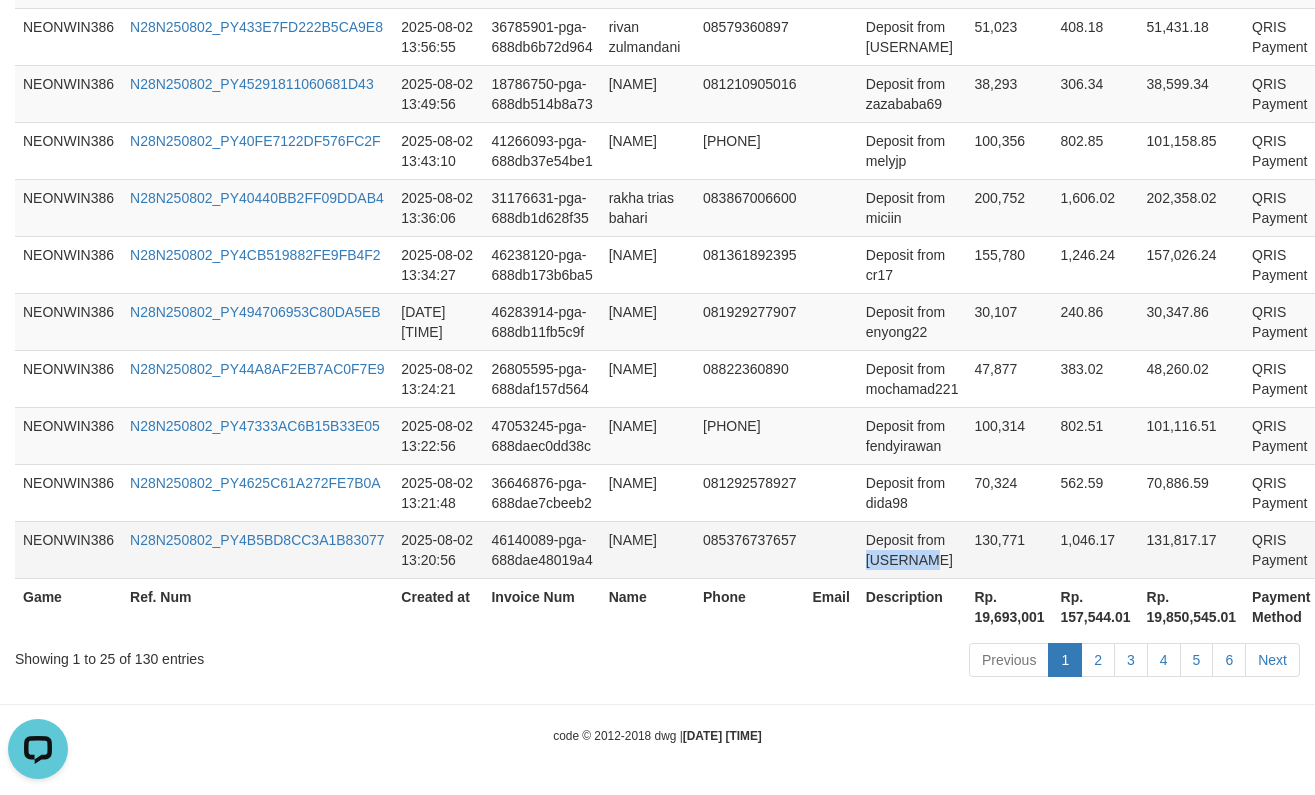 click on "Deposit from [USERNAME]" at bounding box center (912, 549) 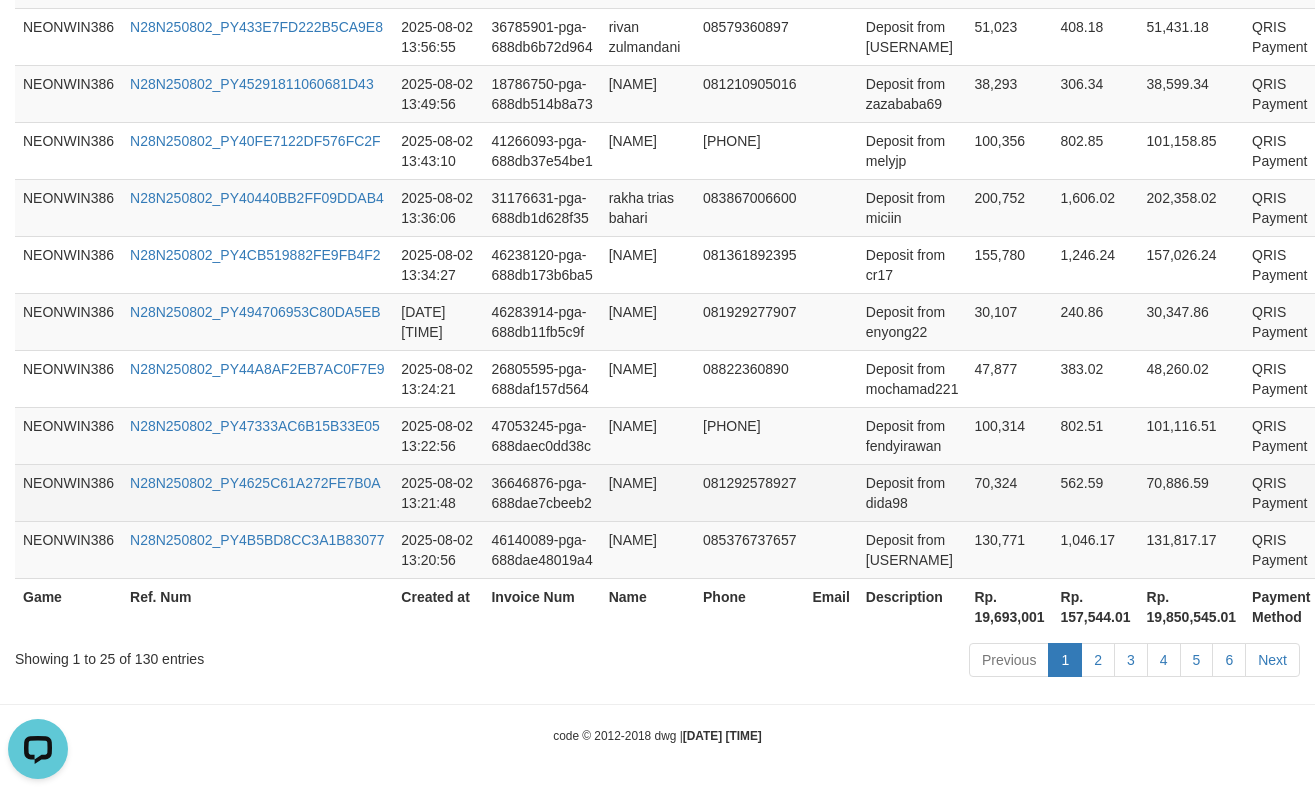 click on "Deposit from dida98" at bounding box center [912, 492] 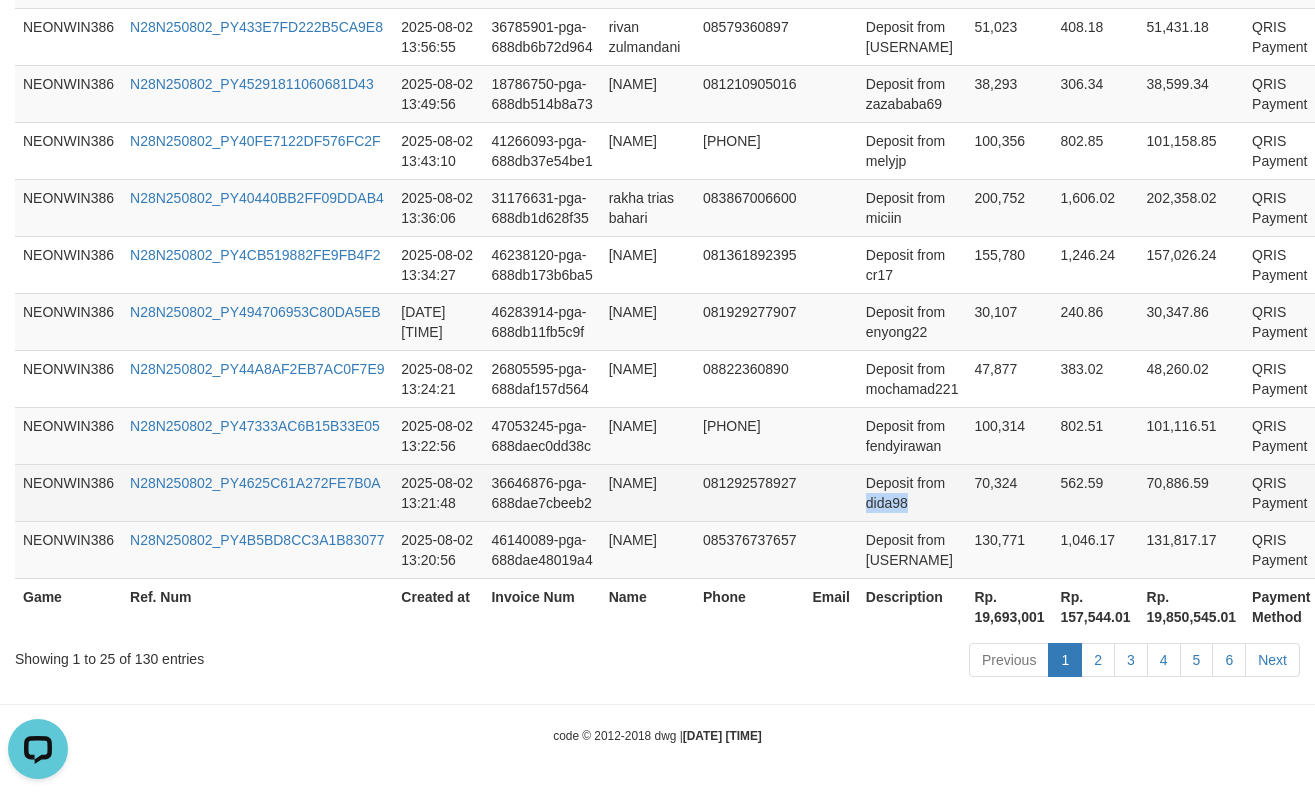 click on "Deposit from dida98" at bounding box center [912, 492] 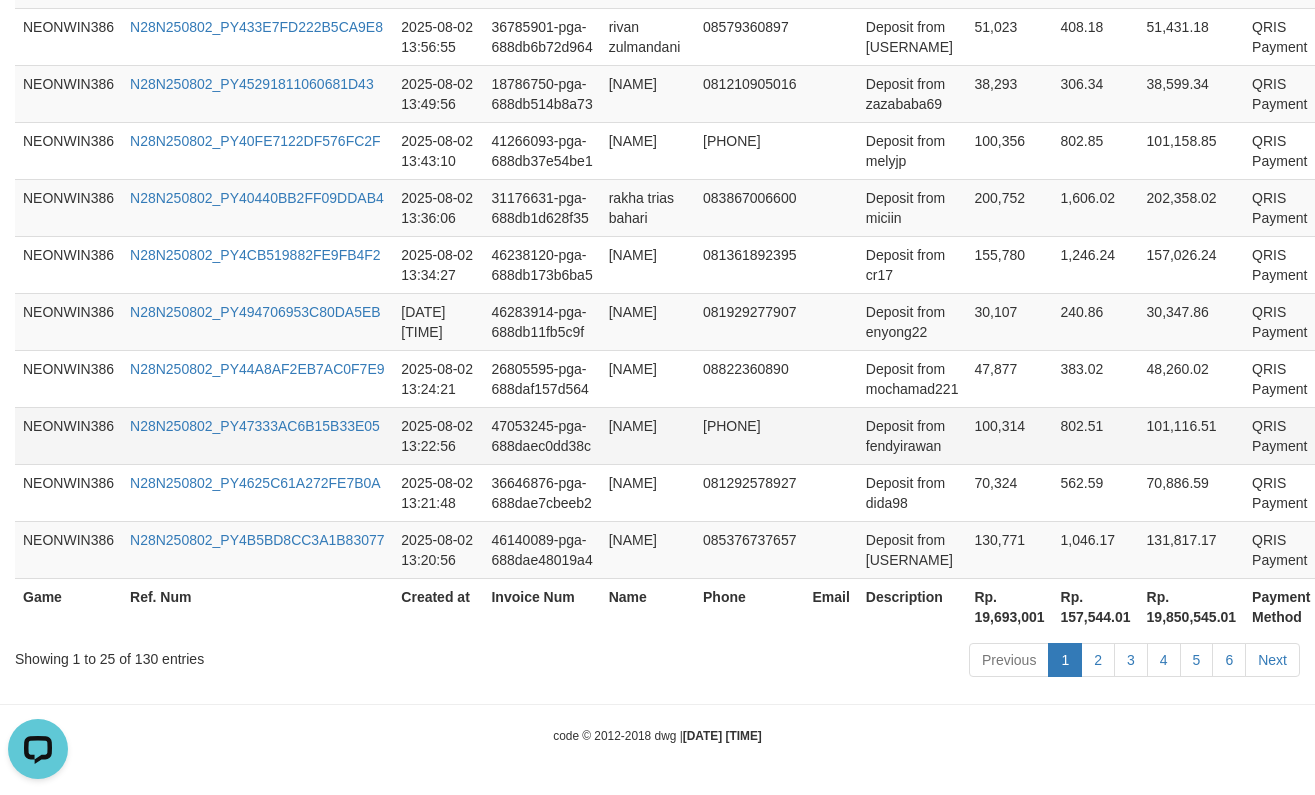 click on "Deposit from fendyirawan" at bounding box center [912, 435] 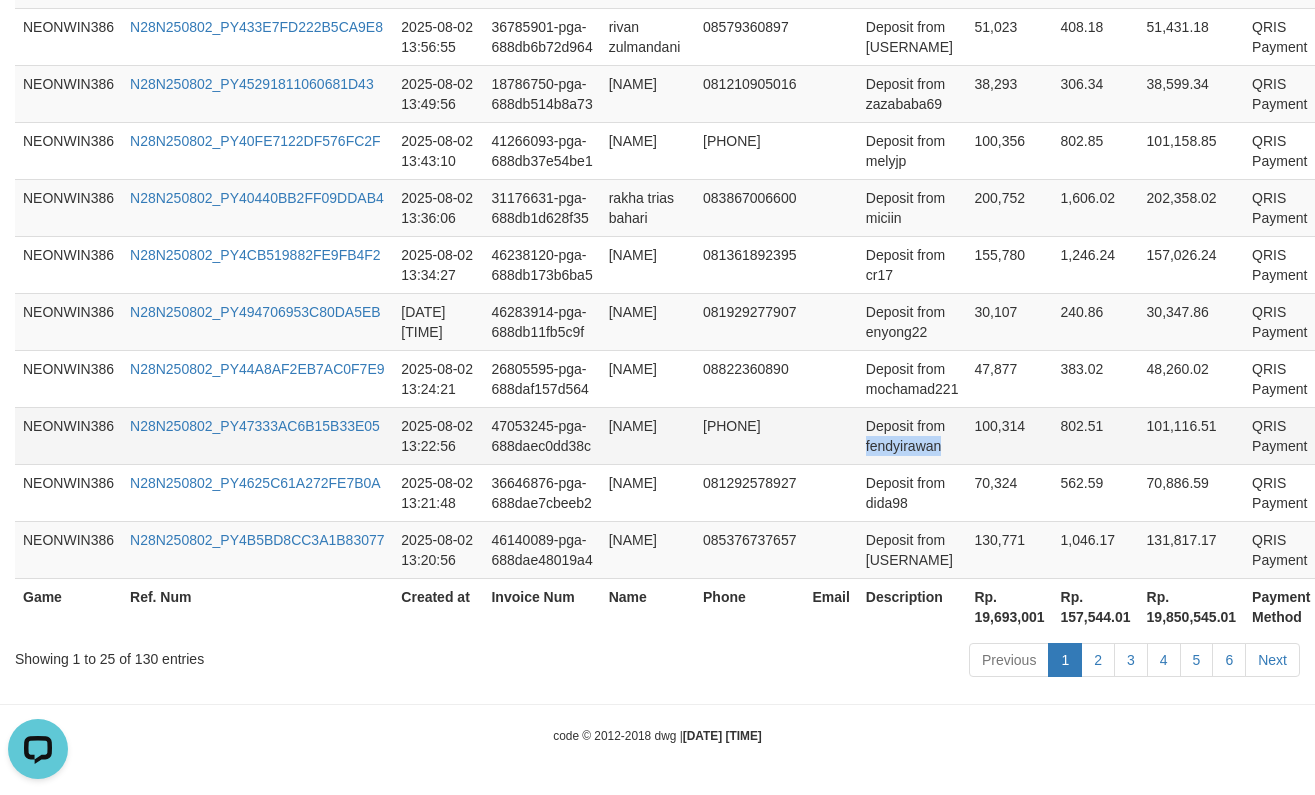 click on "Deposit from fendyirawan" at bounding box center [912, 435] 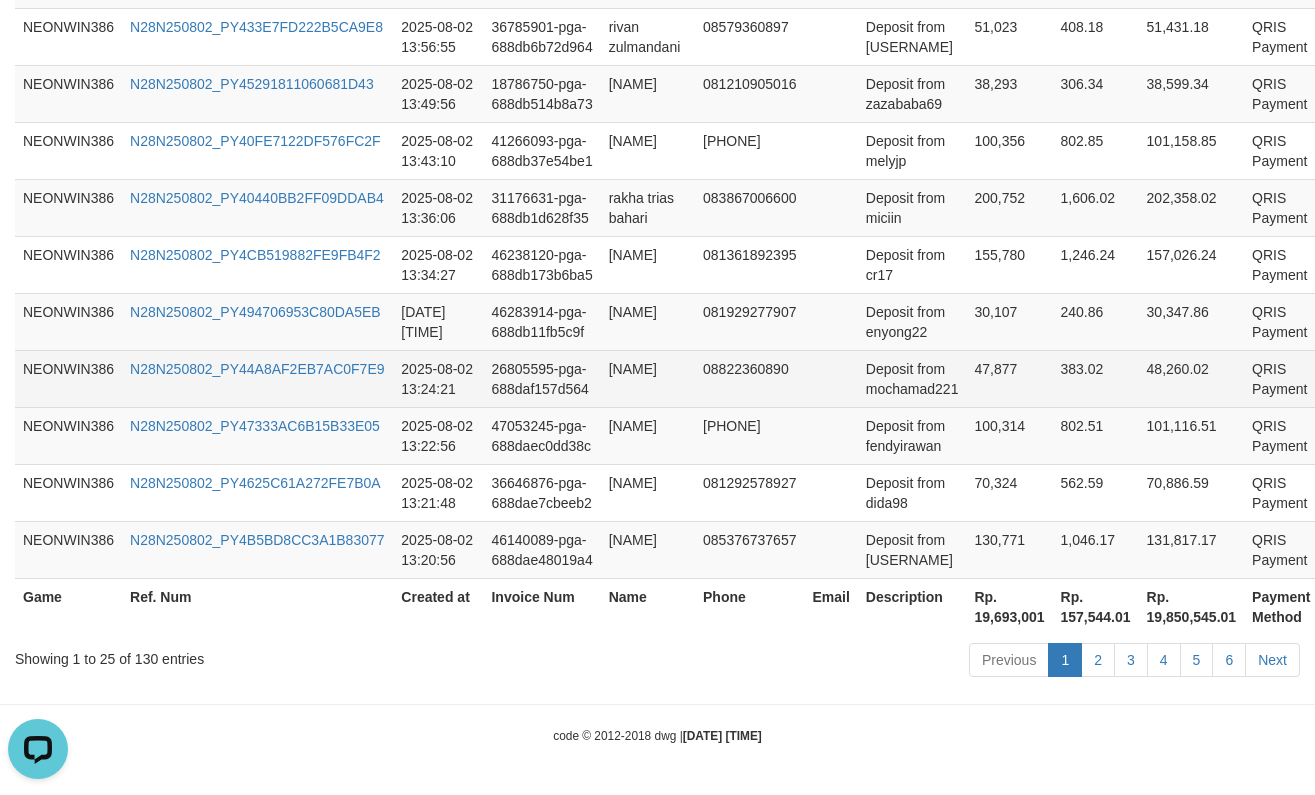 click on "Deposit from mochamad221" at bounding box center (912, 378) 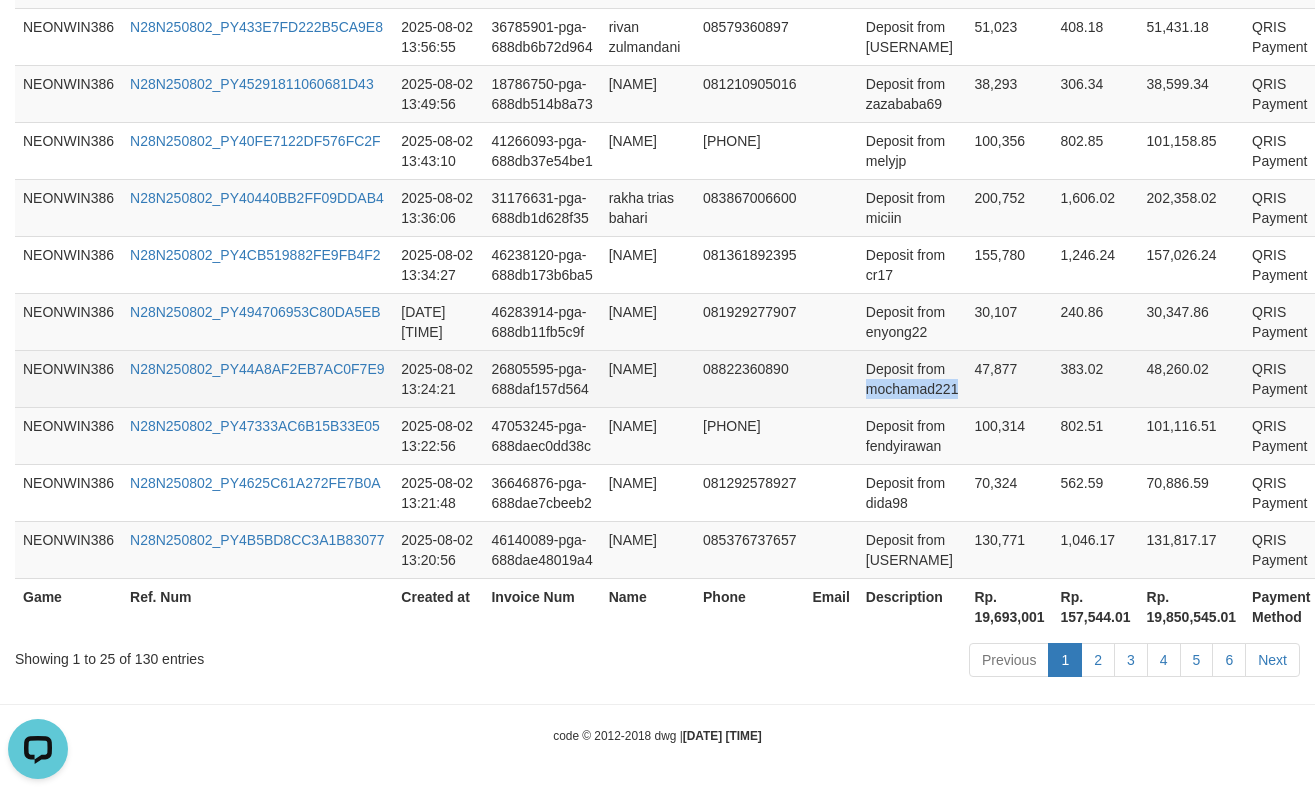 click on "Deposit from mochamad221" at bounding box center (912, 378) 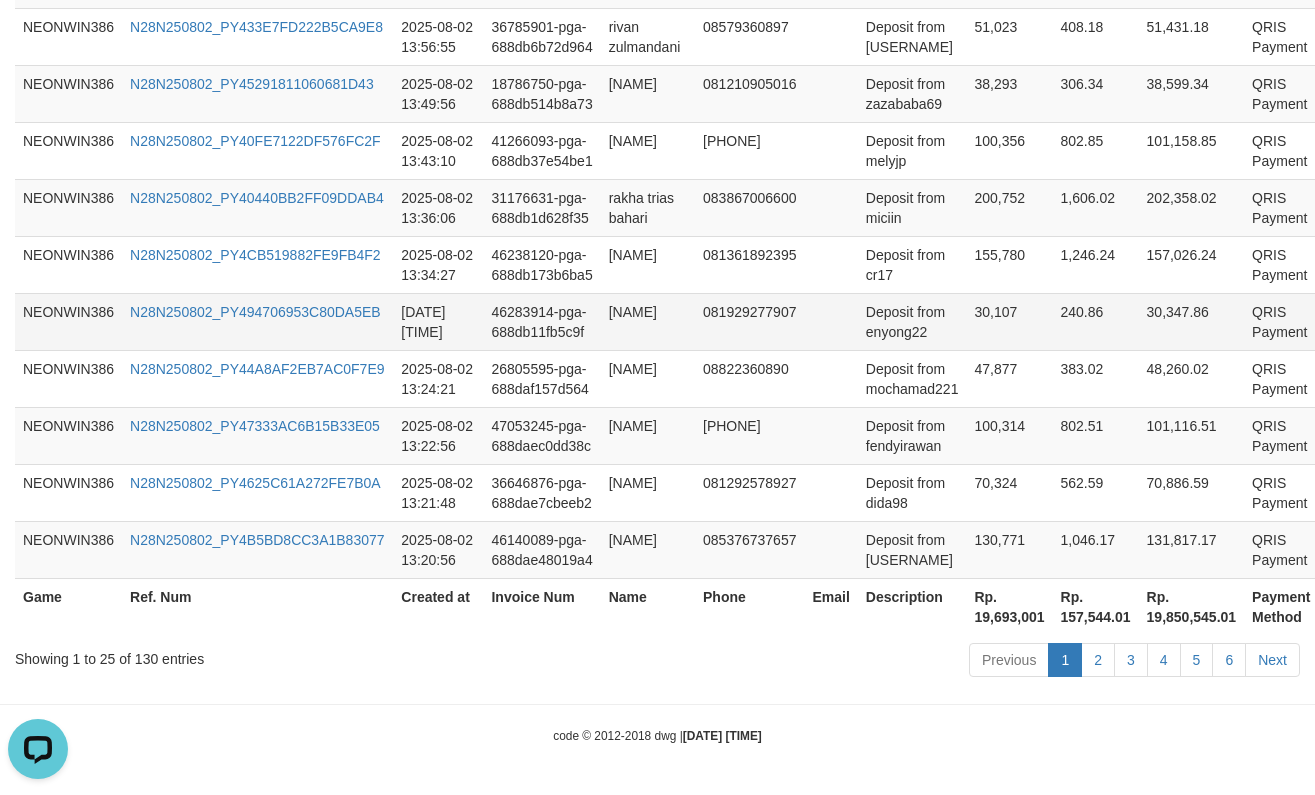 click on "Deposit from enyong22" at bounding box center [912, 321] 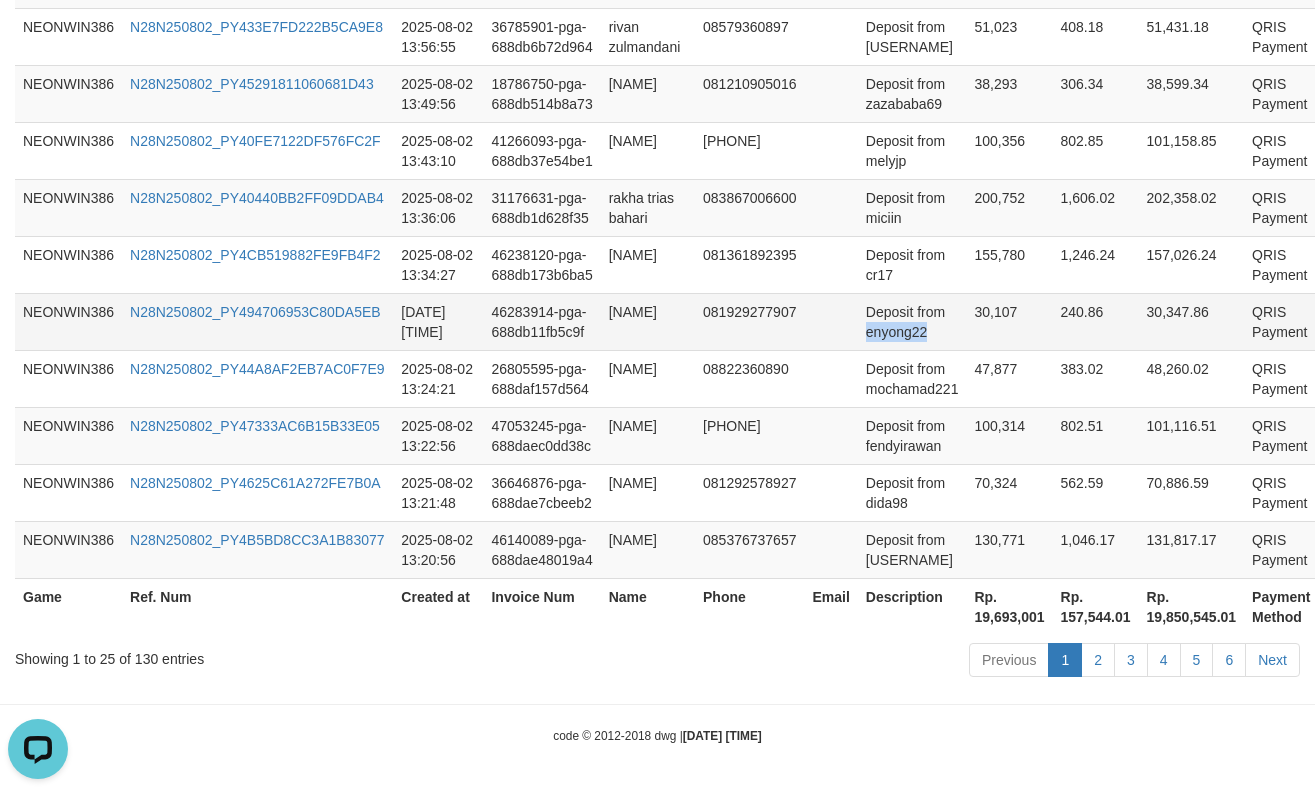 click on "Deposit from enyong22" at bounding box center (912, 321) 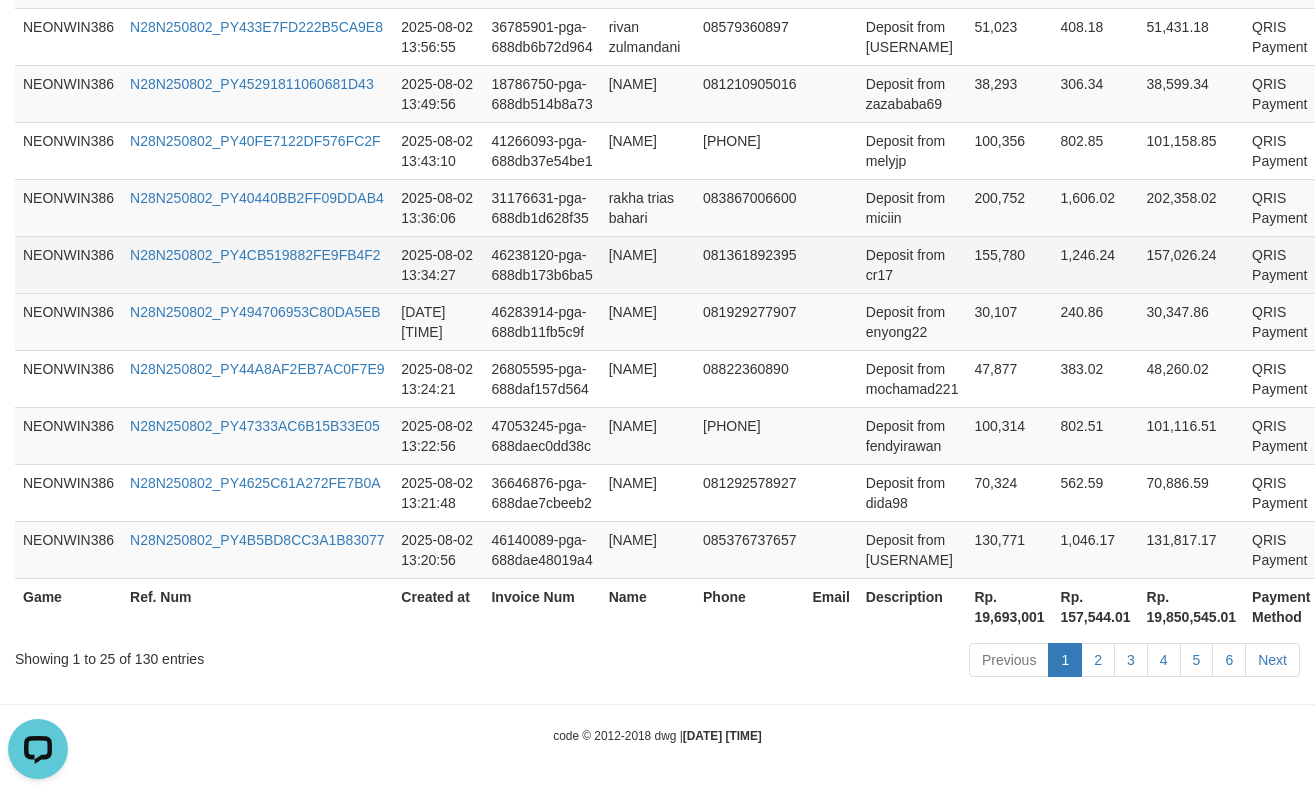 click on "Deposit from cr17" at bounding box center (912, 264) 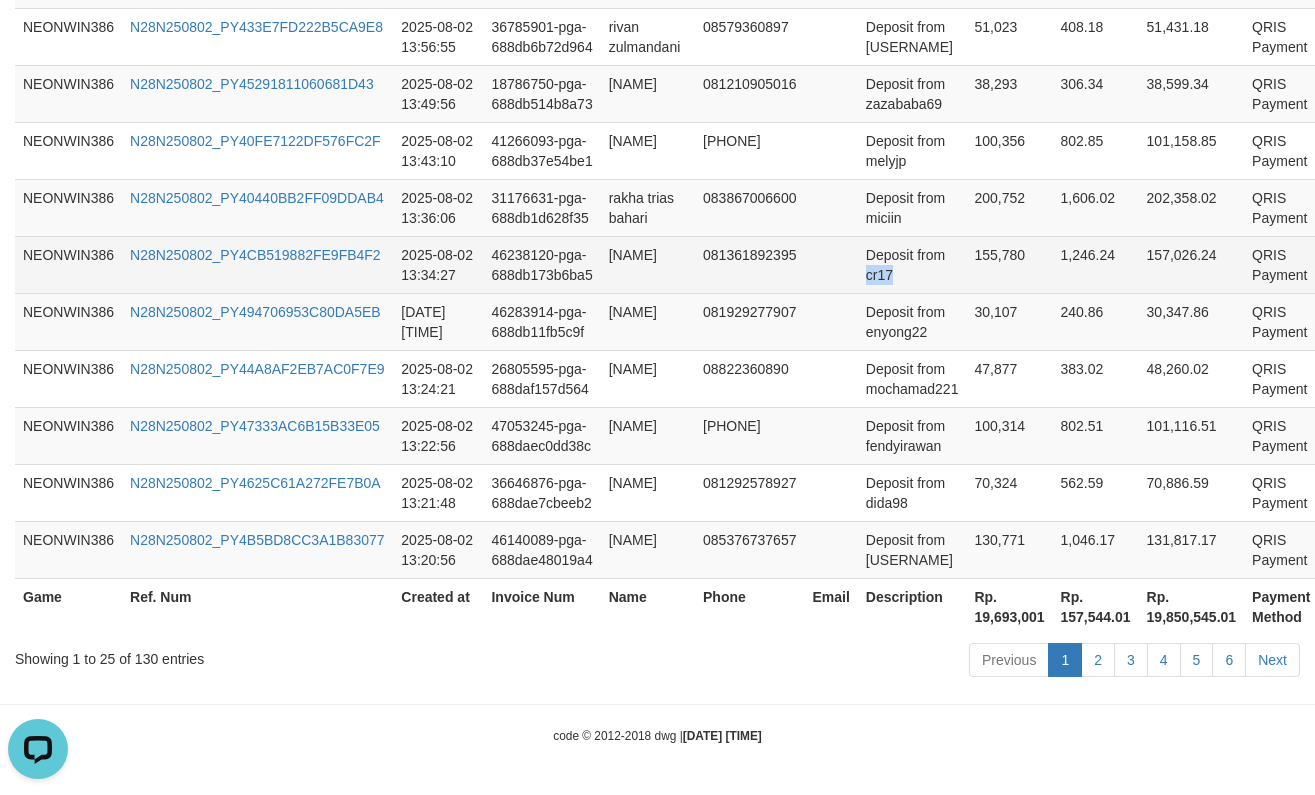 click on "Deposit from cr17" at bounding box center [912, 264] 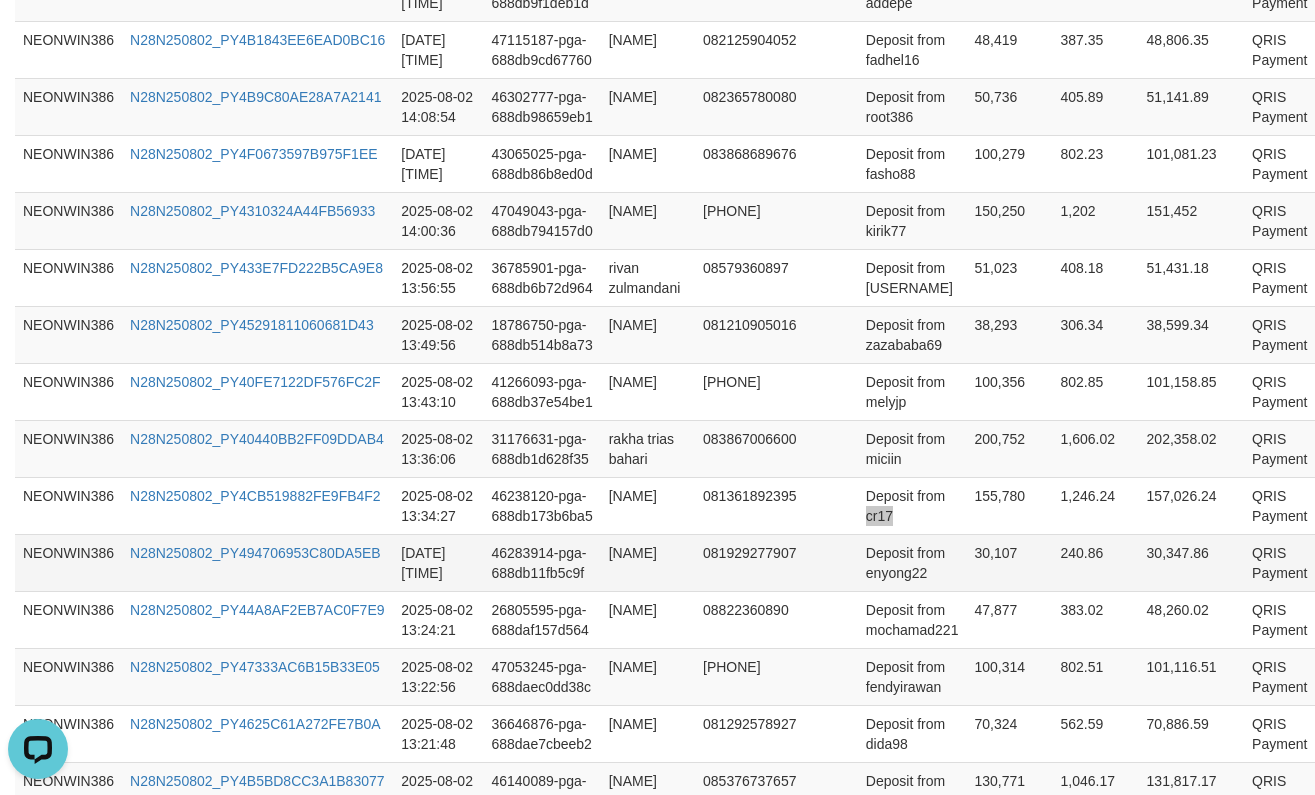 scroll, scrollTop: 1667, scrollLeft: 0, axis: vertical 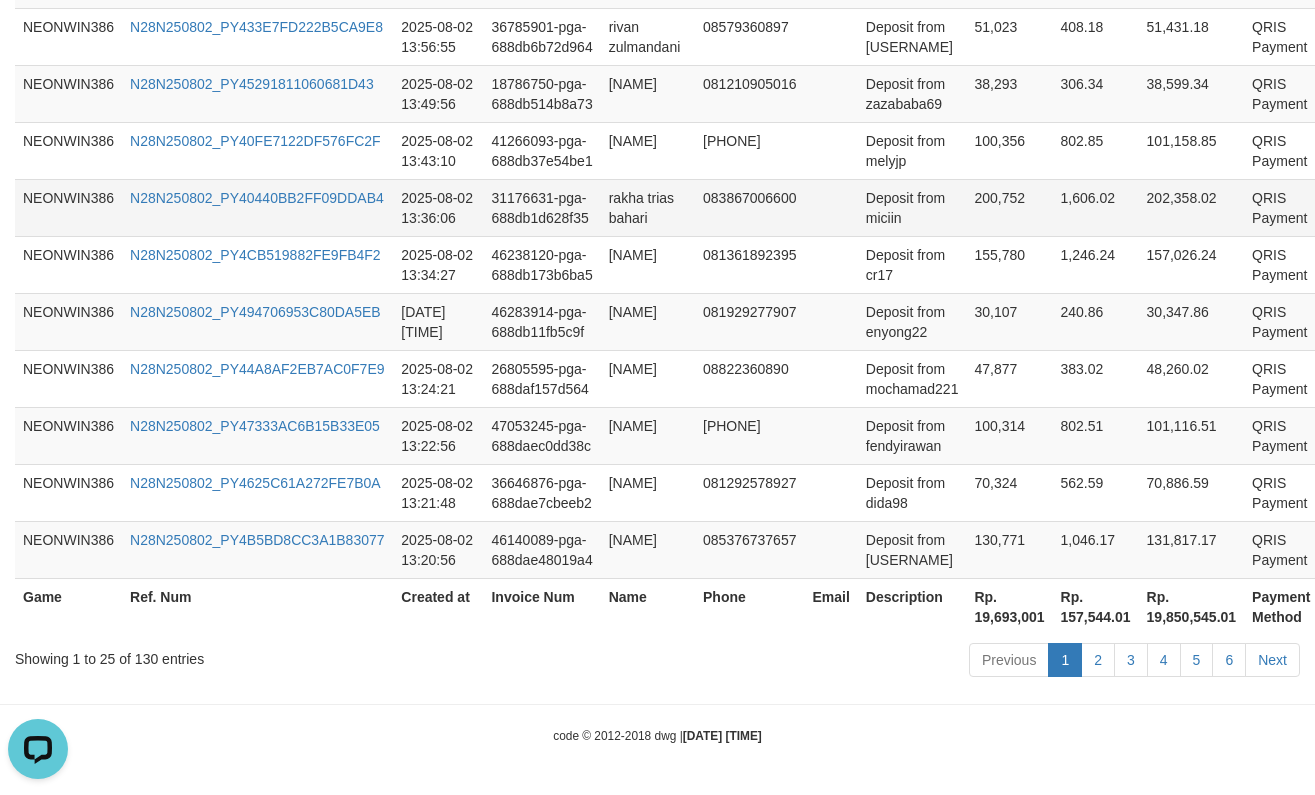 click on "Deposit from miciin" at bounding box center (912, 207) 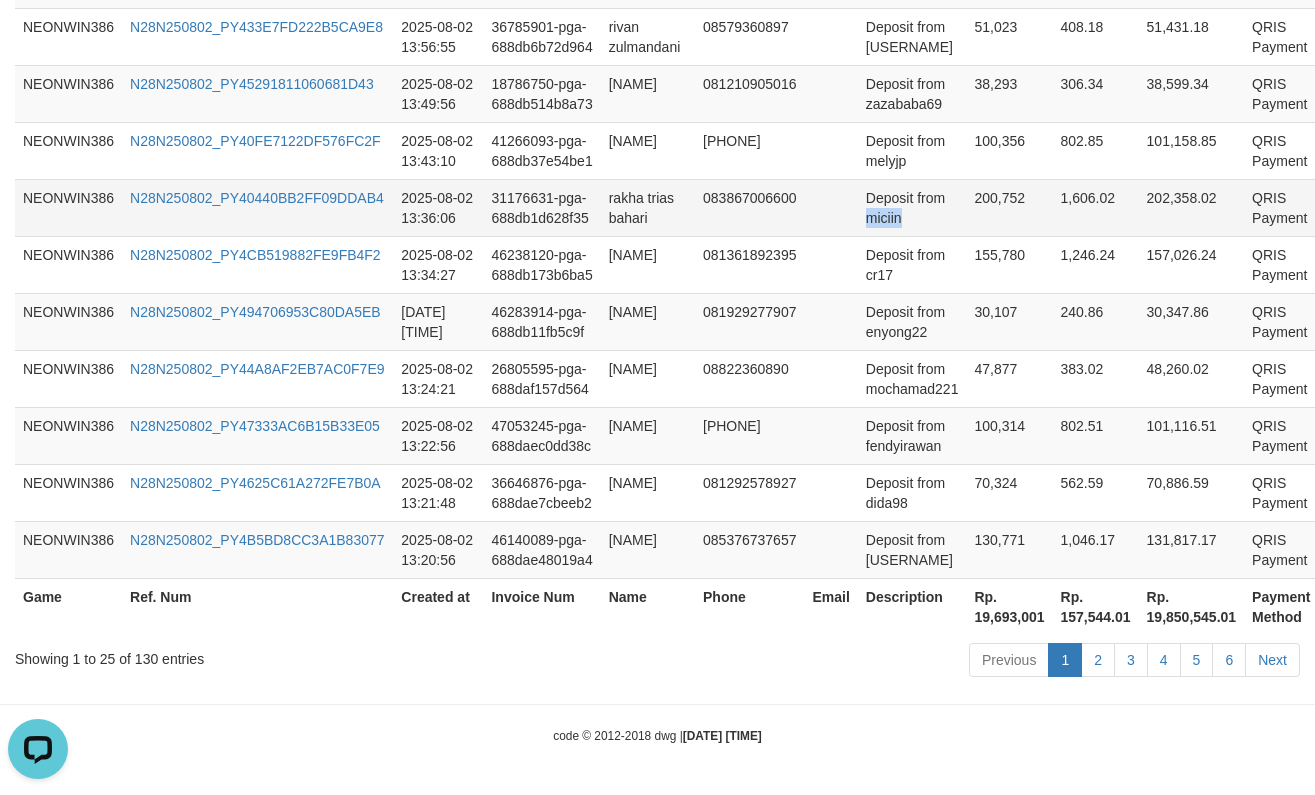 click on "Deposit from miciin" at bounding box center (912, 207) 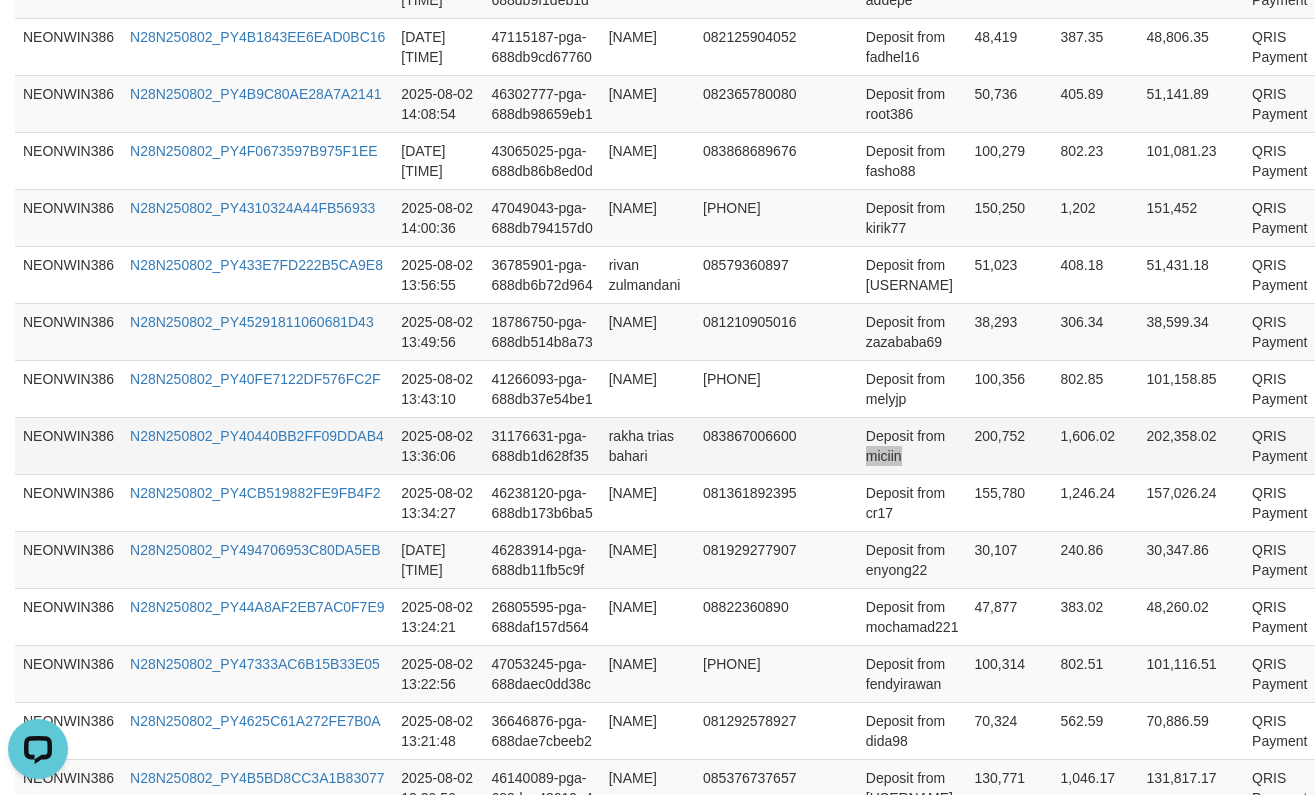 scroll, scrollTop: 1333, scrollLeft: 0, axis: vertical 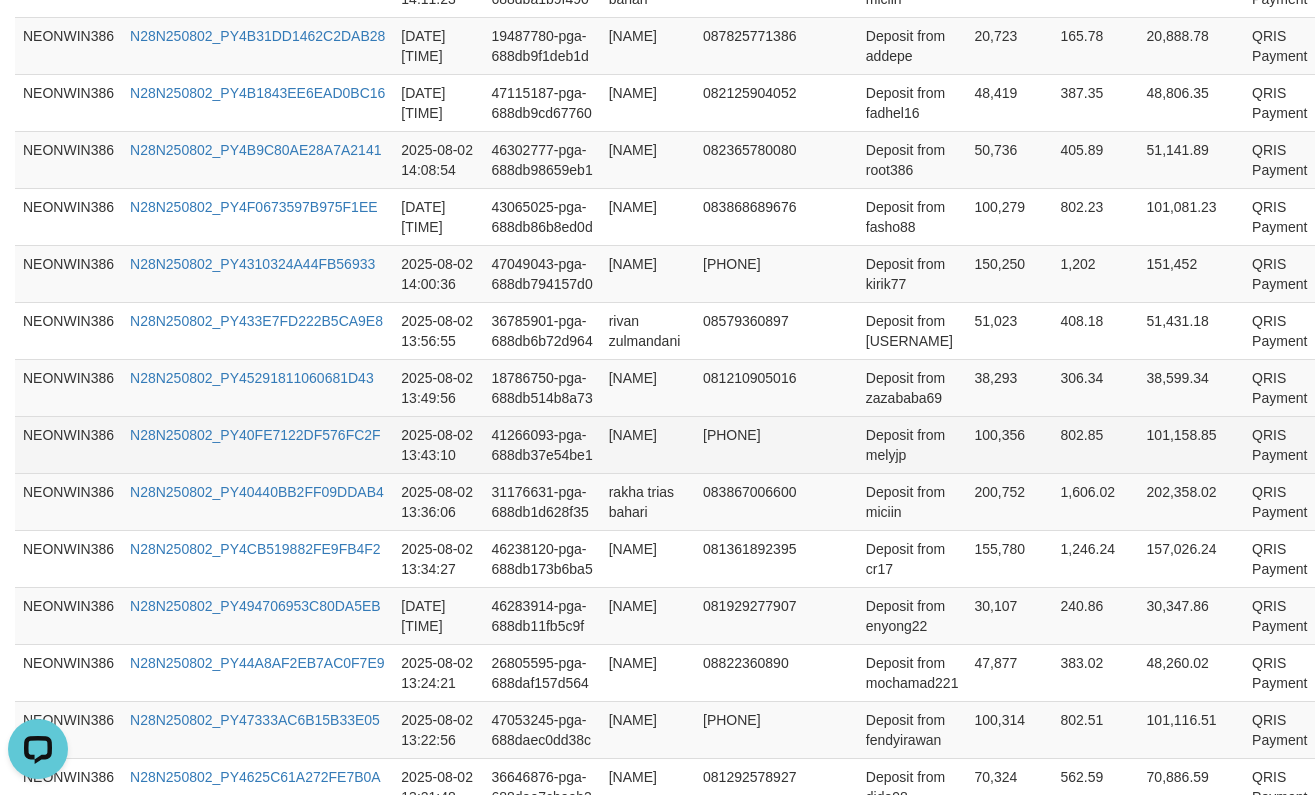 click on "Deposit from melyjp" at bounding box center (912, 444) 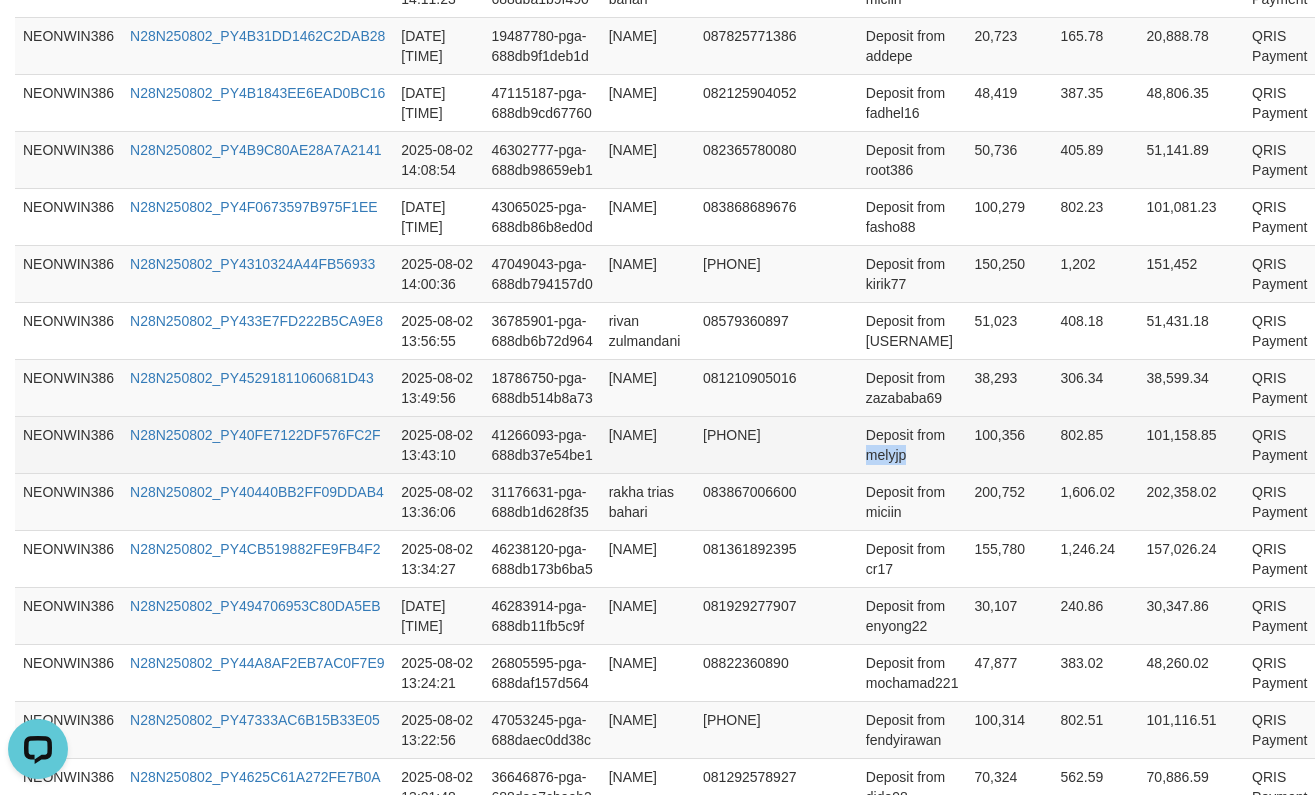 click on "Deposit from melyjp" at bounding box center [912, 444] 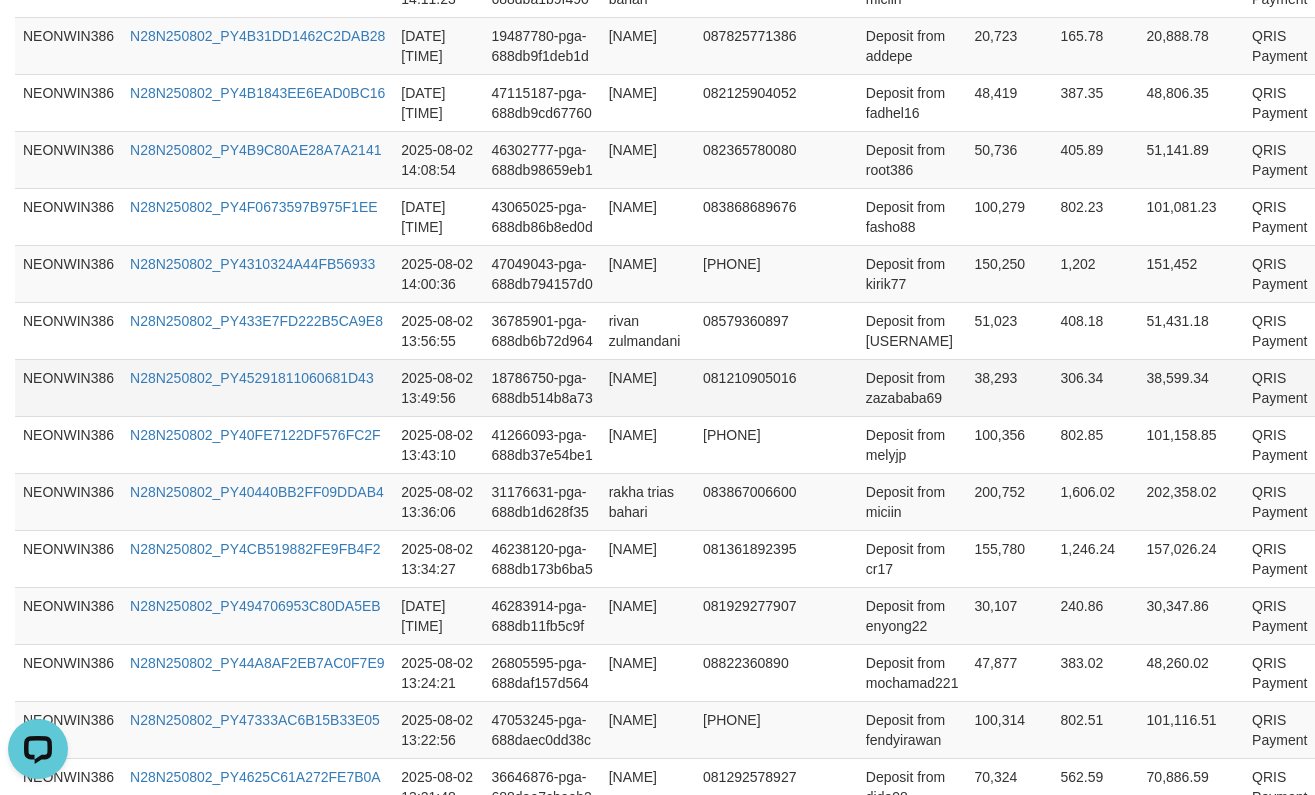 click on "Deposit from zazababa69" at bounding box center (912, 387) 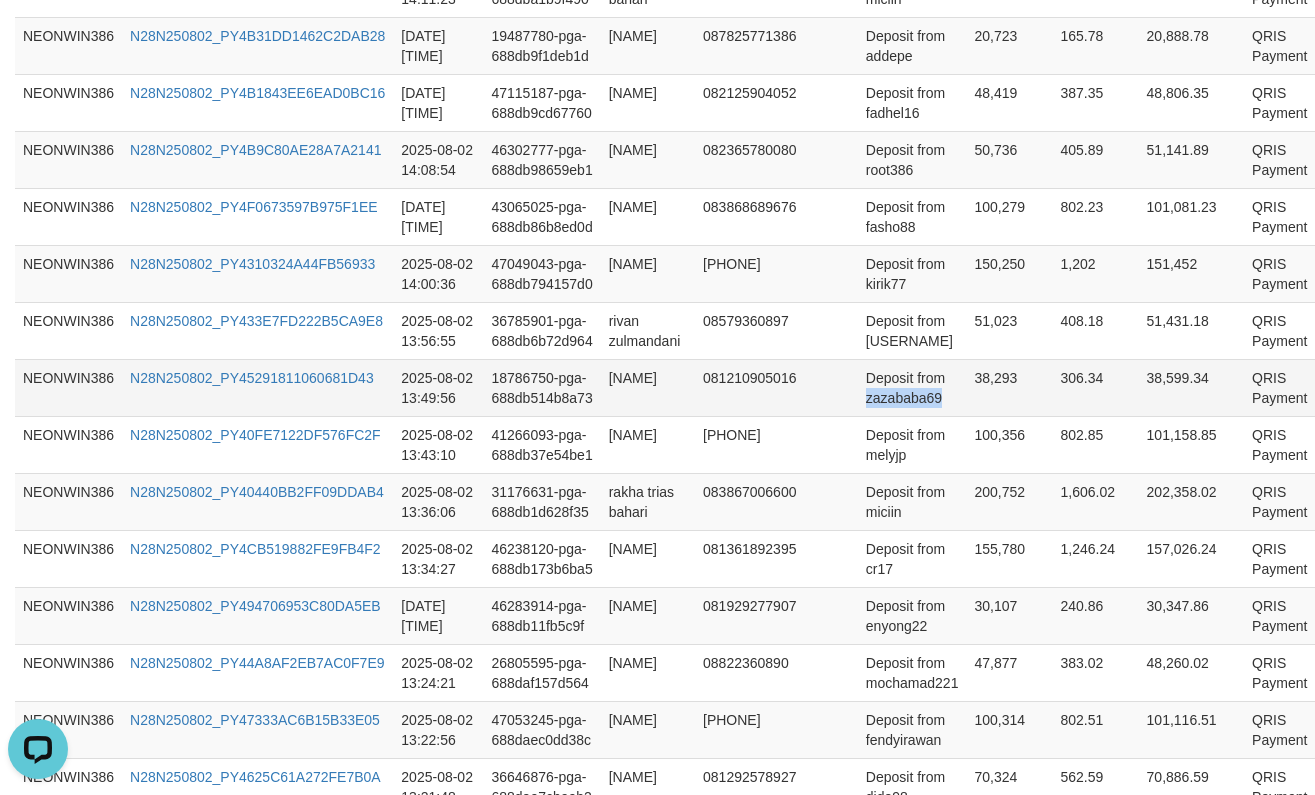 click on "Deposit from zazababa69" at bounding box center (912, 387) 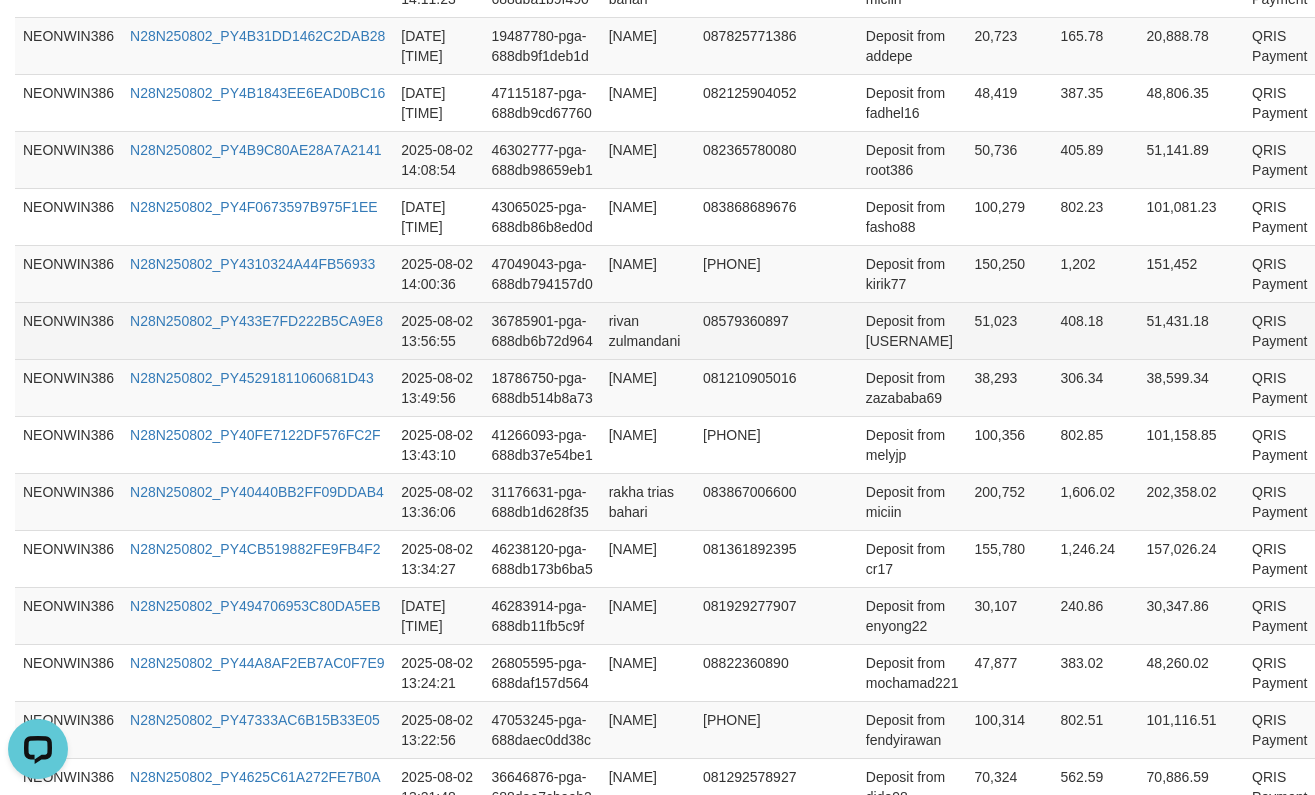 click on "Deposit from [USERNAME]" at bounding box center (912, 330) 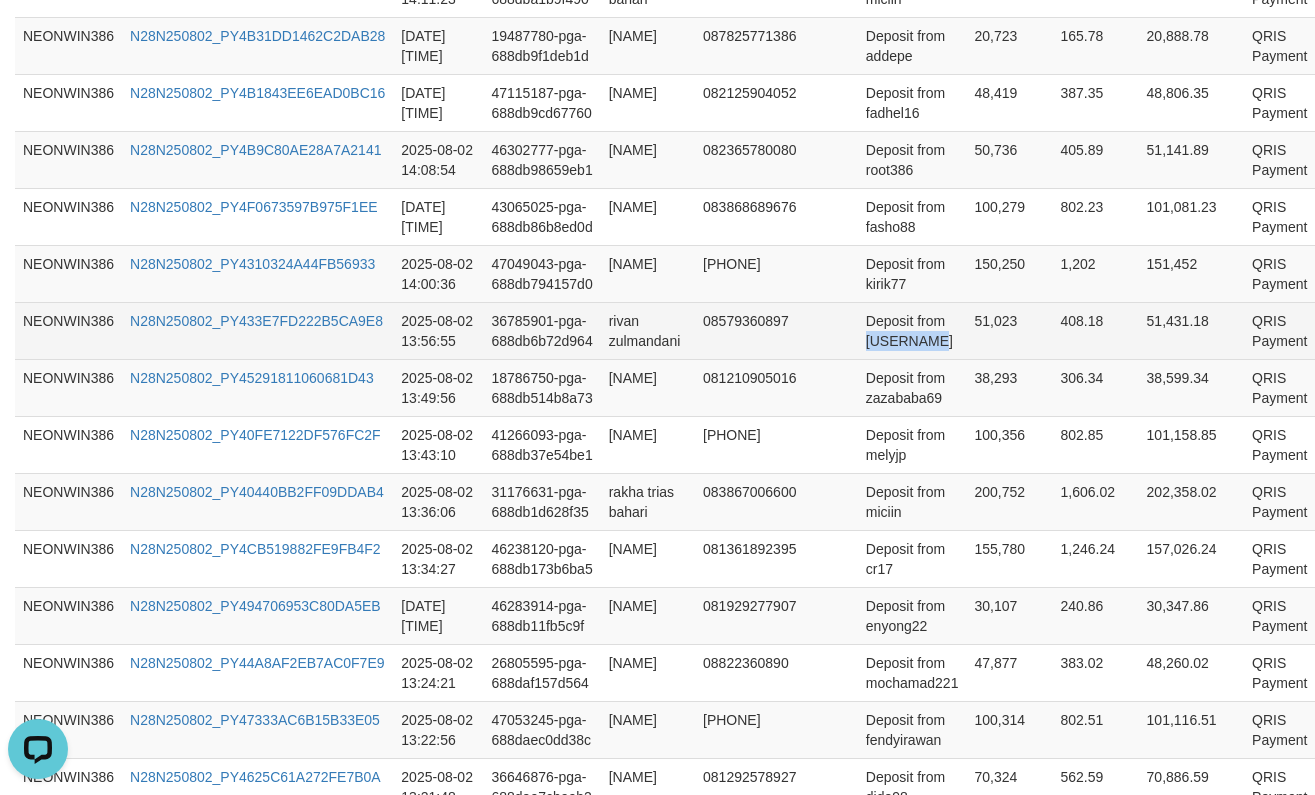 click on "Deposit from [USERNAME]" at bounding box center [912, 330] 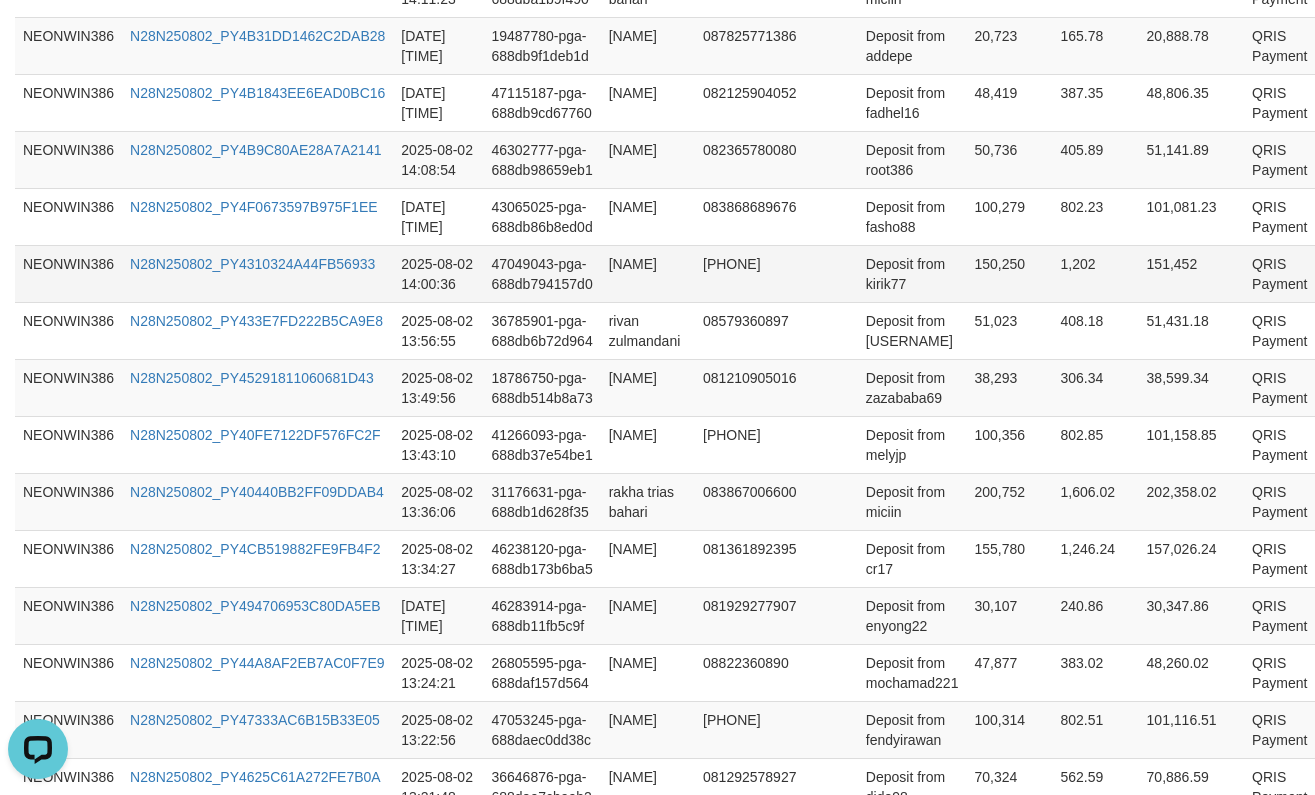 click on "Deposit from kirik77" at bounding box center [912, 273] 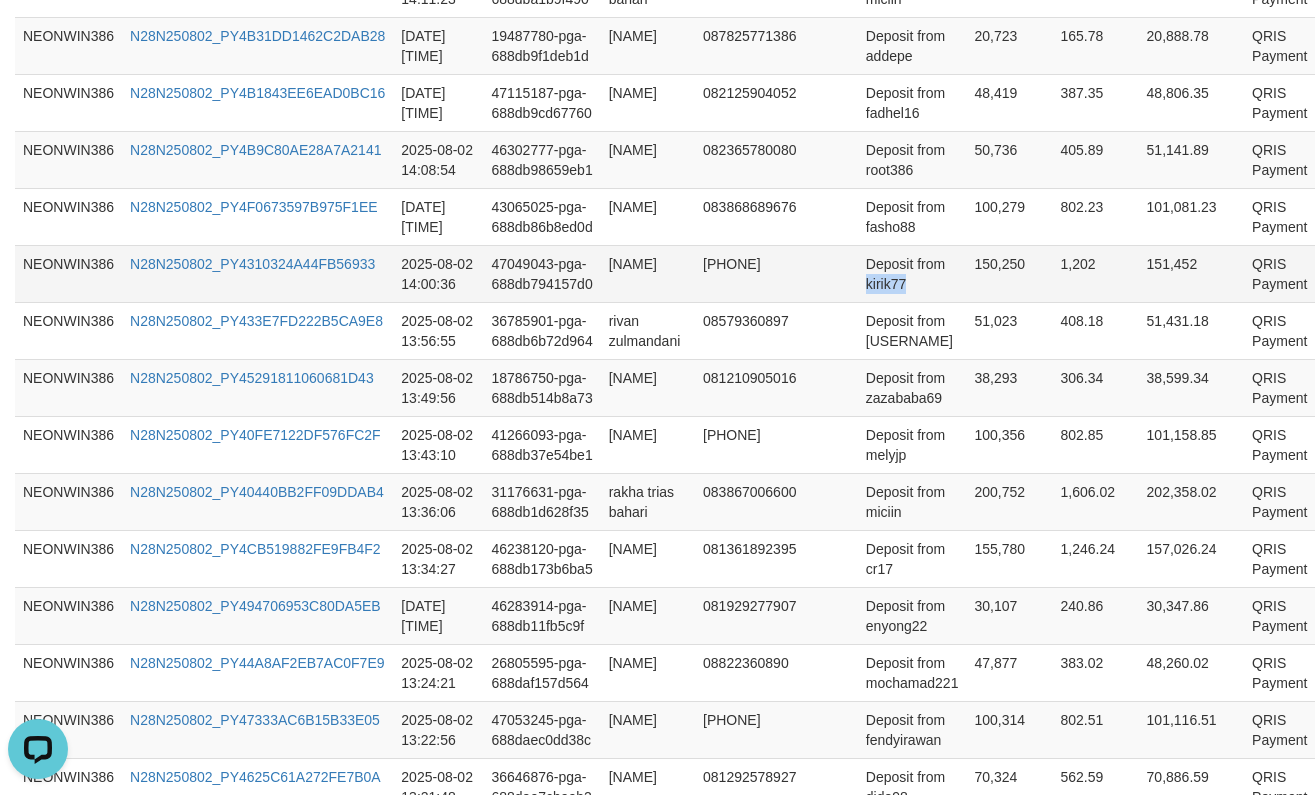 click on "Deposit from kirik77" at bounding box center (912, 273) 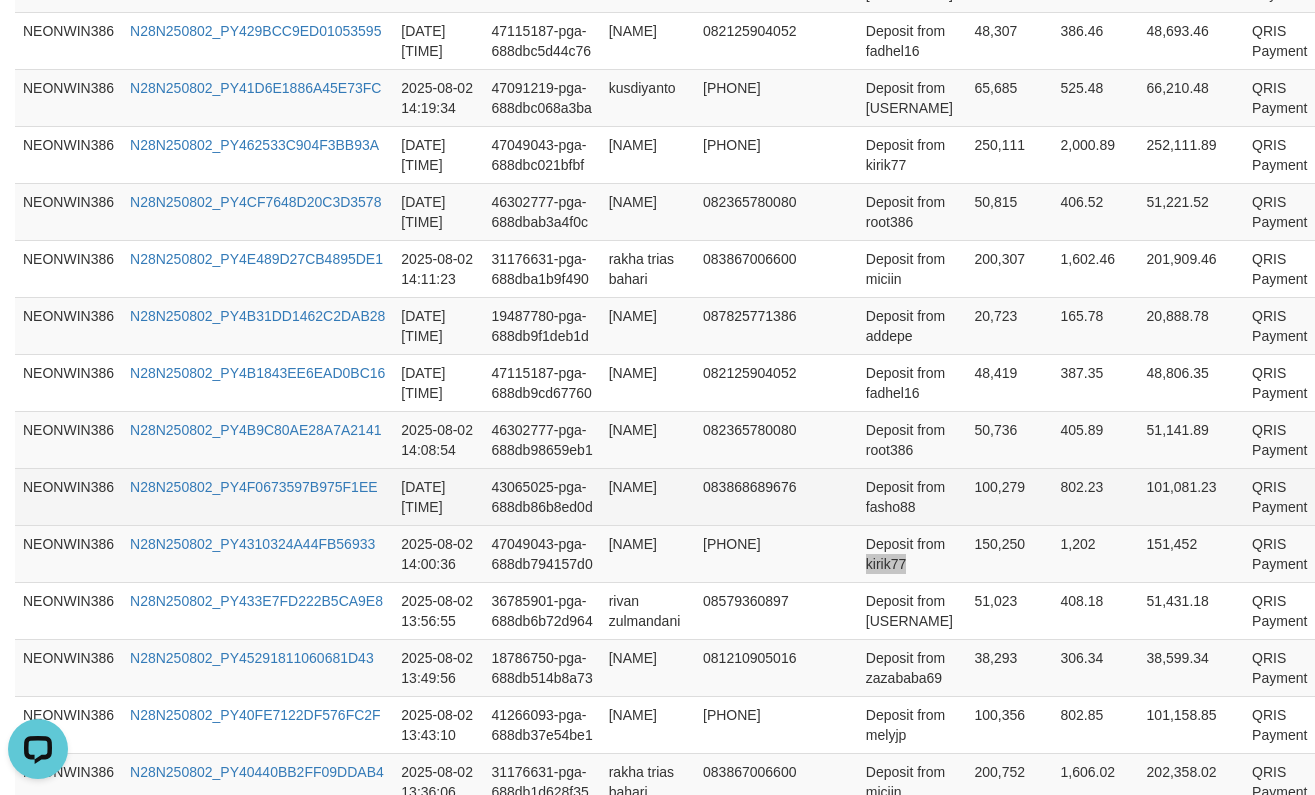 scroll, scrollTop: 1000, scrollLeft: 0, axis: vertical 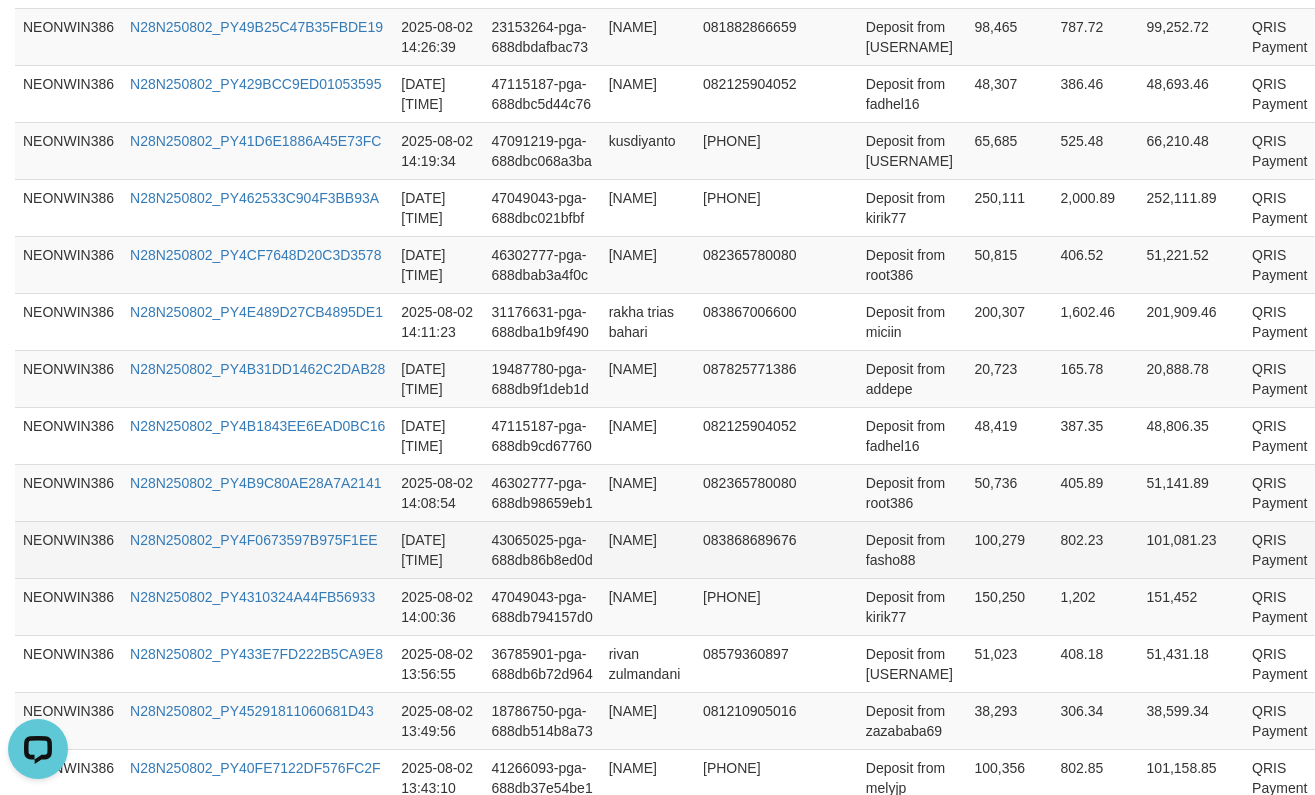 click on "Deposit from fasho88" at bounding box center (912, 549) 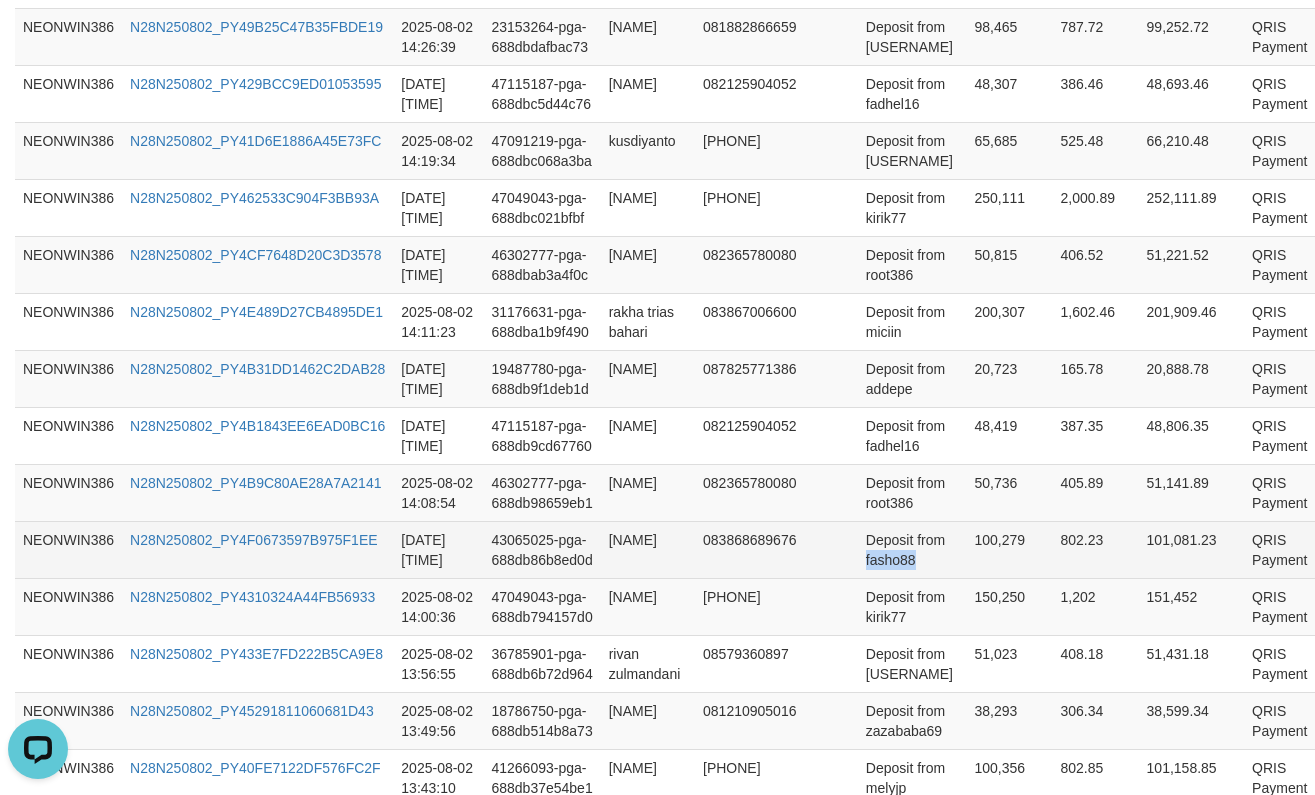 click on "Deposit from fasho88" at bounding box center [912, 549] 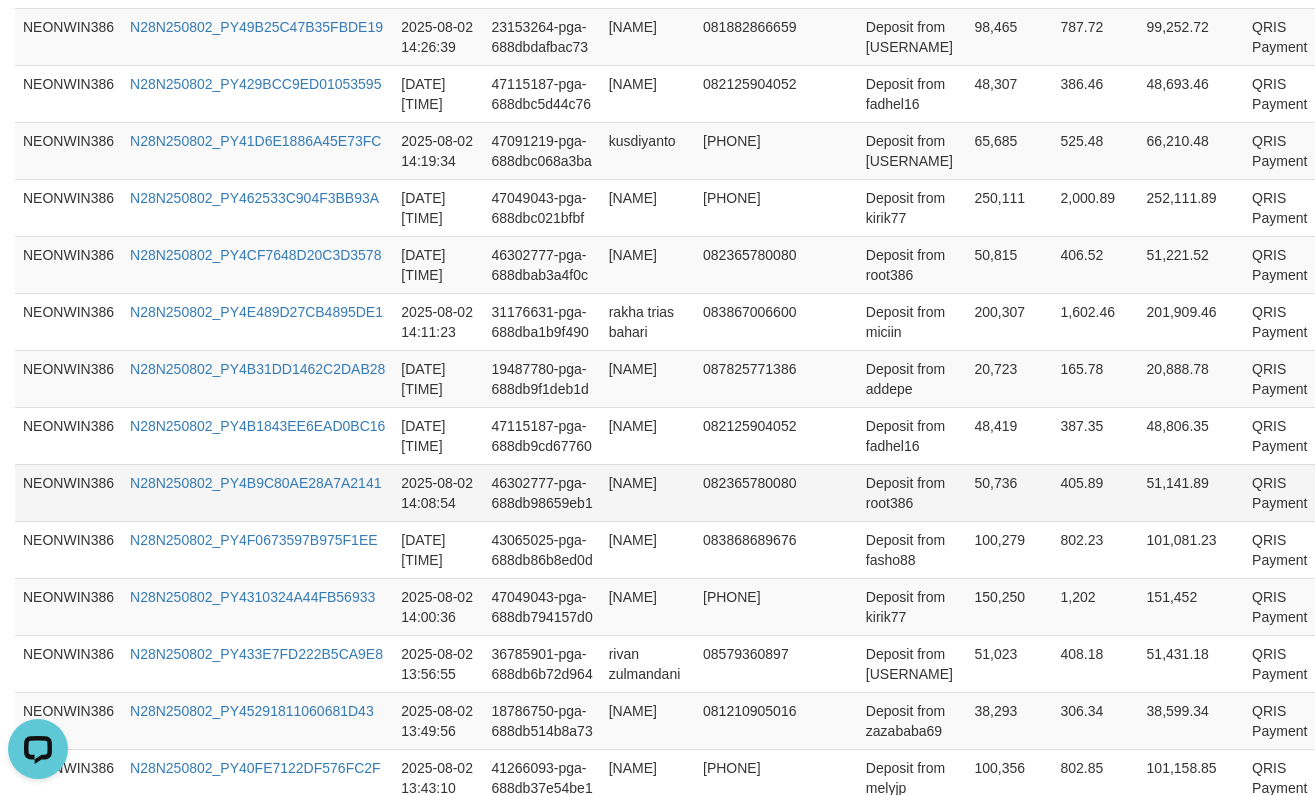 click on "Deposit from root386" at bounding box center (912, 492) 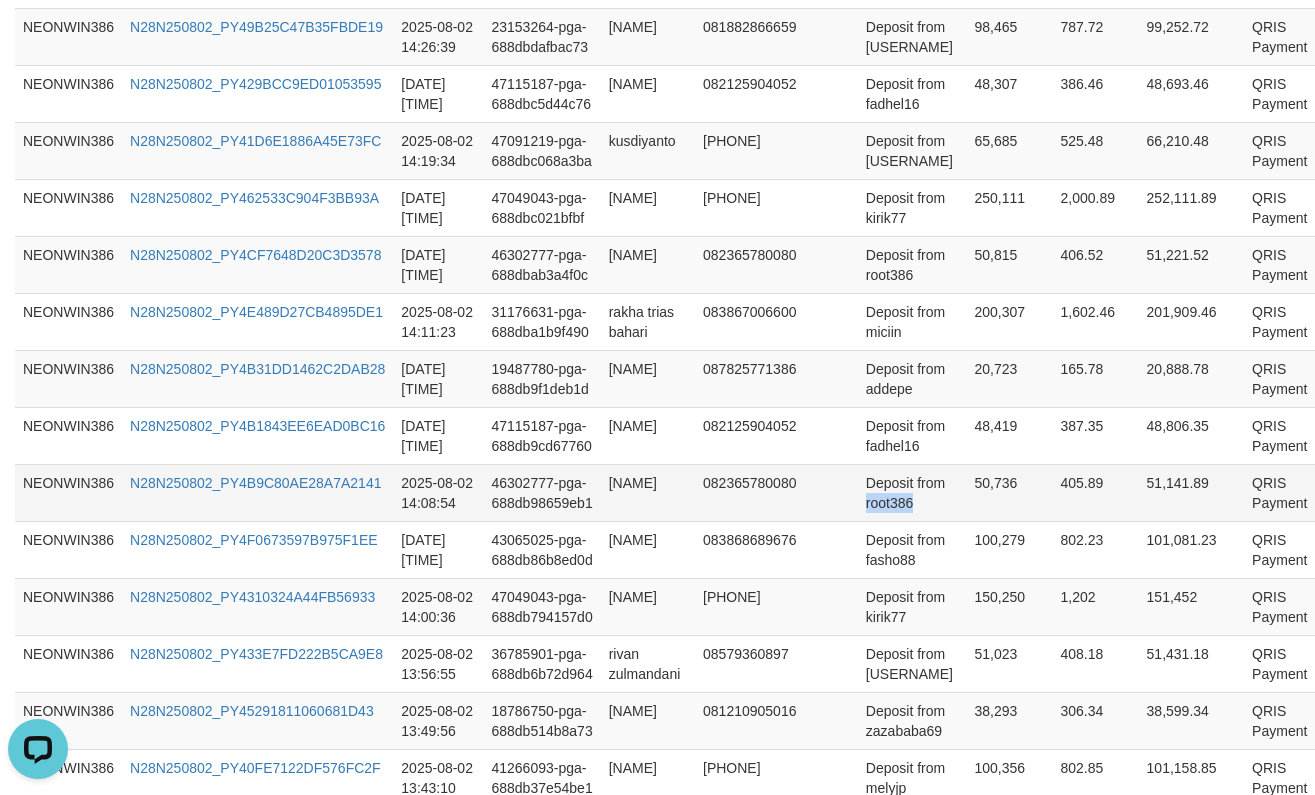 click on "Deposit from root386" at bounding box center (912, 492) 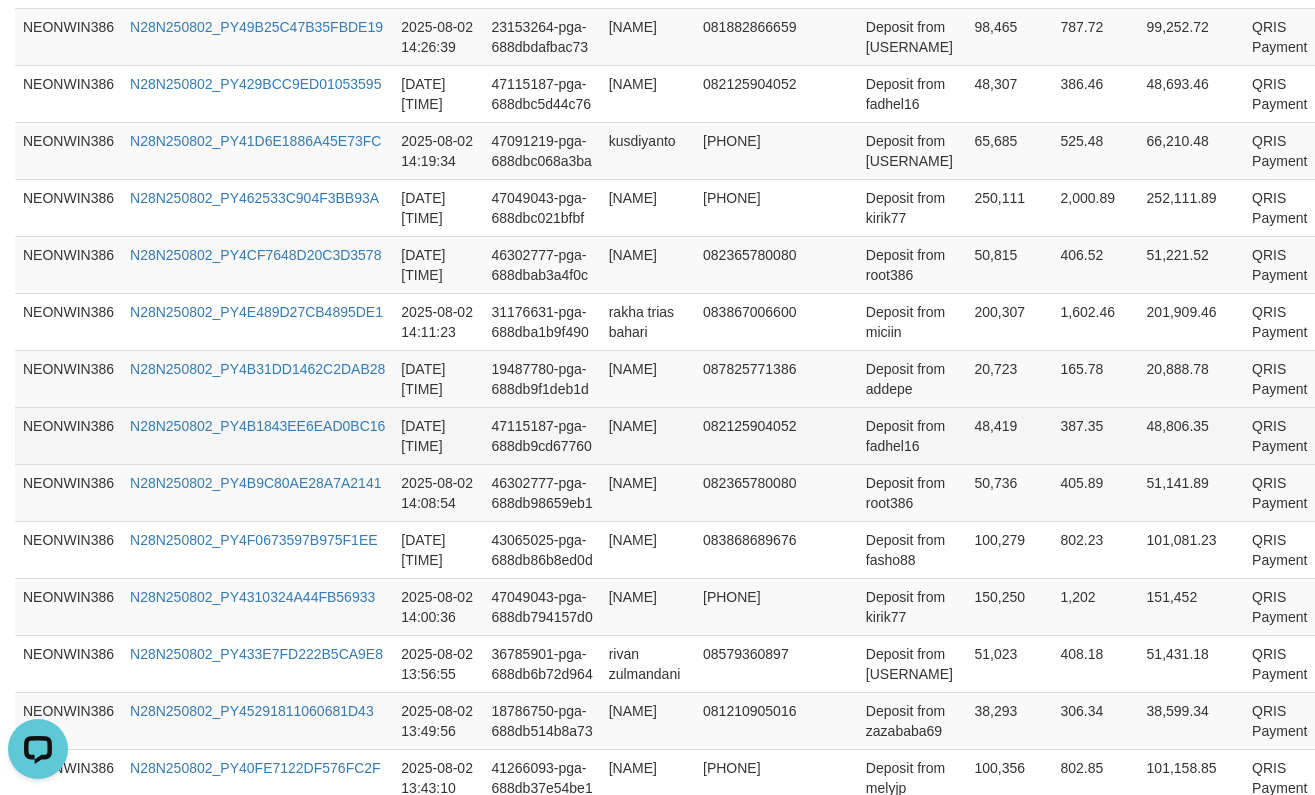 click on "Deposit from fadhel16" at bounding box center (912, 435) 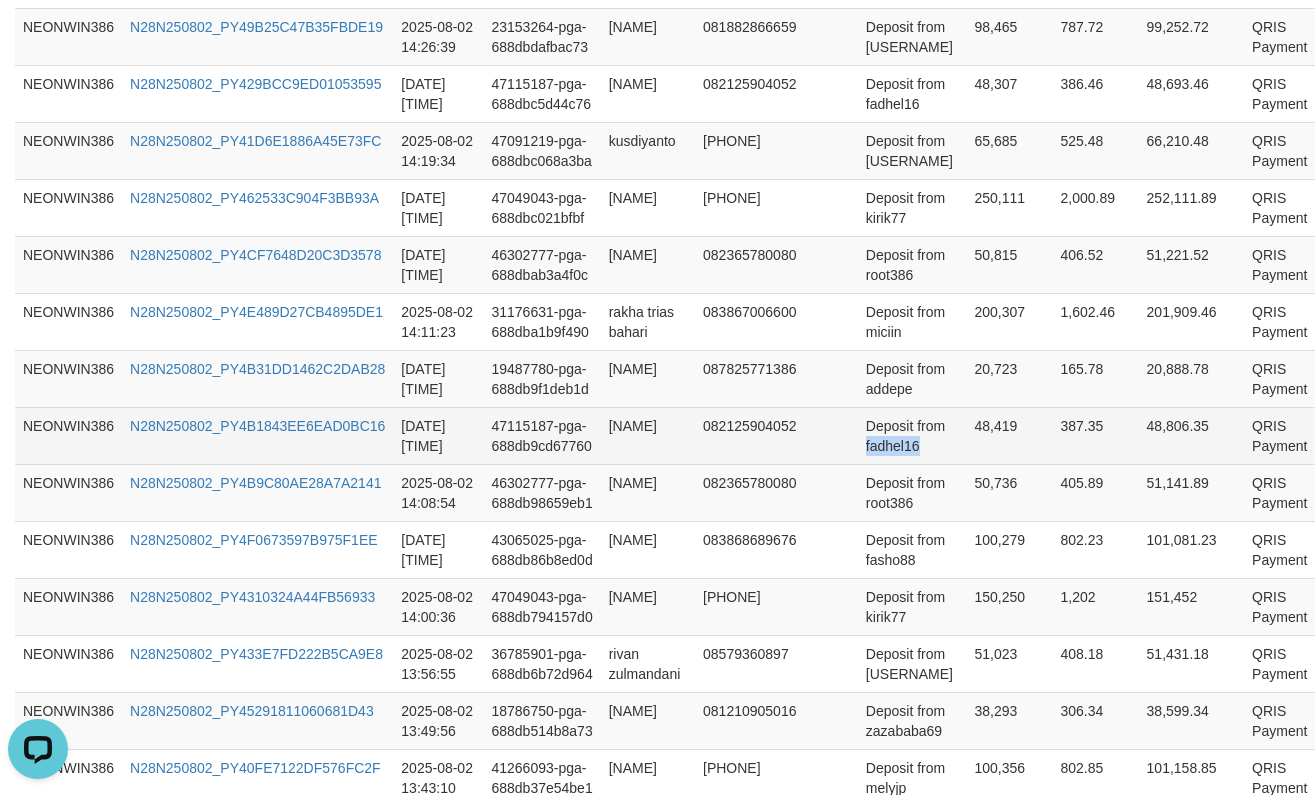 click on "Deposit from fadhel16" at bounding box center (912, 435) 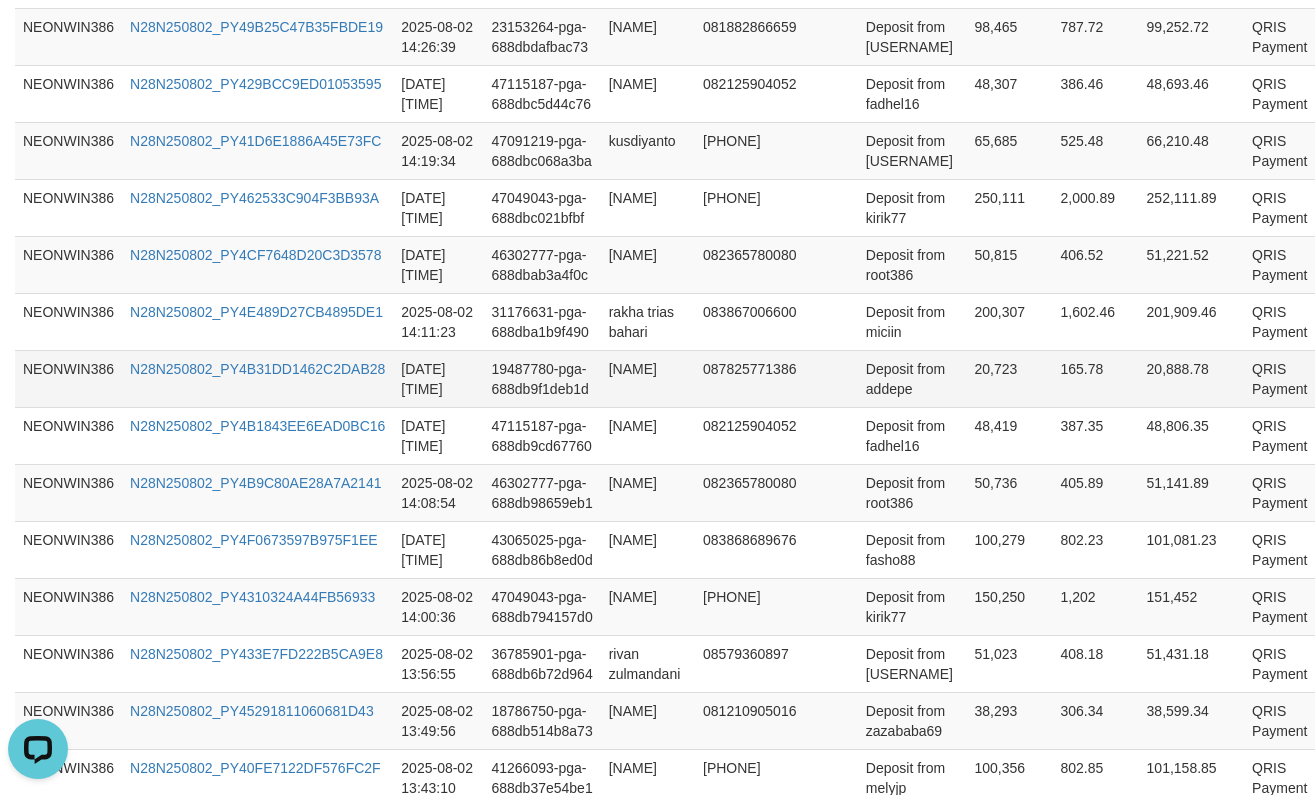 click on "Deposit from addepe" at bounding box center [912, 378] 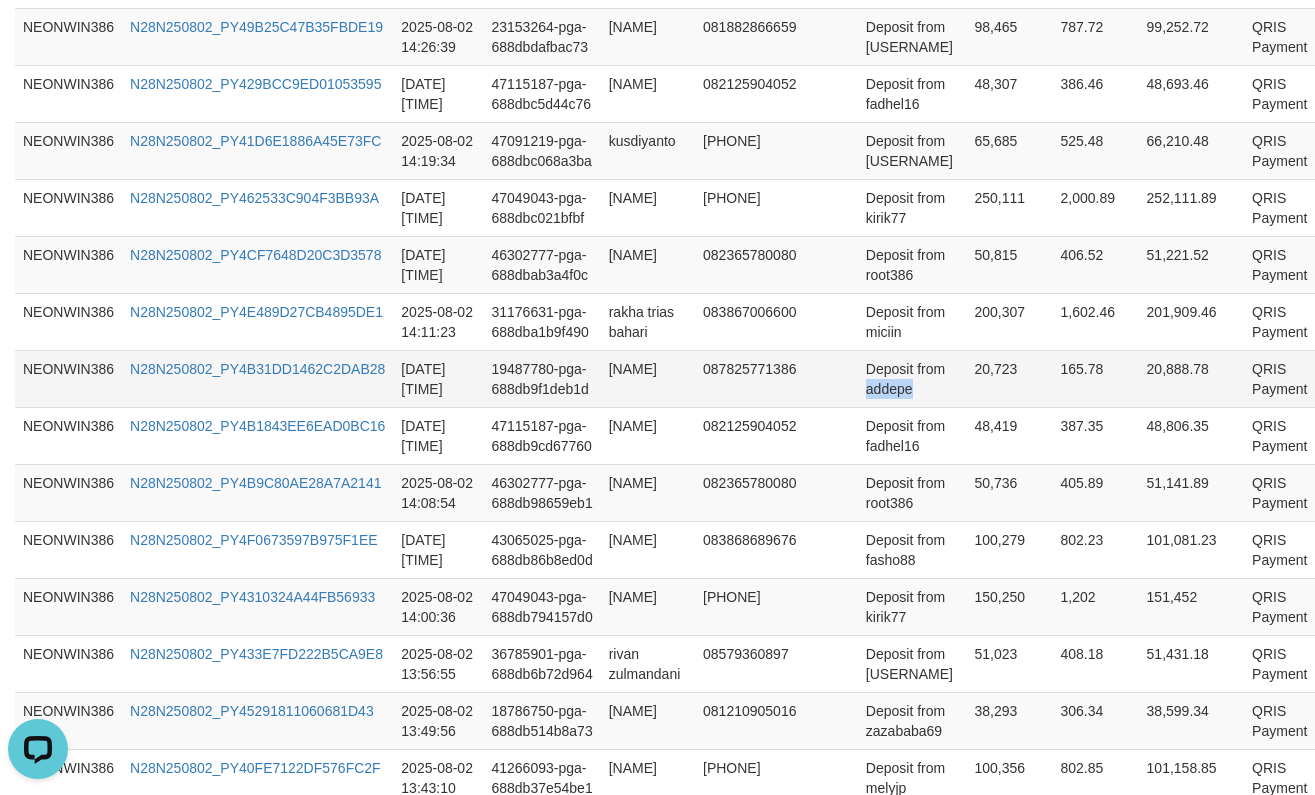 click on "Deposit from addepe" at bounding box center (912, 378) 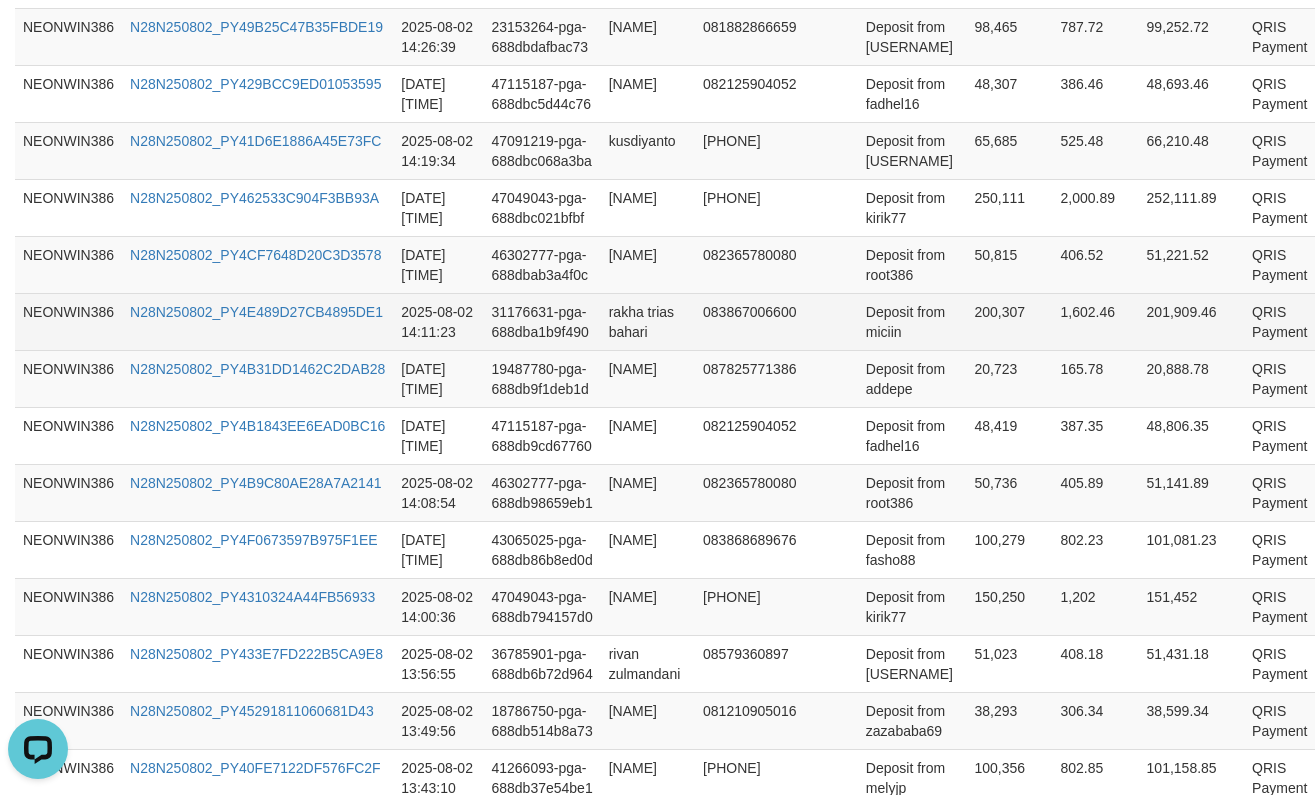 click on "Deposit from miciin" at bounding box center (912, 321) 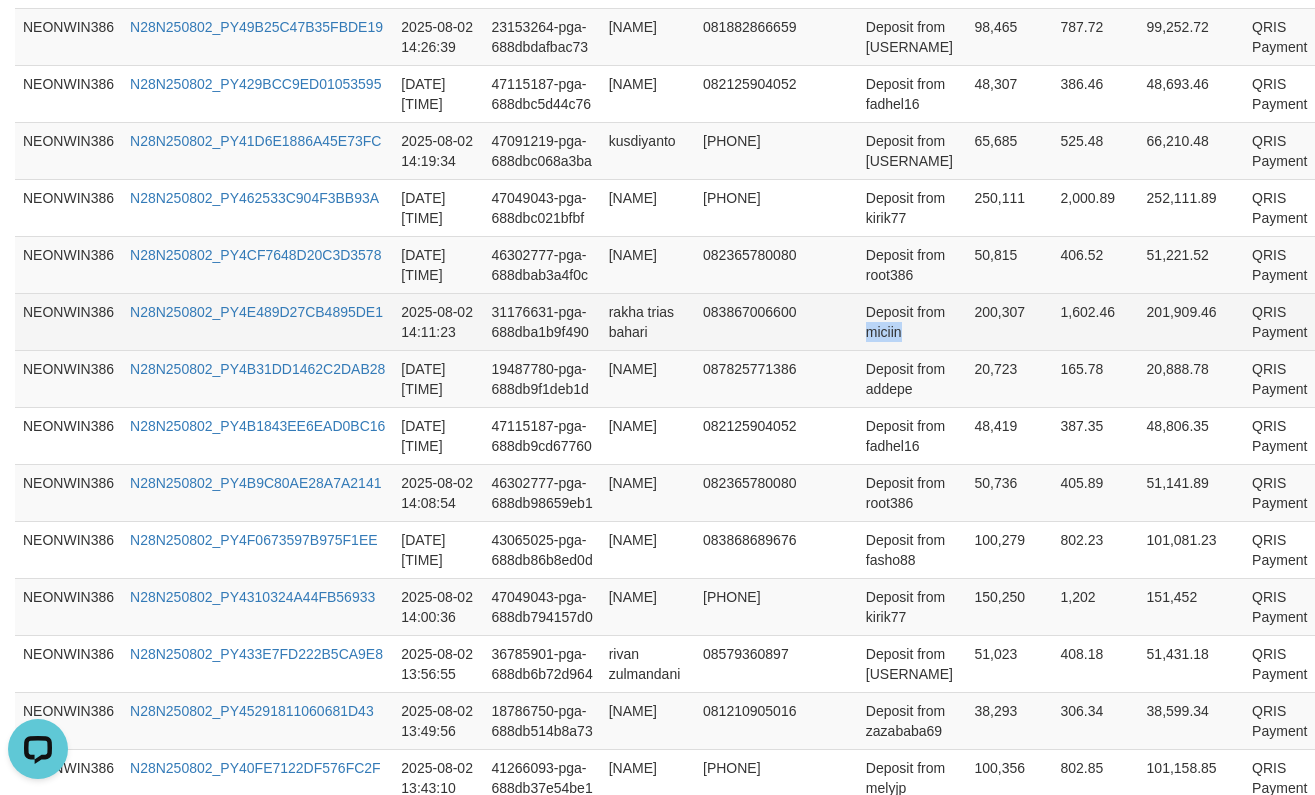 click on "Deposit from miciin" at bounding box center [912, 321] 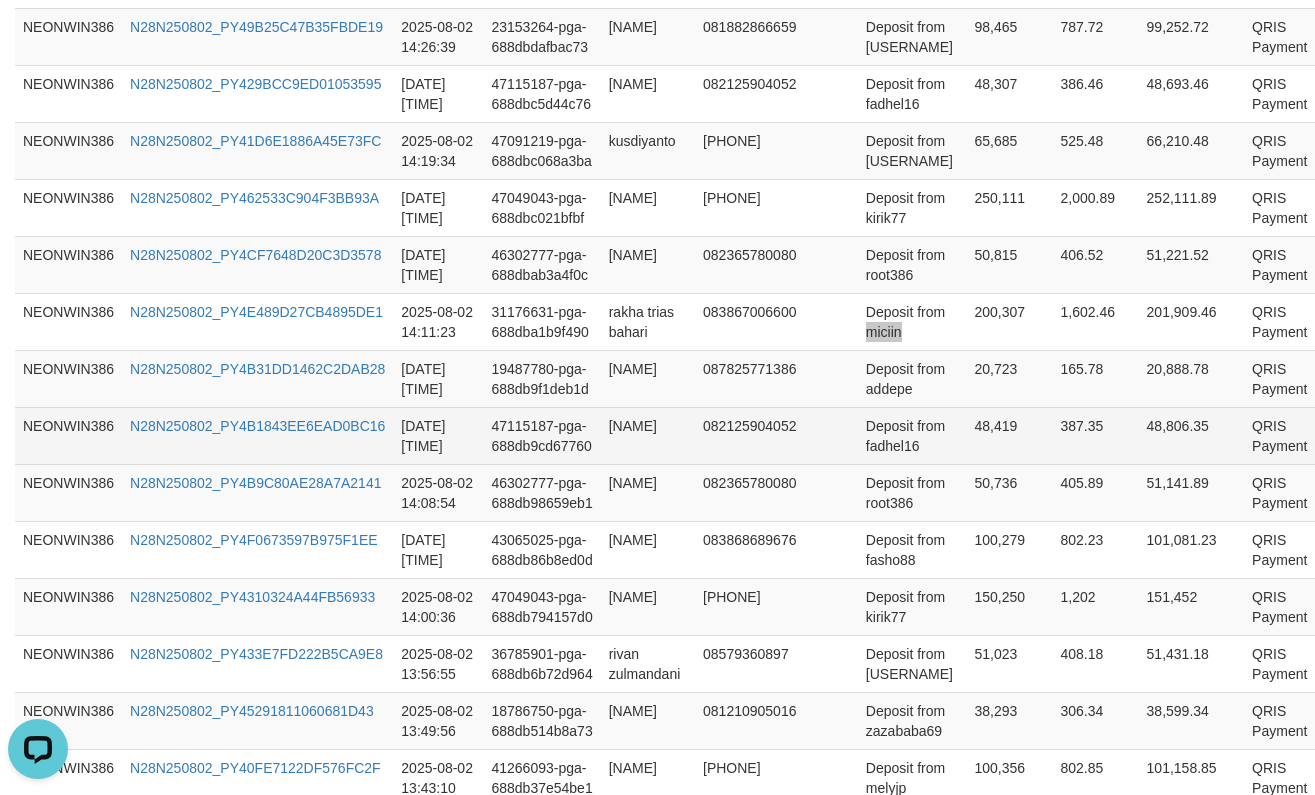 scroll, scrollTop: 667, scrollLeft: 0, axis: vertical 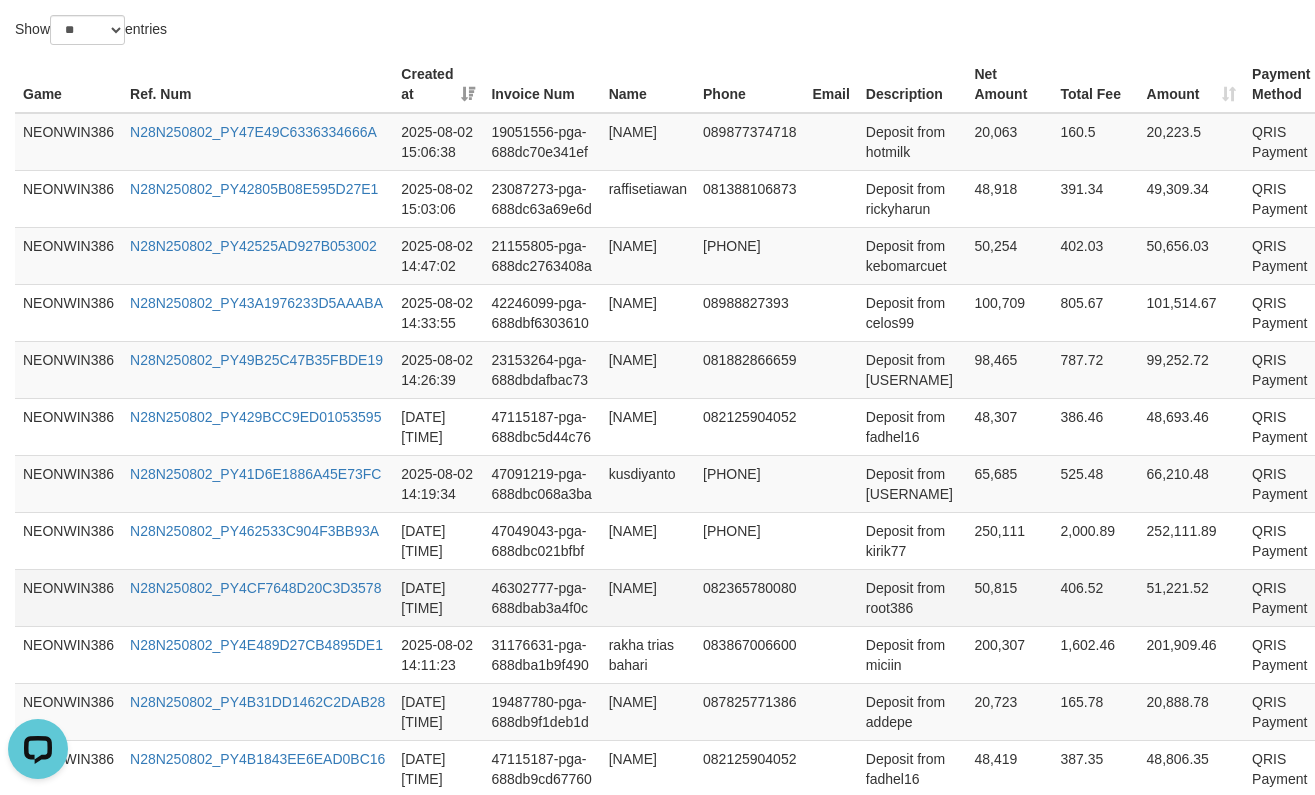 click on "Deposit from root386" at bounding box center (912, 597) 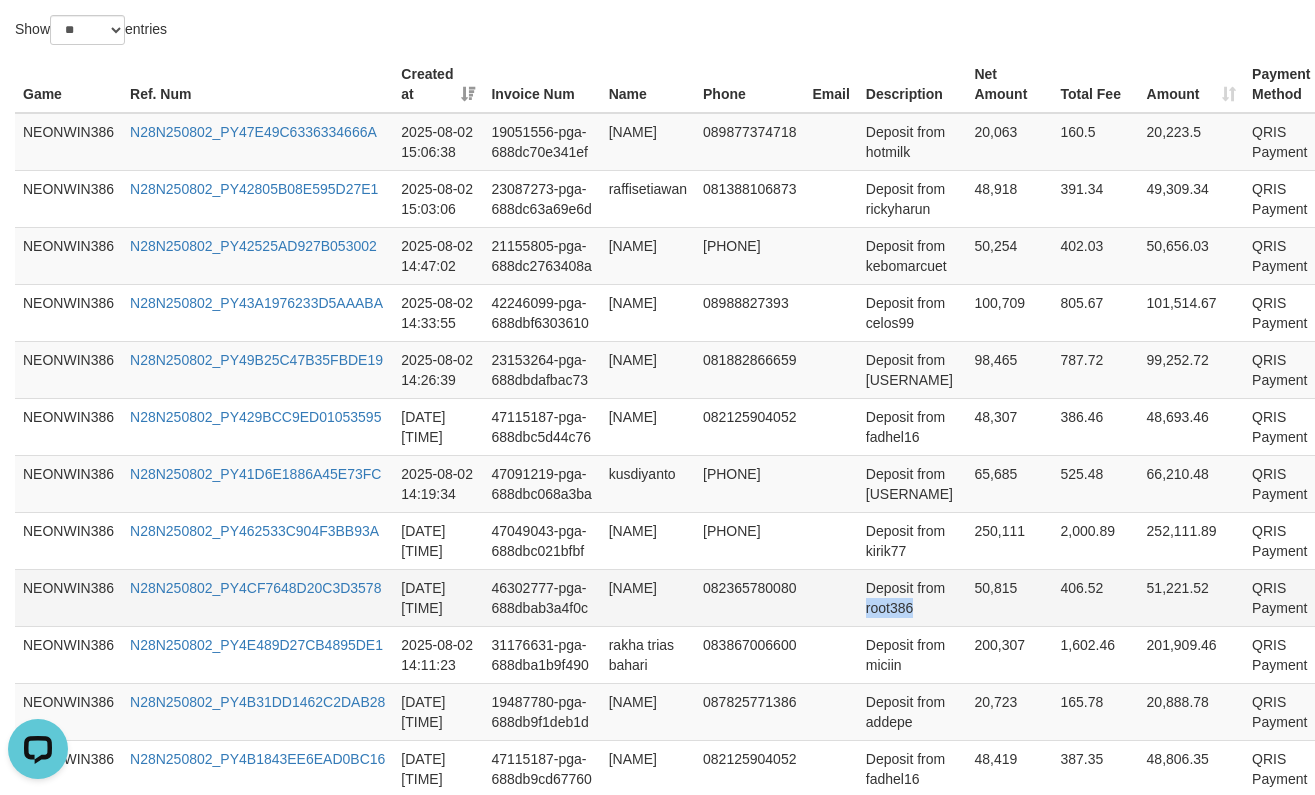 click on "Deposit from root386" at bounding box center [912, 597] 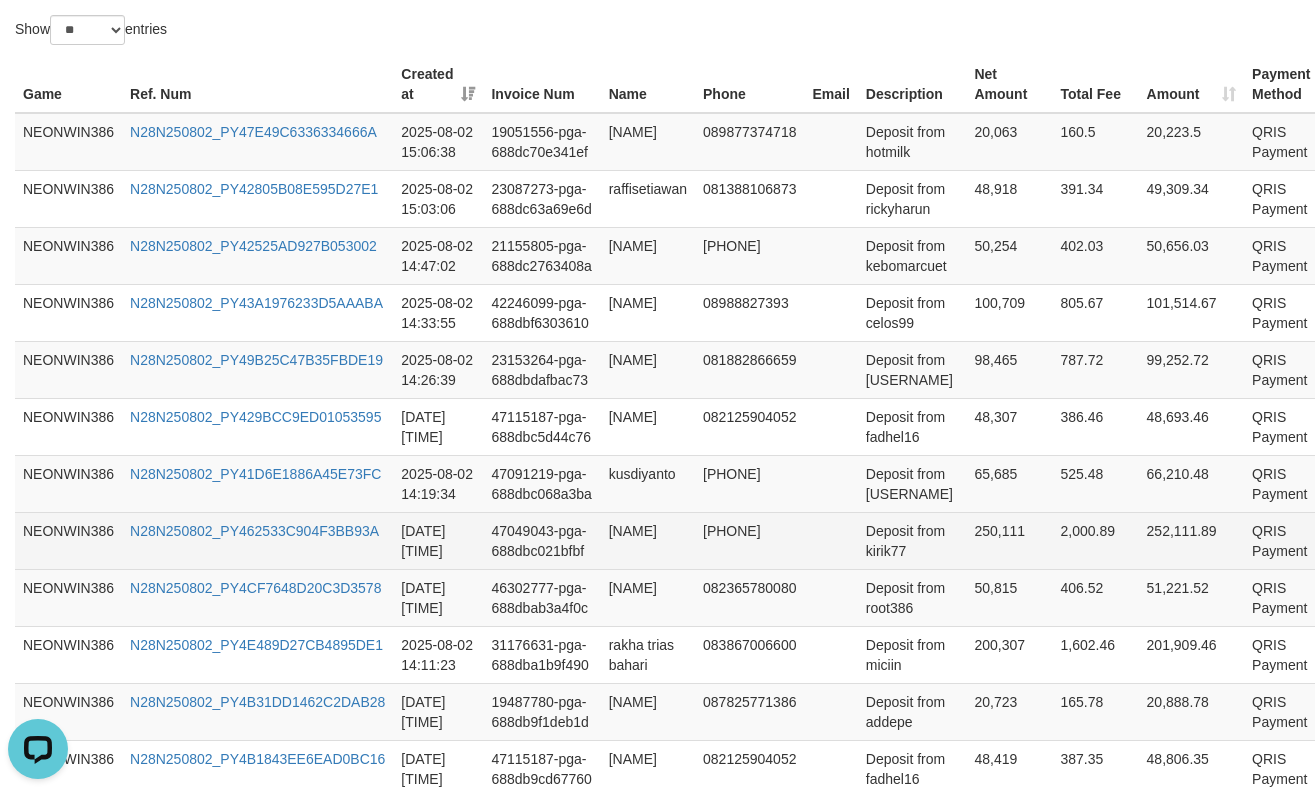 click on "Deposit from kirik77" at bounding box center [912, 540] 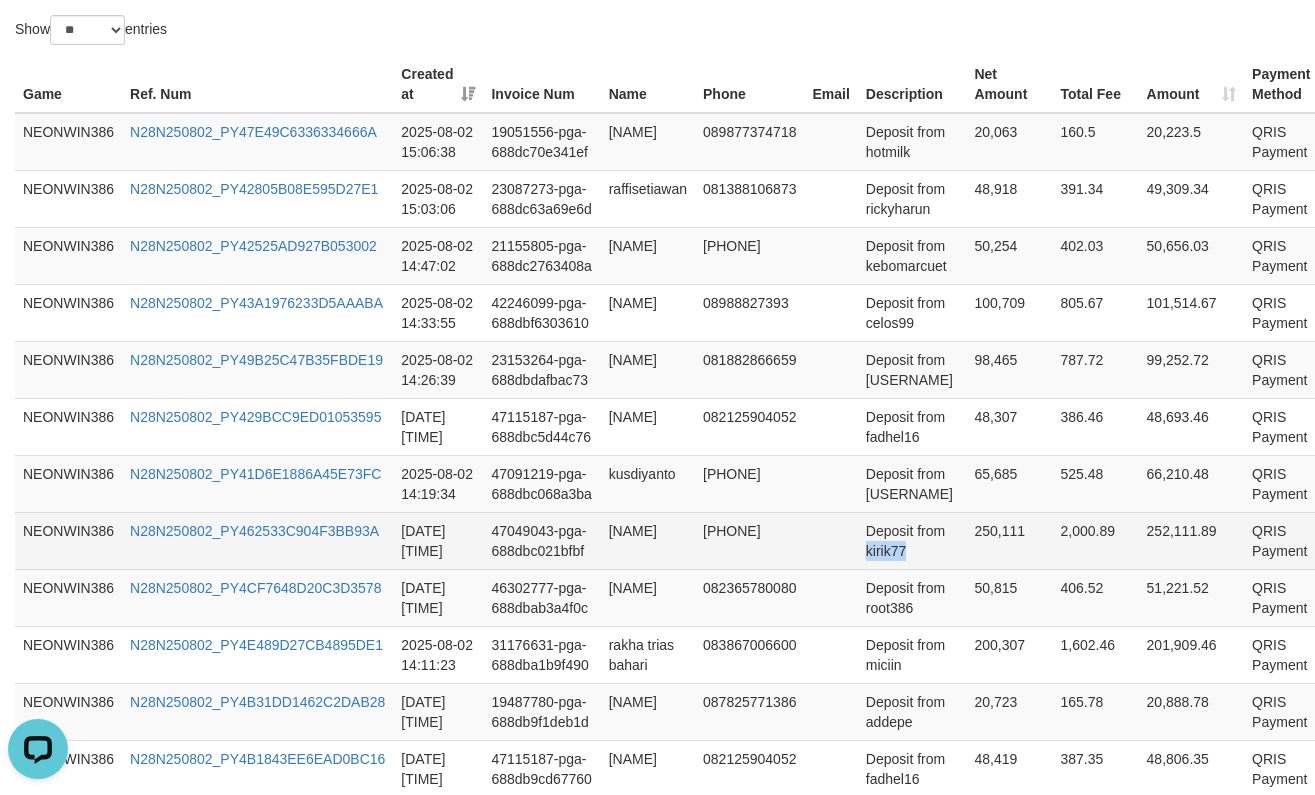 click on "Deposit from kirik77" at bounding box center [912, 540] 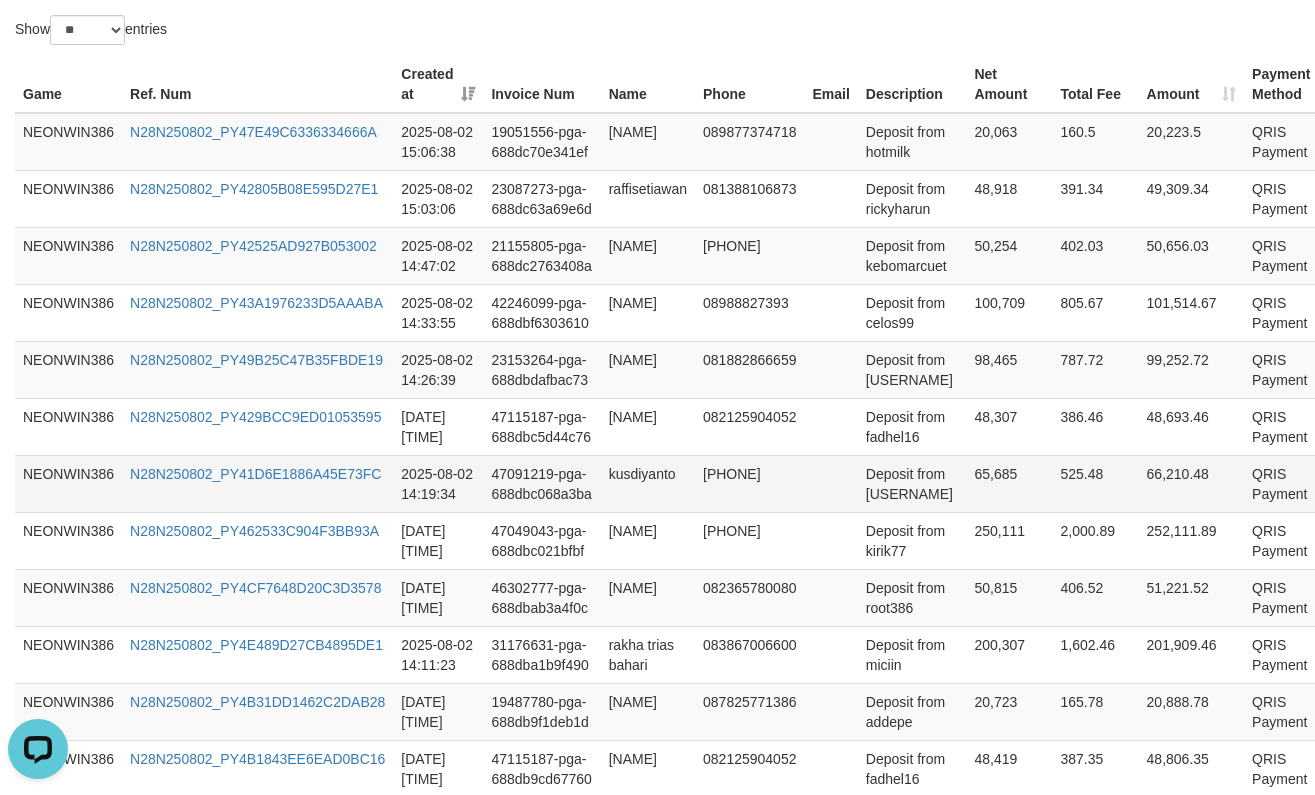 click on "Deposit from [USERNAME]" at bounding box center (912, 483) 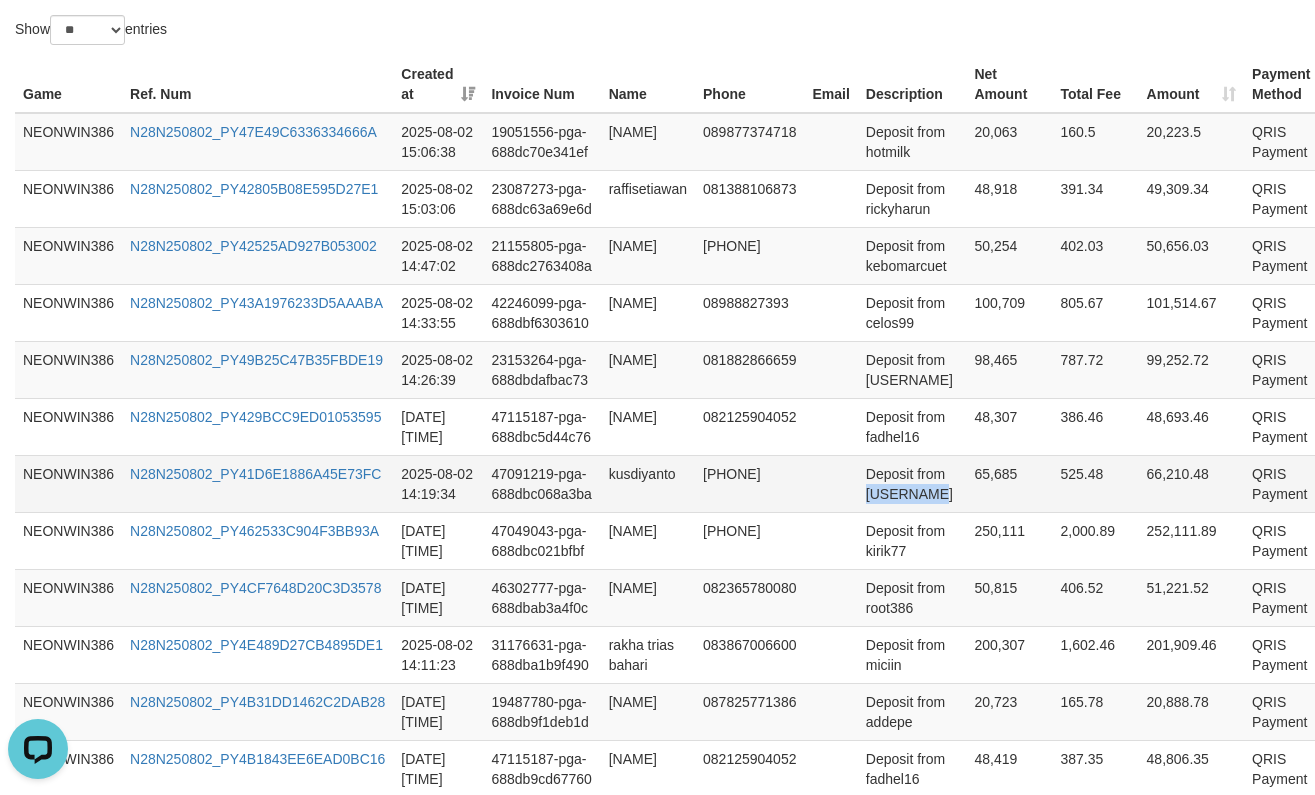 click on "Deposit from [USERNAME]" at bounding box center (912, 483) 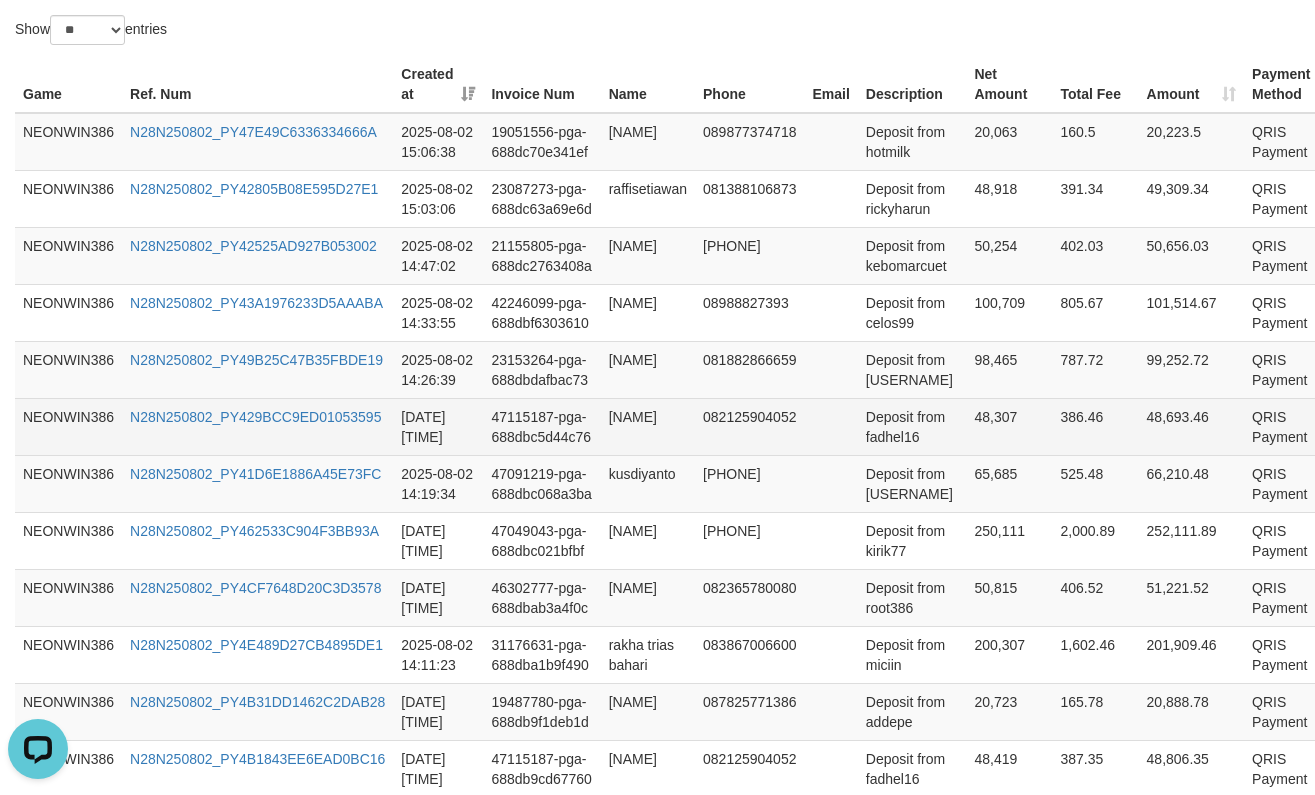 click on "Deposit from fadhel16" at bounding box center [912, 426] 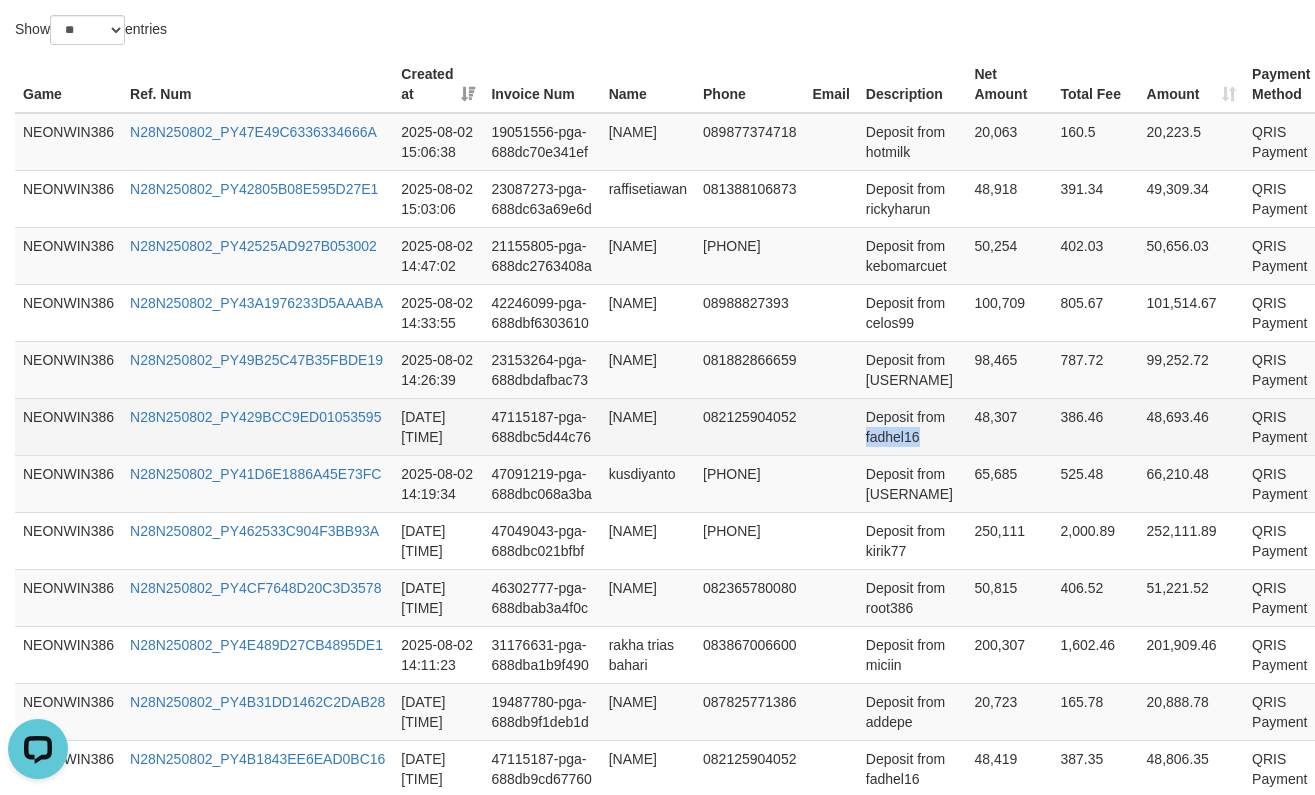 click on "Deposit from fadhel16" at bounding box center [912, 426] 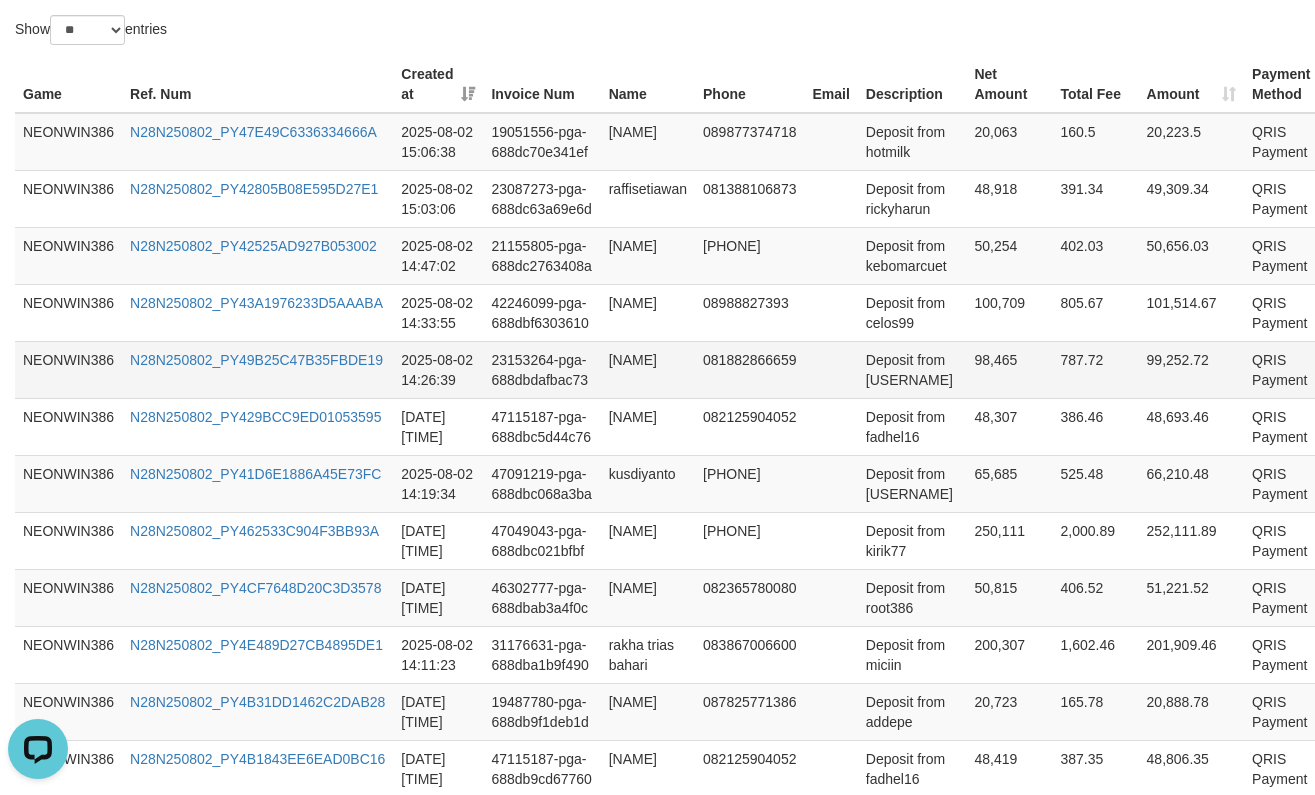 click on "Deposit from [USERNAME]" at bounding box center [912, 369] 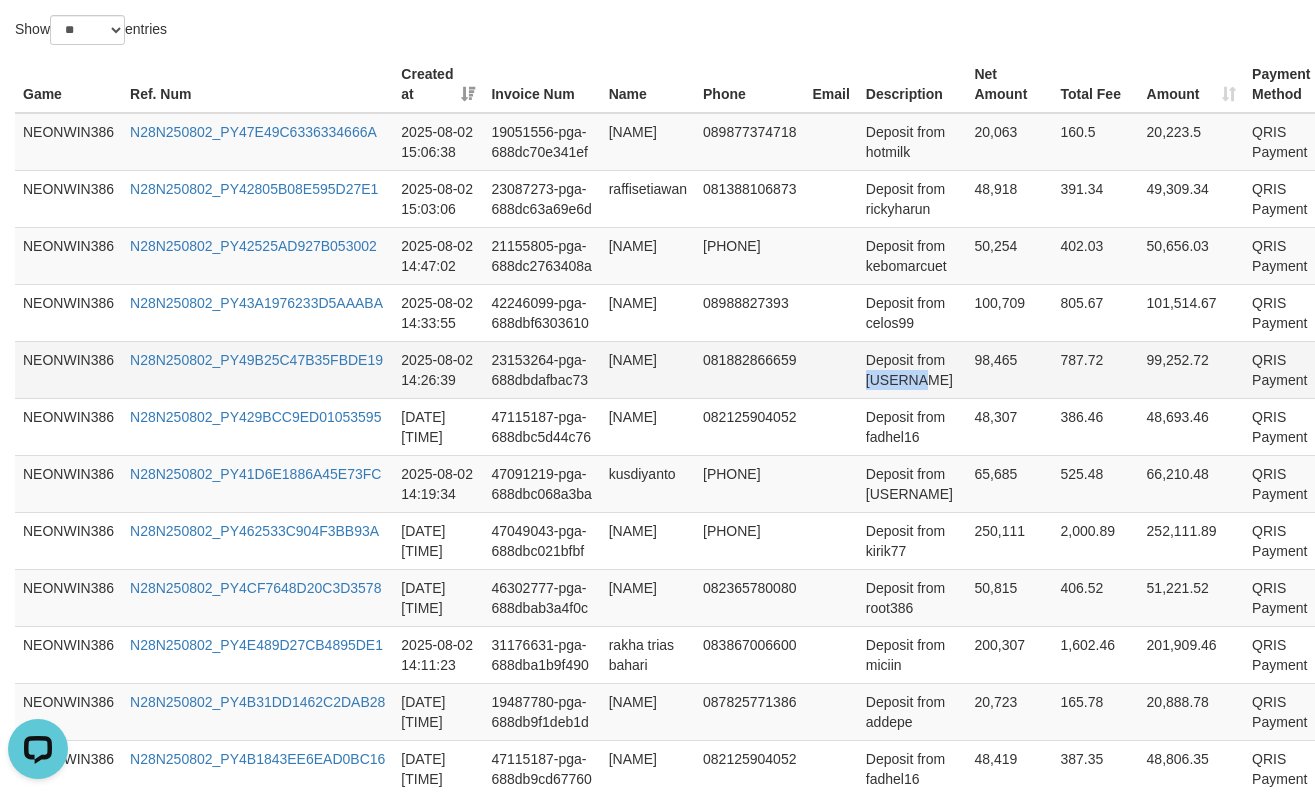 click on "Deposit from [USERNAME]" at bounding box center [912, 369] 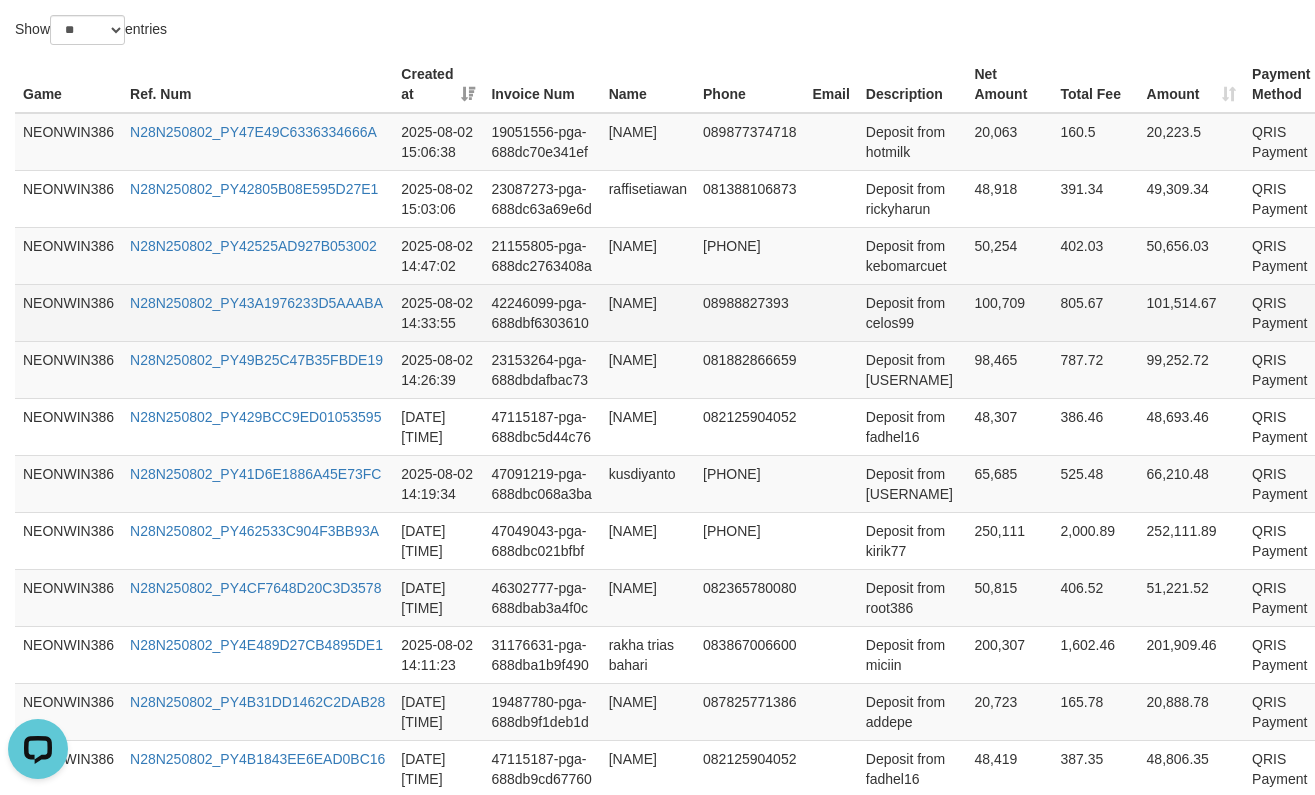click on "Deposit from celos99" at bounding box center (912, 312) 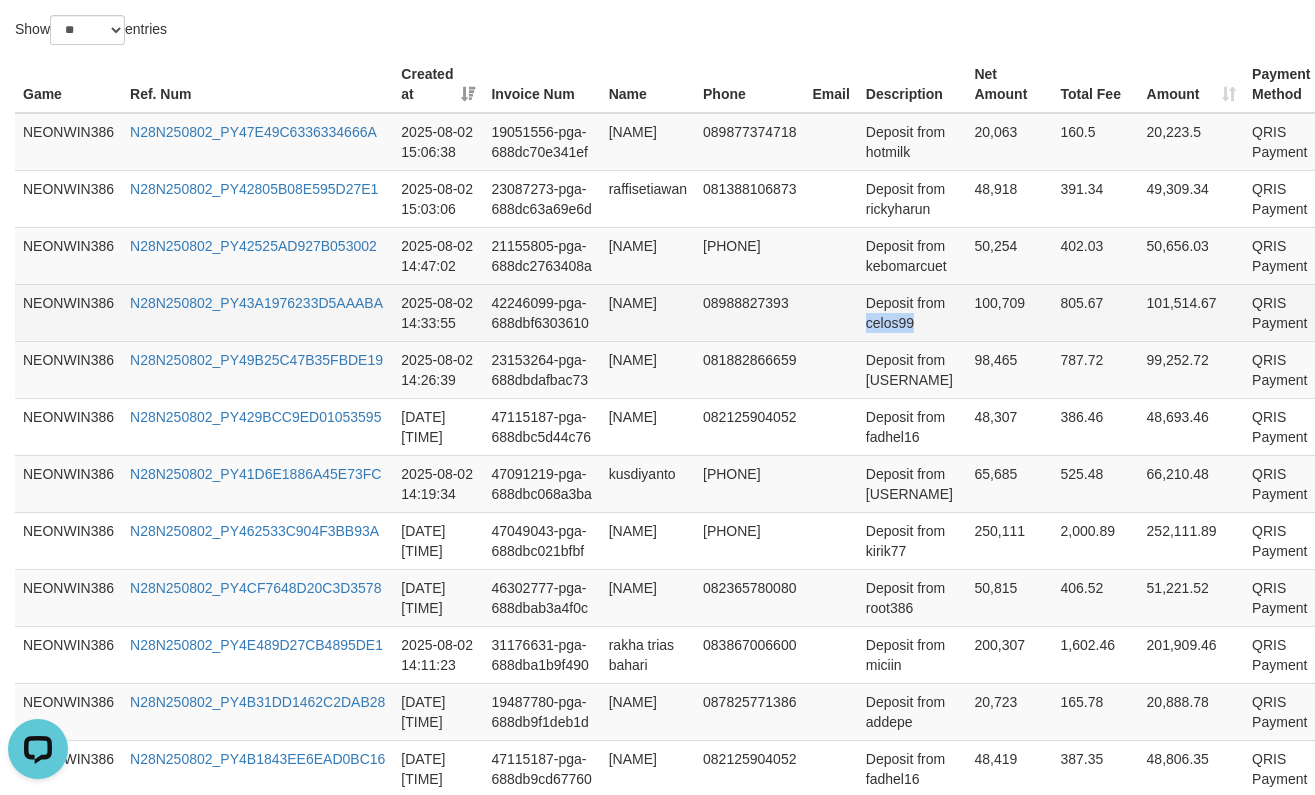click on "Deposit from celos99" at bounding box center [912, 312] 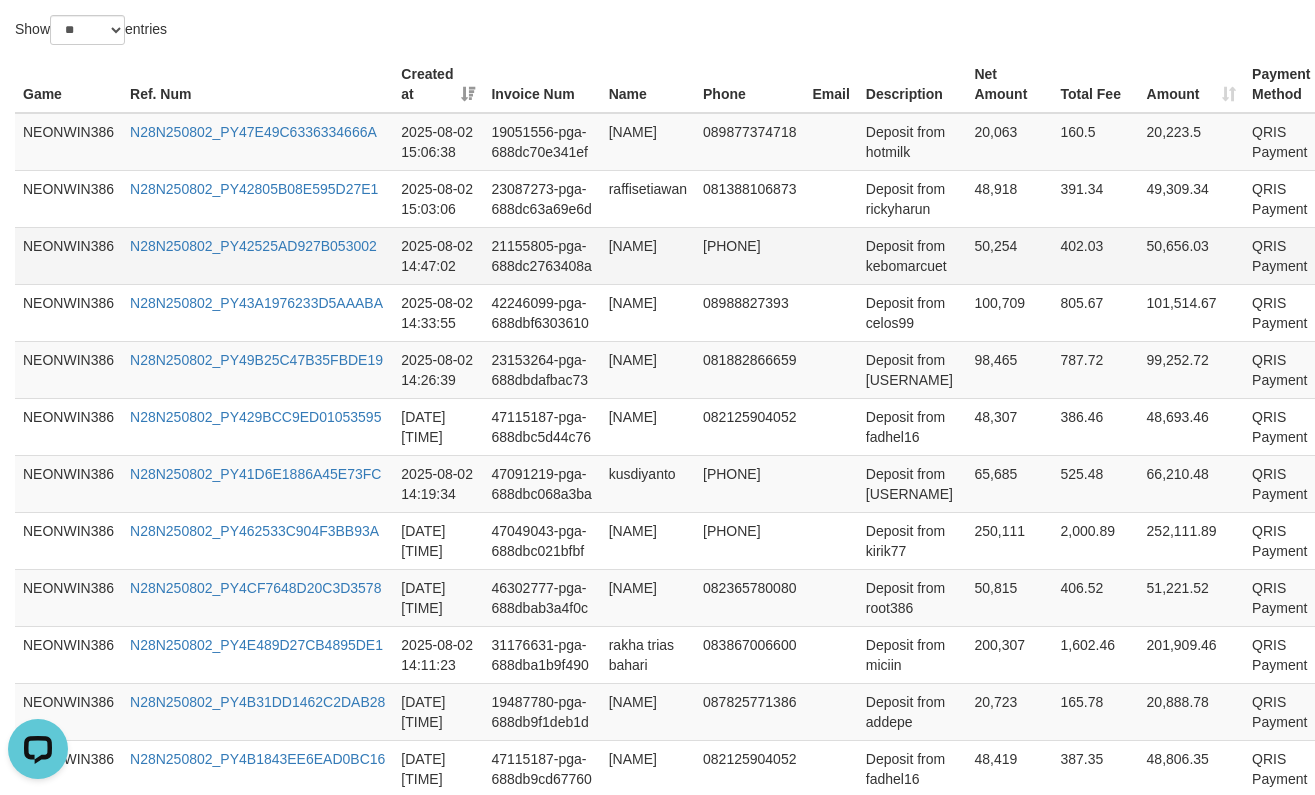 click on "Deposit from kebomarcuet" at bounding box center [912, 255] 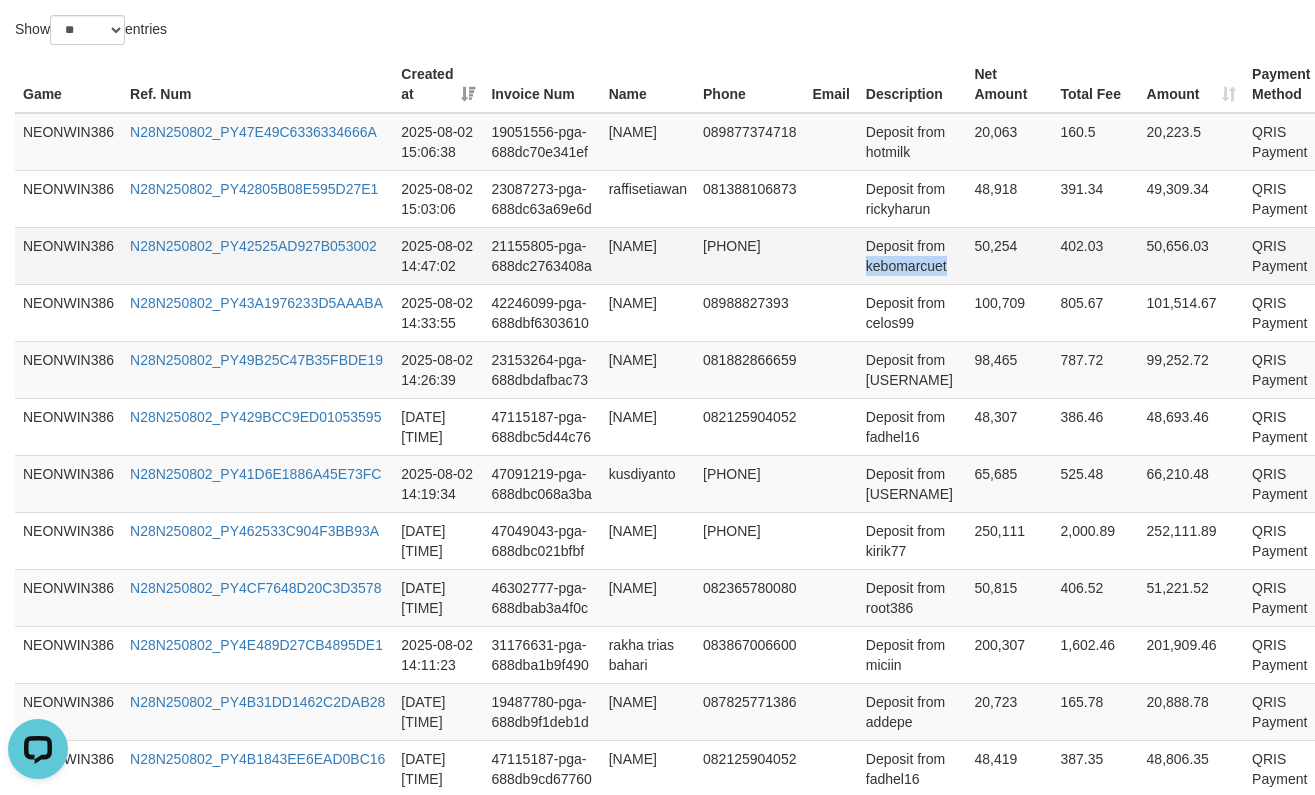click on "Deposit from kebomarcuet" at bounding box center (912, 255) 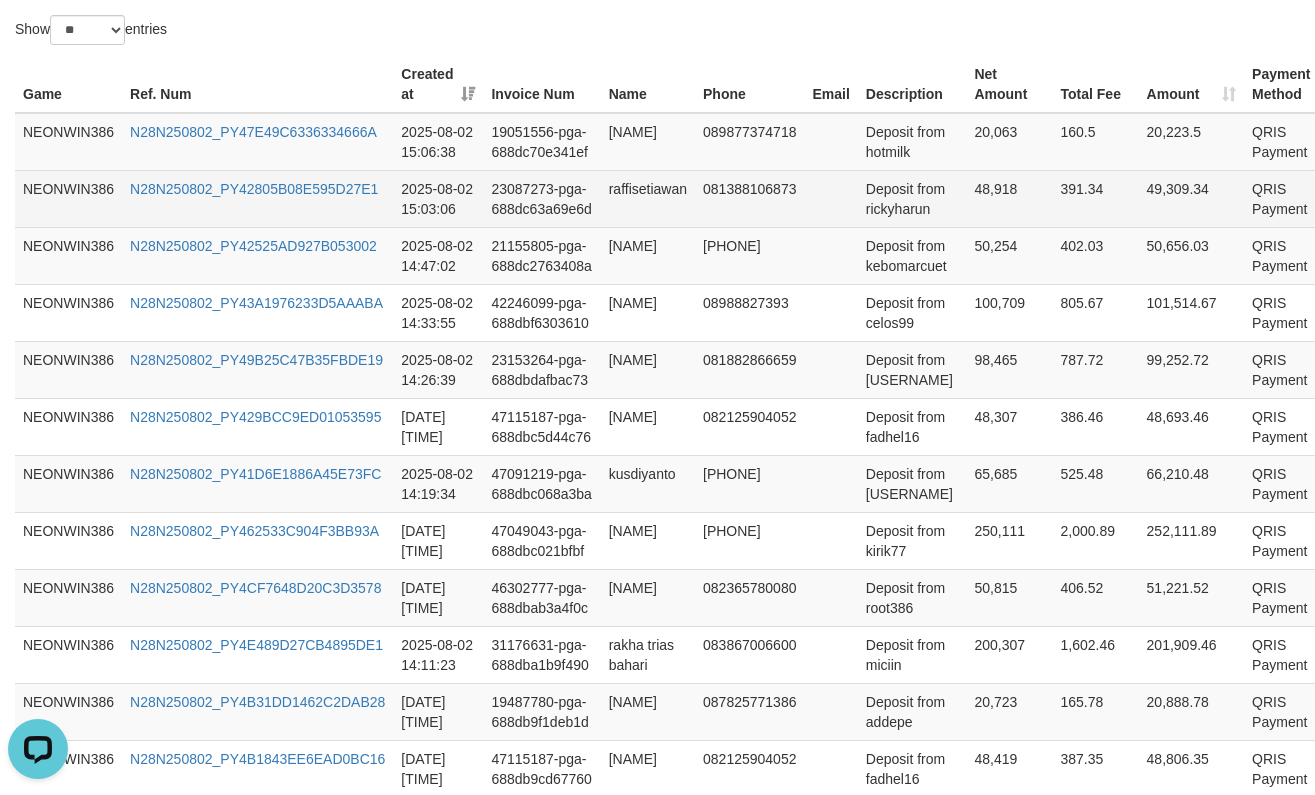 click on "Deposit from rickyharun" at bounding box center [912, 198] 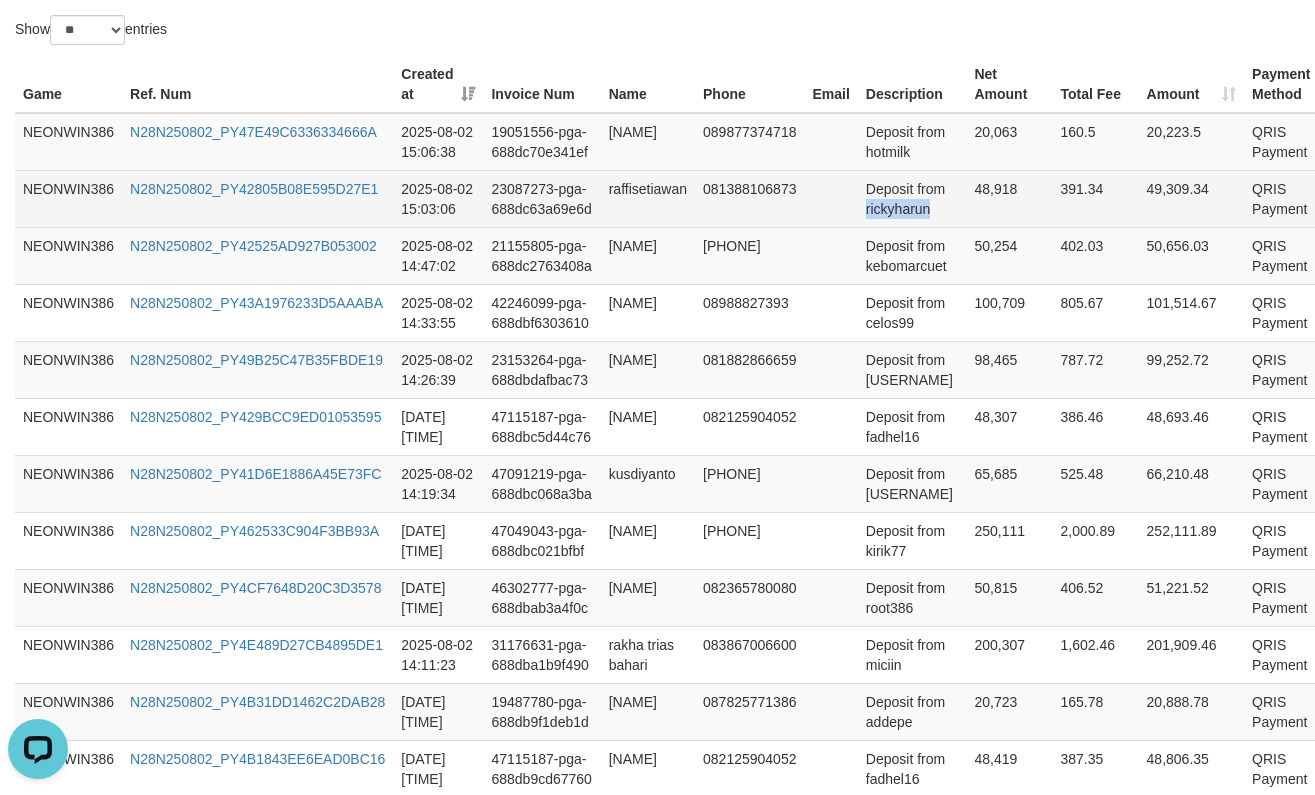 click on "Deposit from rickyharun" at bounding box center [912, 198] 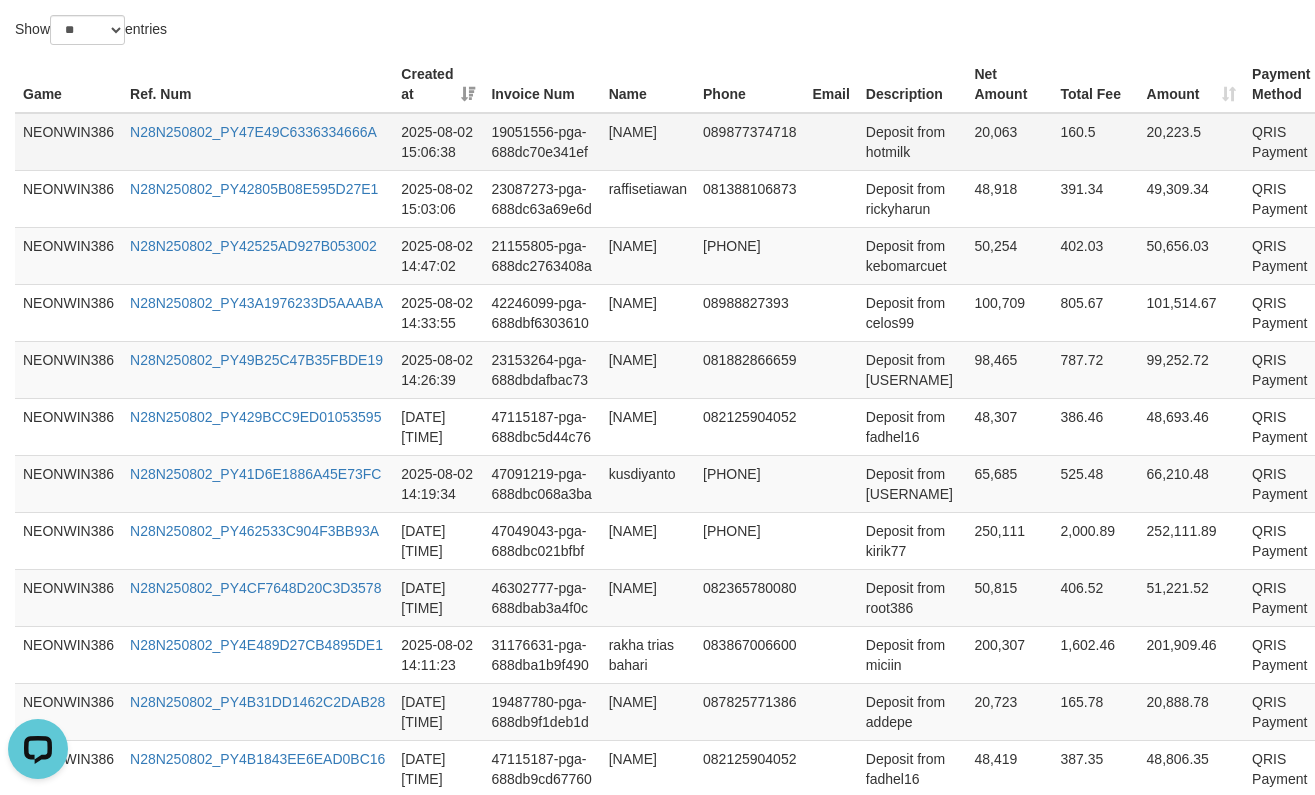click on "Deposit from hotmilk" at bounding box center [912, 142] 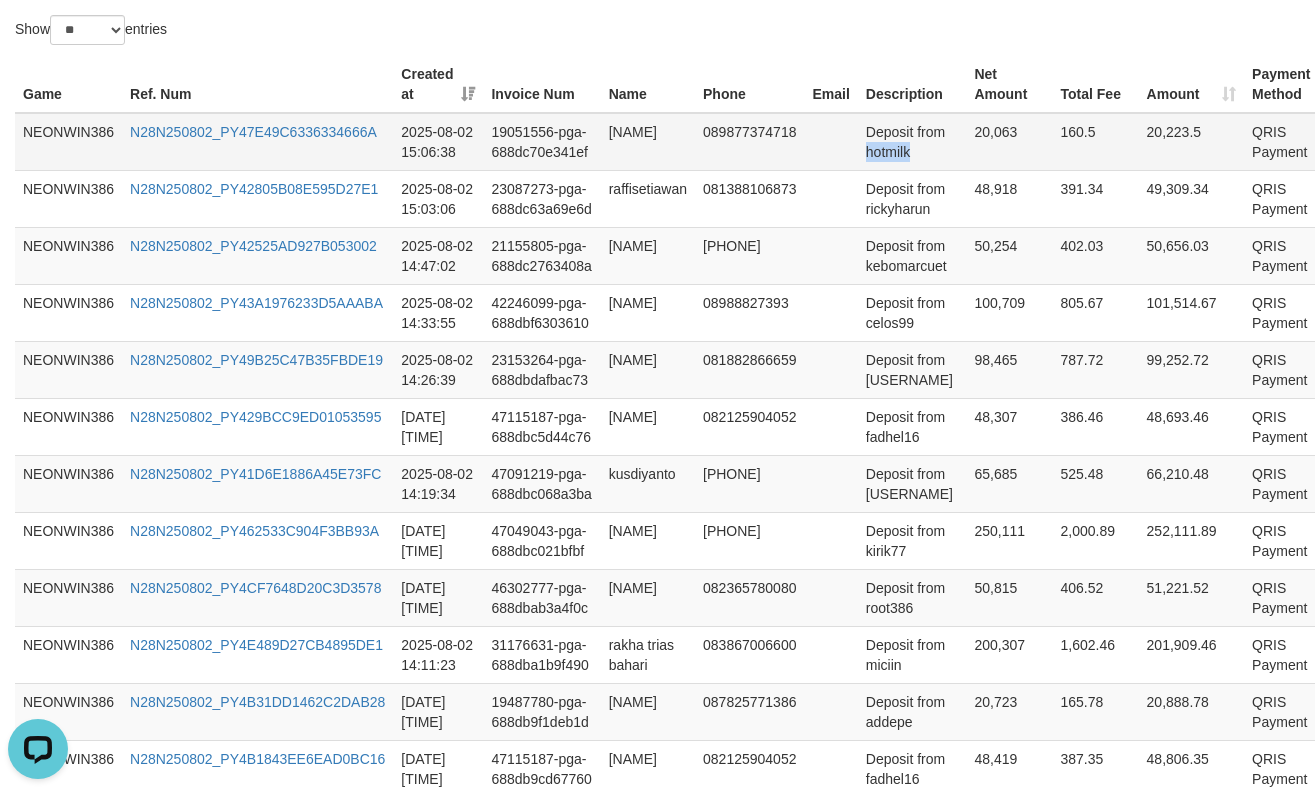 click on "Deposit from hotmilk" at bounding box center (912, 142) 